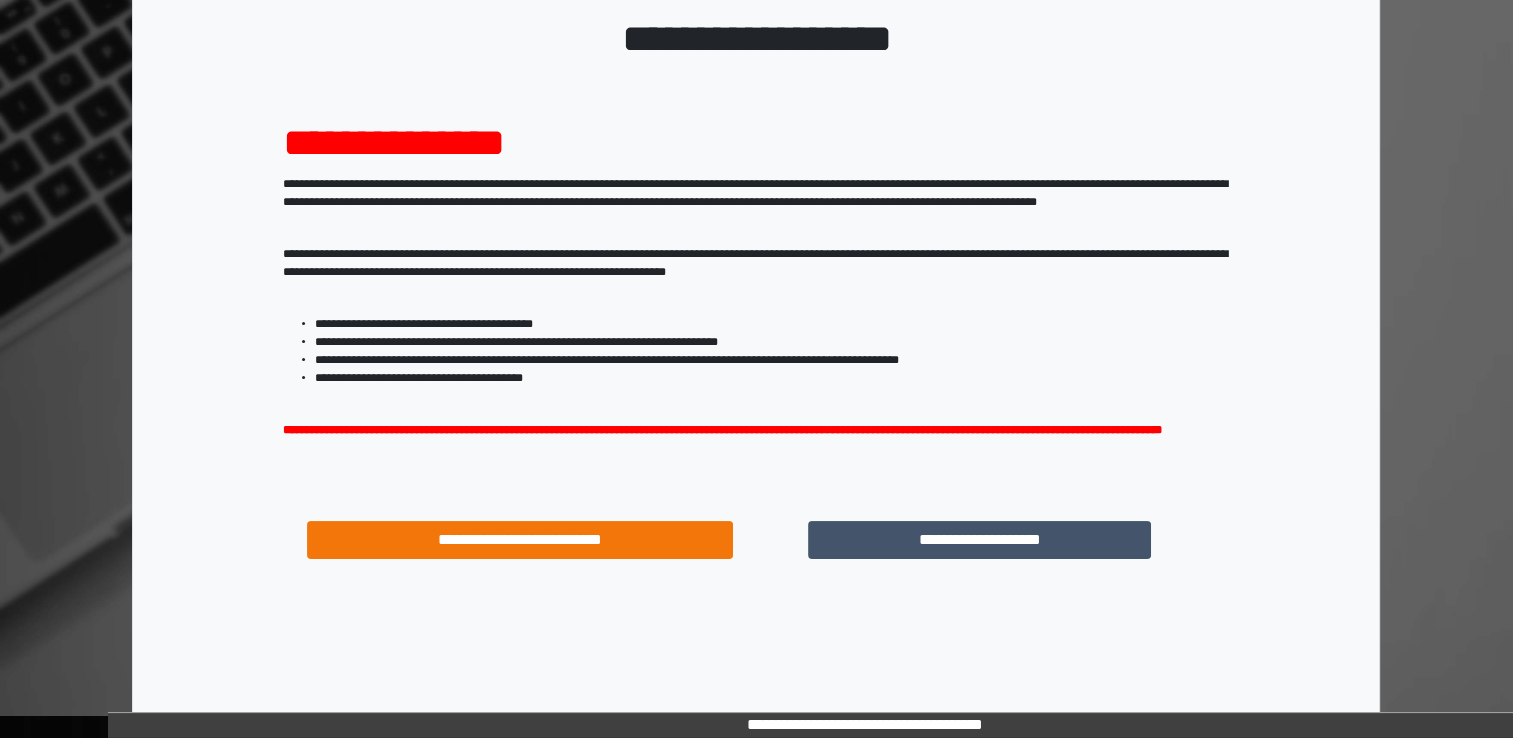 scroll, scrollTop: 171, scrollLeft: 0, axis: vertical 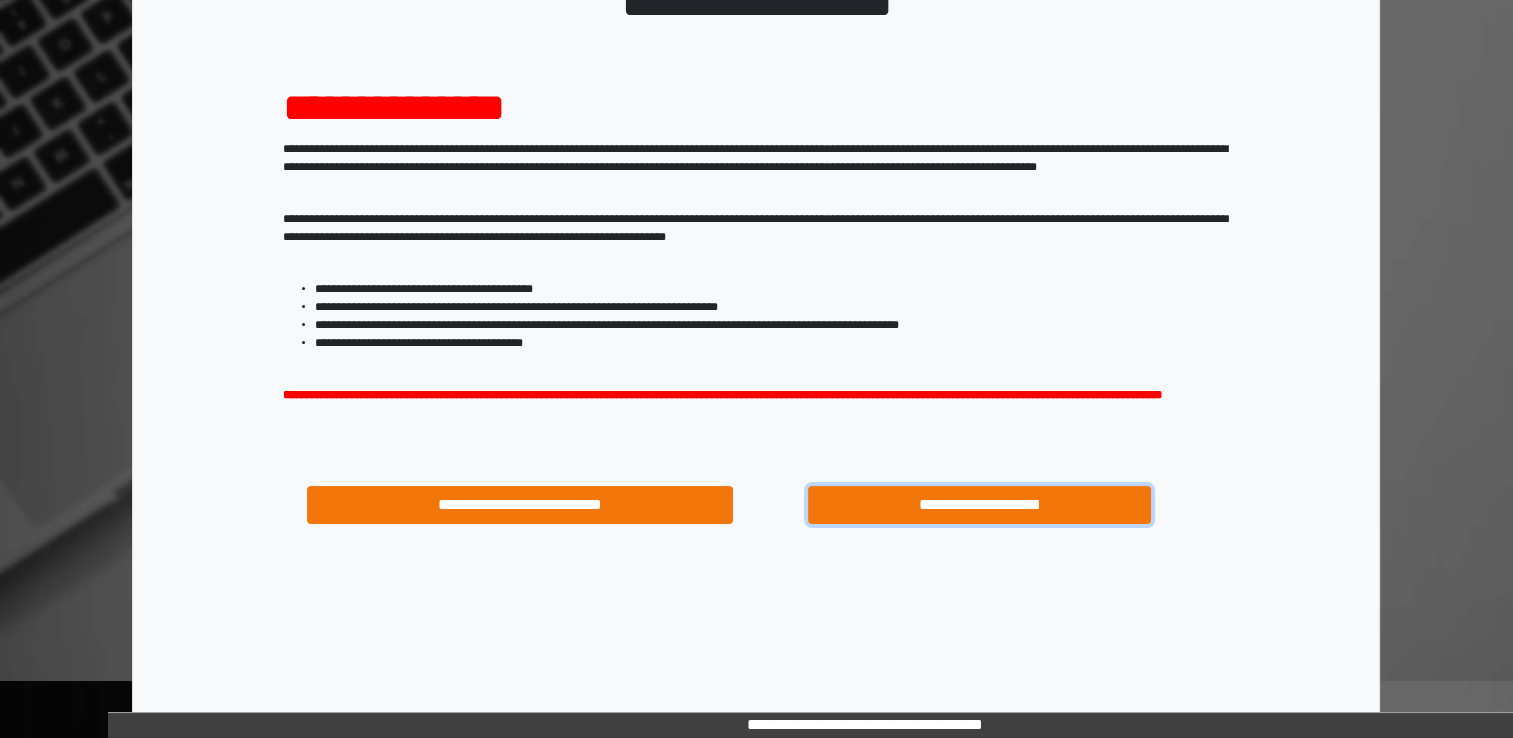 click on "**********" at bounding box center [980, 505] 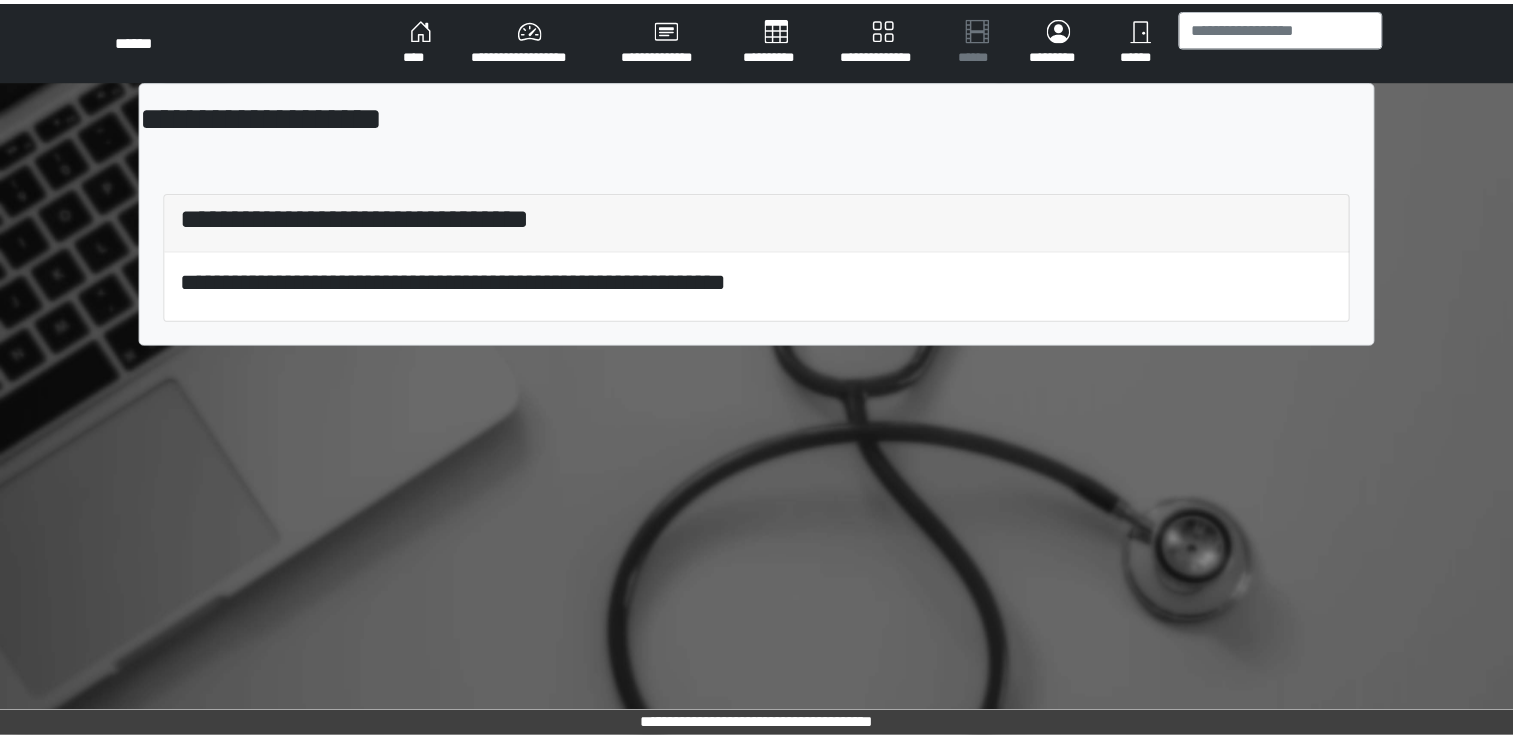 scroll, scrollTop: 0, scrollLeft: 0, axis: both 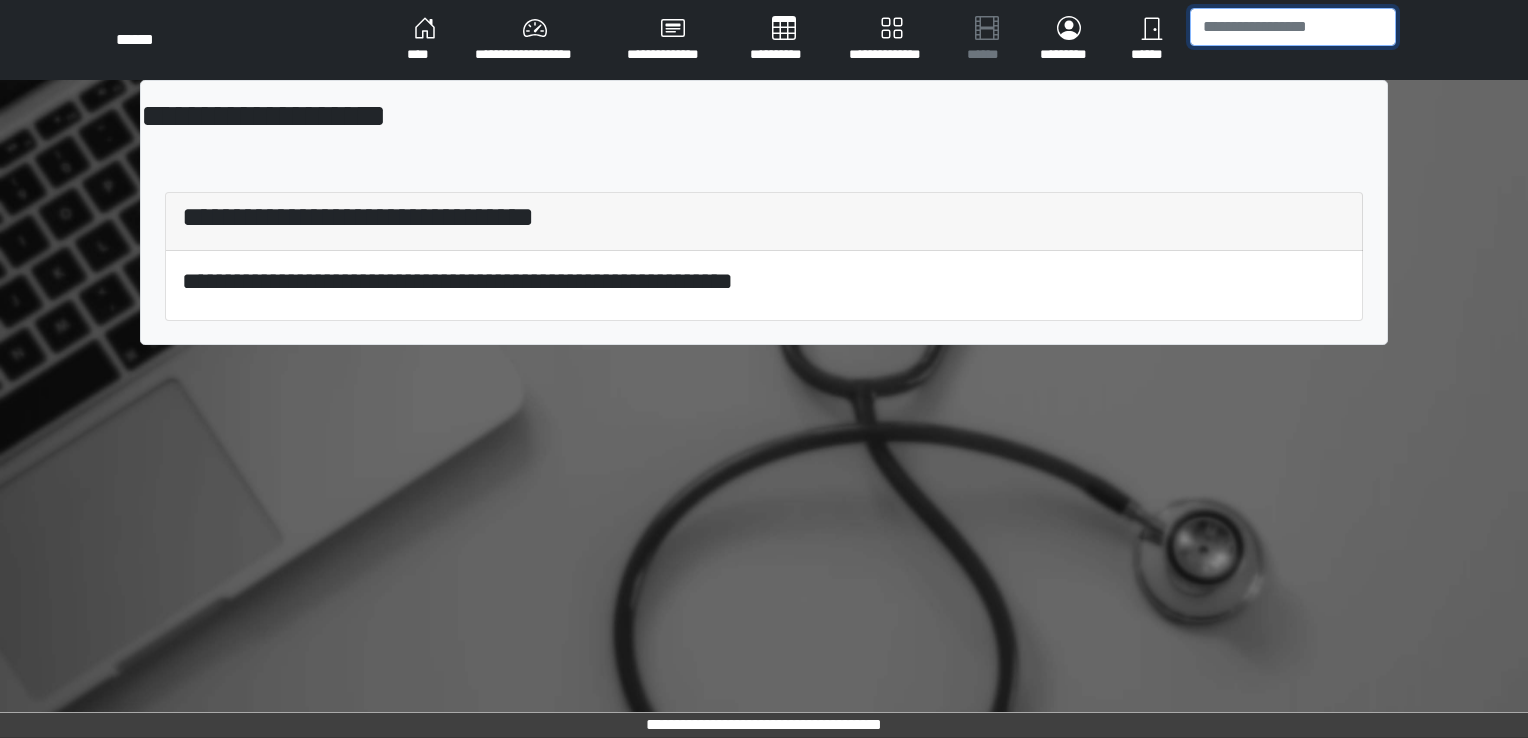 click at bounding box center [1293, 27] 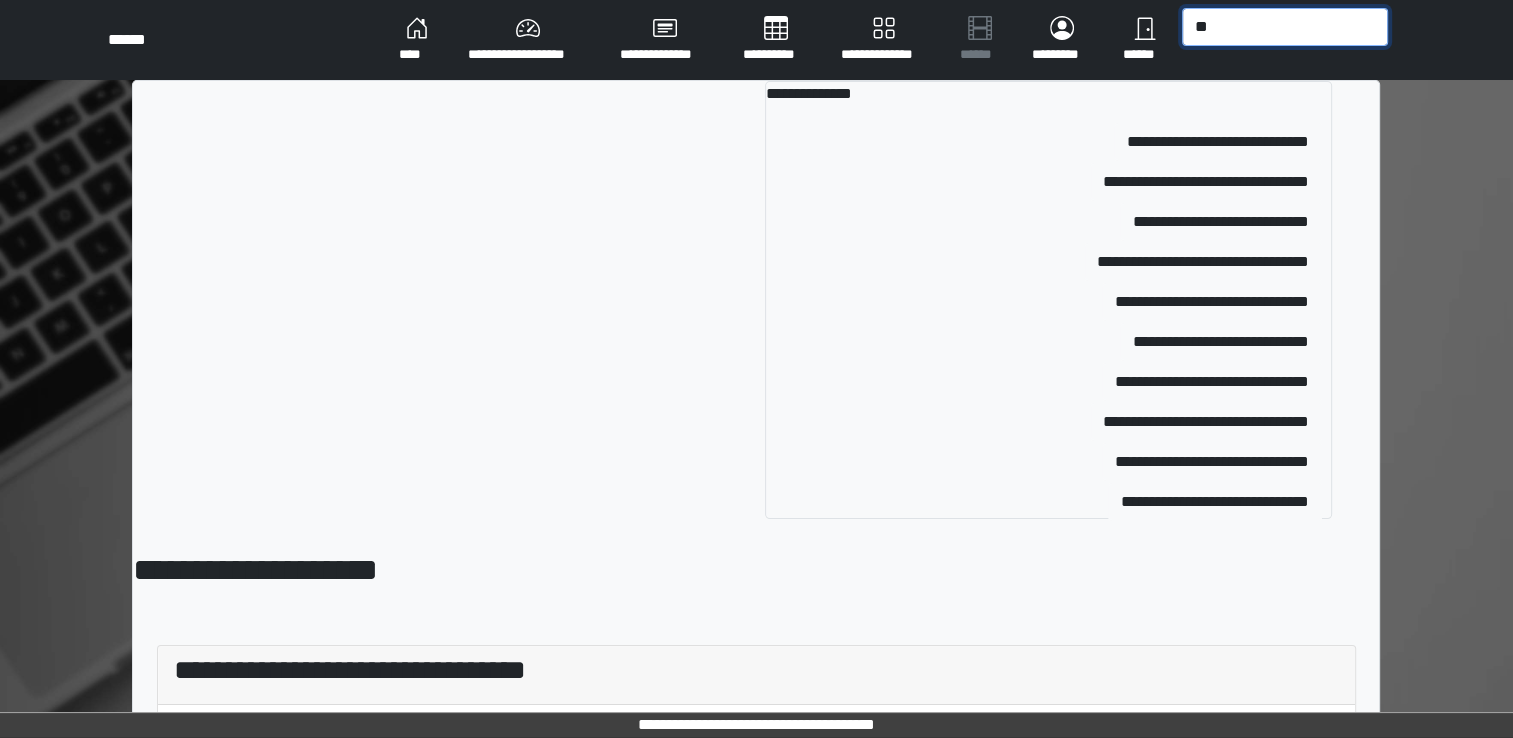 type on "*" 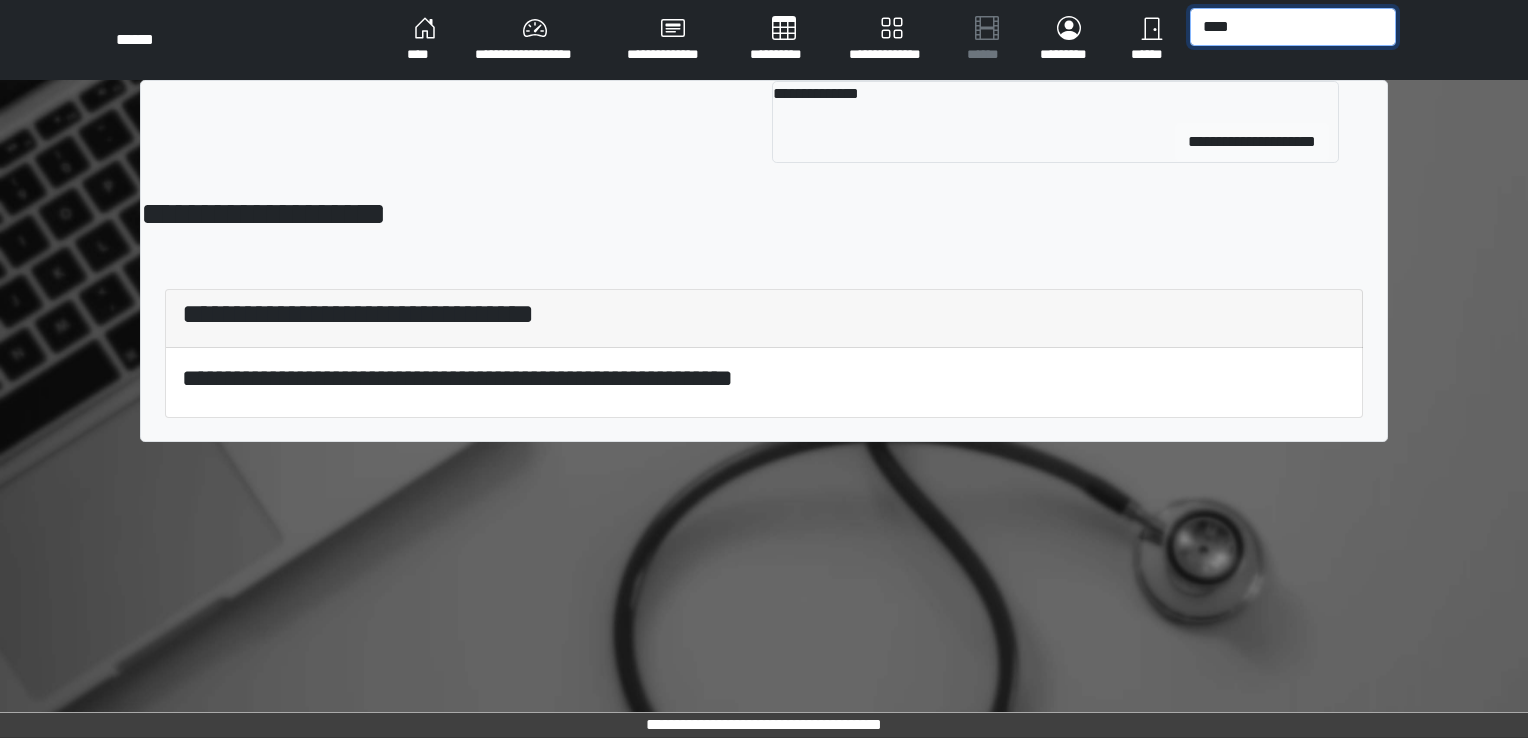 type on "****" 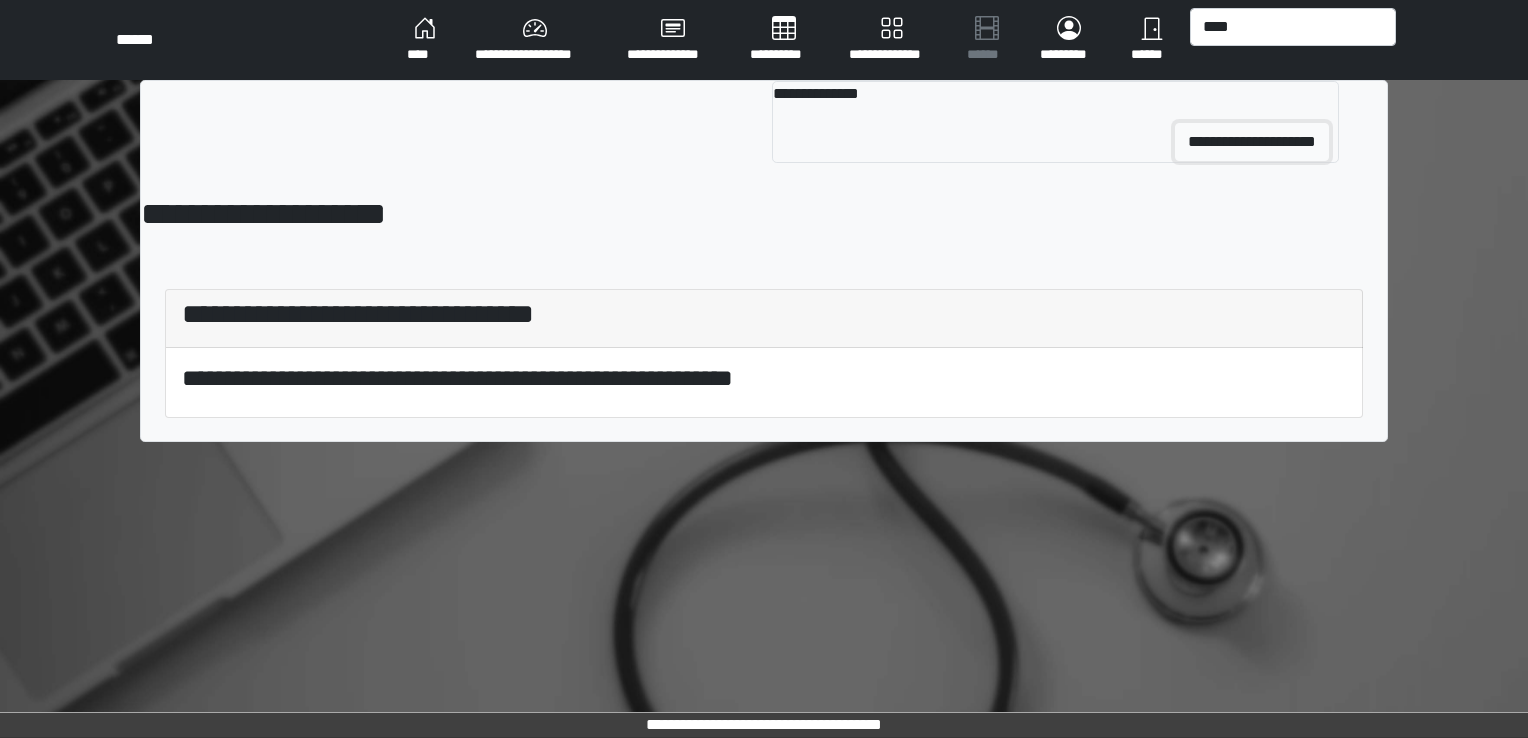 click on "**********" at bounding box center (1252, 142) 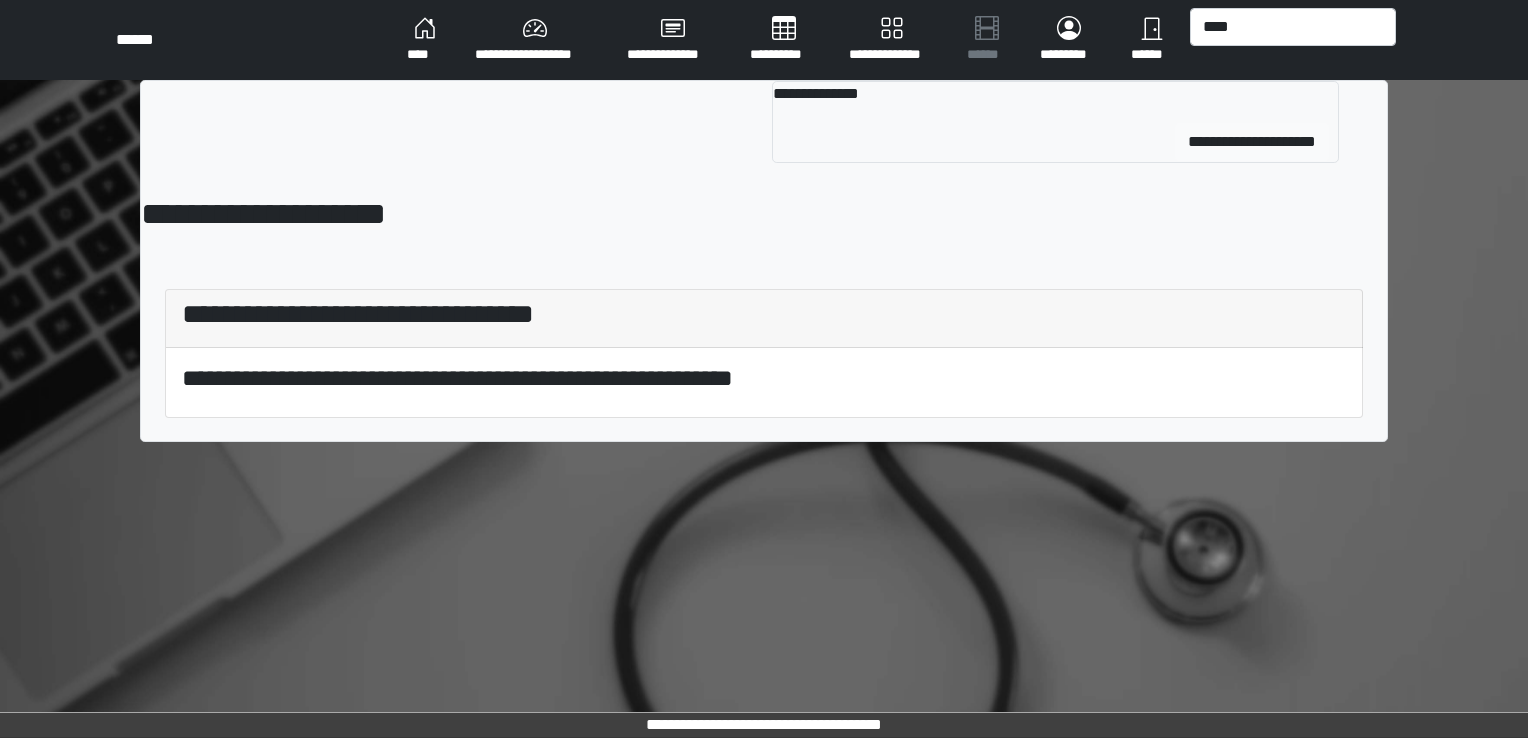 type 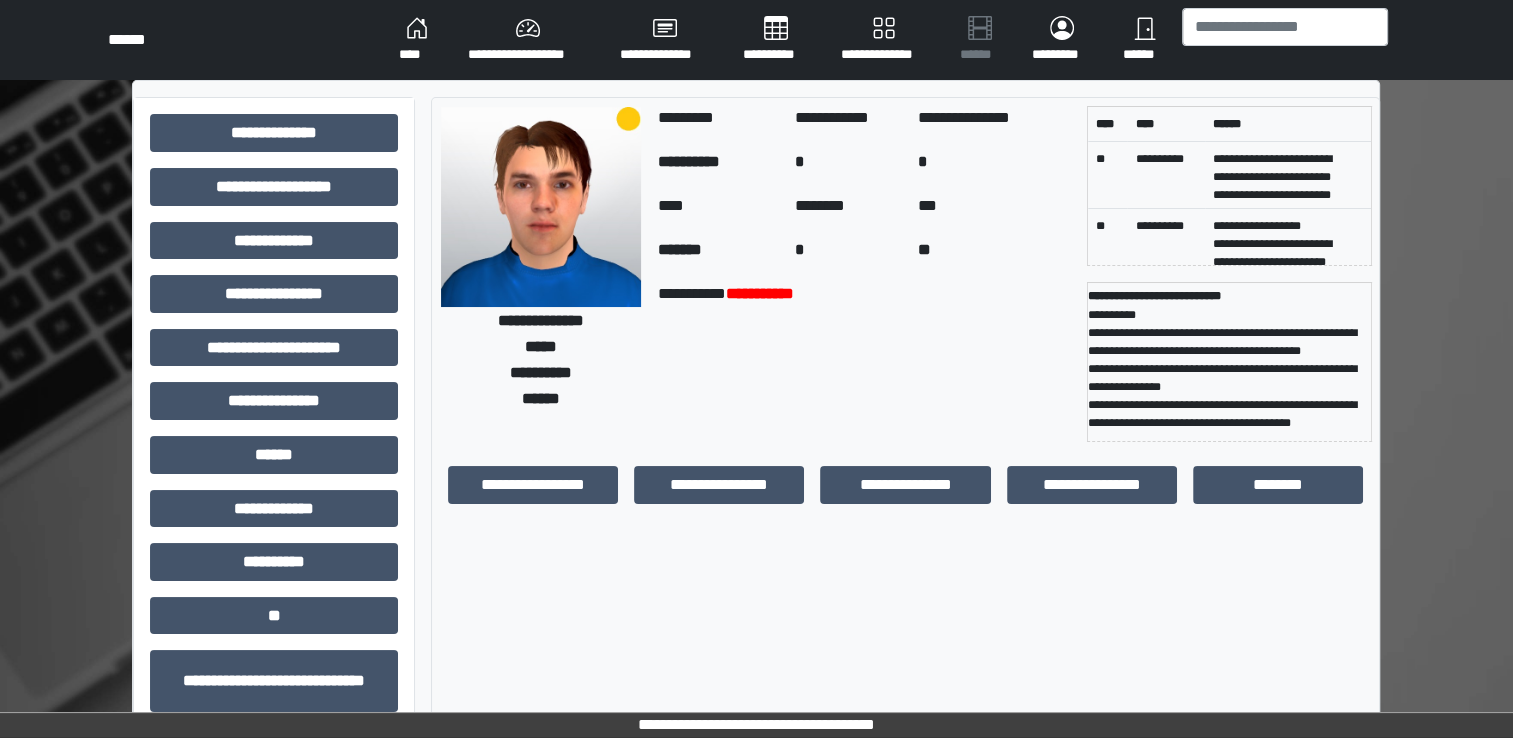 scroll, scrollTop: 216, scrollLeft: 0, axis: vertical 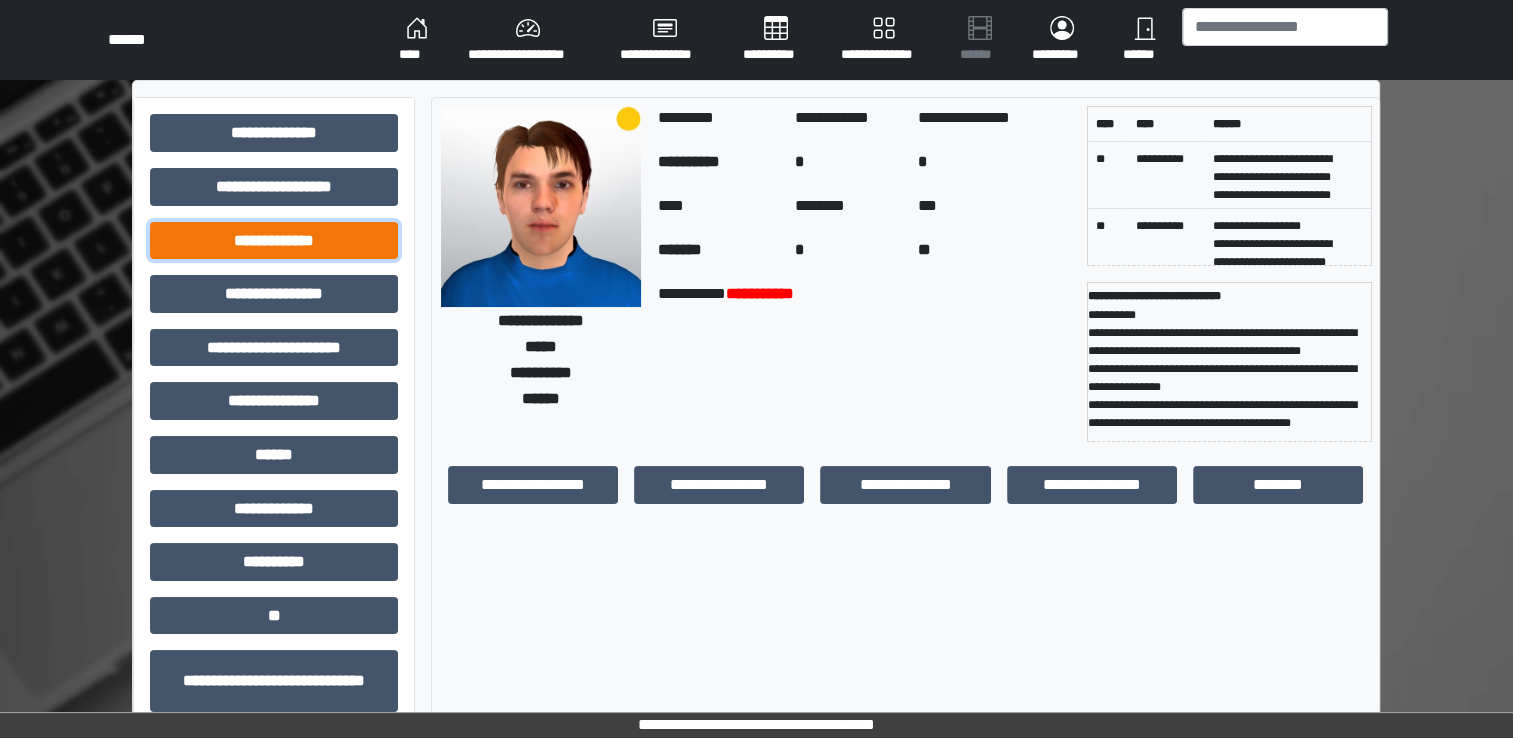 click on "**********" at bounding box center (274, 241) 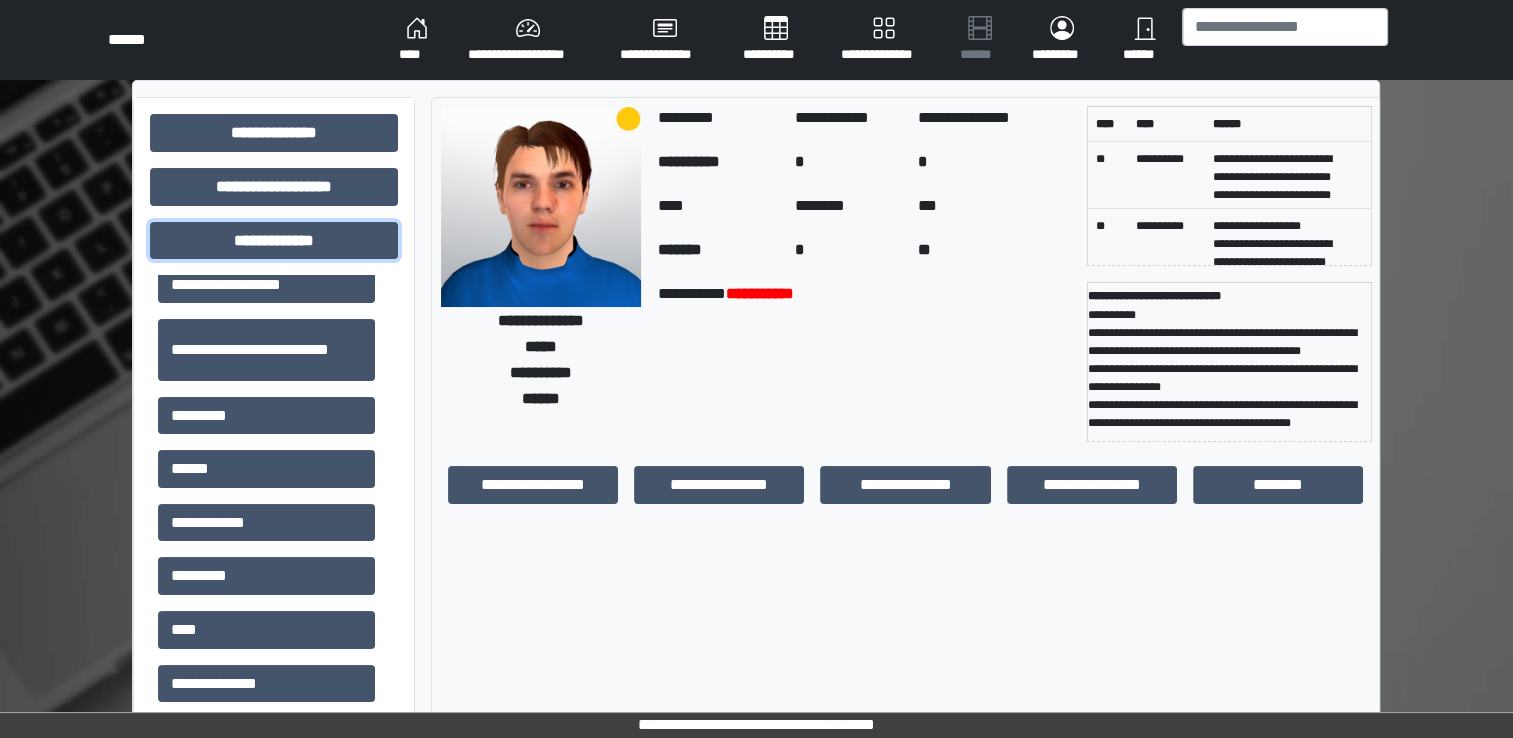 scroll, scrollTop: 600, scrollLeft: 0, axis: vertical 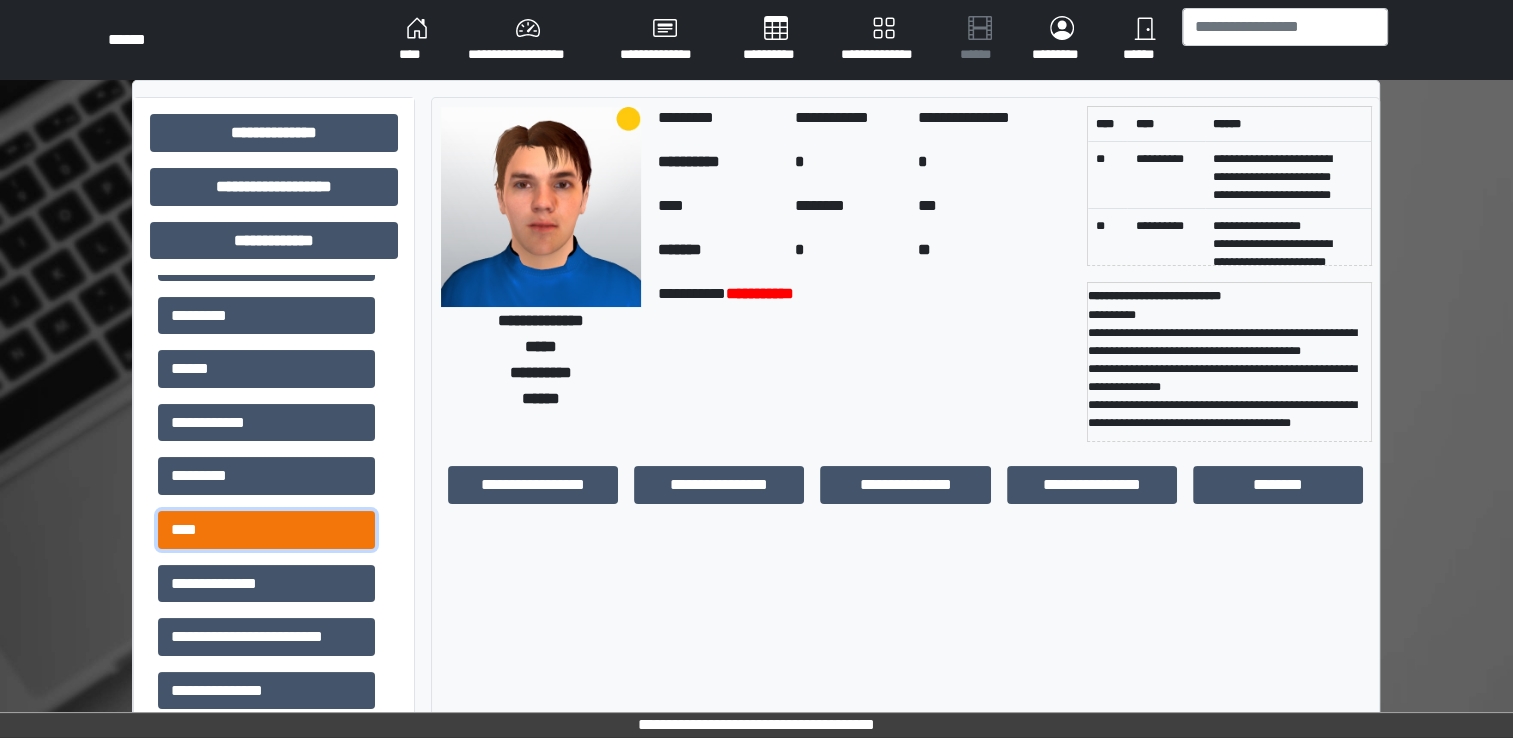 click on "****" at bounding box center [266, 530] 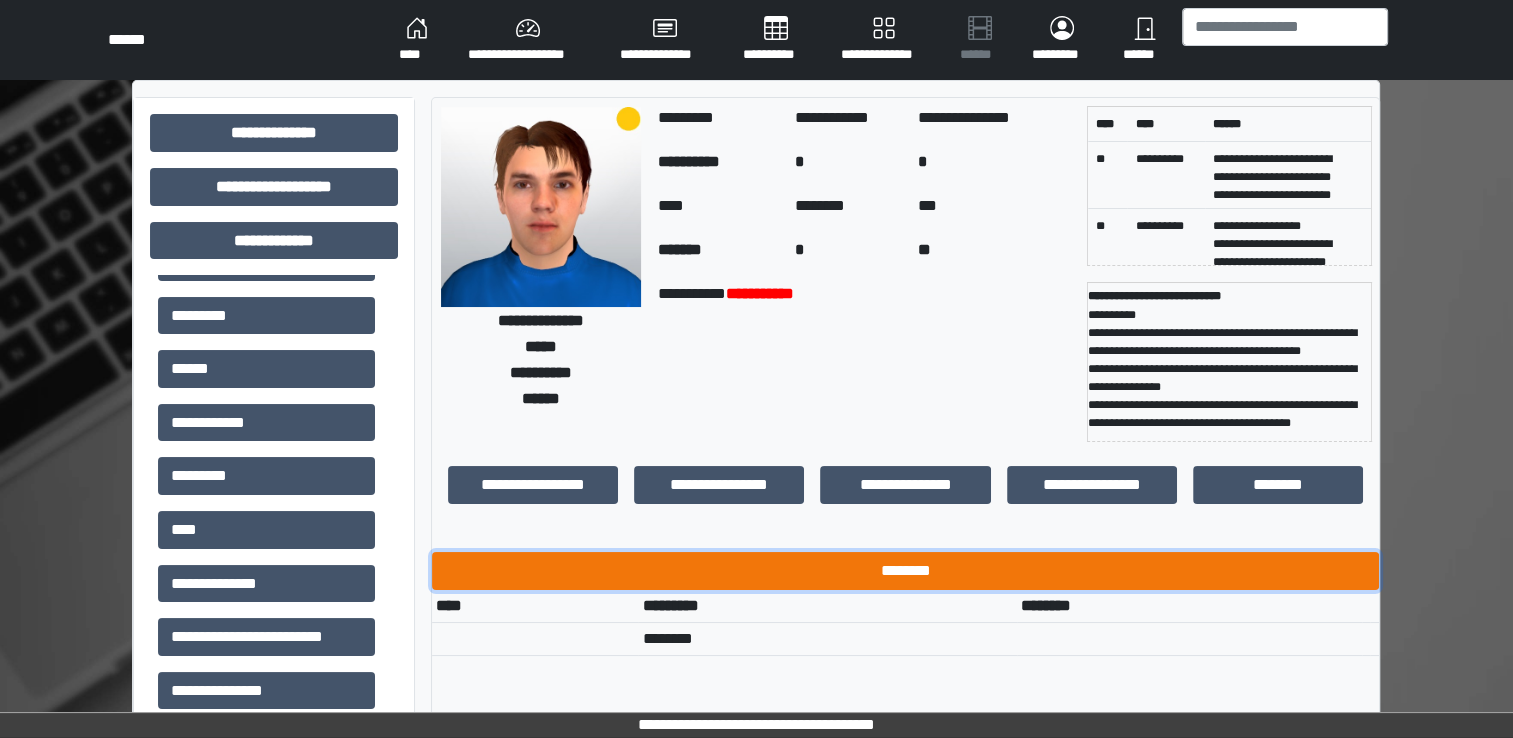 click on "********" at bounding box center (905, 571) 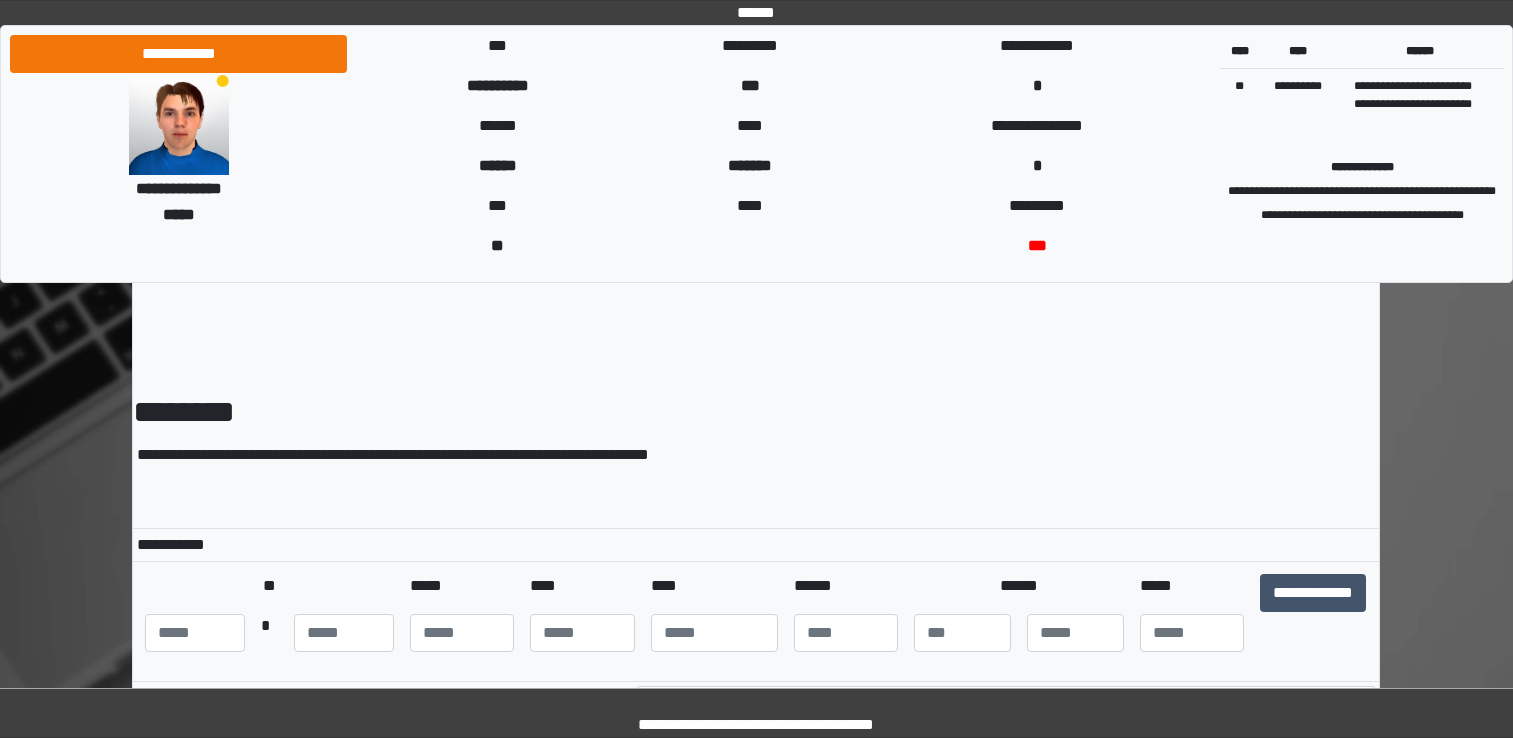 scroll, scrollTop: 0, scrollLeft: 0, axis: both 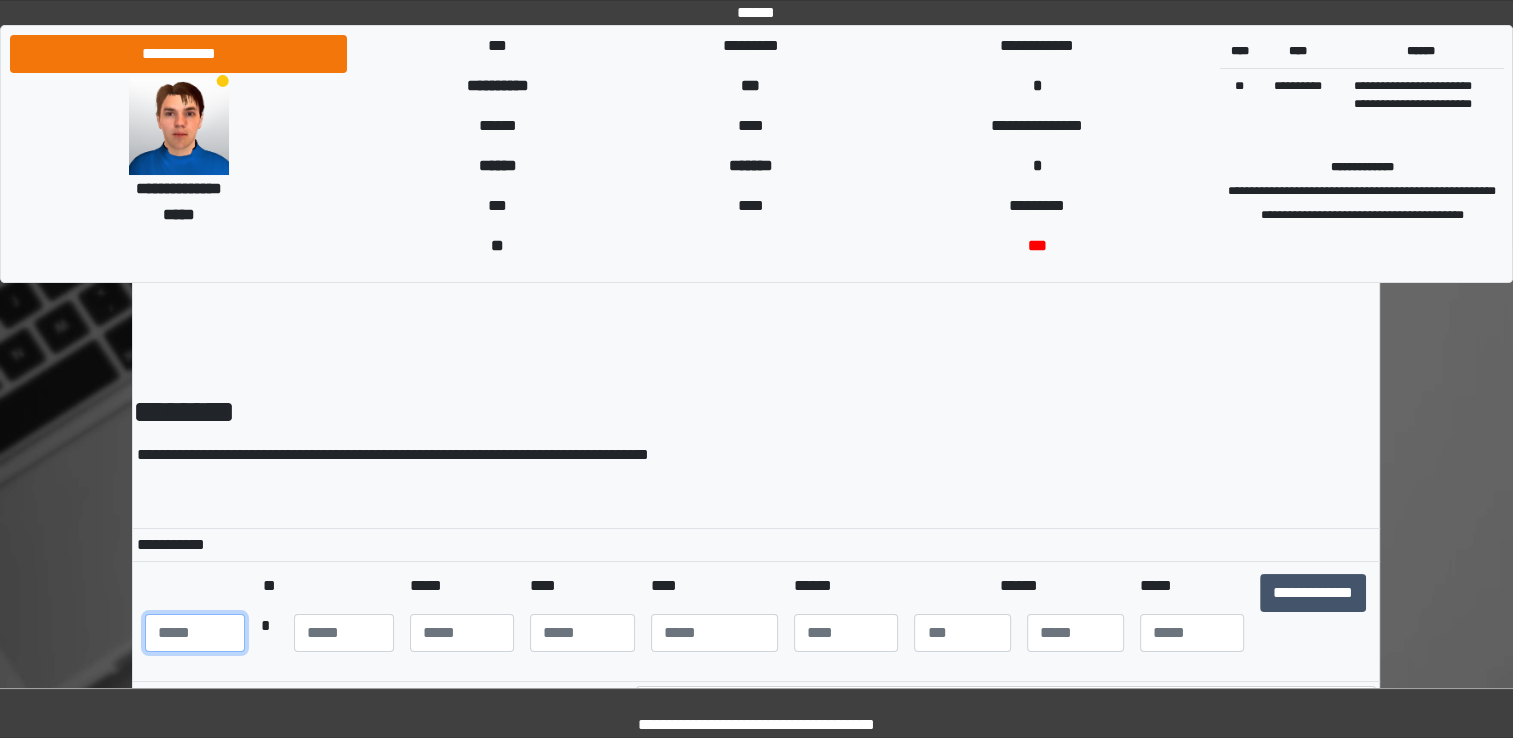 click at bounding box center (195, 633) 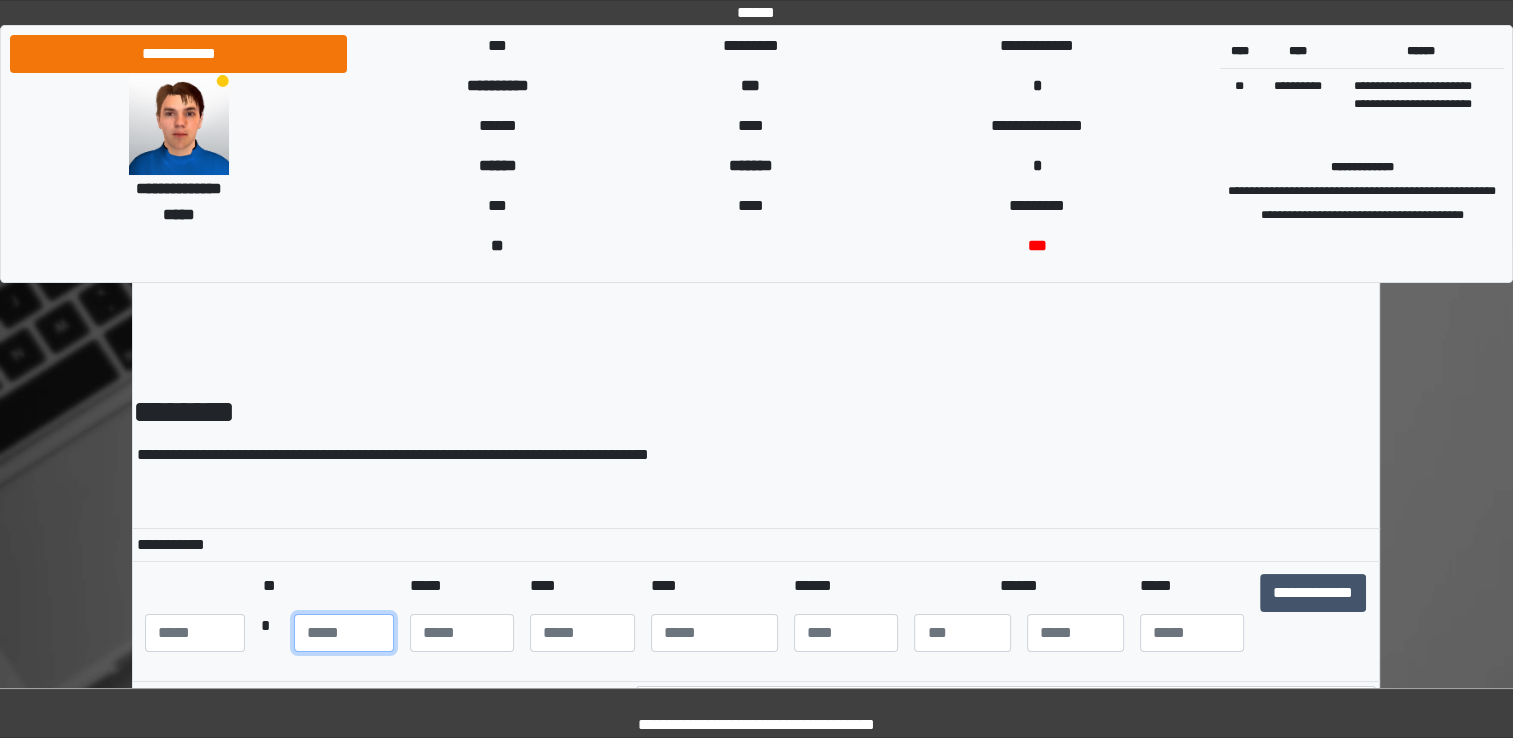 type on "**" 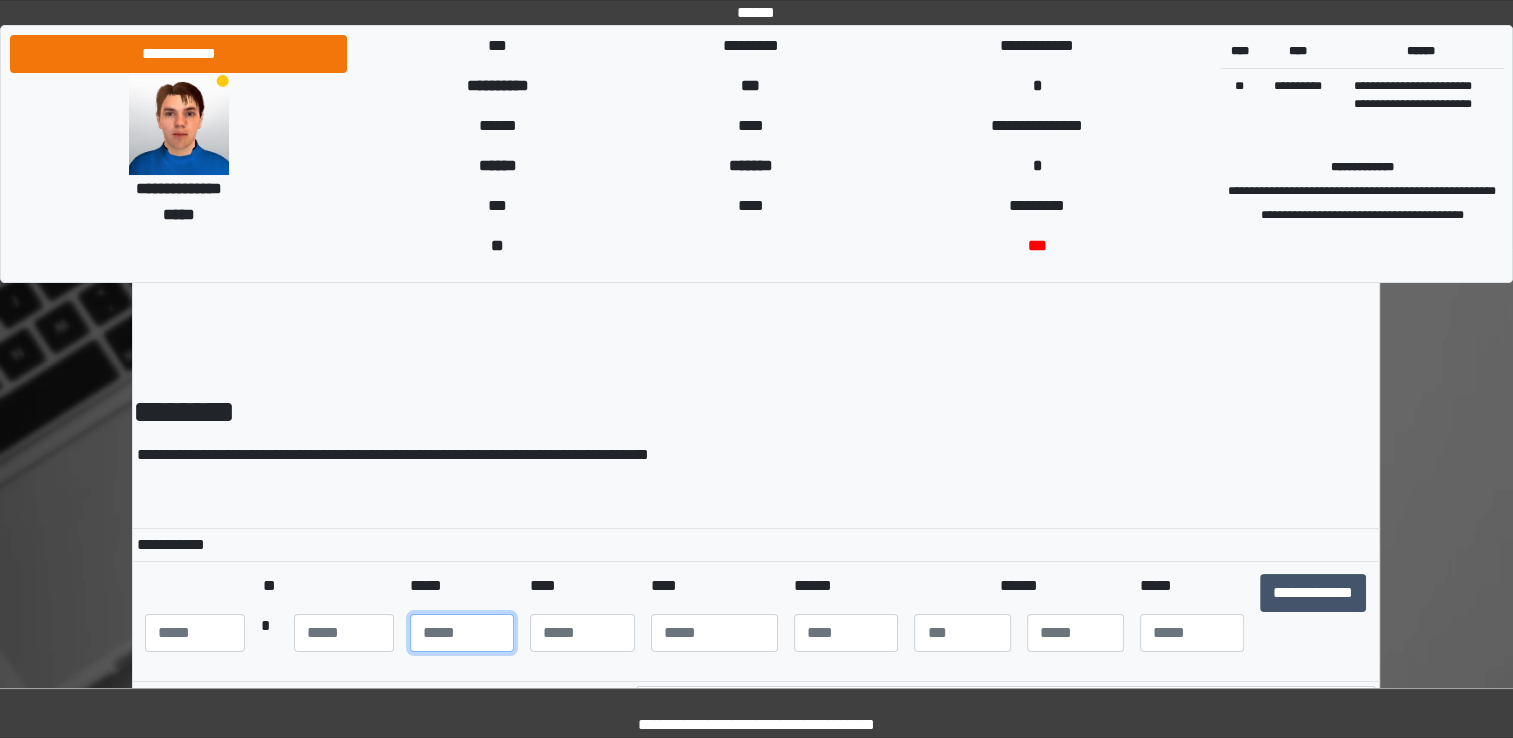 type on "**" 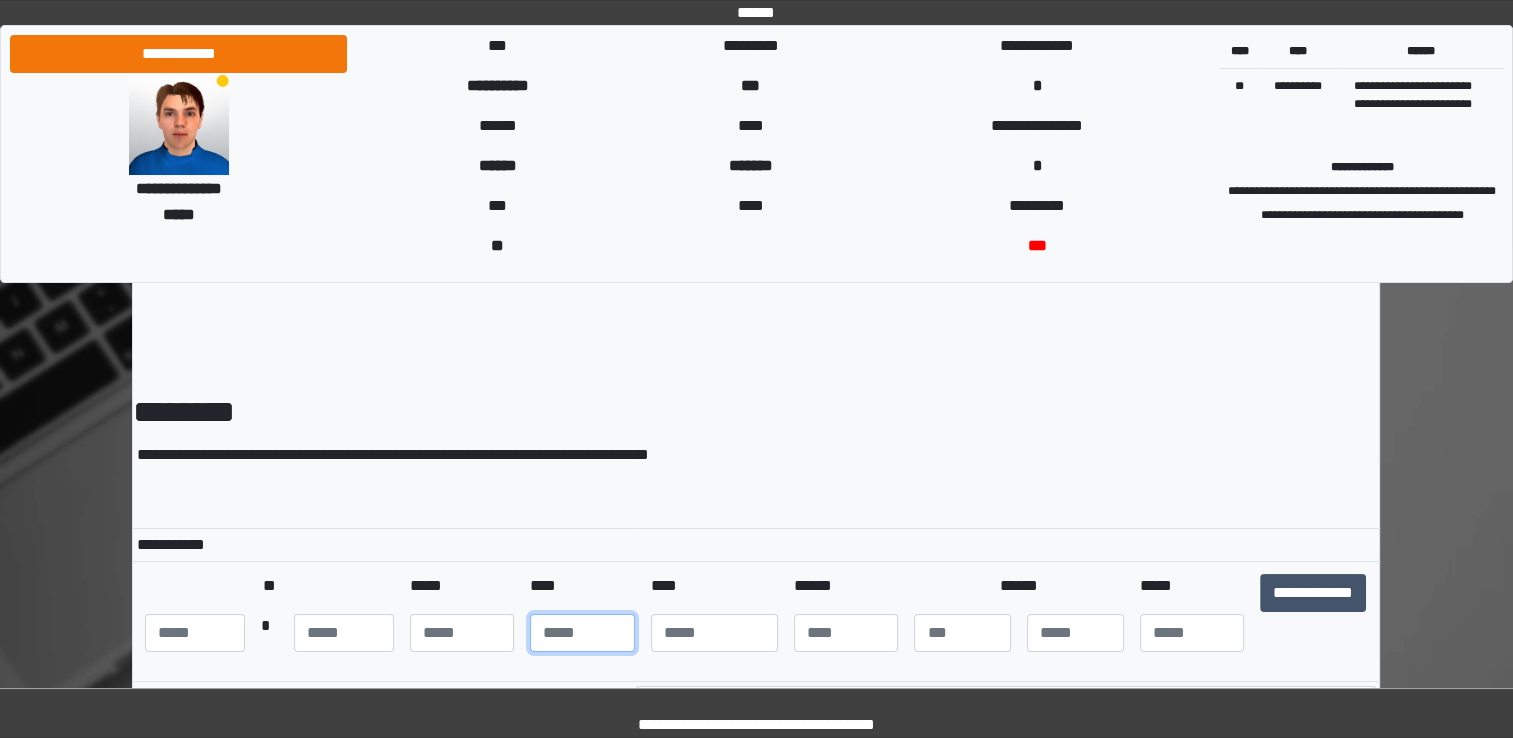 type on "**" 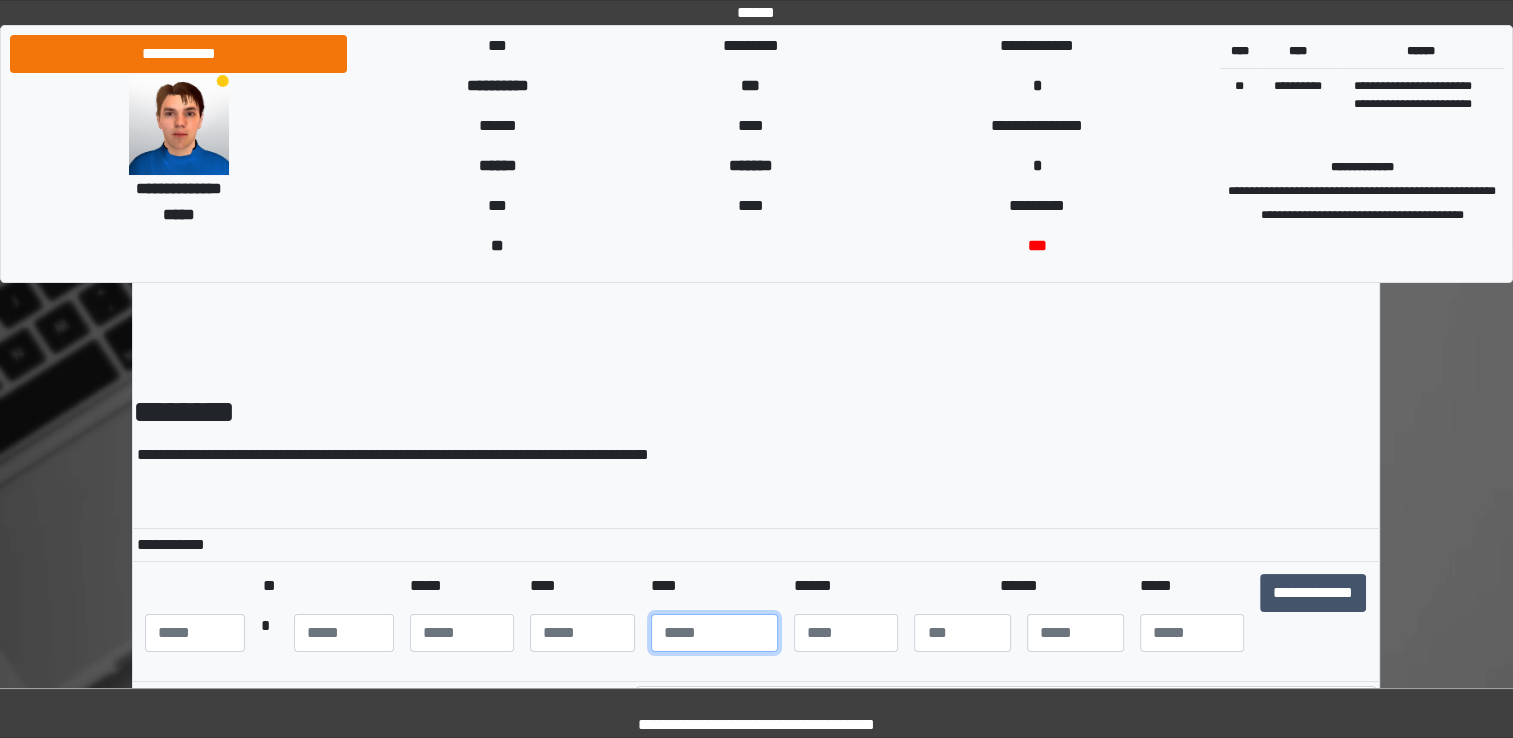 type on "****" 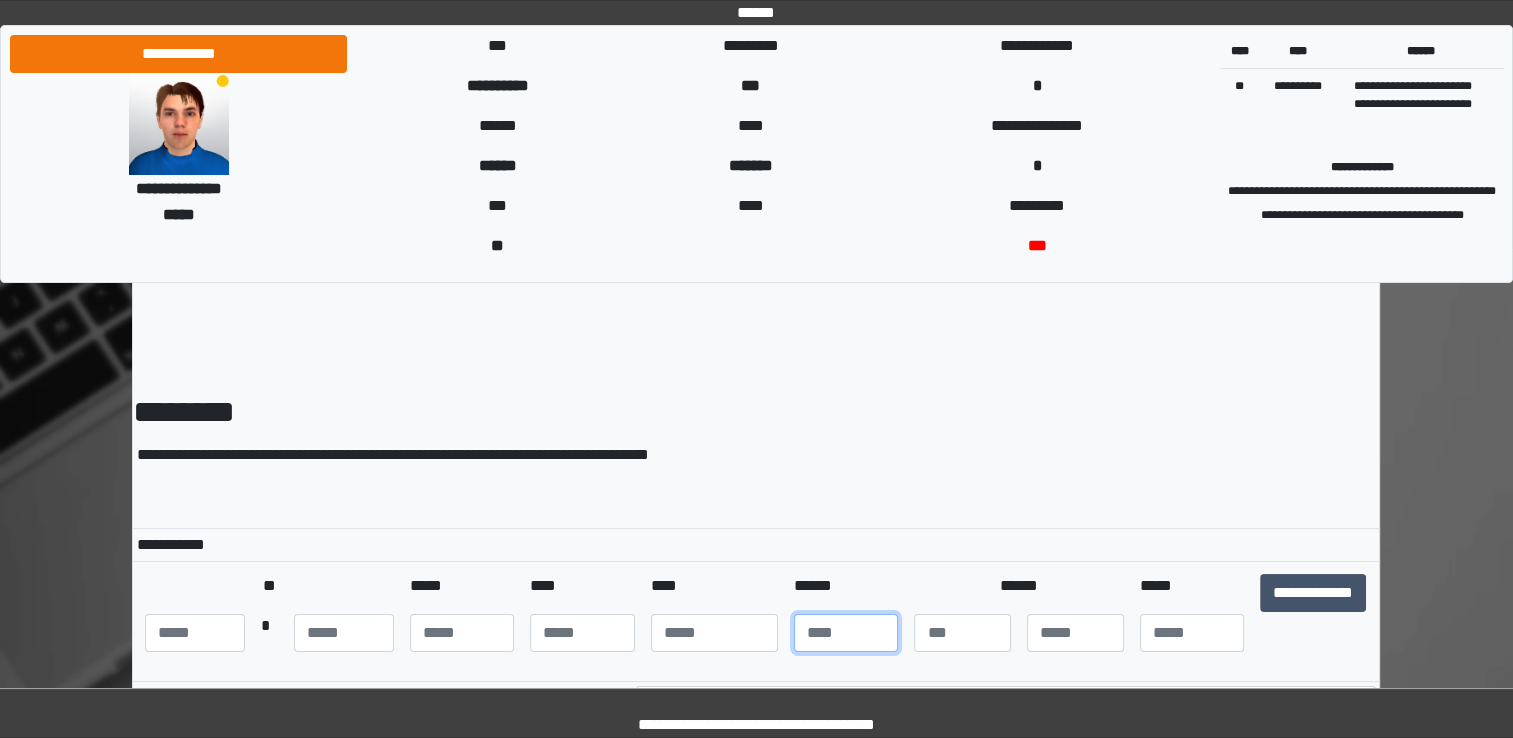type on "***" 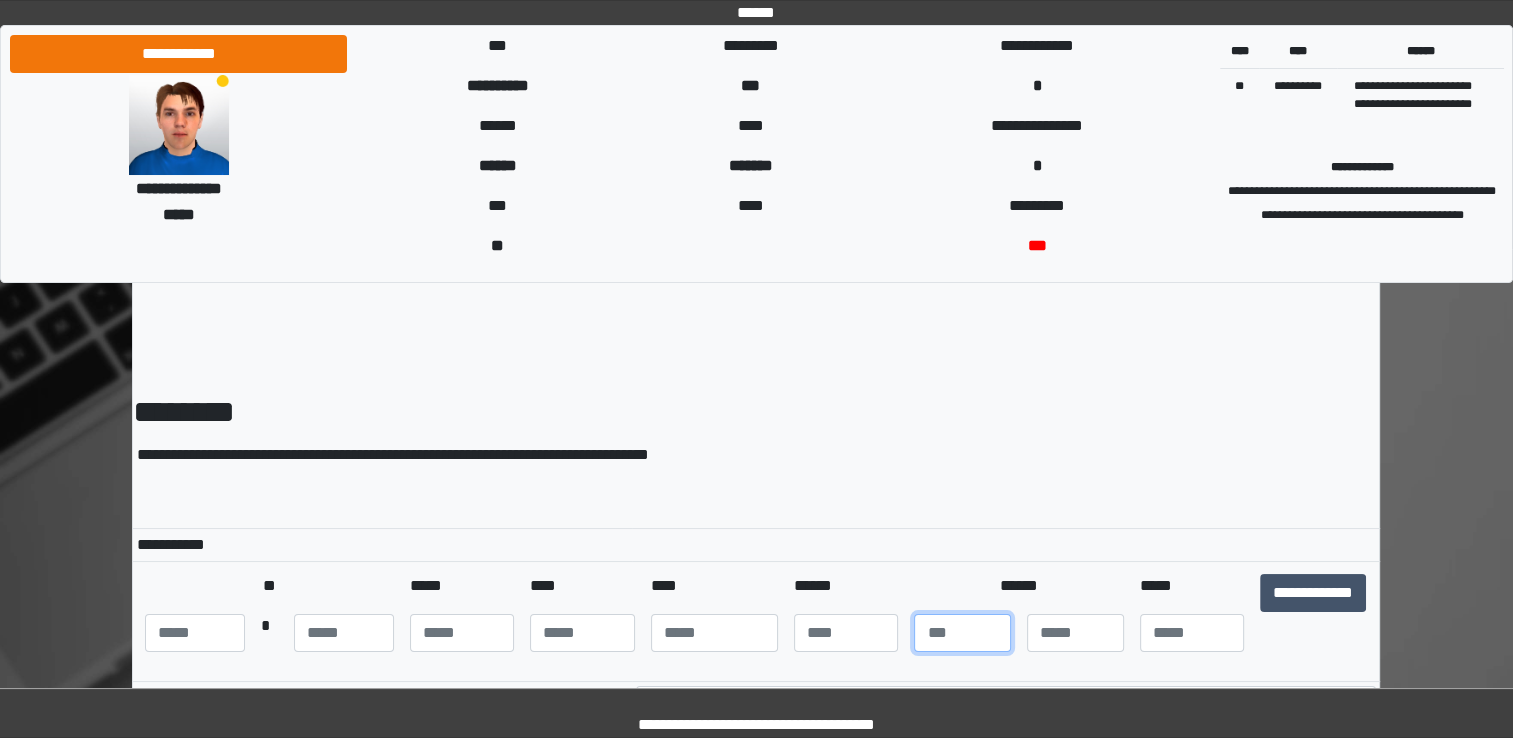 type on "*" 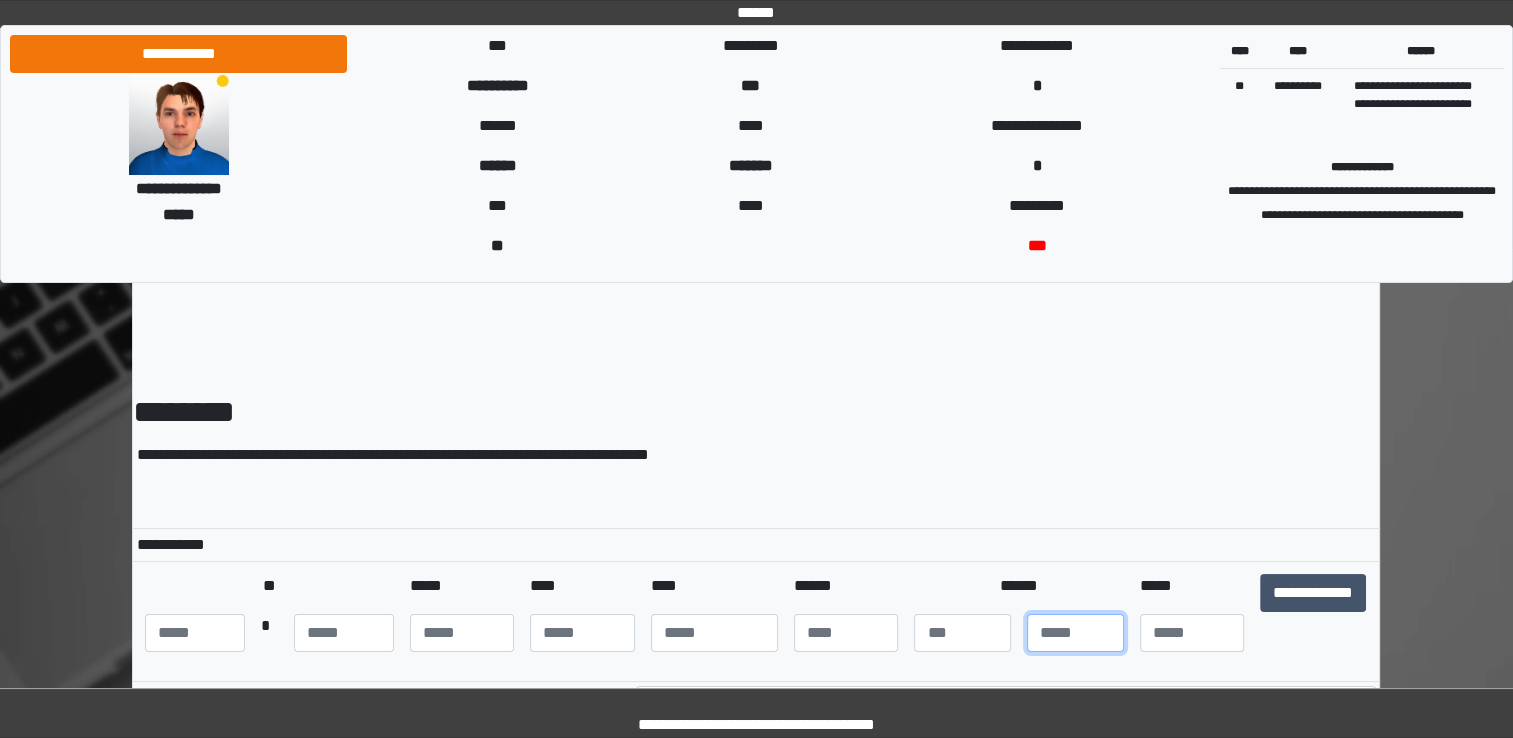 type on "*" 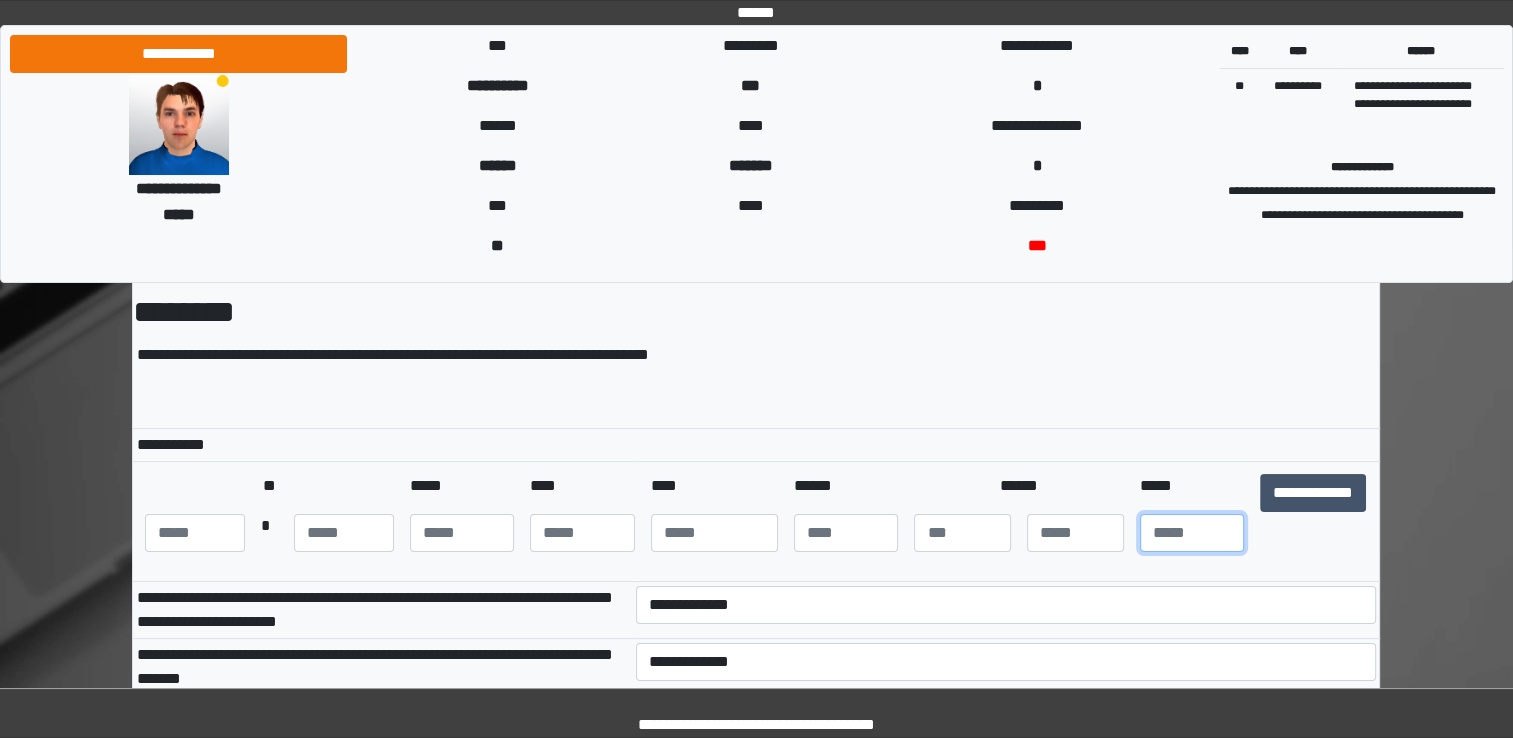 scroll, scrollTop: 200, scrollLeft: 0, axis: vertical 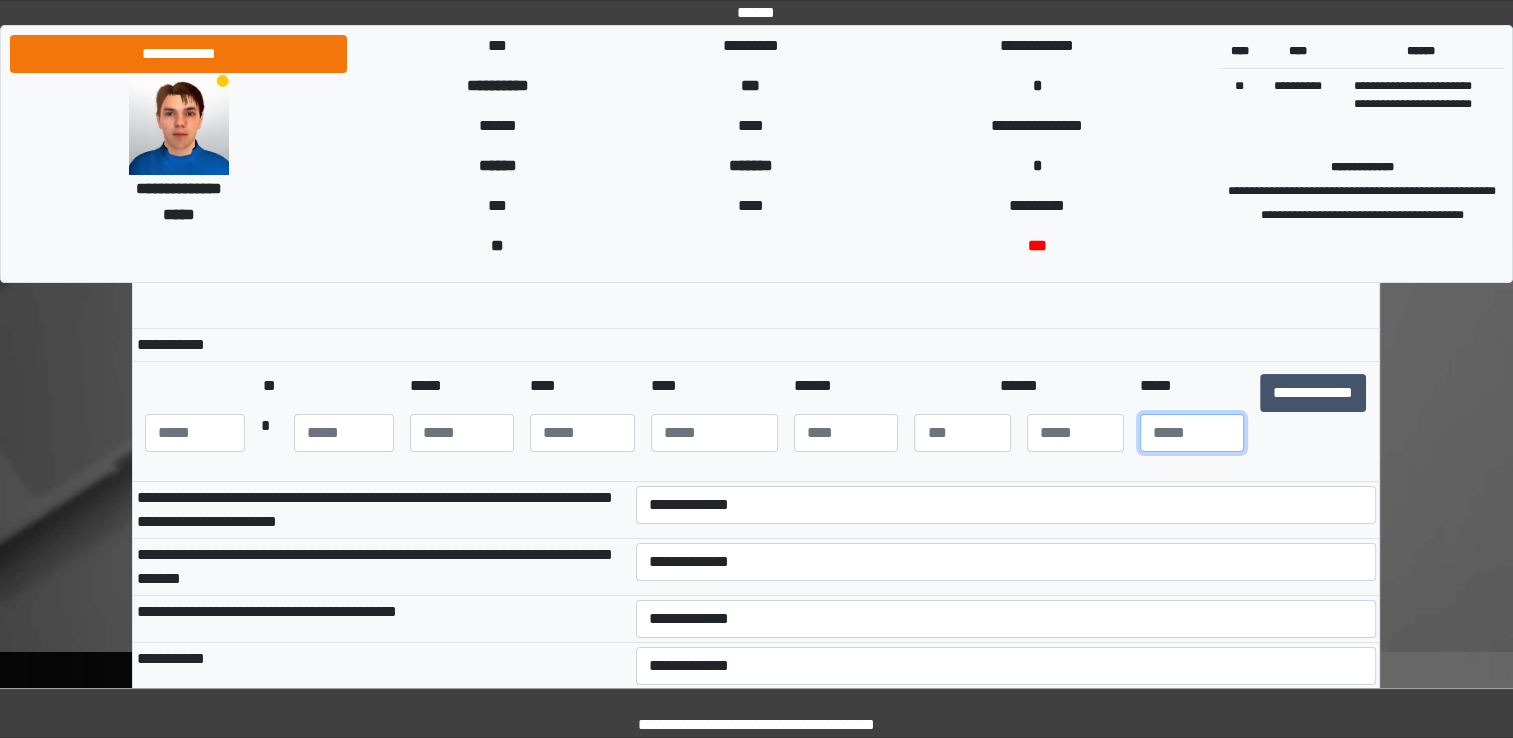 type on "**" 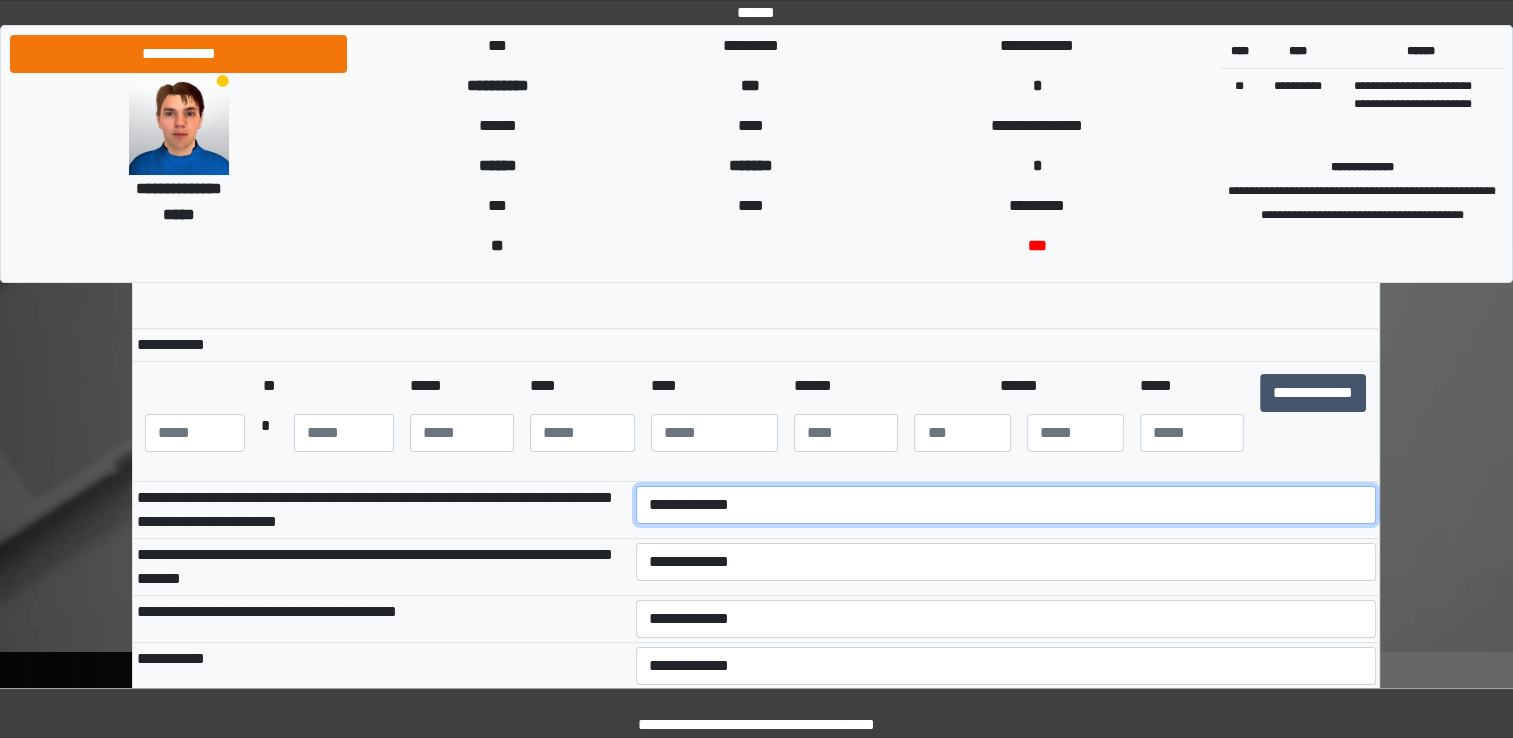 click on "**********" at bounding box center (1006, 505) 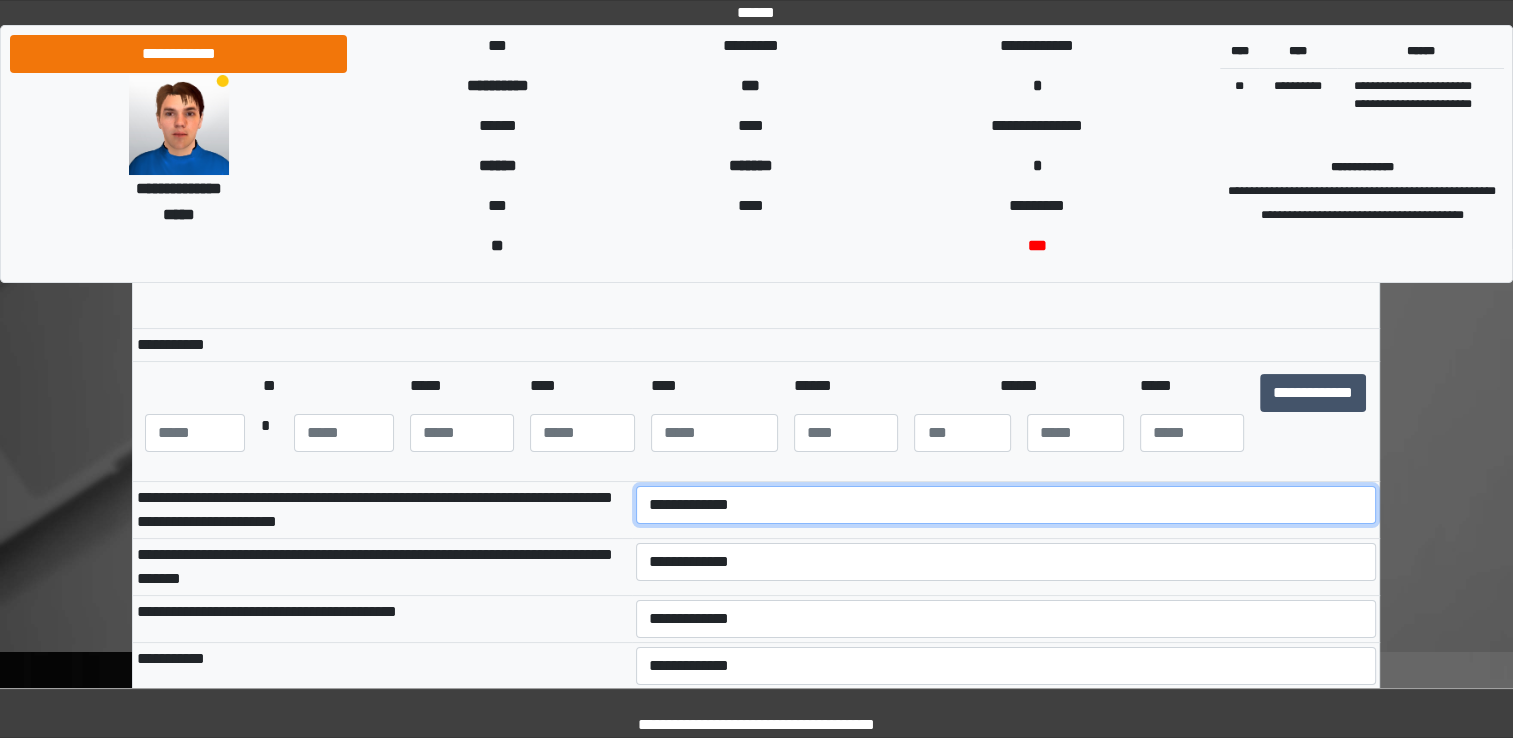 select on "***" 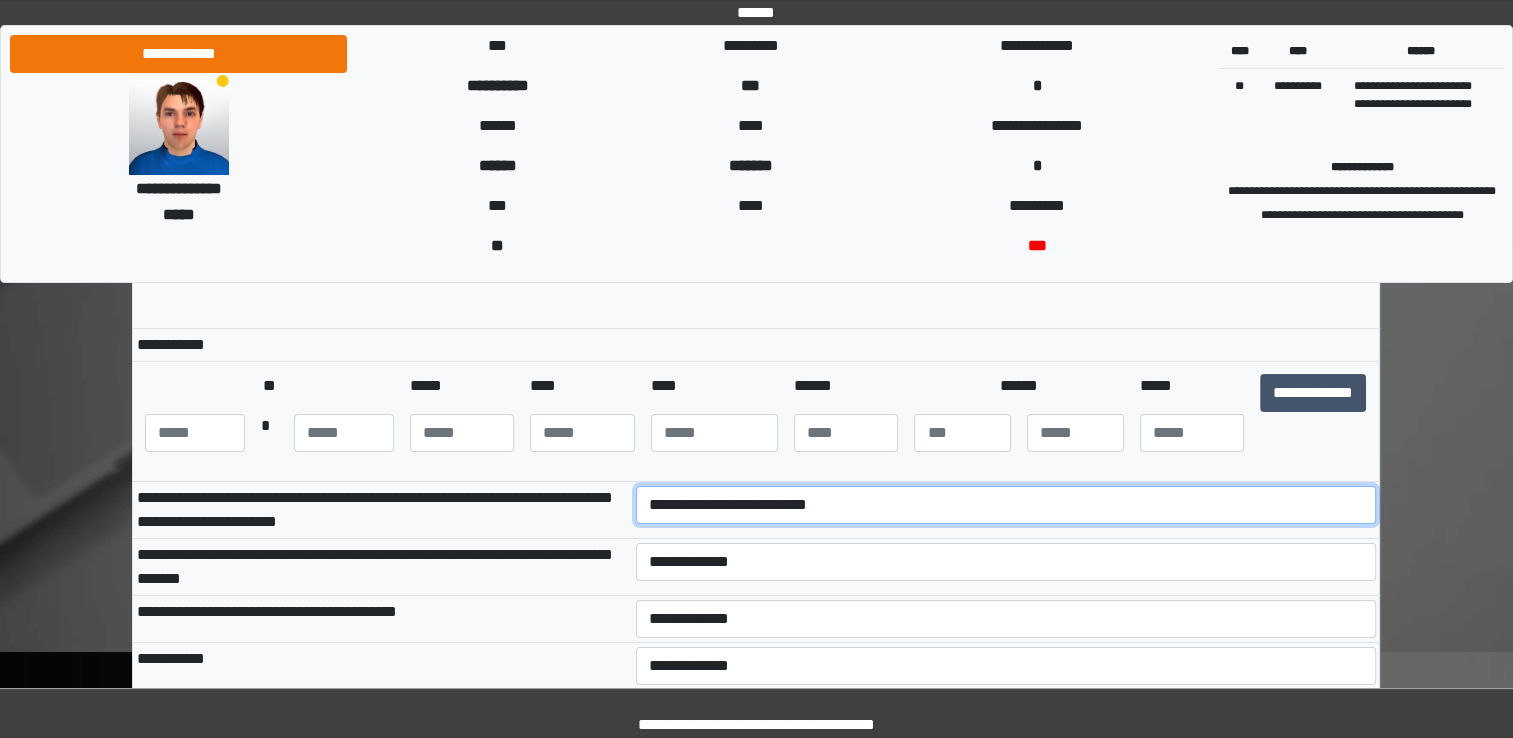 click on "**********" at bounding box center (1006, 505) 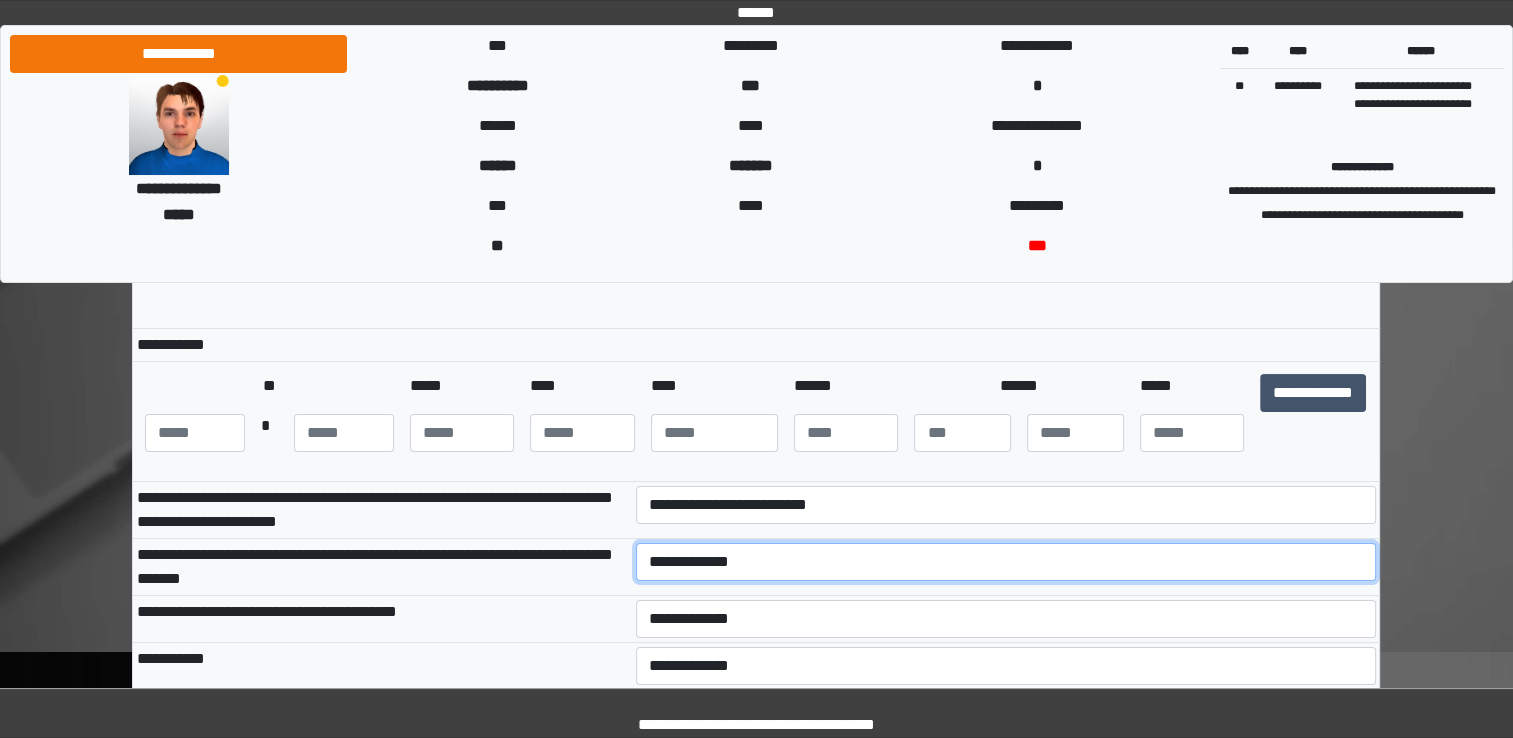 click on "**********" at bounding box center (1006, 562) 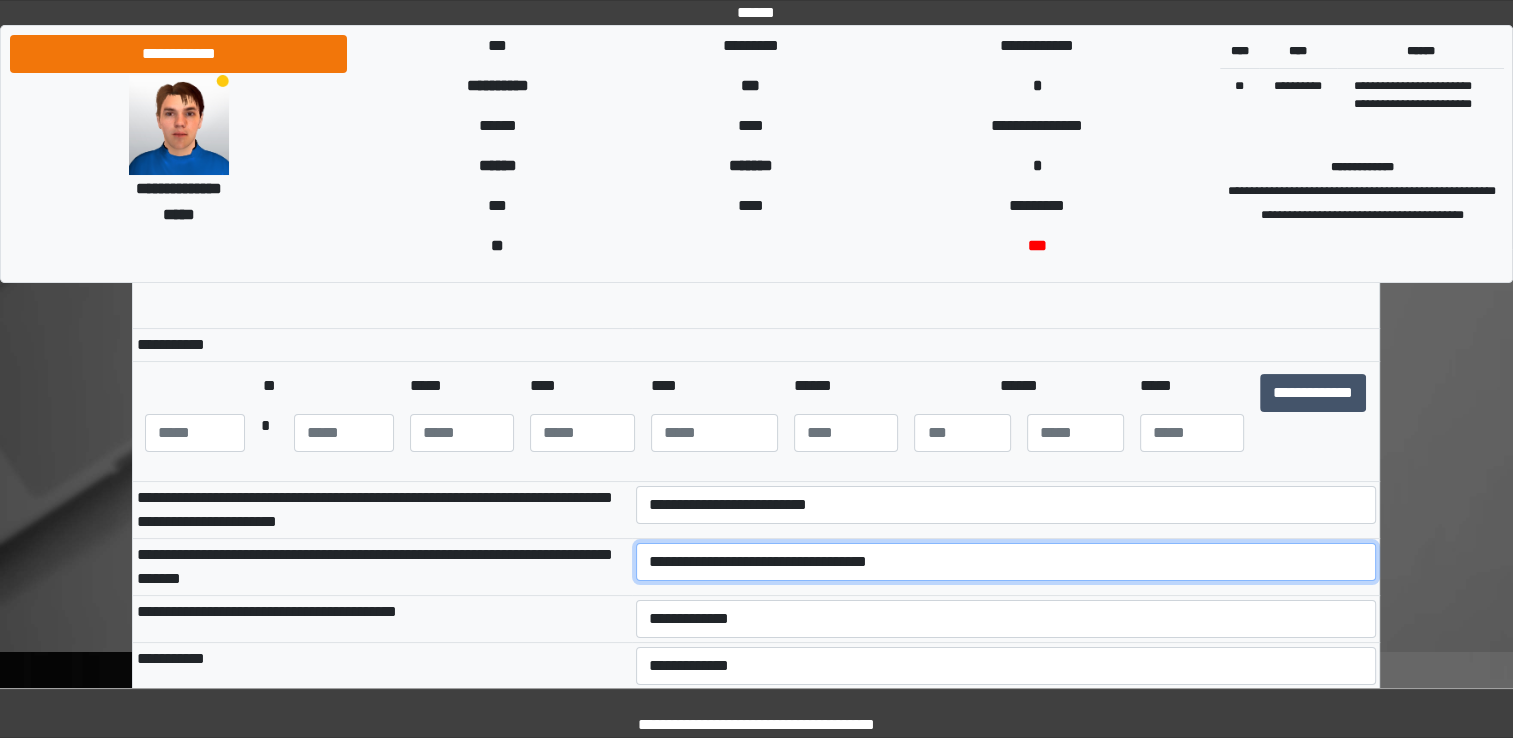 click on "**********" at bounding box center [1006, 562] 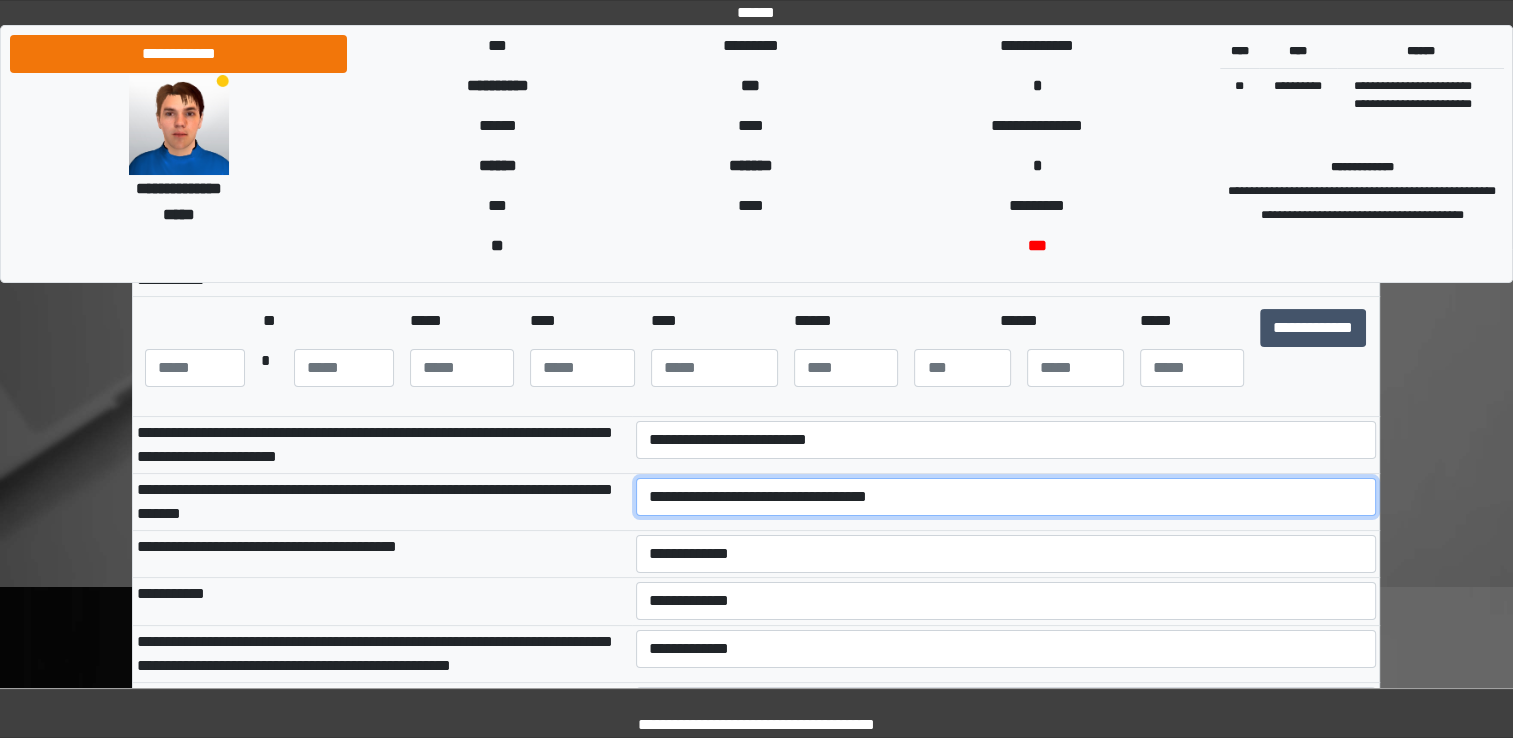 scroll, scrollTop: 300, scrollLeft: 0, axis: vertical 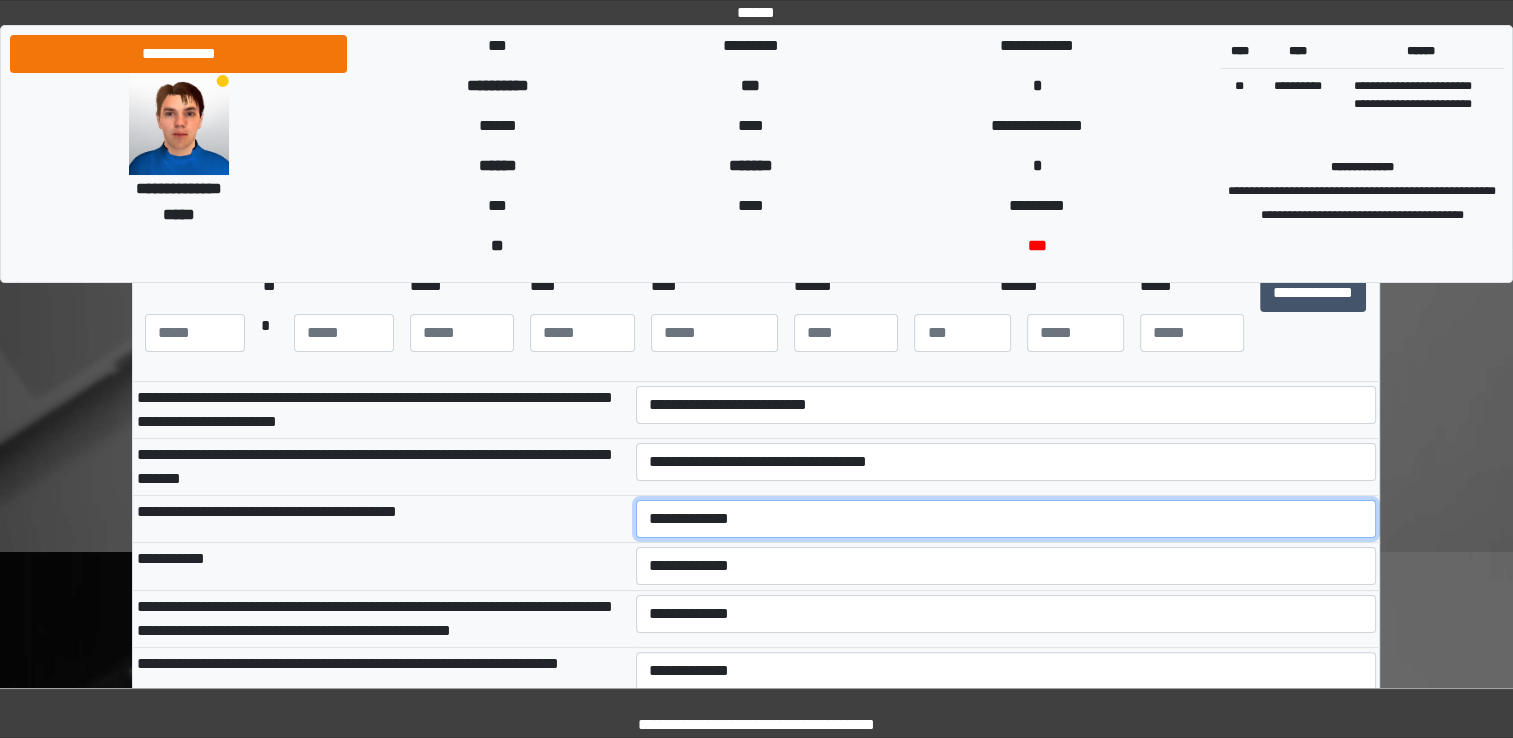 click on "**********" at bounding box center [1006, 519] 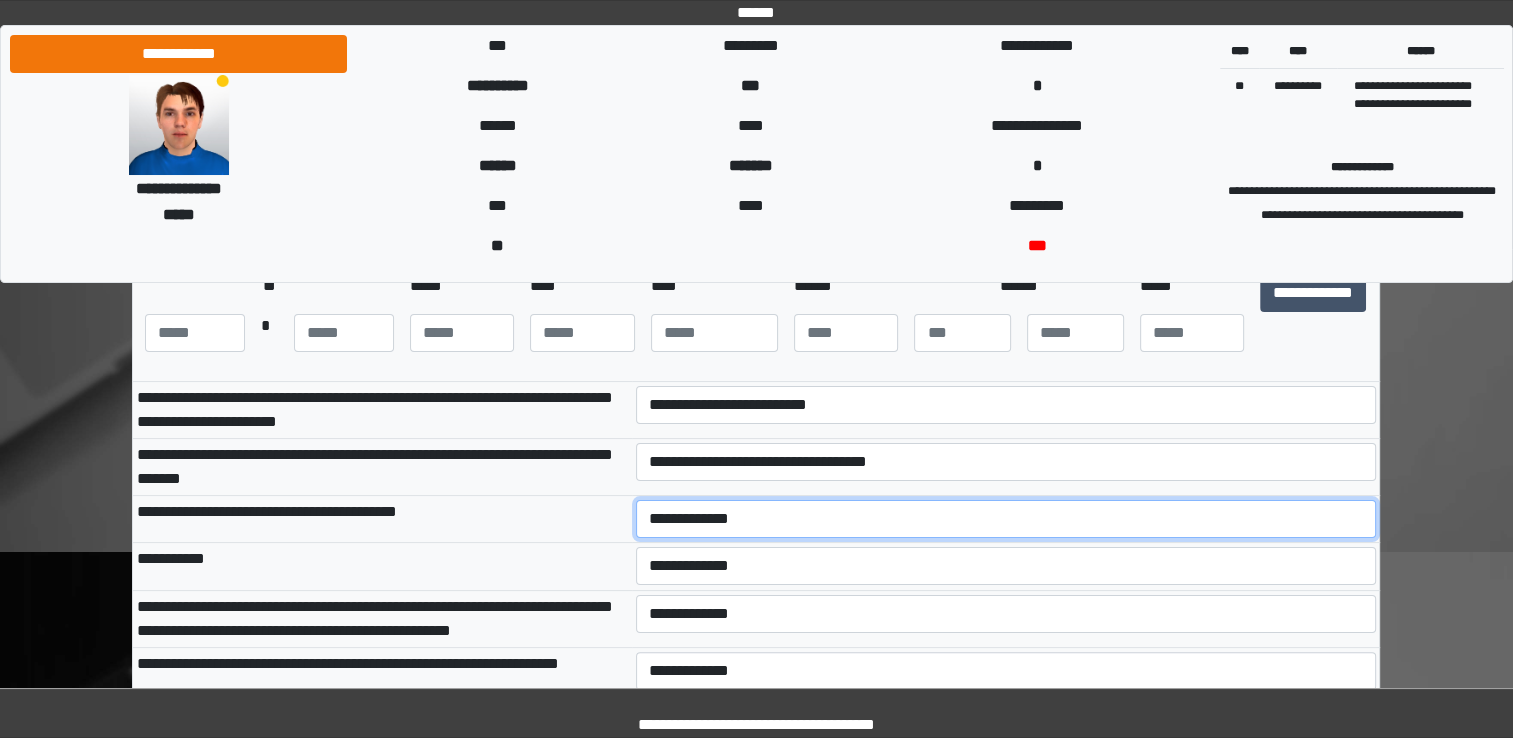 select on "***" 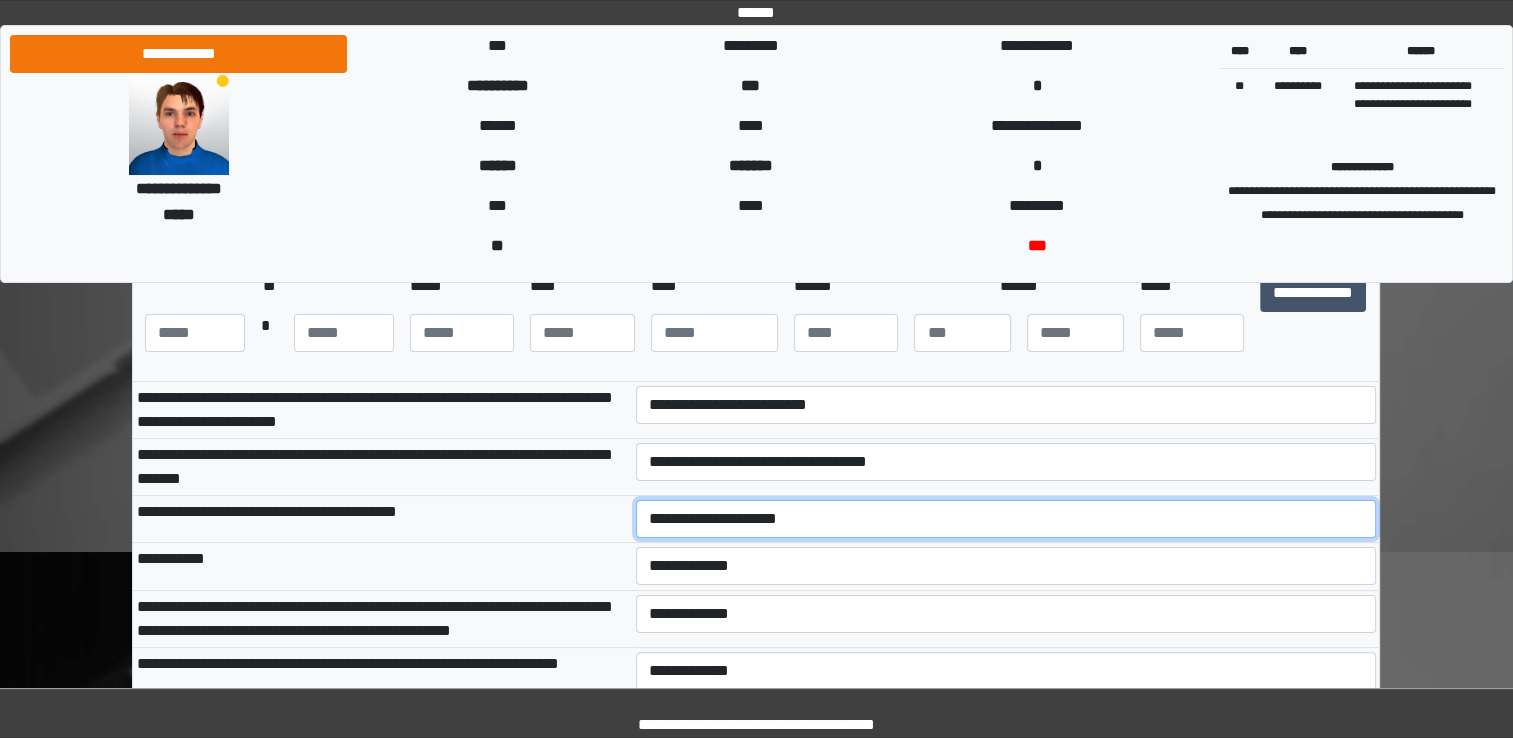 click on "**********" at bounding box center (1006, 519) 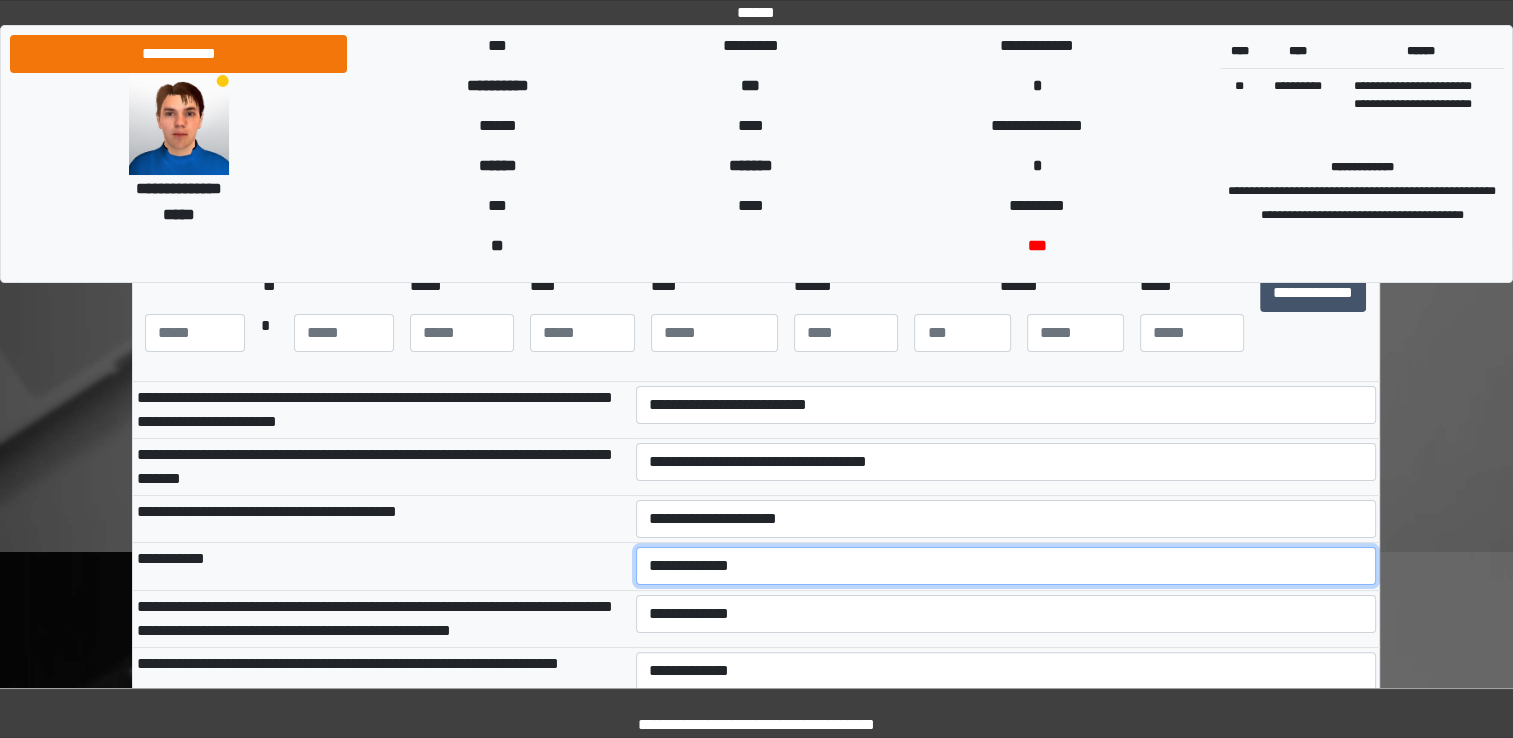 click on "**********" at bounding box center (1006, 566) 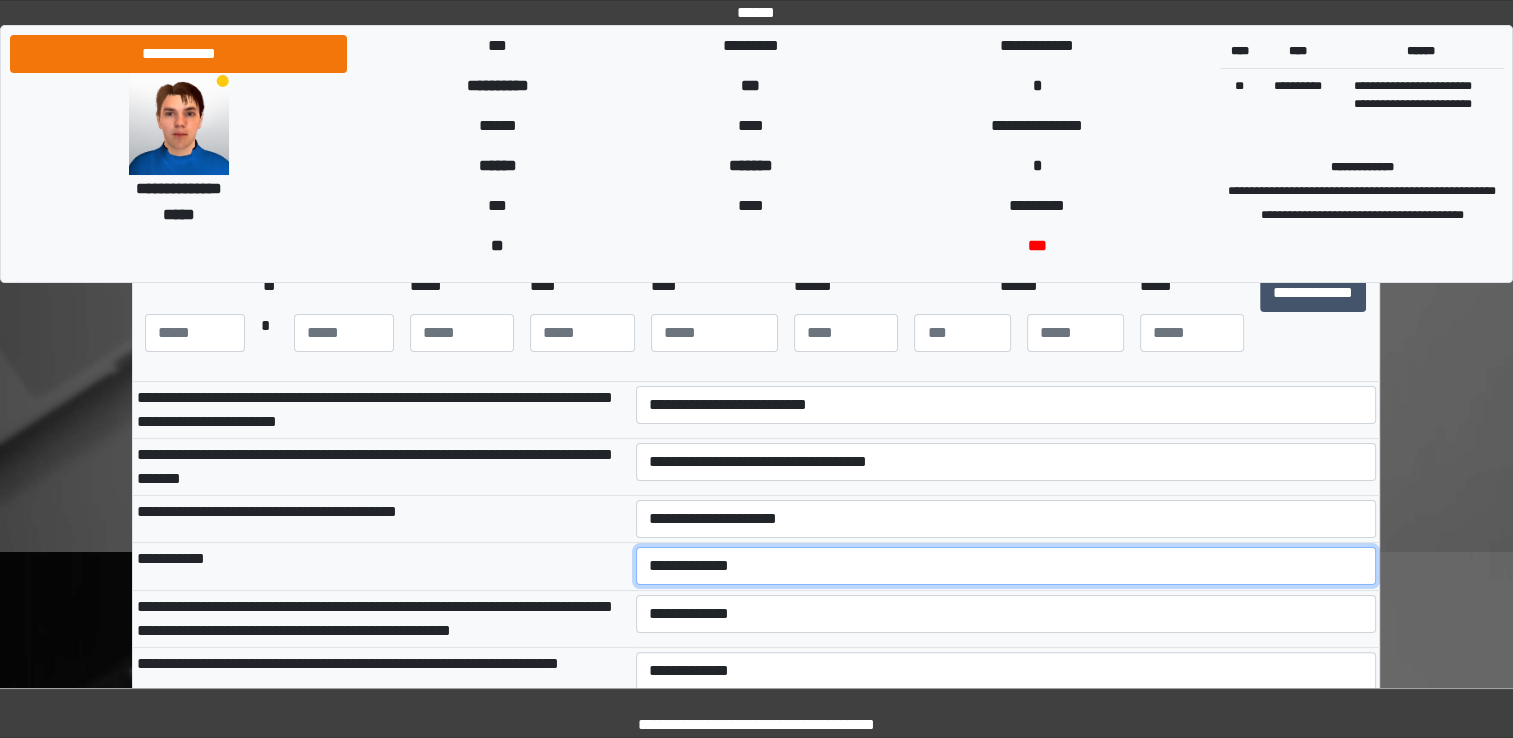 select on "***" 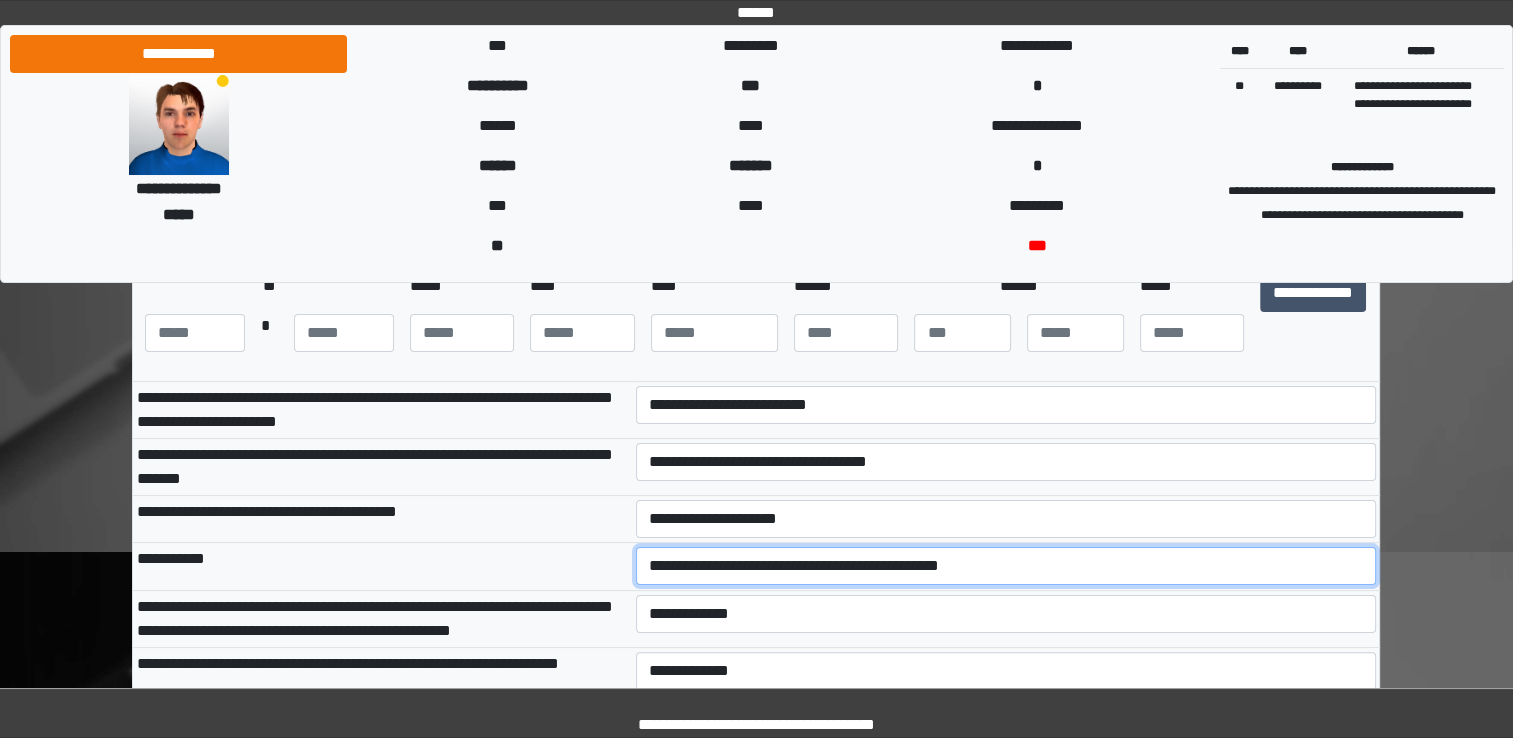 click on "**********" at bounding box center (1006, 566) 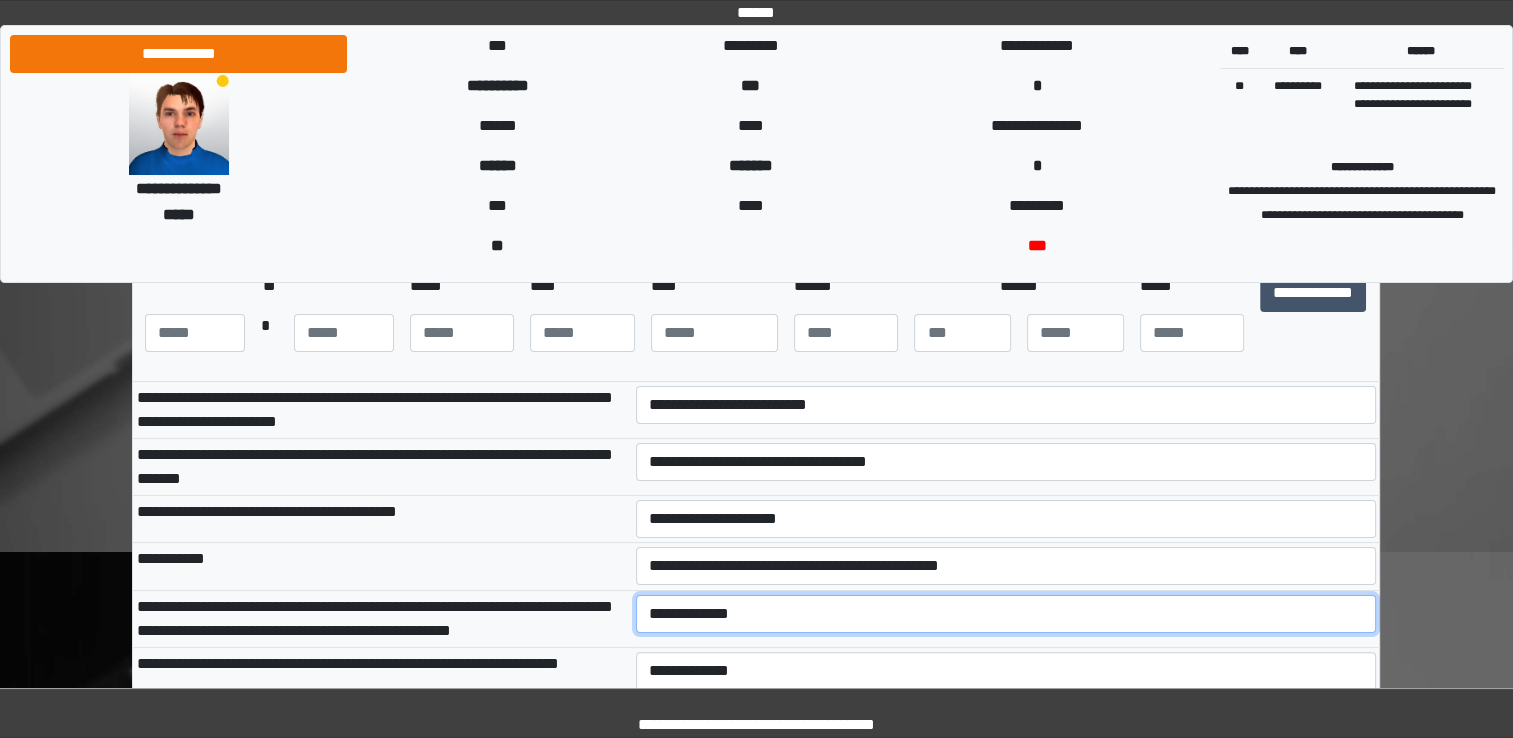 click on "**********" at bounding box center [1006, 614] 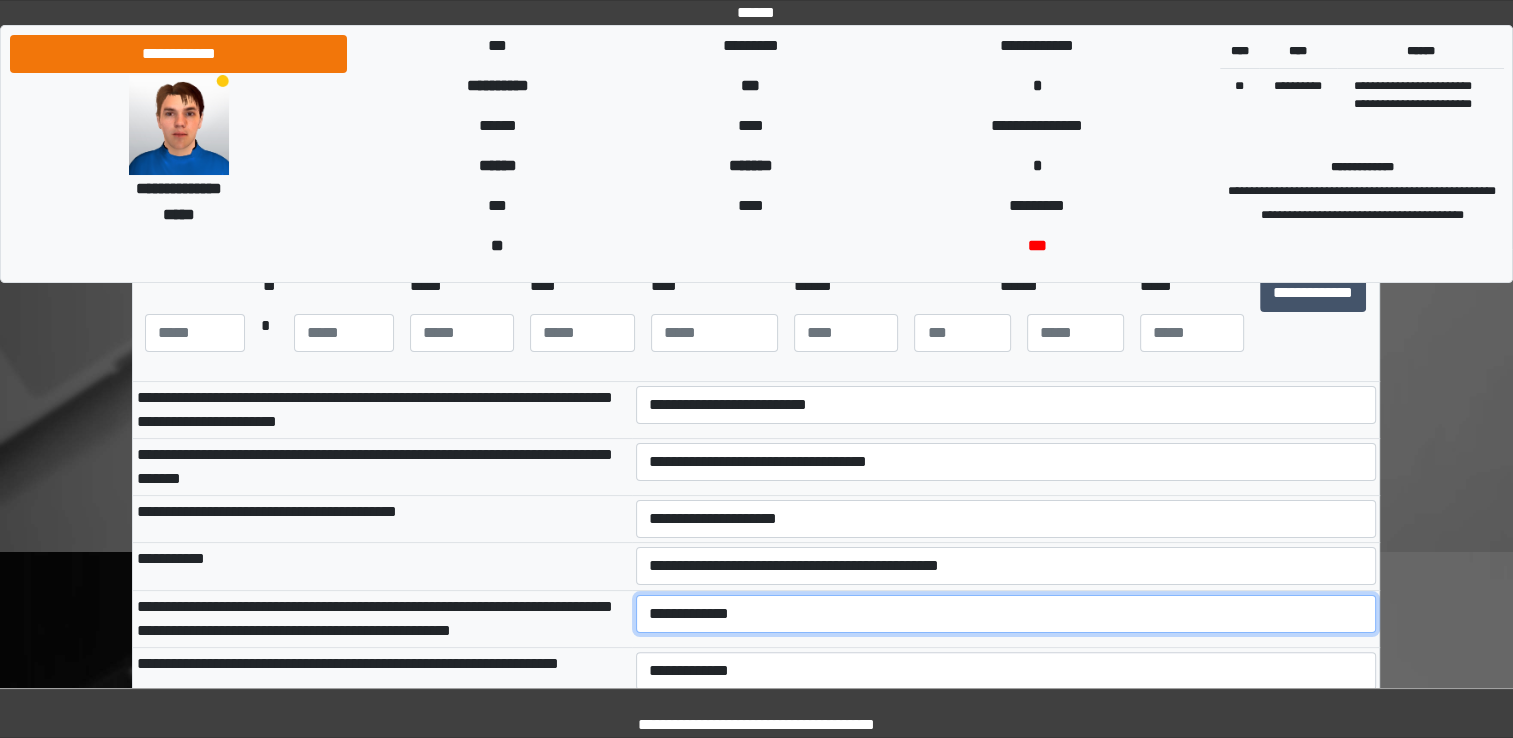 select on "***" 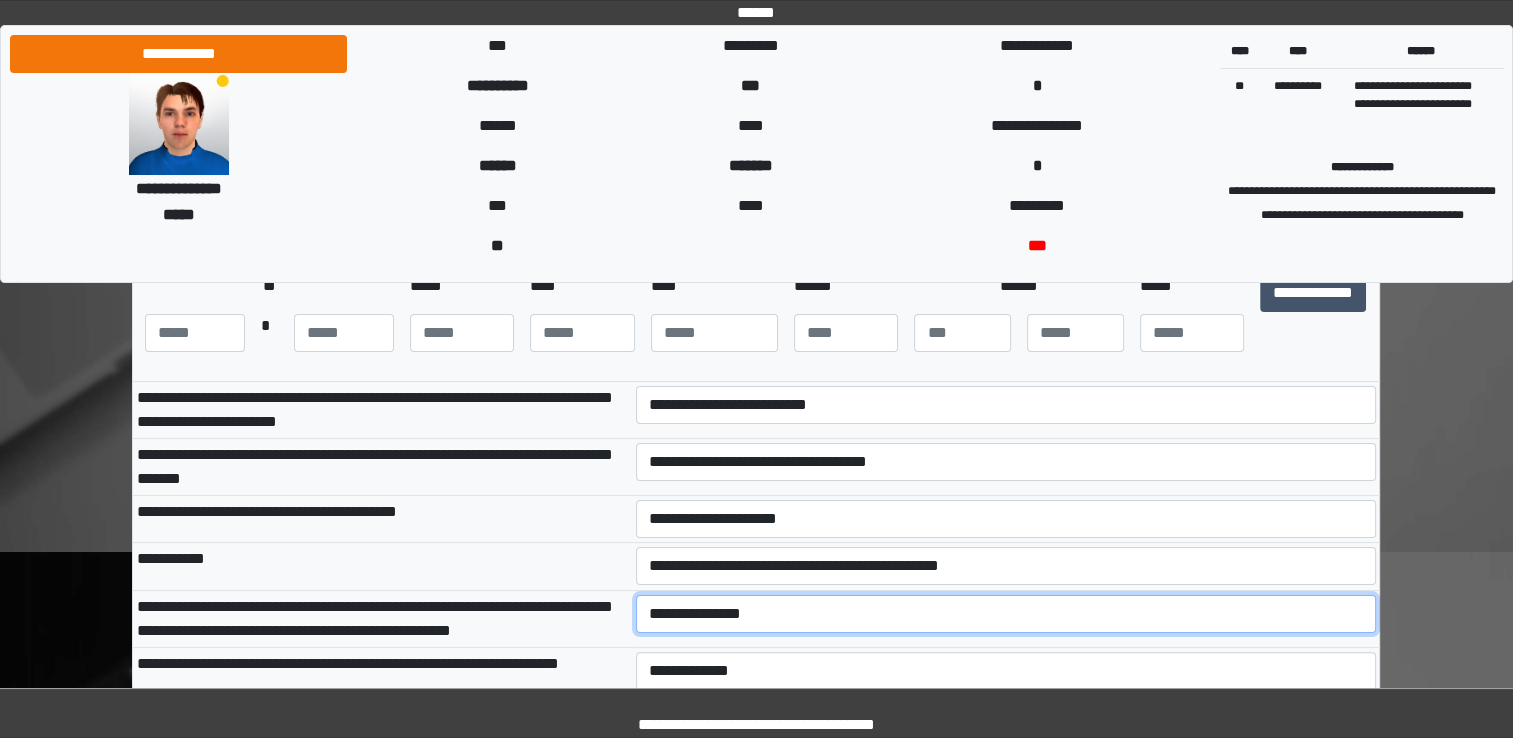 click on "**********" at bounding box center [1006, 614] 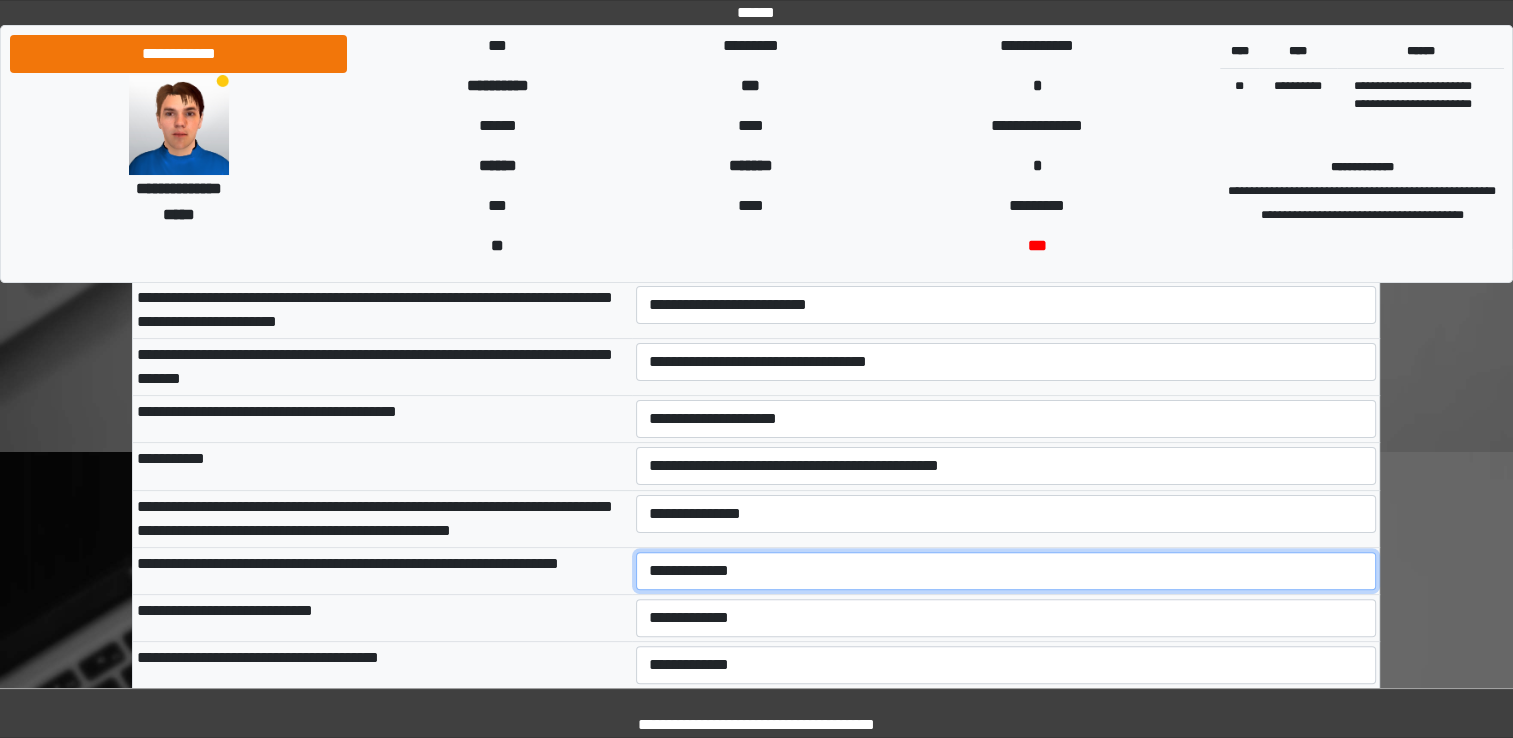 click on "**********" at bounding box center (1006, 571) 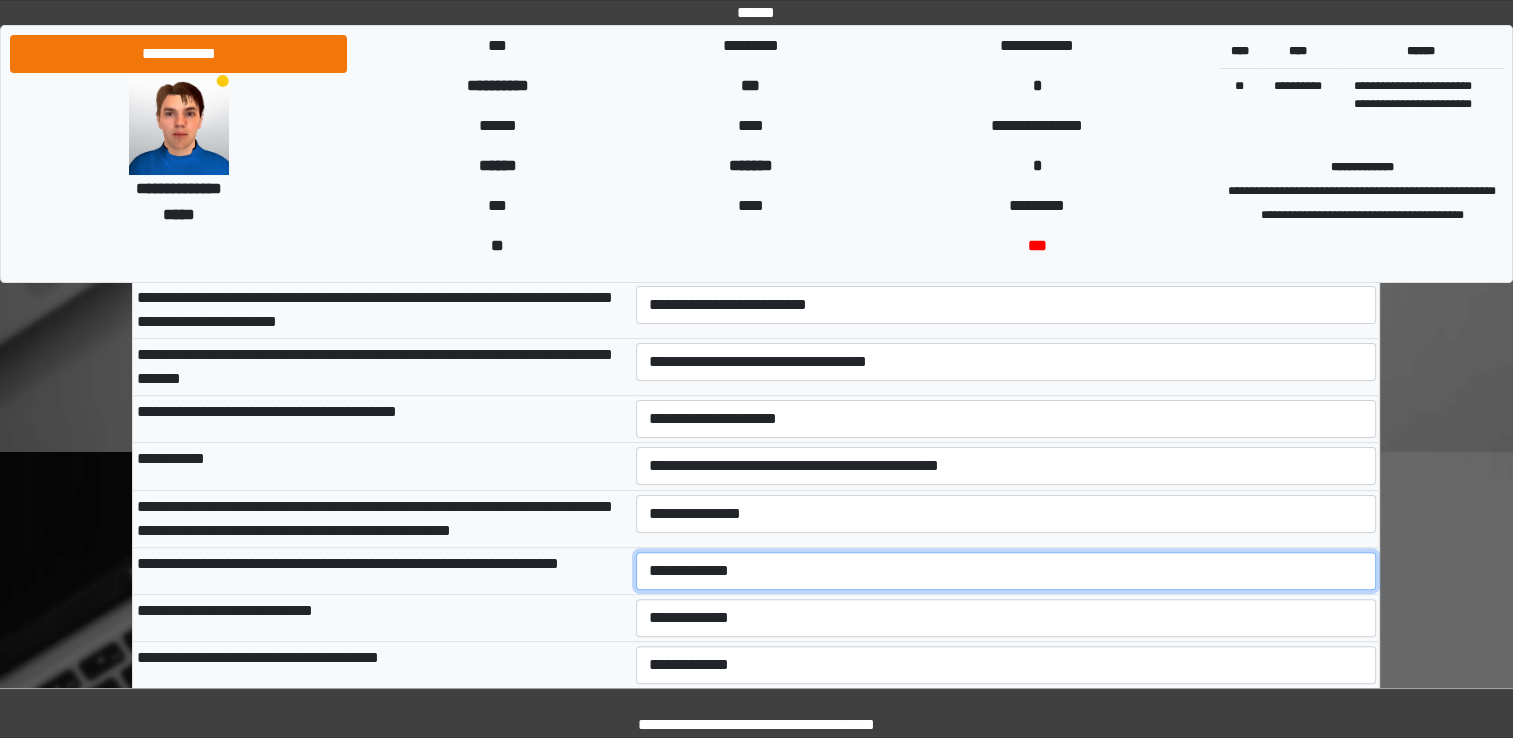 select on "***" 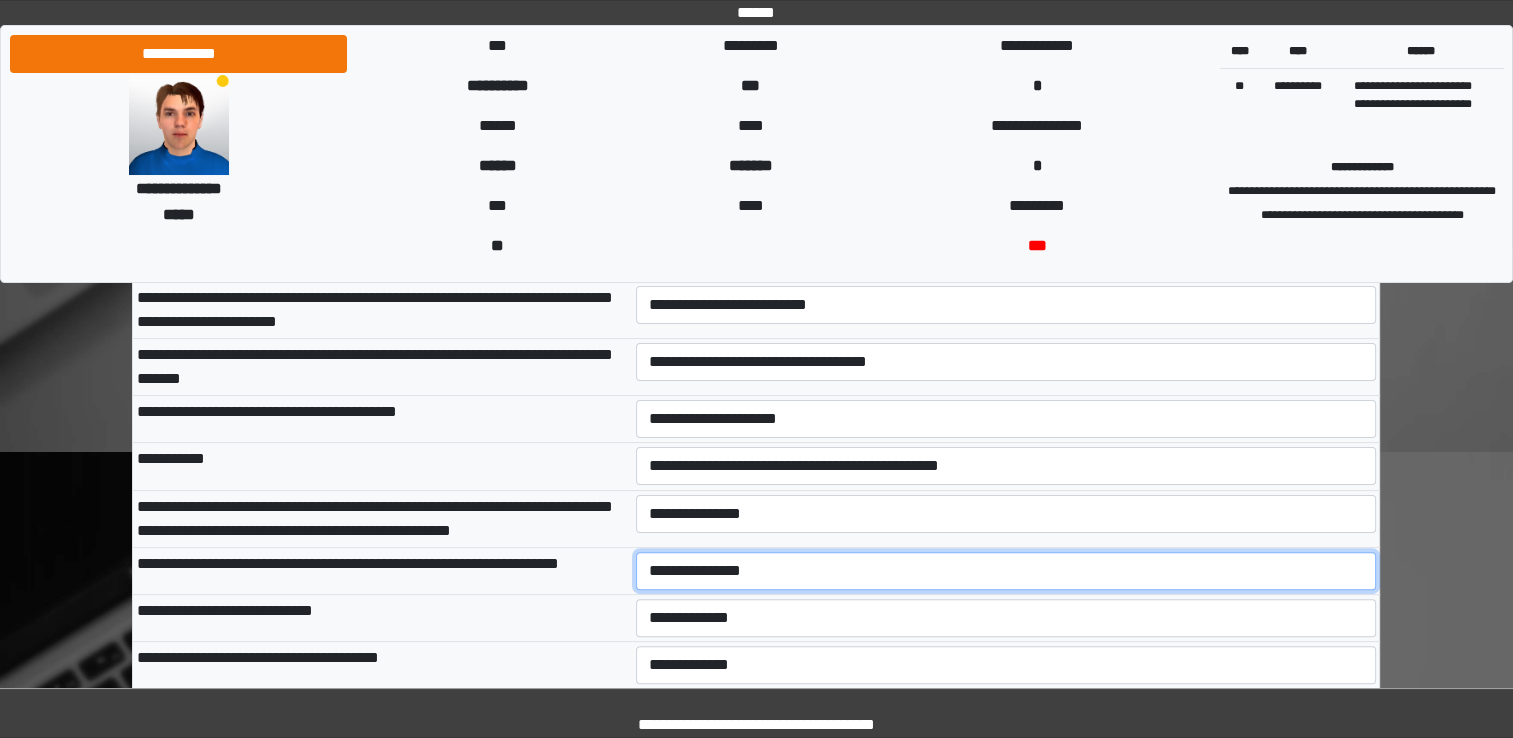 click on "**********" at bounding box center (1006, 571) 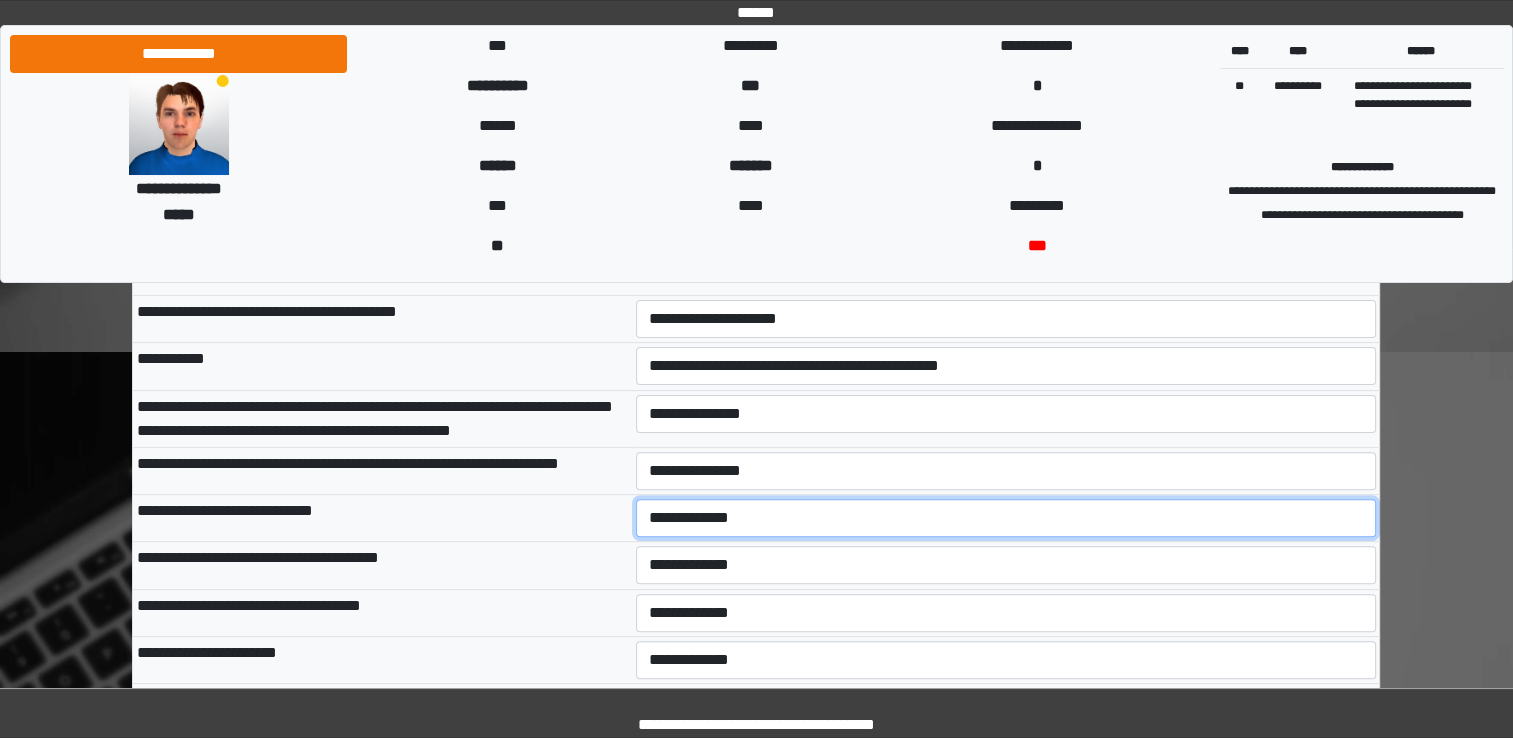 click on "**********" at bounding box center (1006, 518) 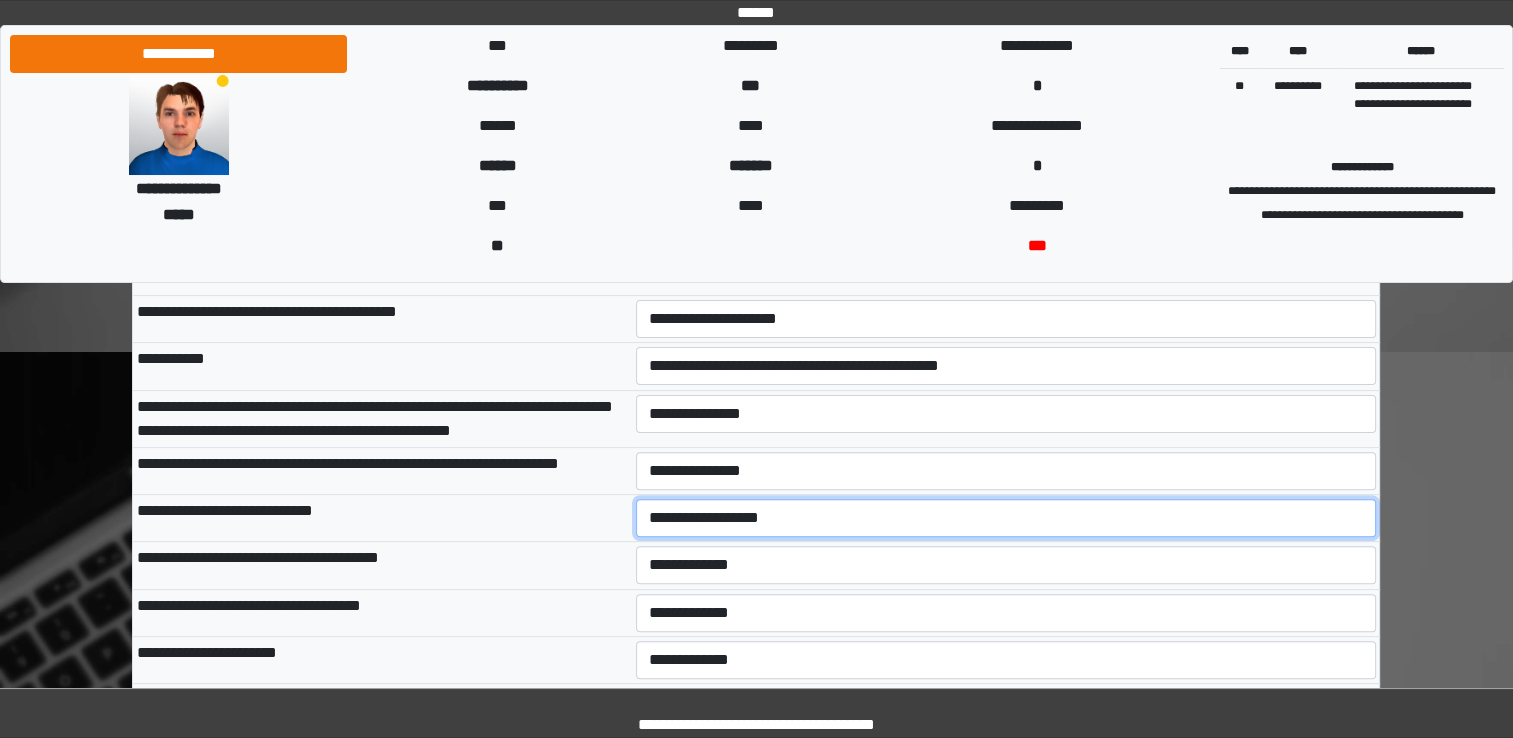 click on "**********" at bounding box center (1006, 518) 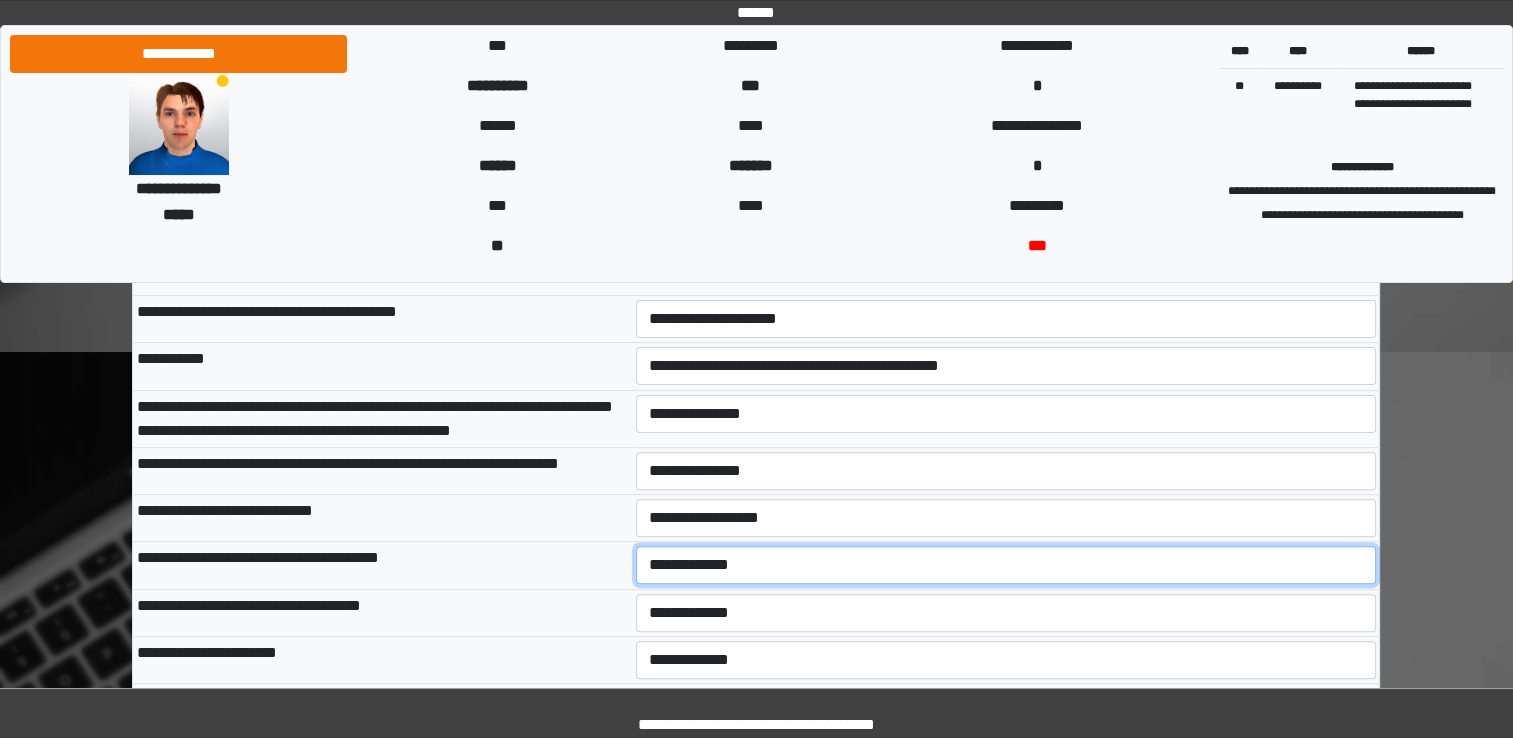 click on "**********" at bounding box center (1006, 565) 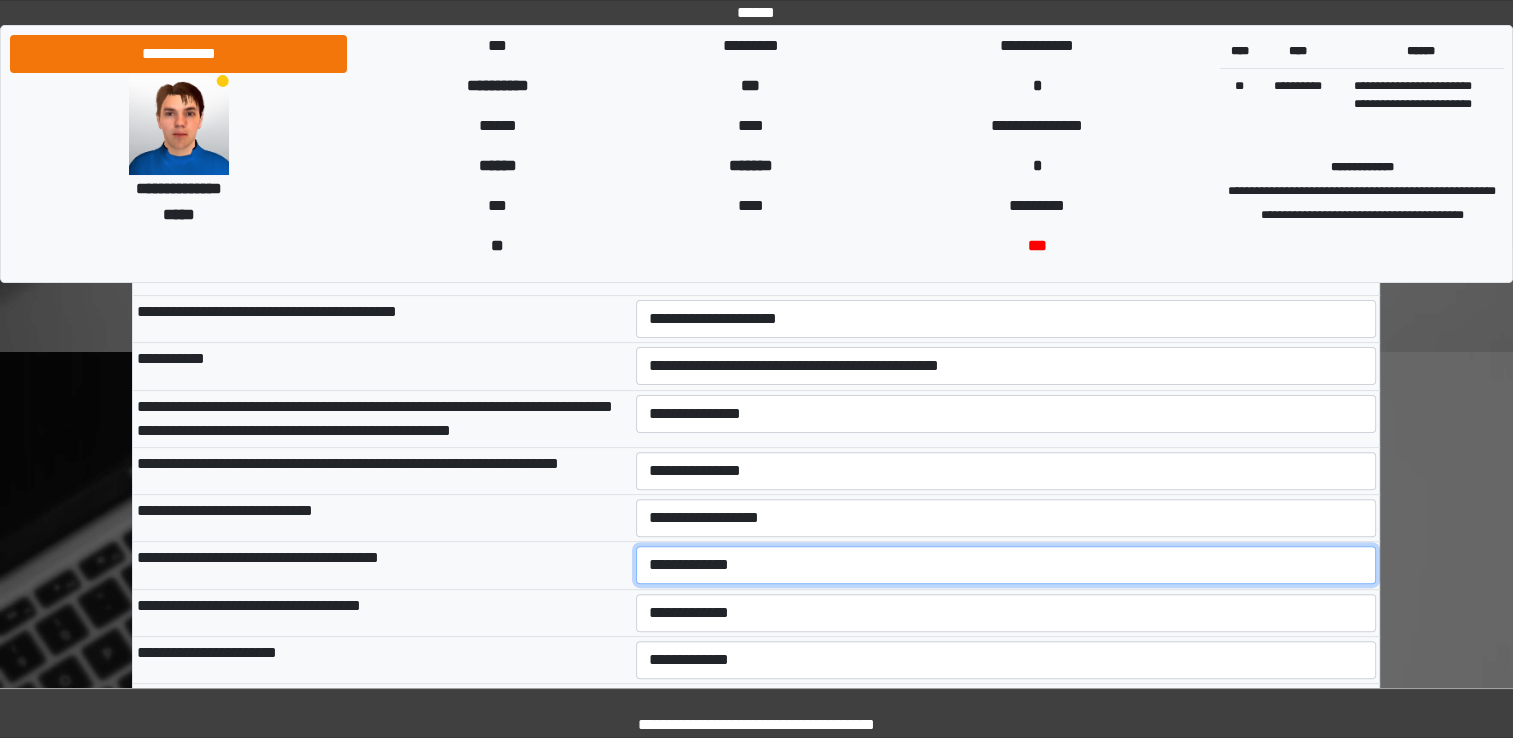 select on "***" 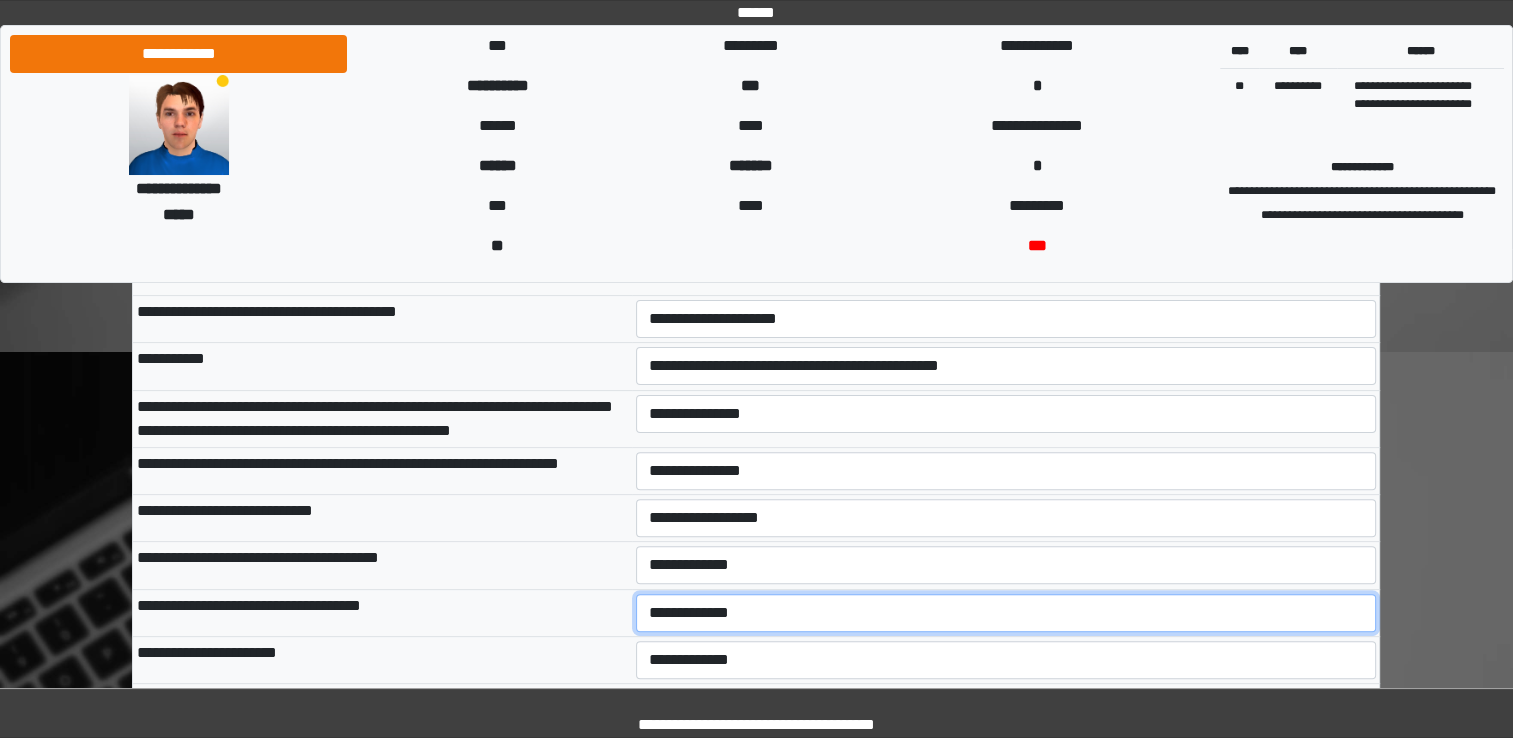 click on "**********" at bounding box center (1006, 613) 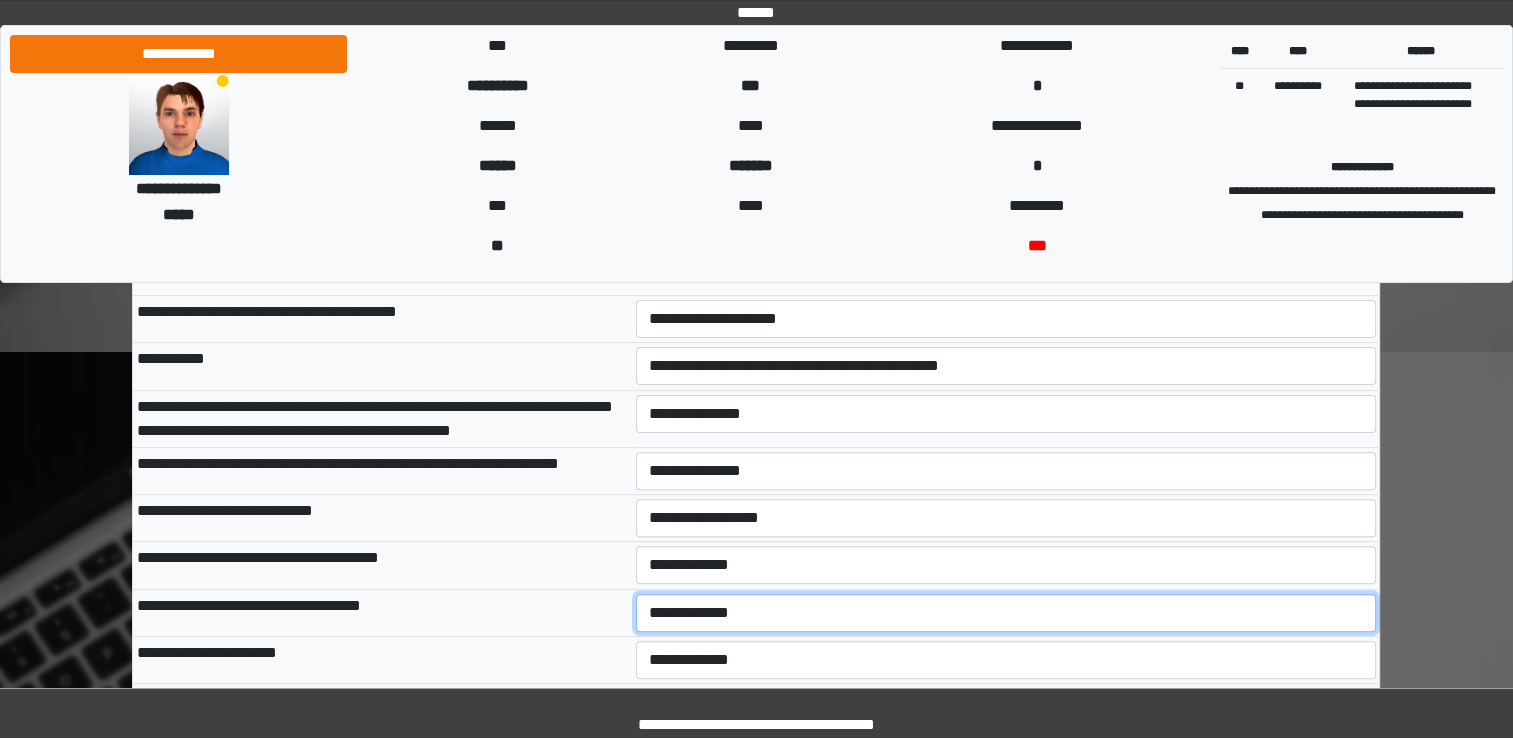 select on "***" 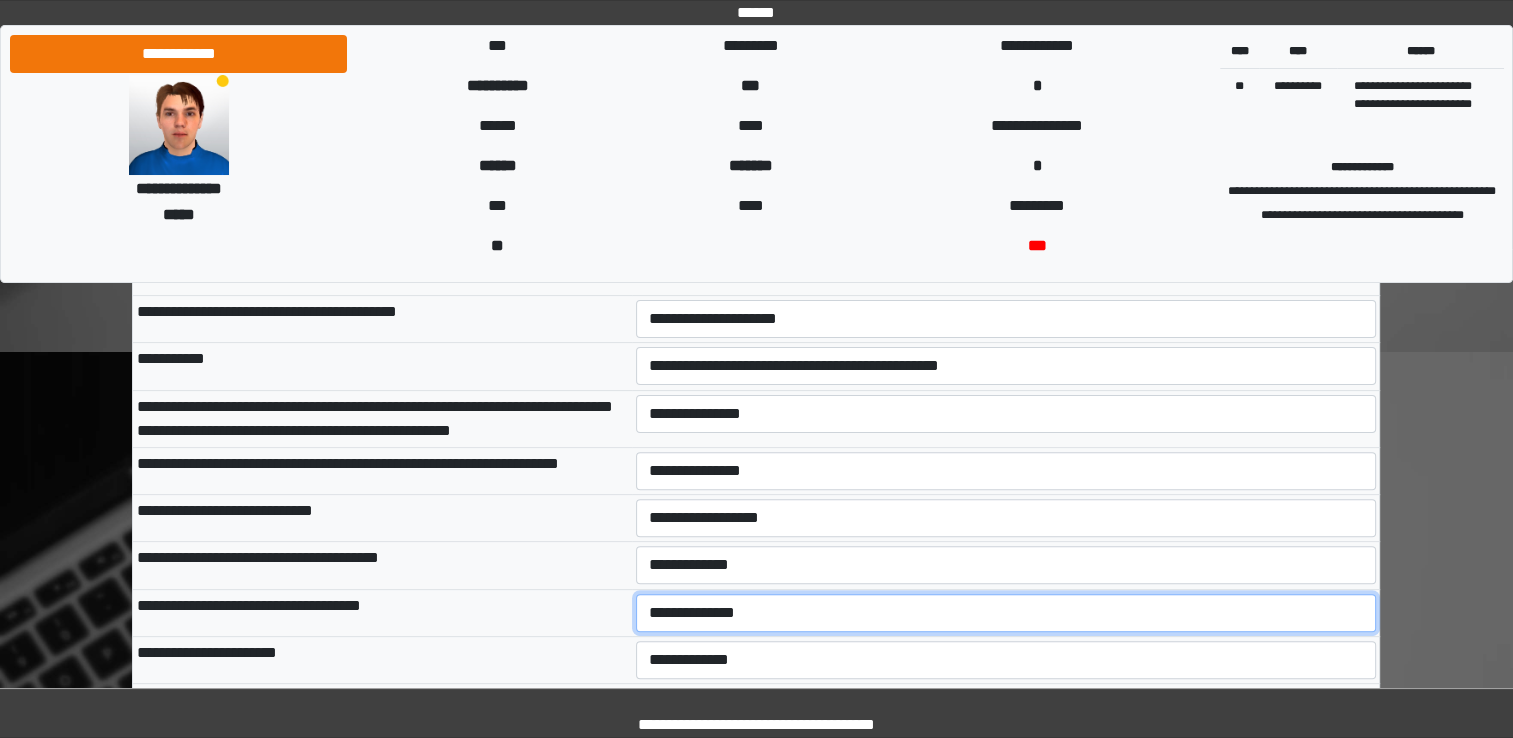 click on "**********" at bounding box center (1006, 613) 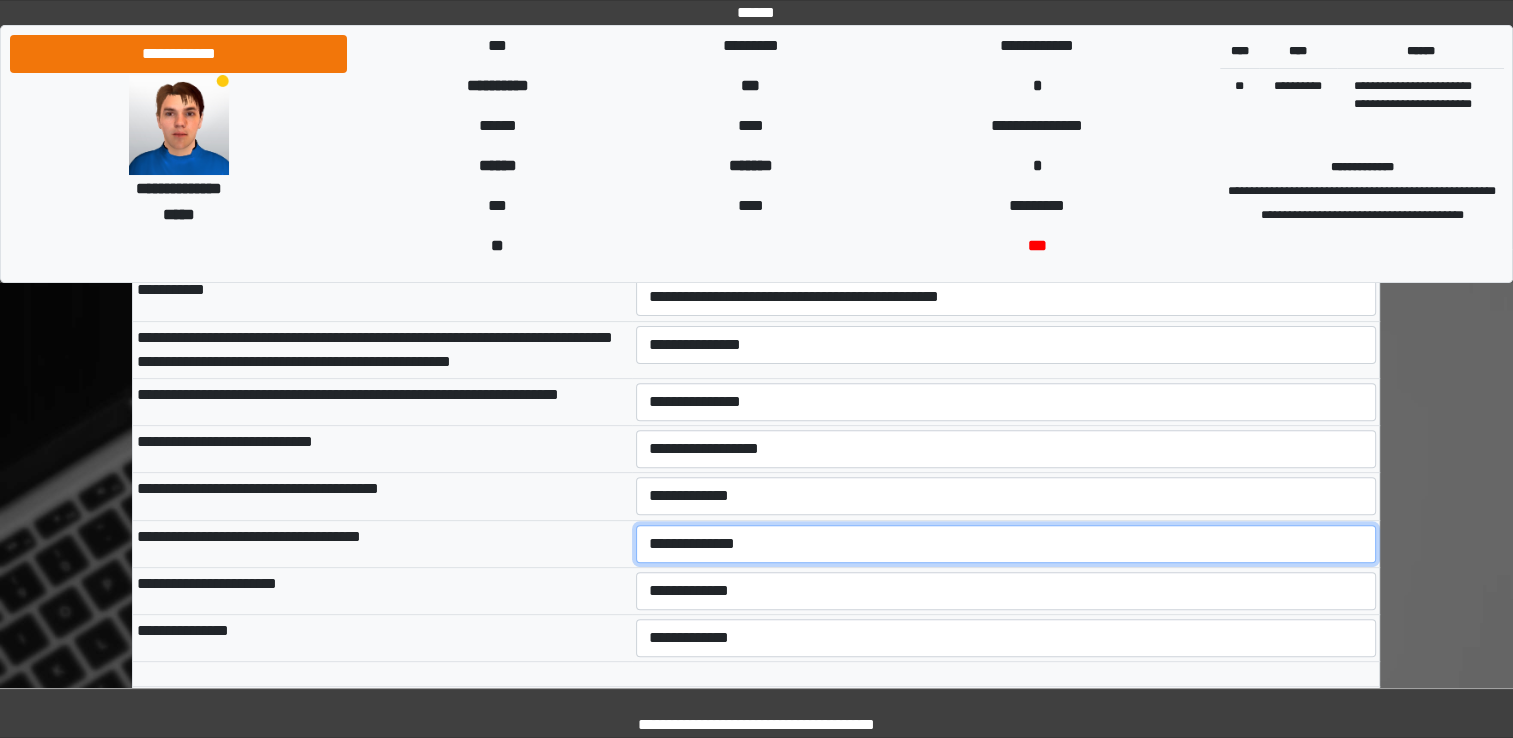 scroll, scrollTop: 600, scrollLeft: 0, axis: vertical 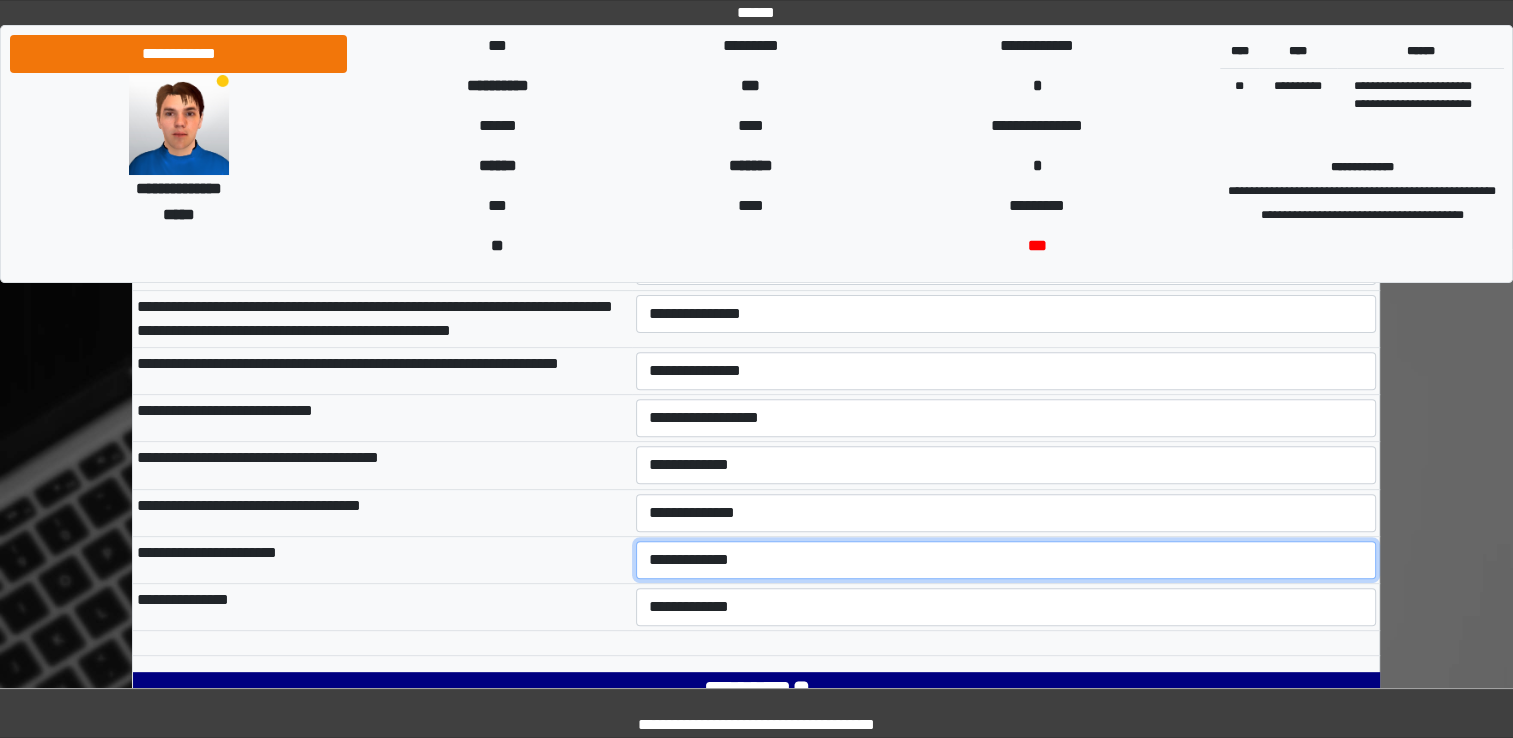 click on "**********" at bounding box center (1006, 560) 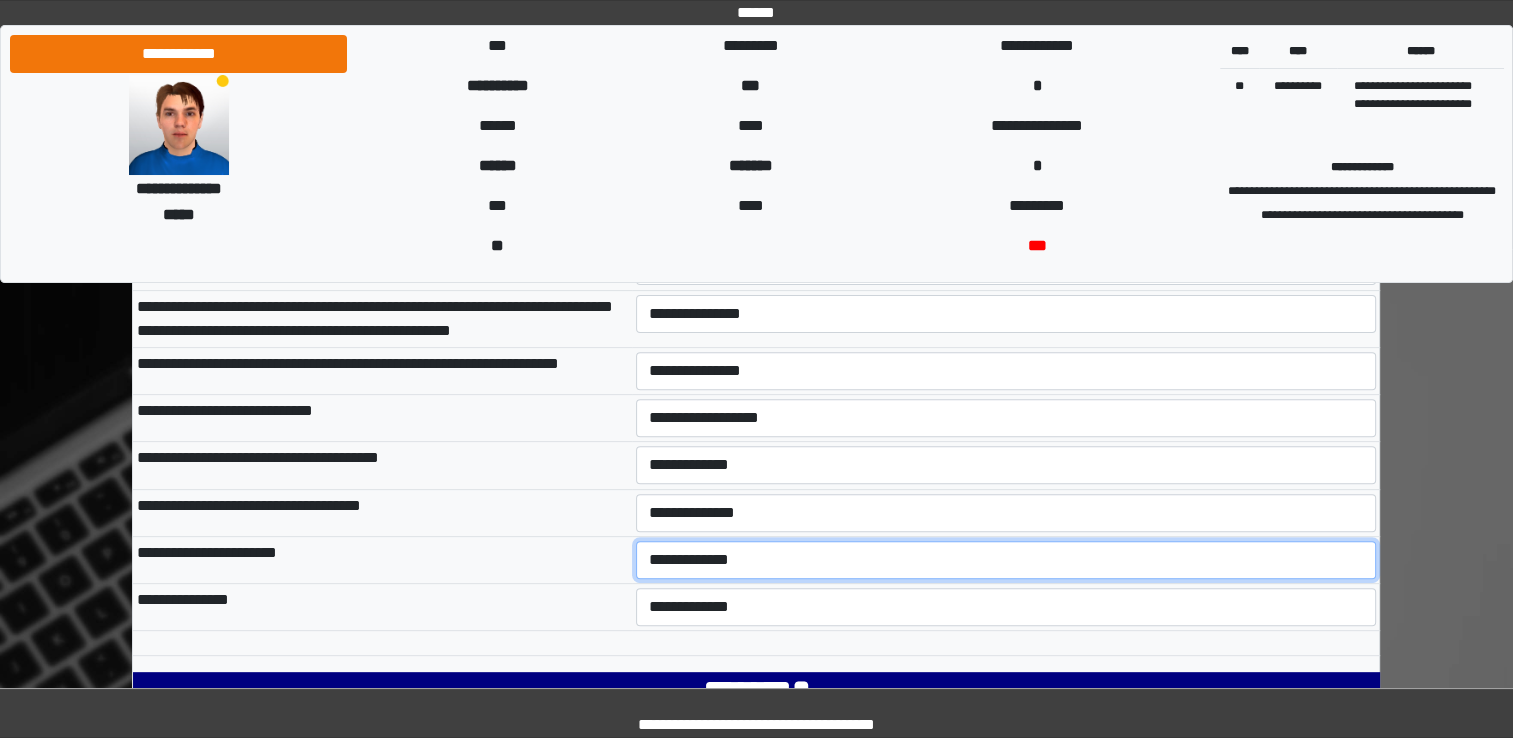 select on "***" 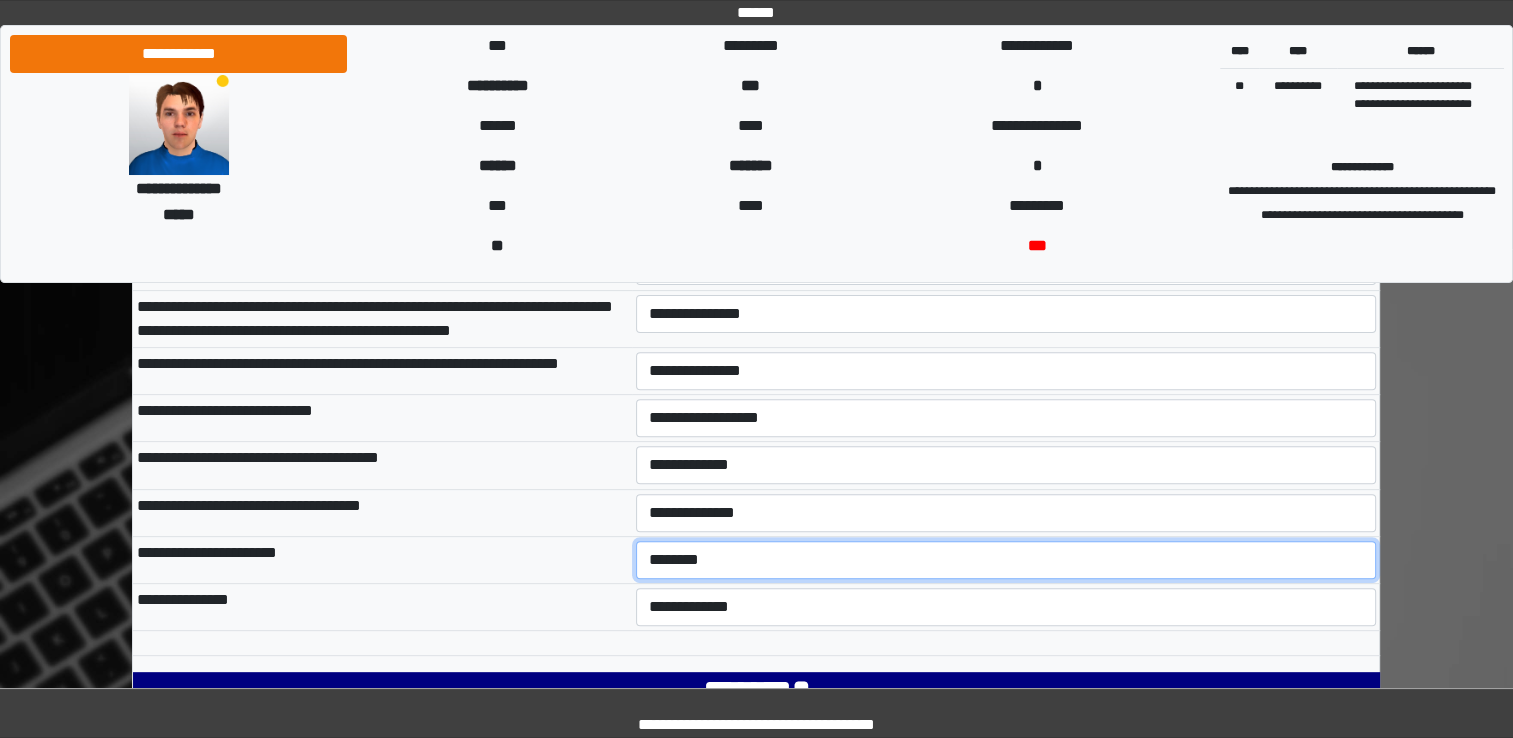 click on "**********" at bounding box center (1006, 560) 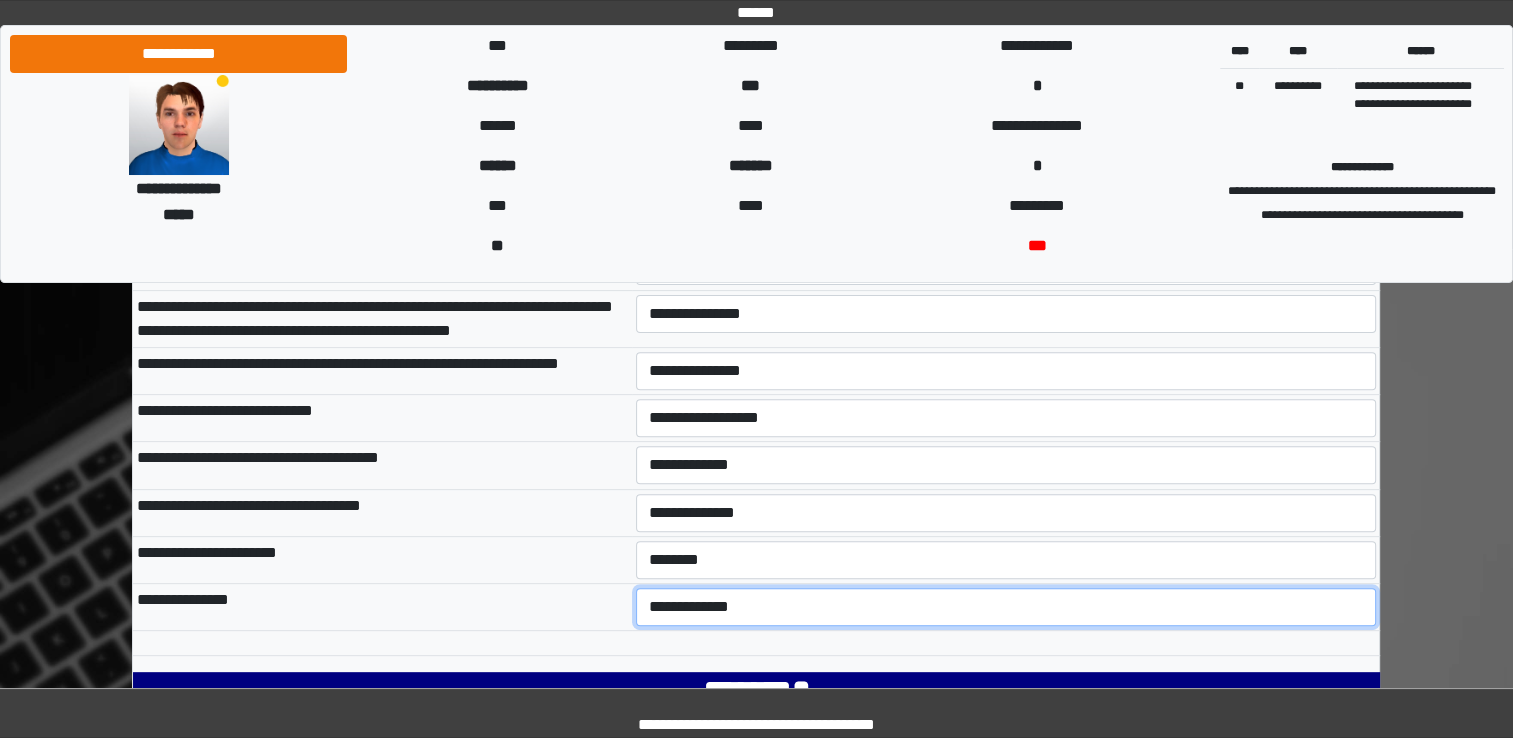 click on "**********" at bounding box center [1006, 607] 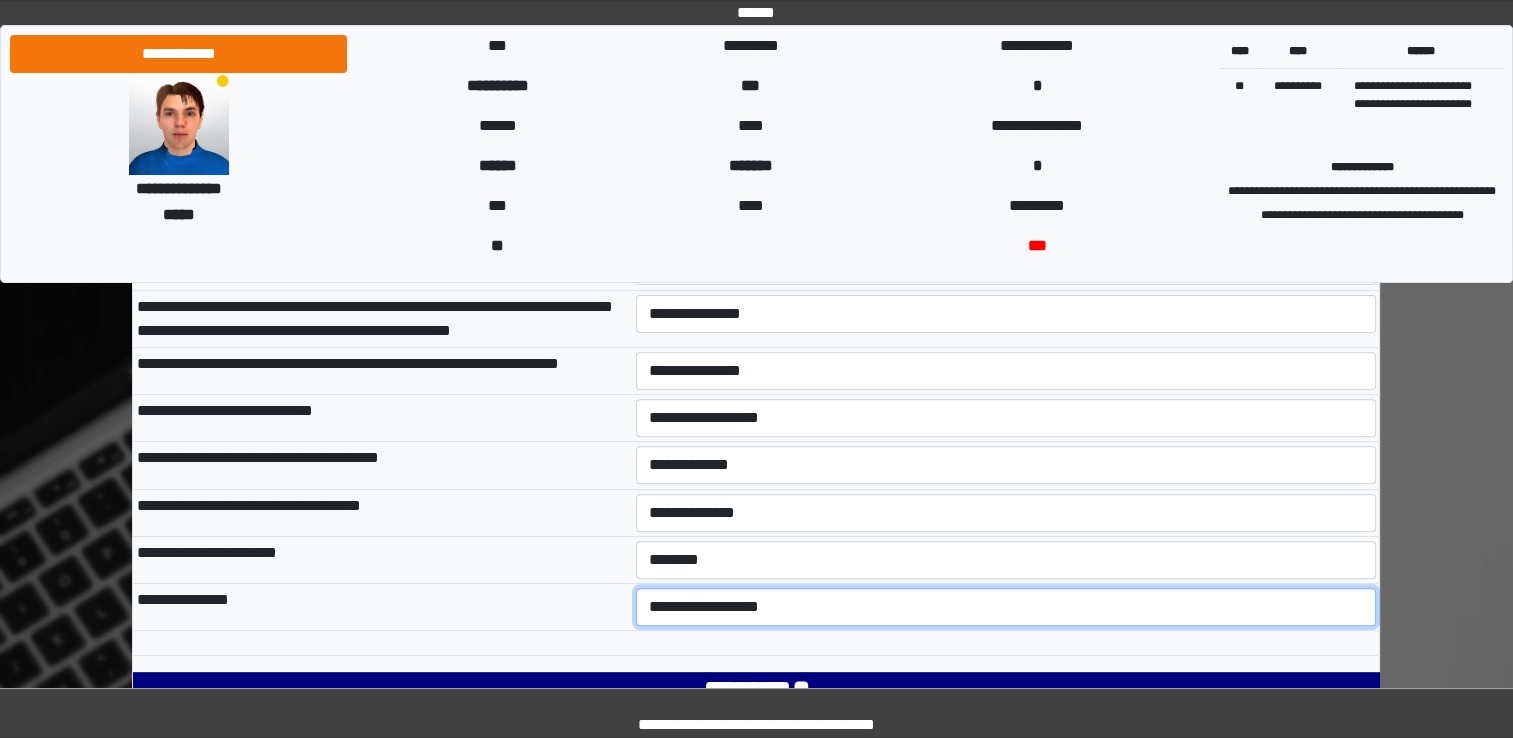 click on "**********" at bounding box center [1006, 607] 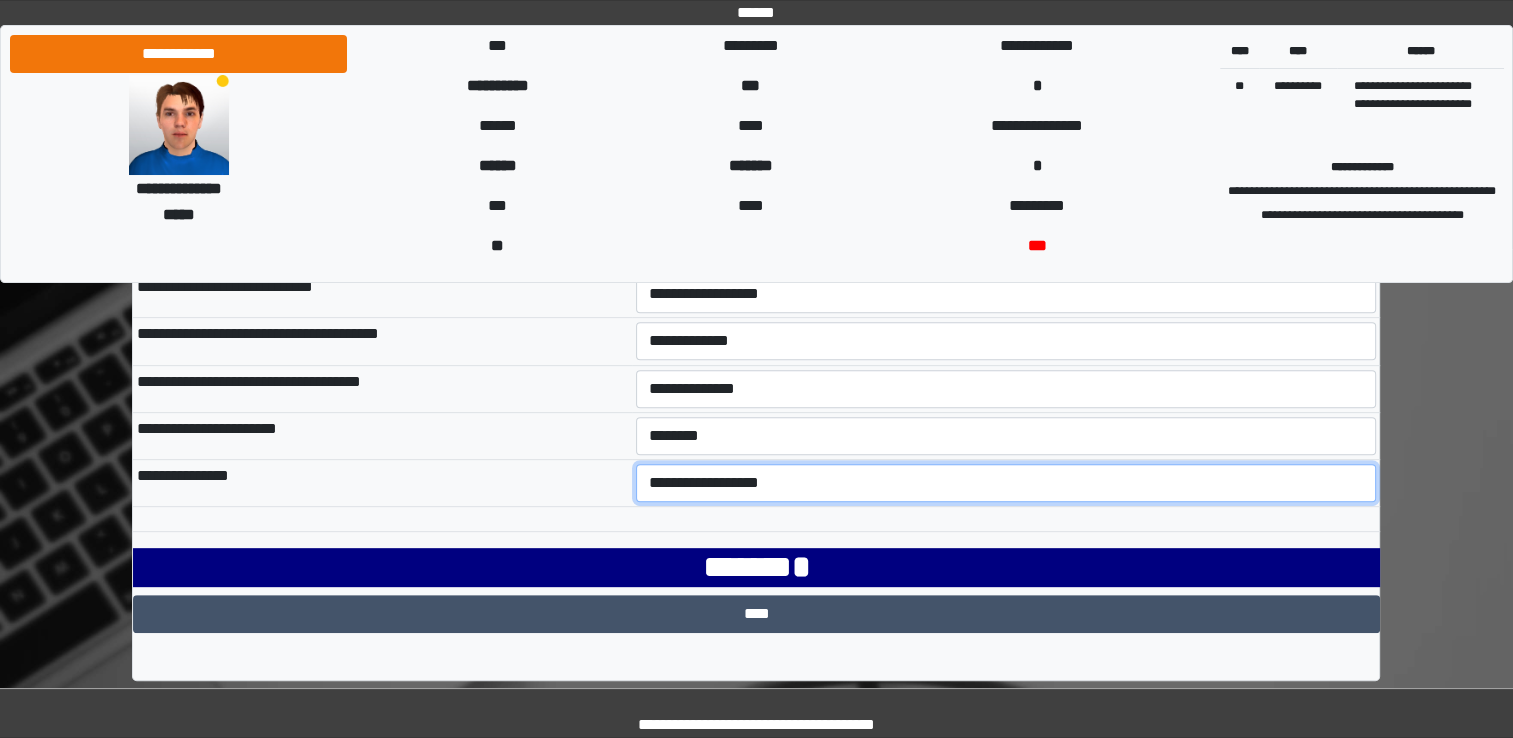 scroll, scrollTop: 730, scrollLeft: 0, axis: vertical 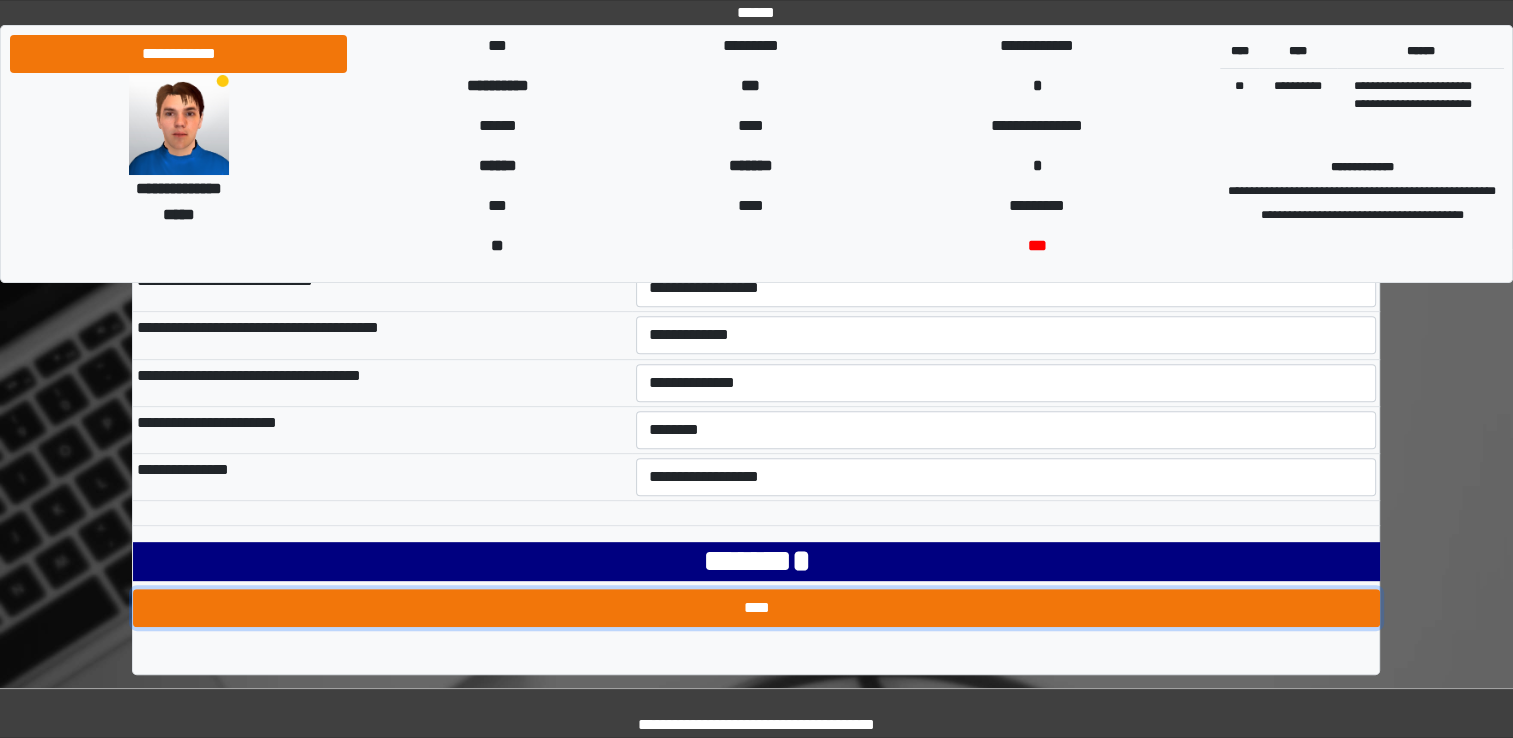 click on "****" at bounding box center (756, 608) 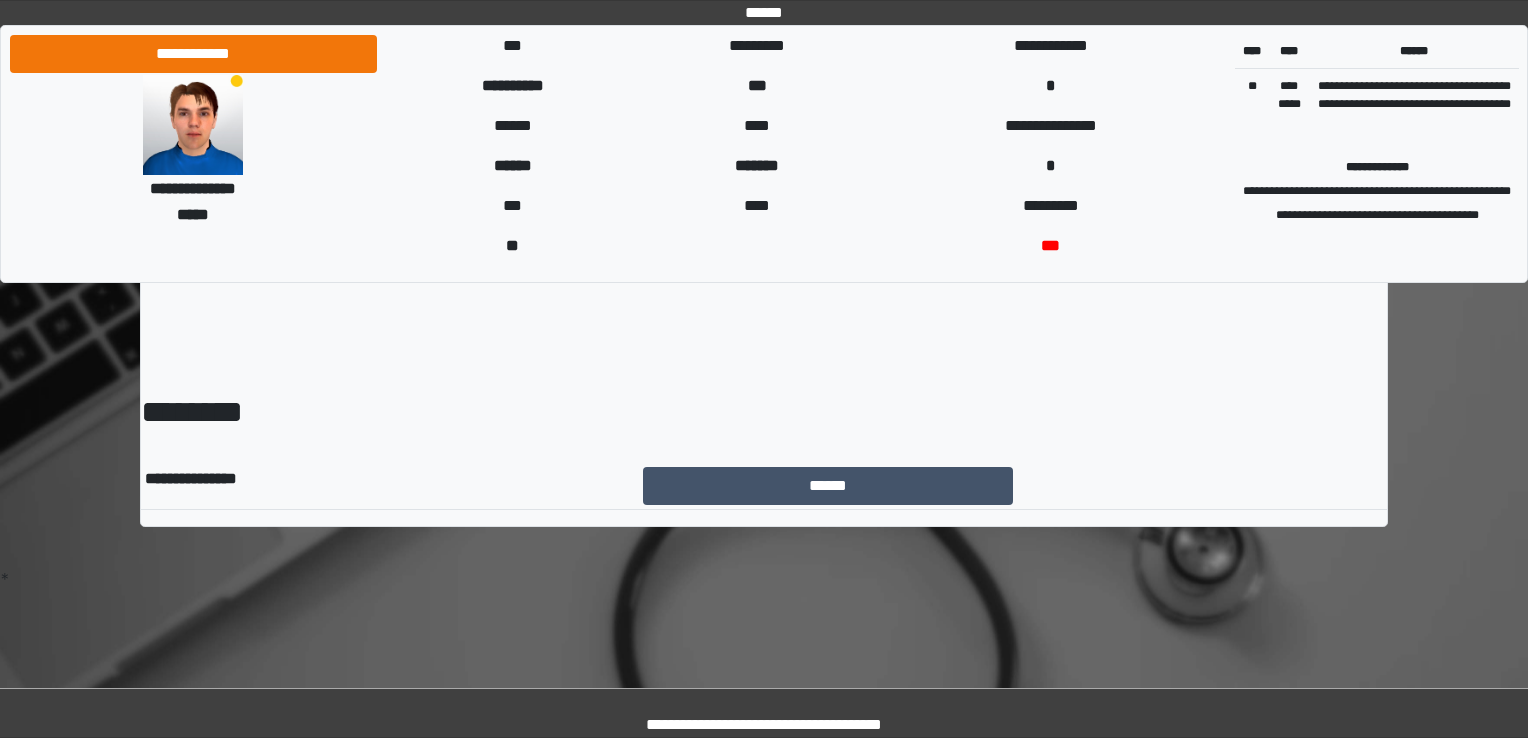 scroll, scrollTop: 0, scrollLeft: 0, axis: both 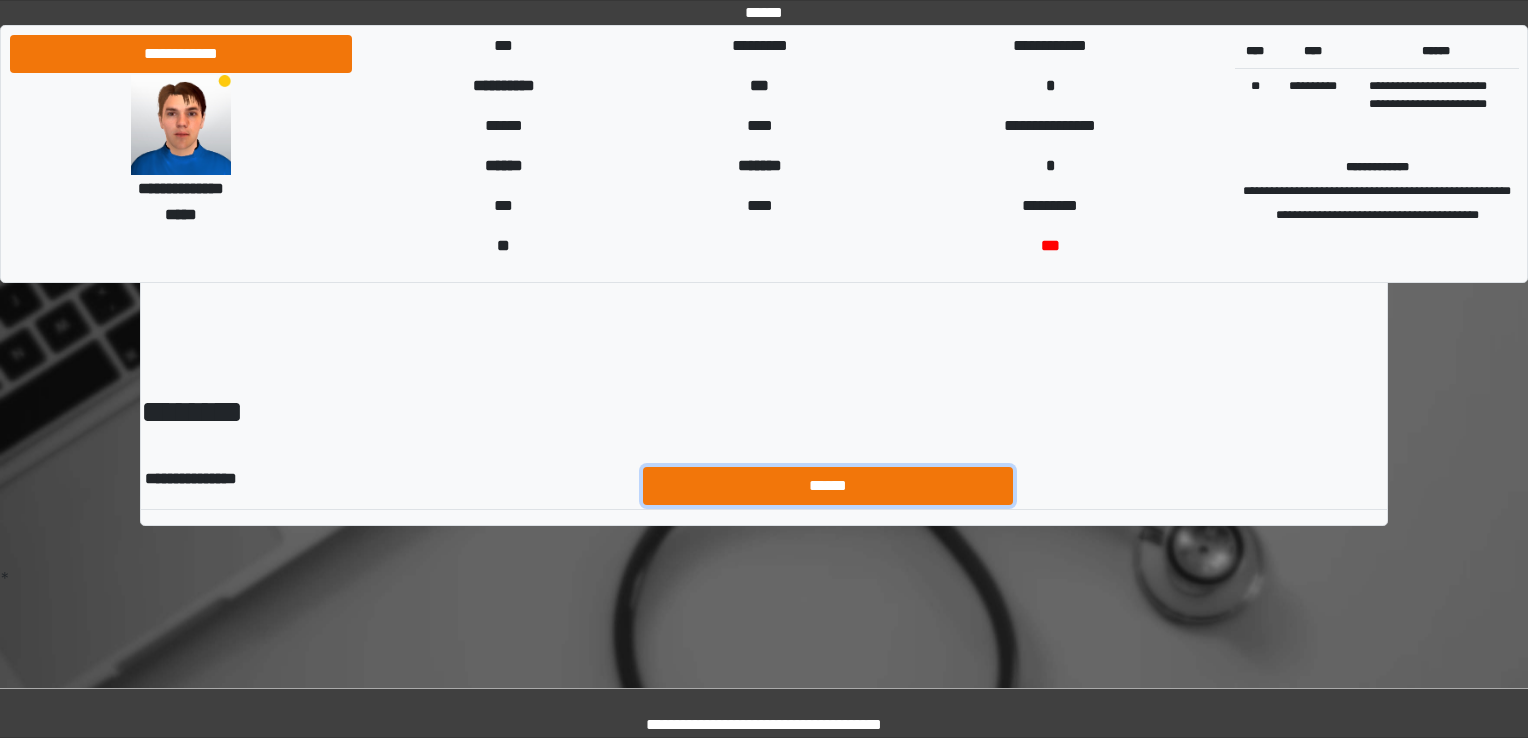 click on "******" at bounding box center [828, 486] 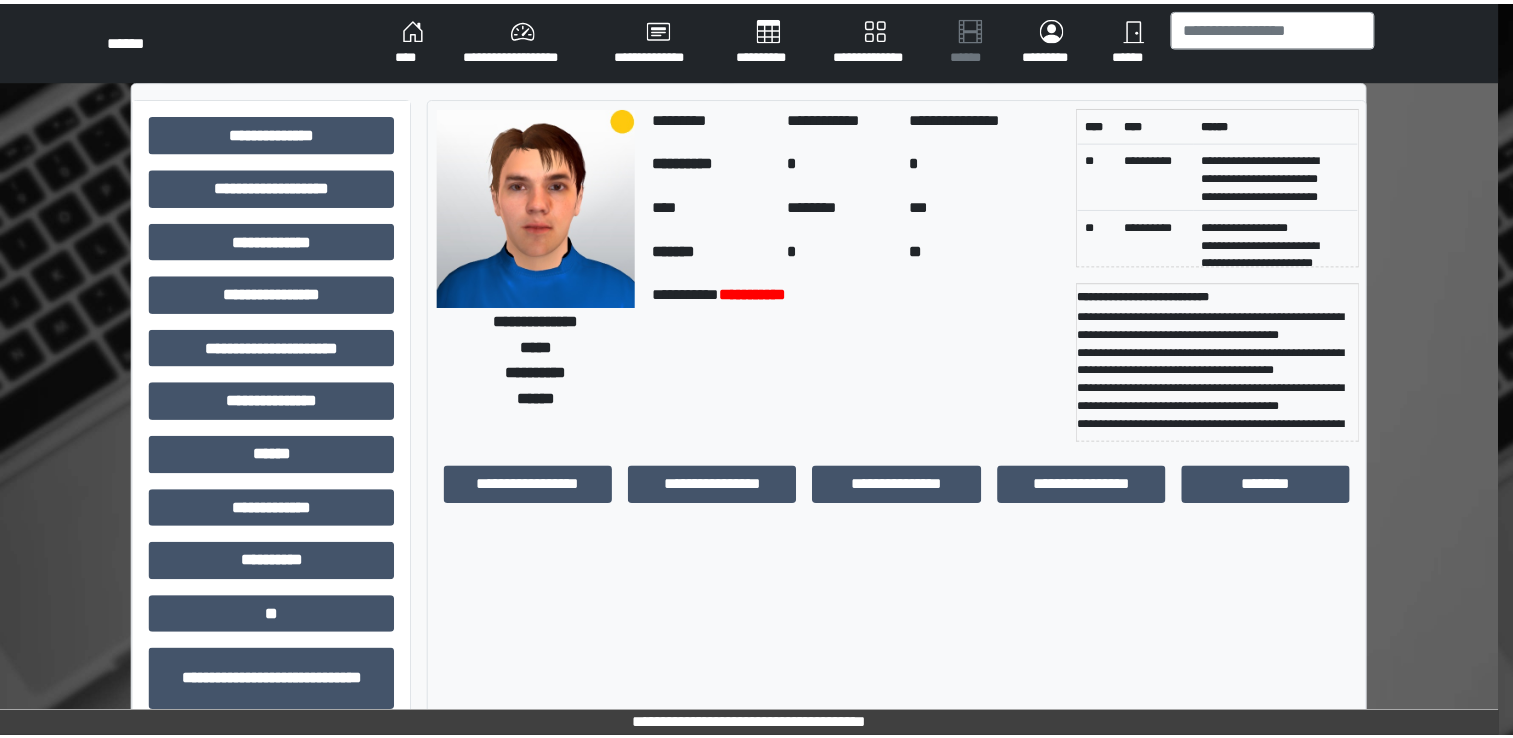 scroll, scrollTop: 0, scrollLeft: 0, axis: both 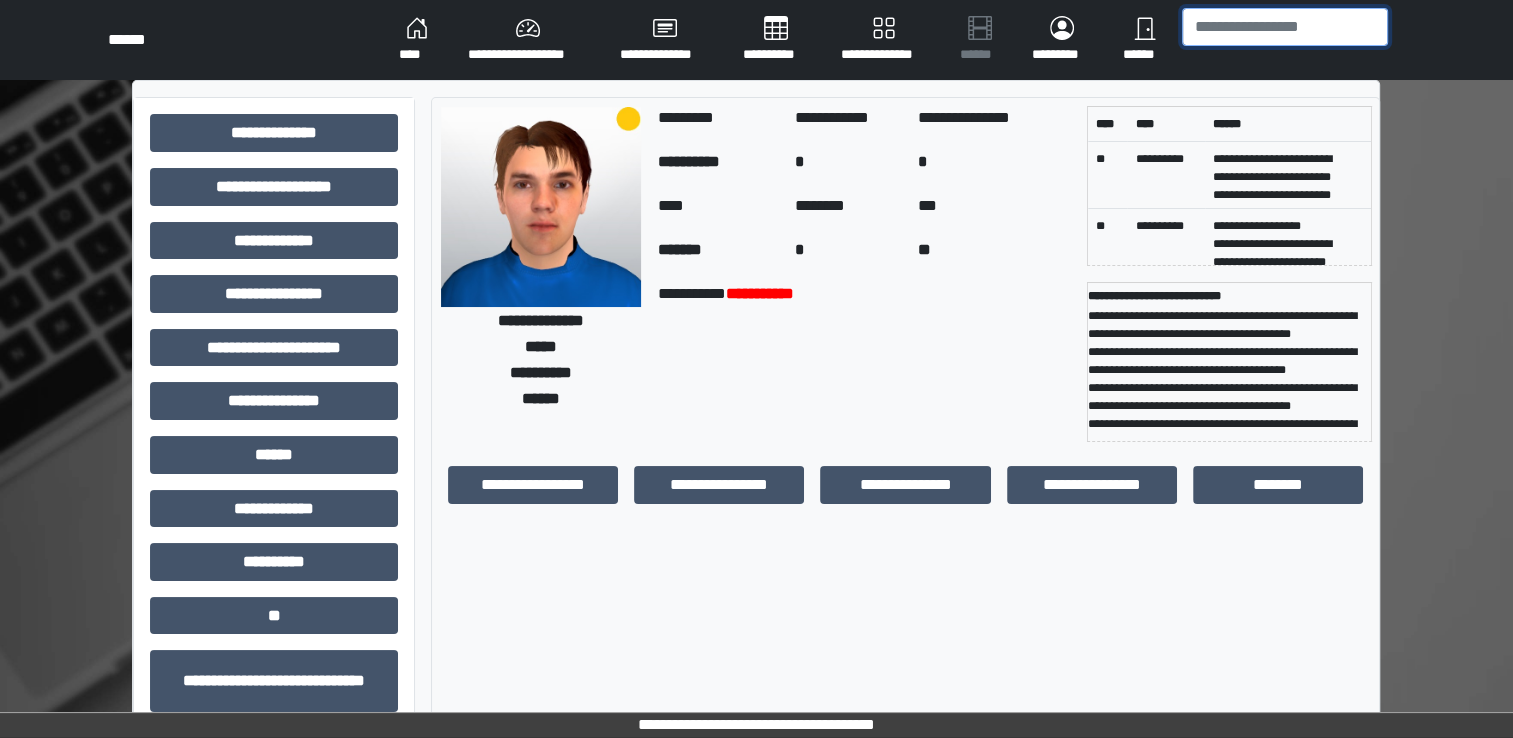 click at bounding box center (1285, 27) 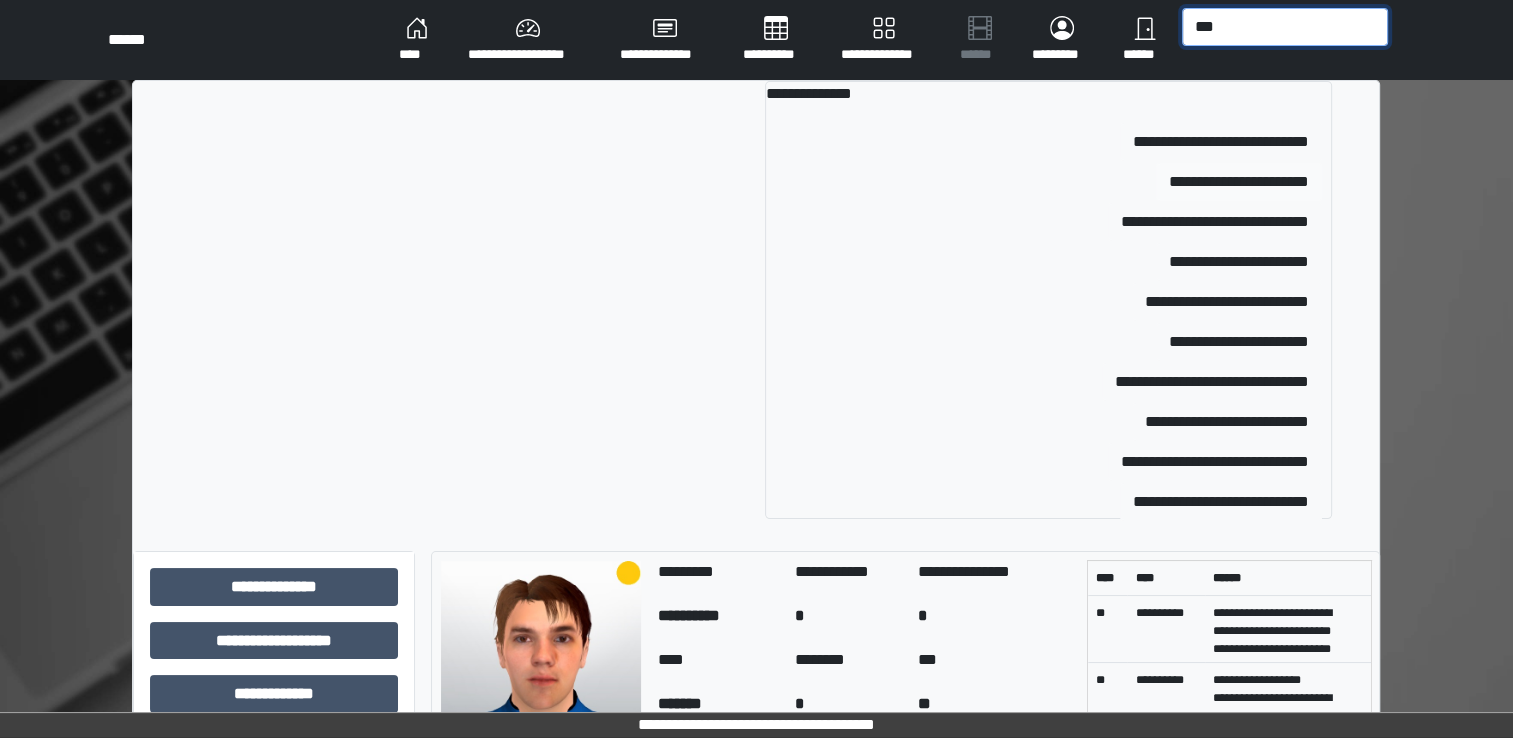 type on "***" 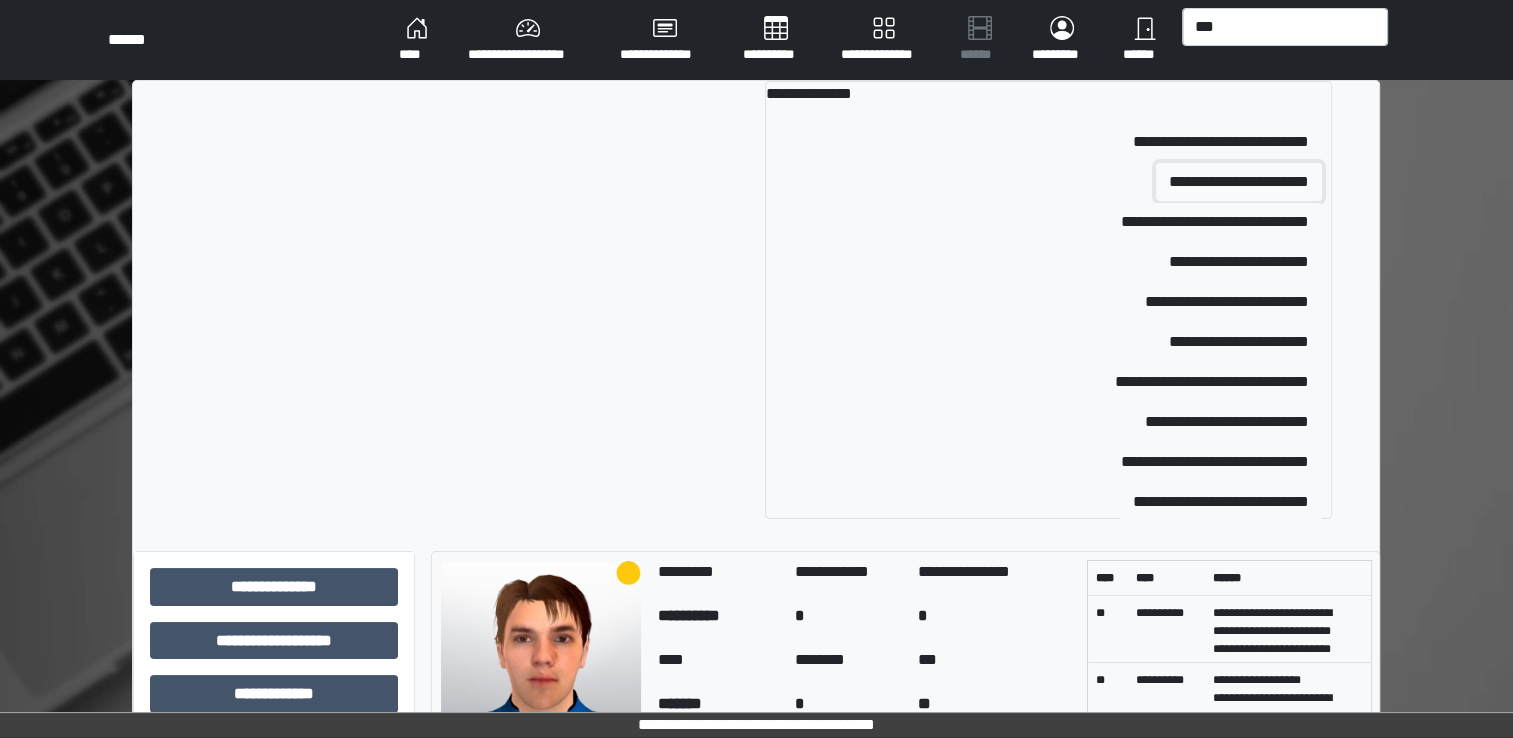 click on "**********" at bounding box center [1239, 182] 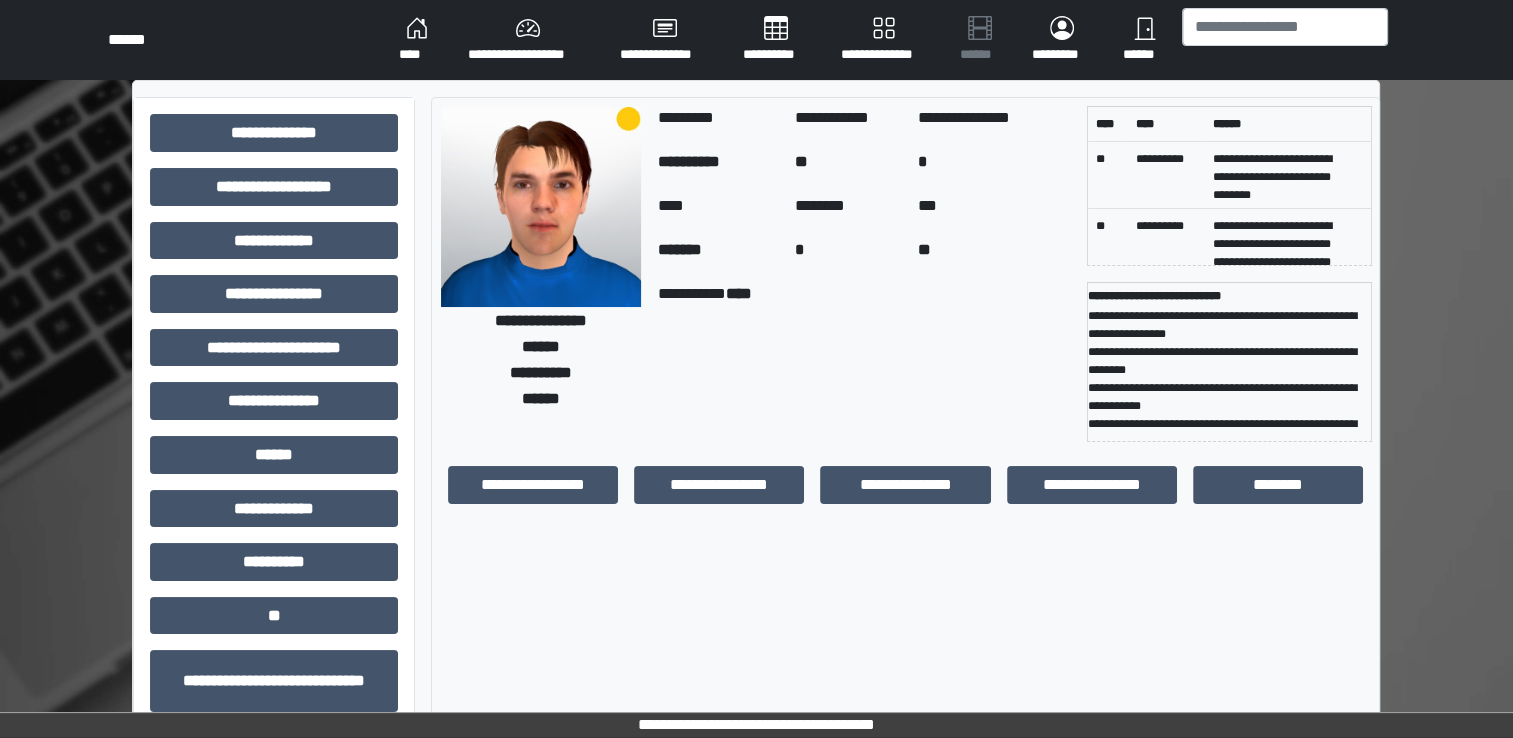 click at bounding box center (541, 207) 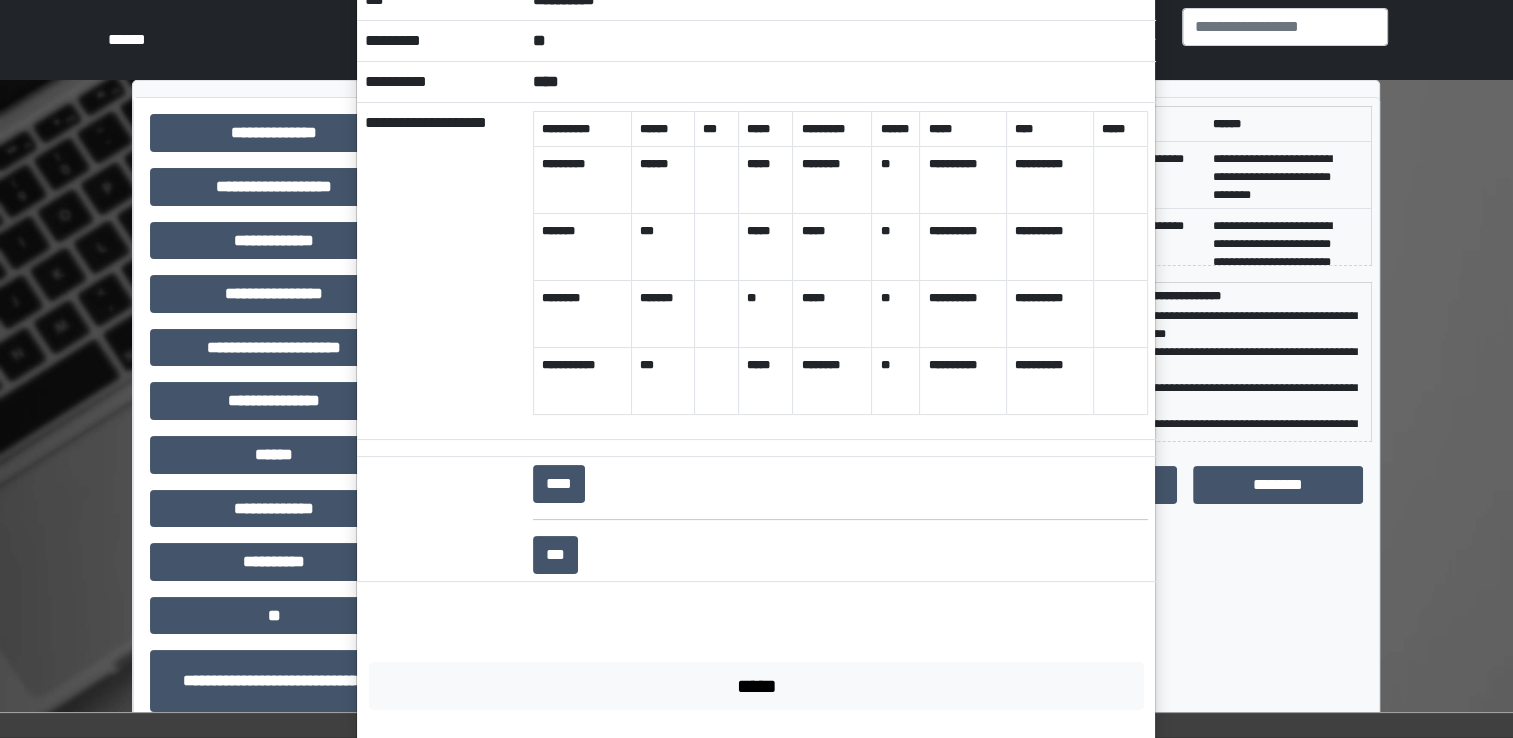 scroll, scrollTop: 189, scrollLeft: 0, axis: vertical 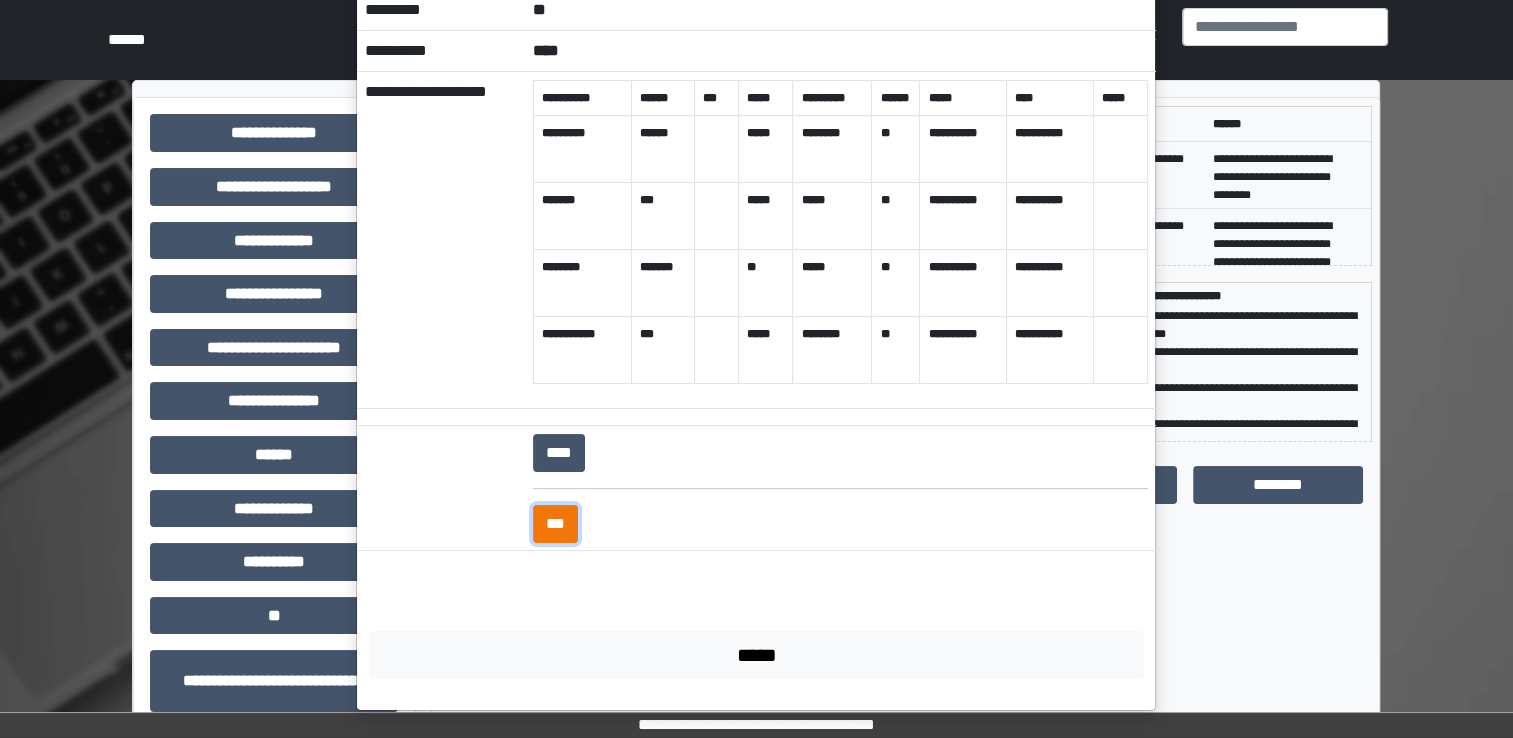 click on "***" at bounding box center (555, 524) 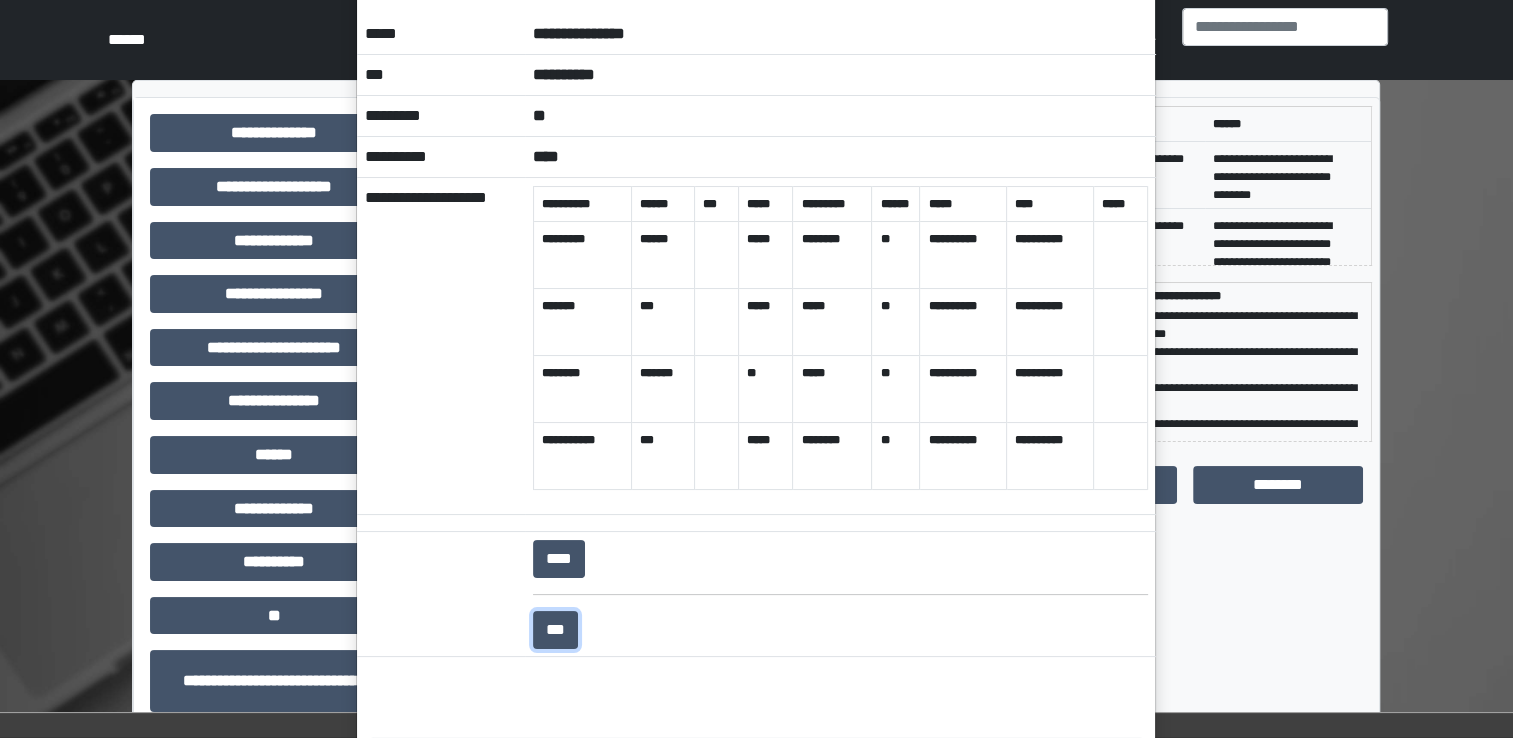 scroll, scrollTop: 0, scrollLeft: 0, axis: both 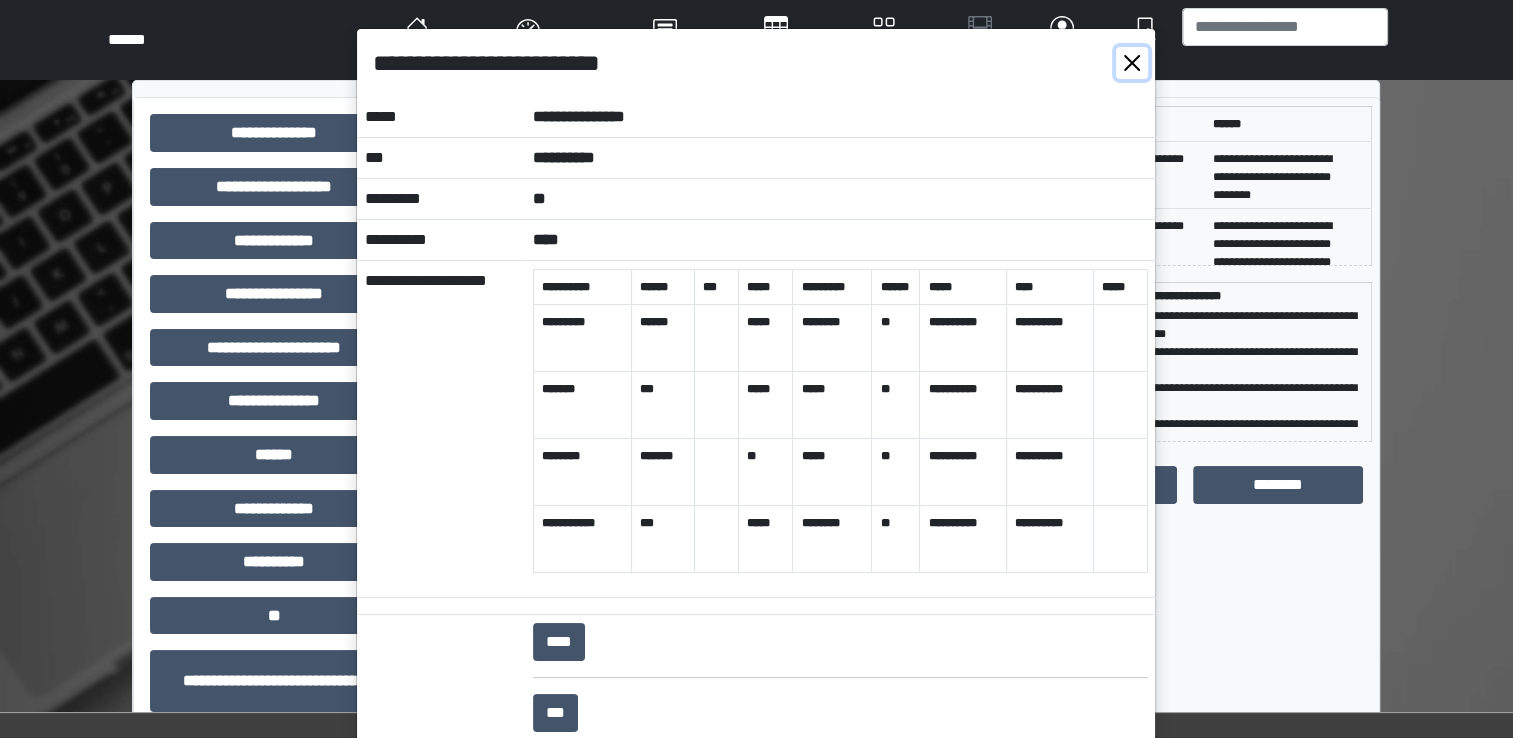 click at bounding box center (1132, 63) 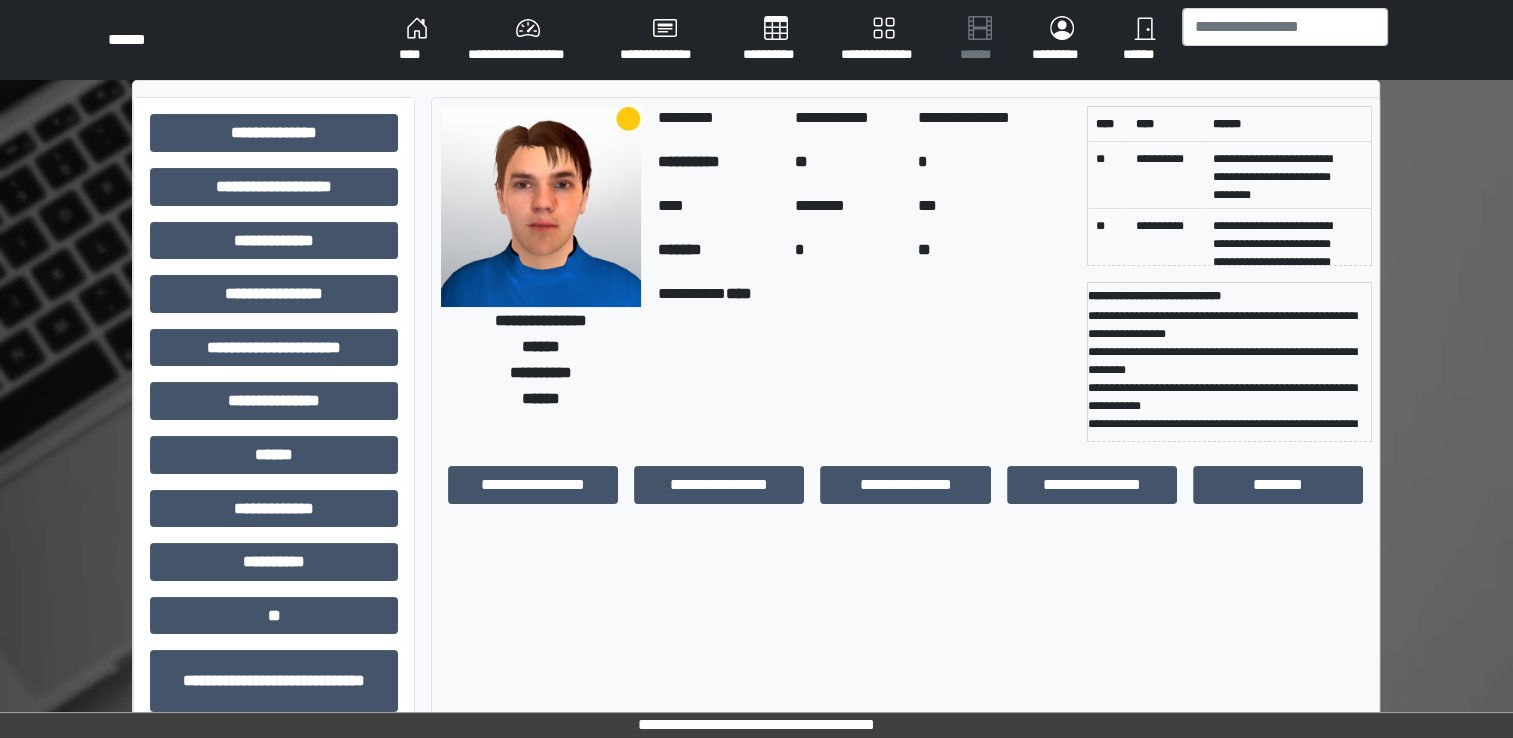 click on "****" at bounding box center (417, 40) 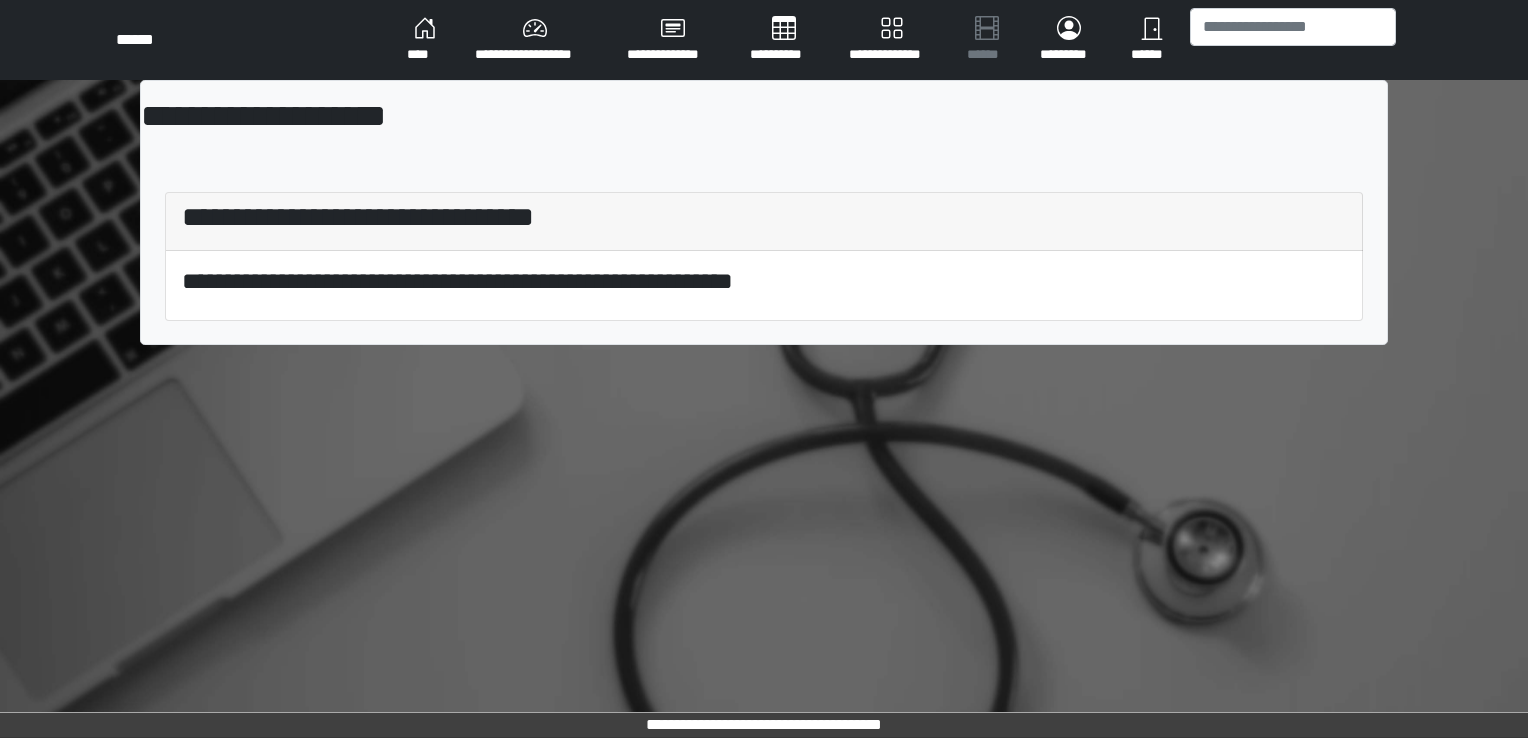click on "**********" at bounding box center (535, 40) 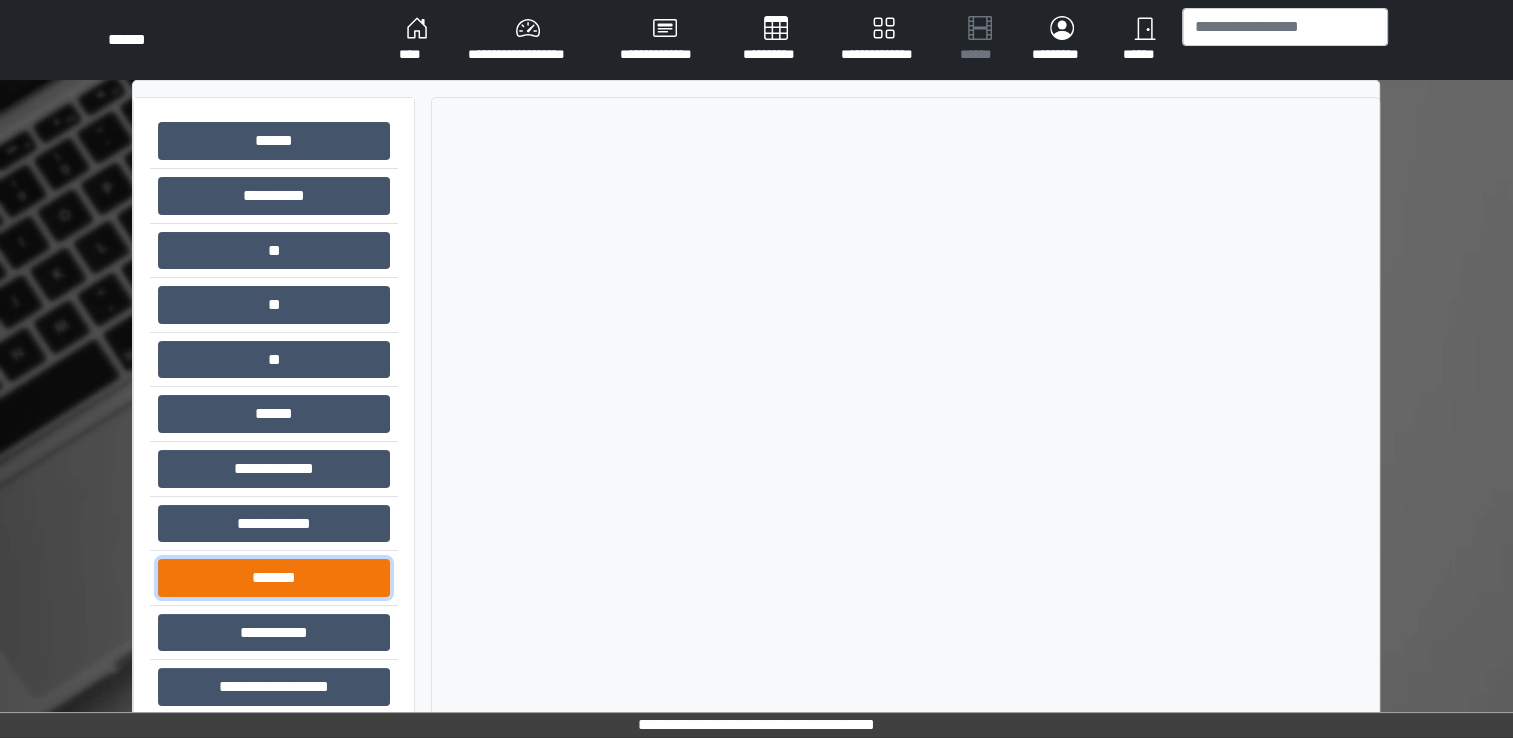 click on "*******" at bounding box center [274, 578] 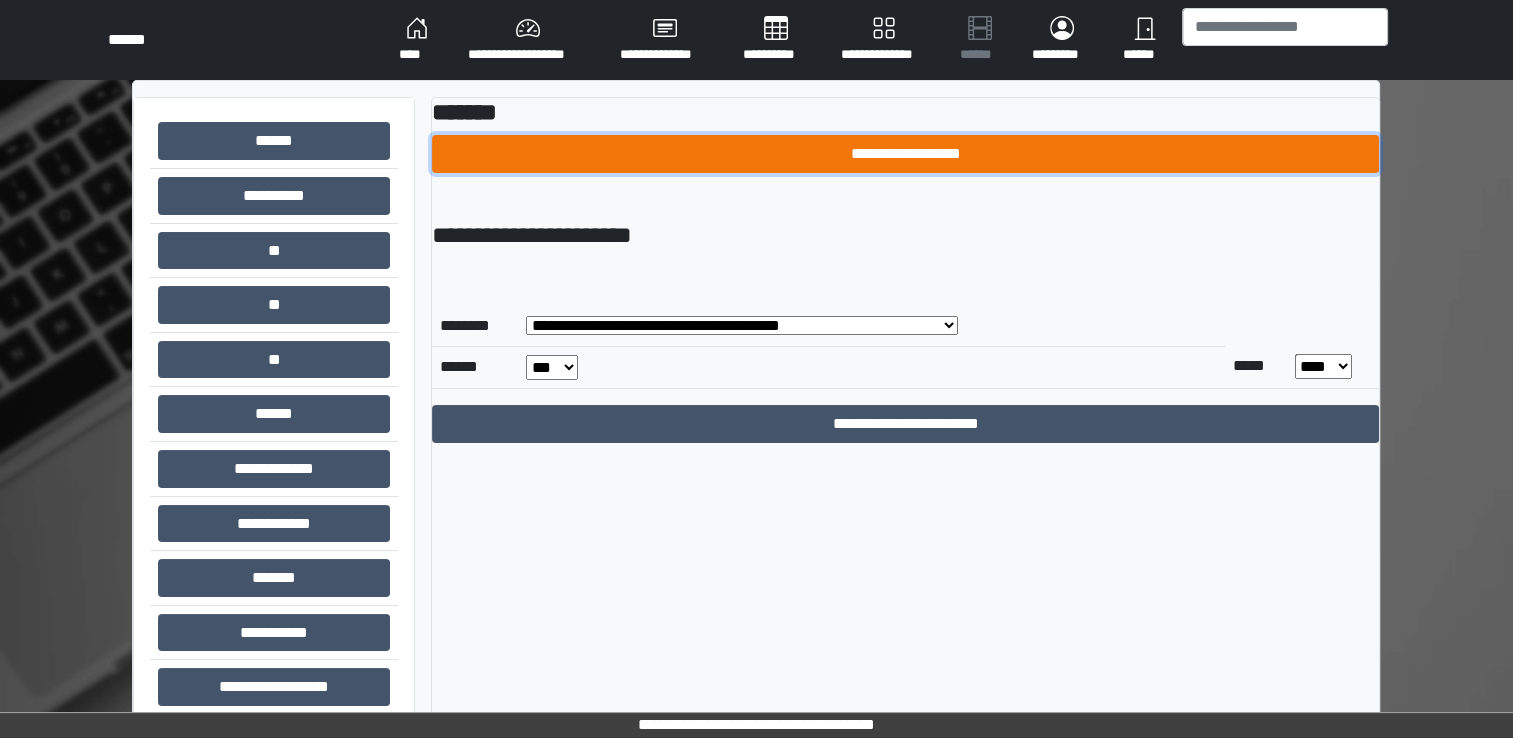 click on "**********" at bounding box center (905, 154) 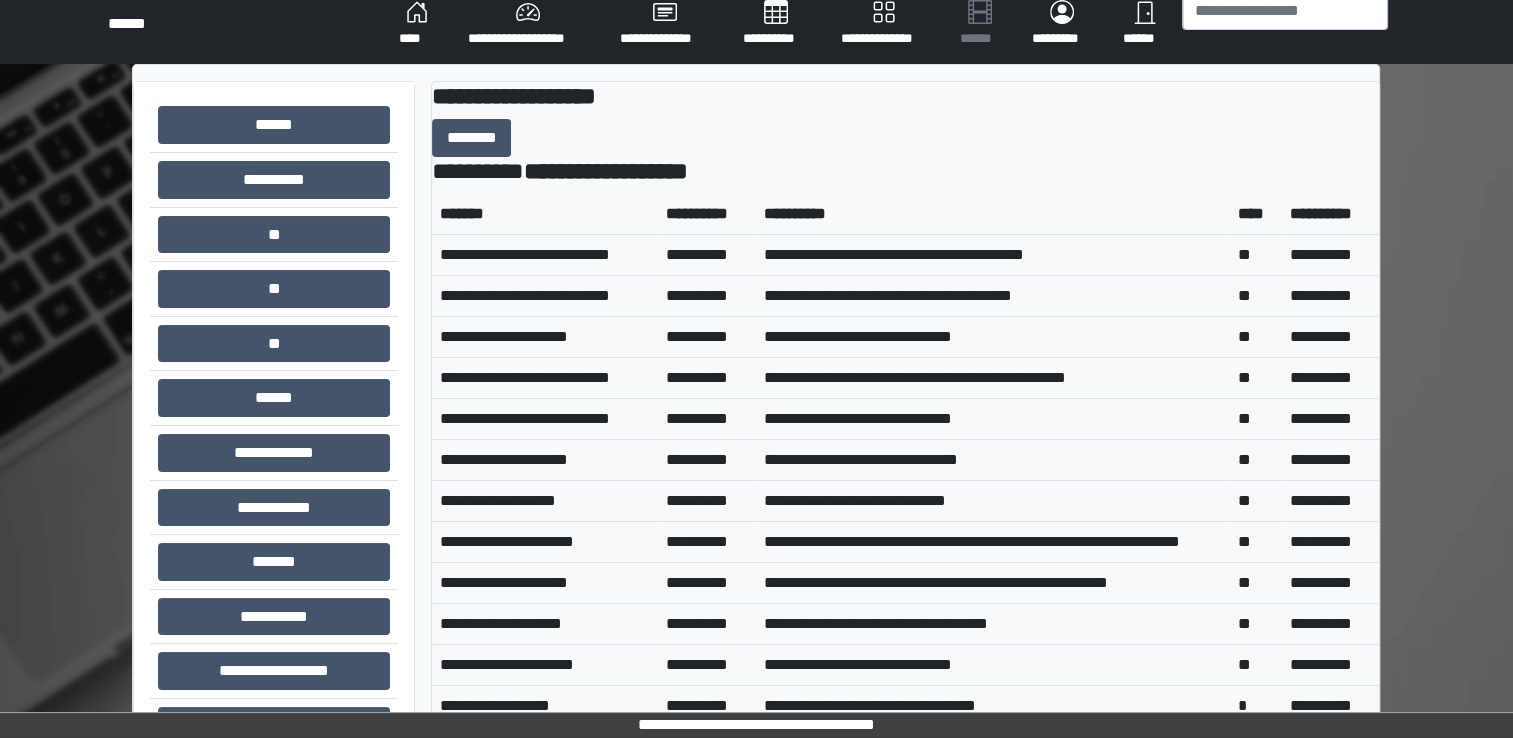 scroll, scrollTop: 0, scrollLeft: 0, axis: both 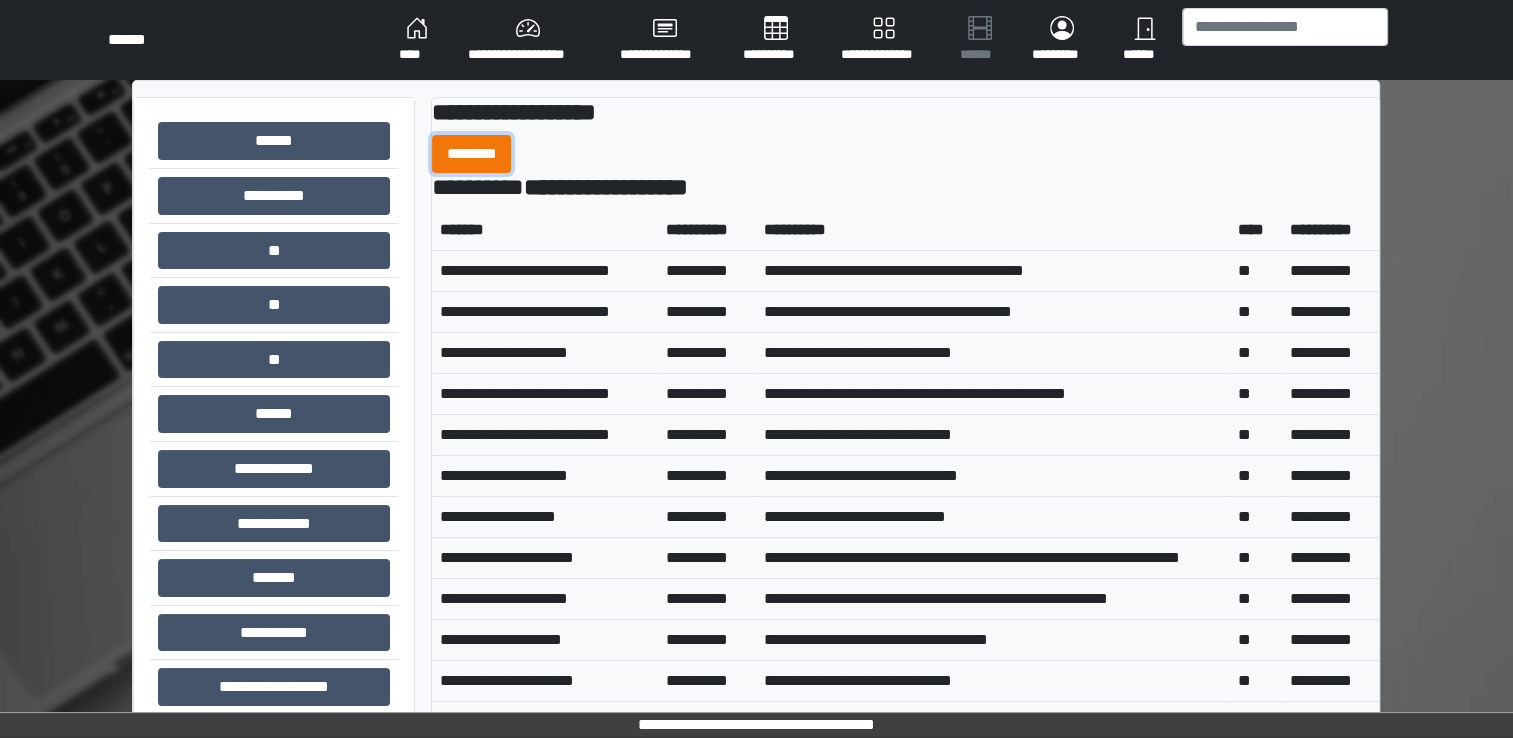 click on "********" at bounding box center (472, 154) 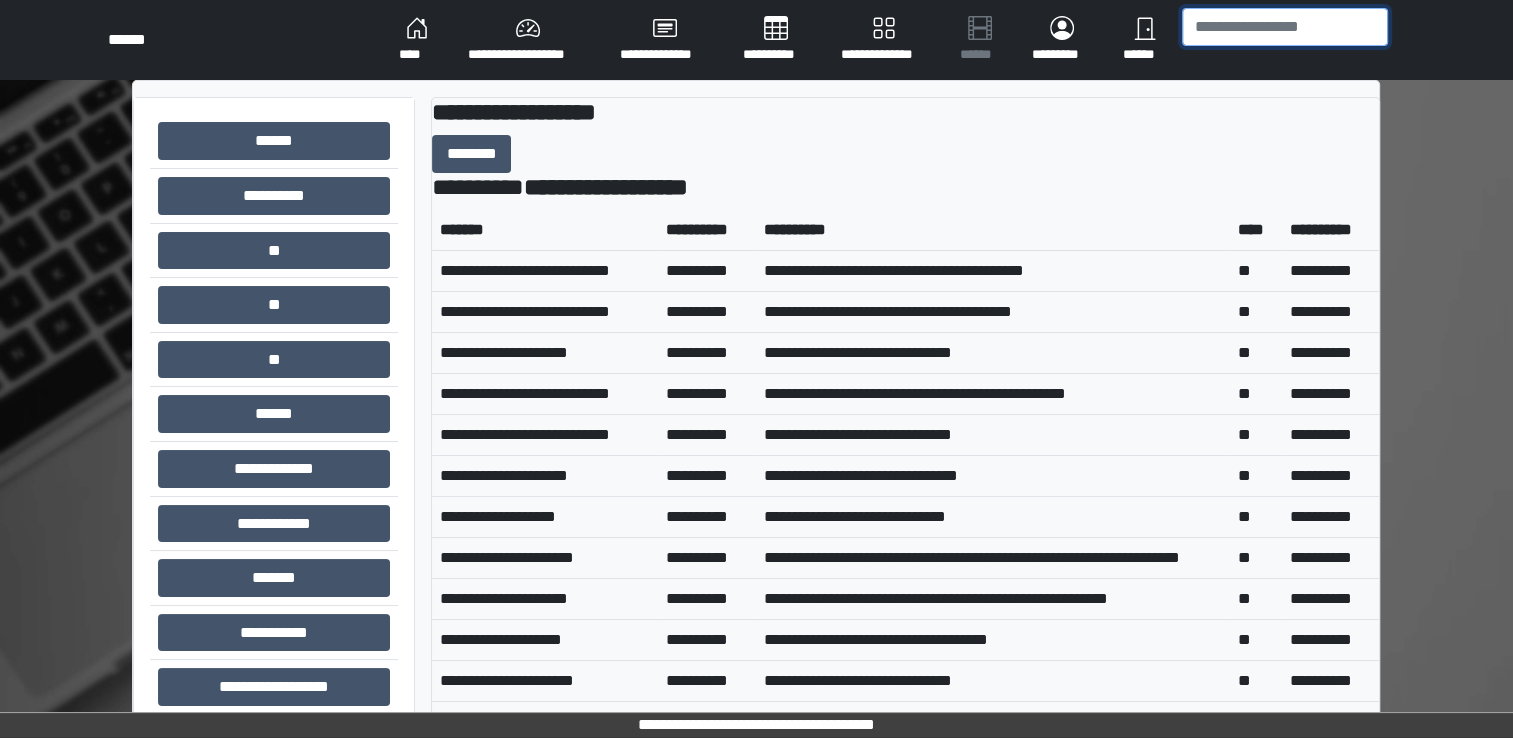 click at bounding box center (1285, 27) 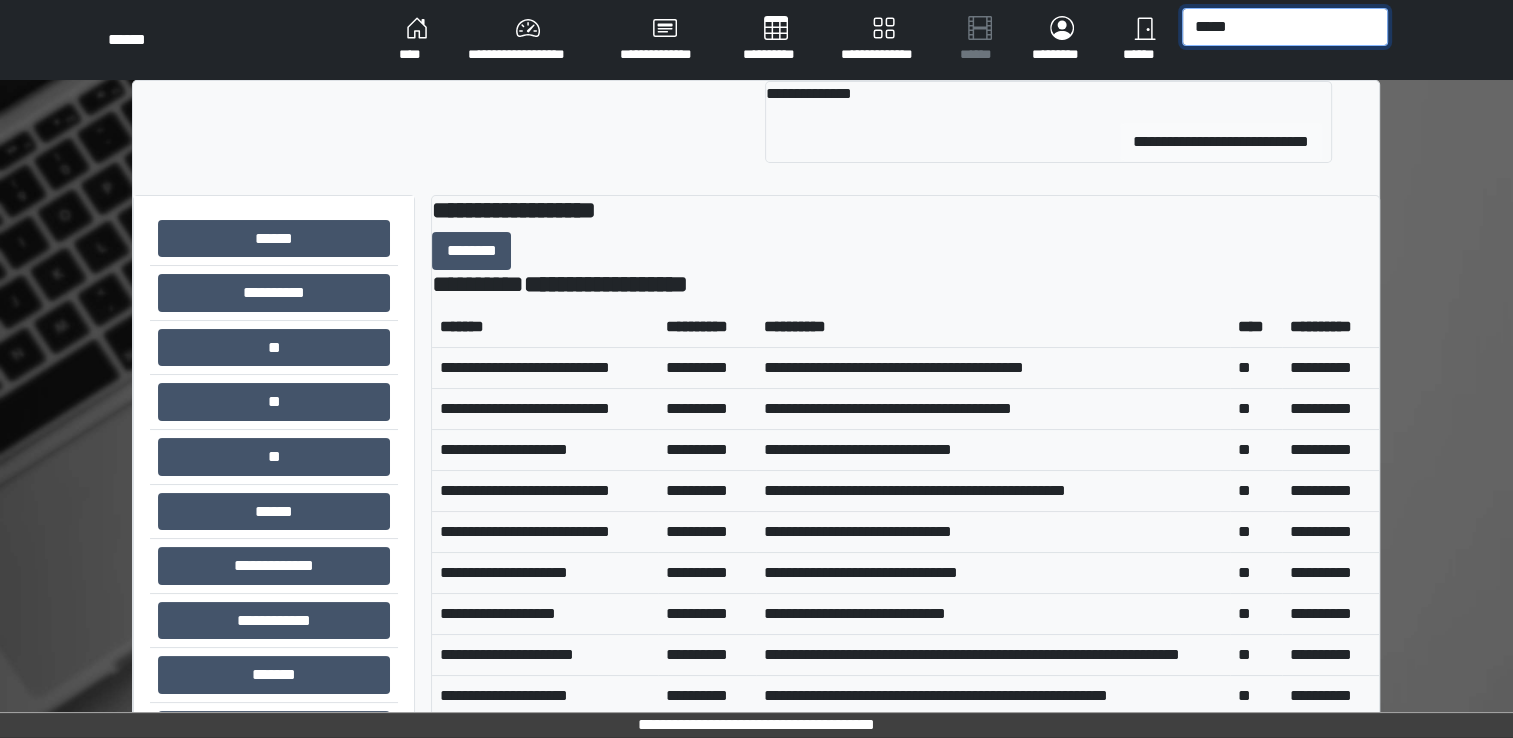 type on "*****" 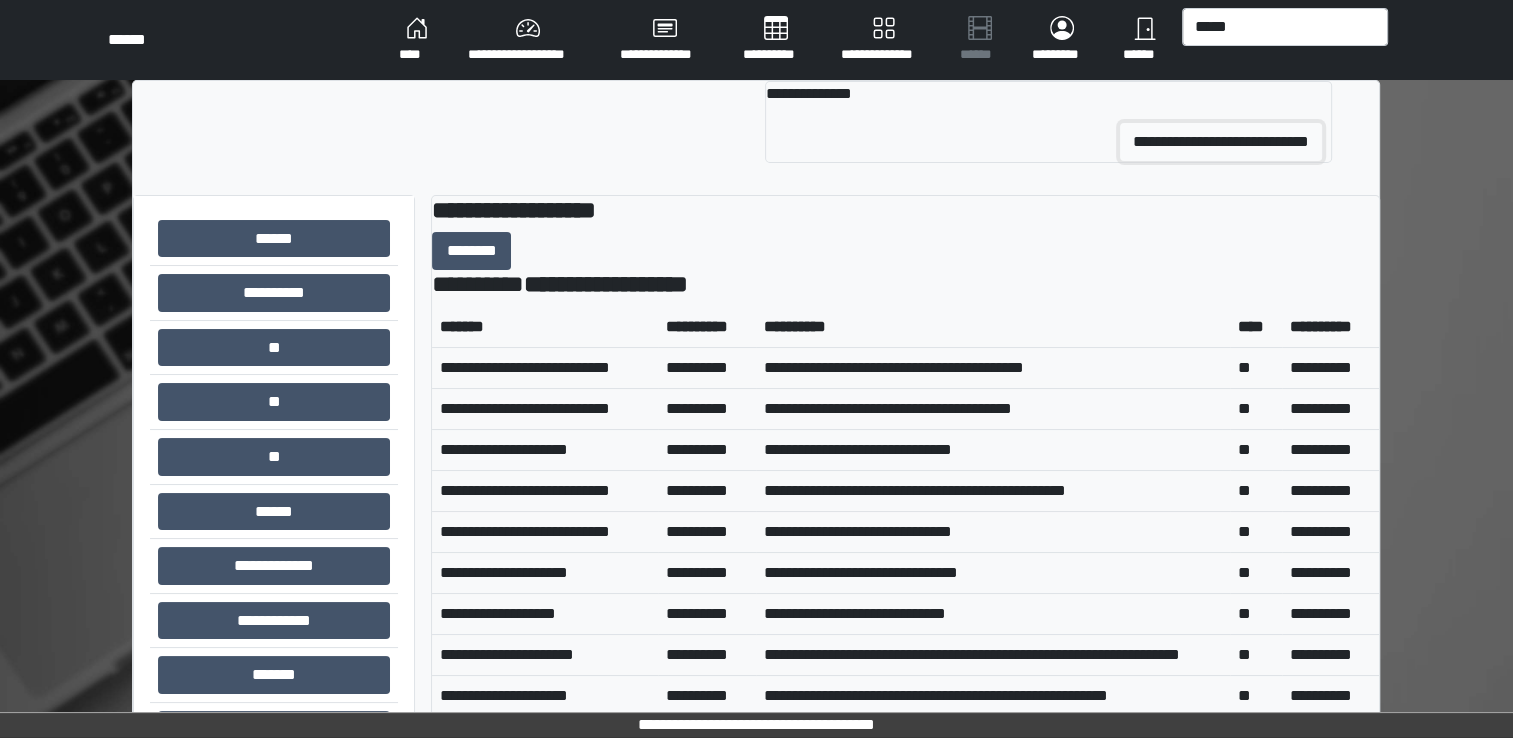 click on "**********" at bounding box center (1221, 142) 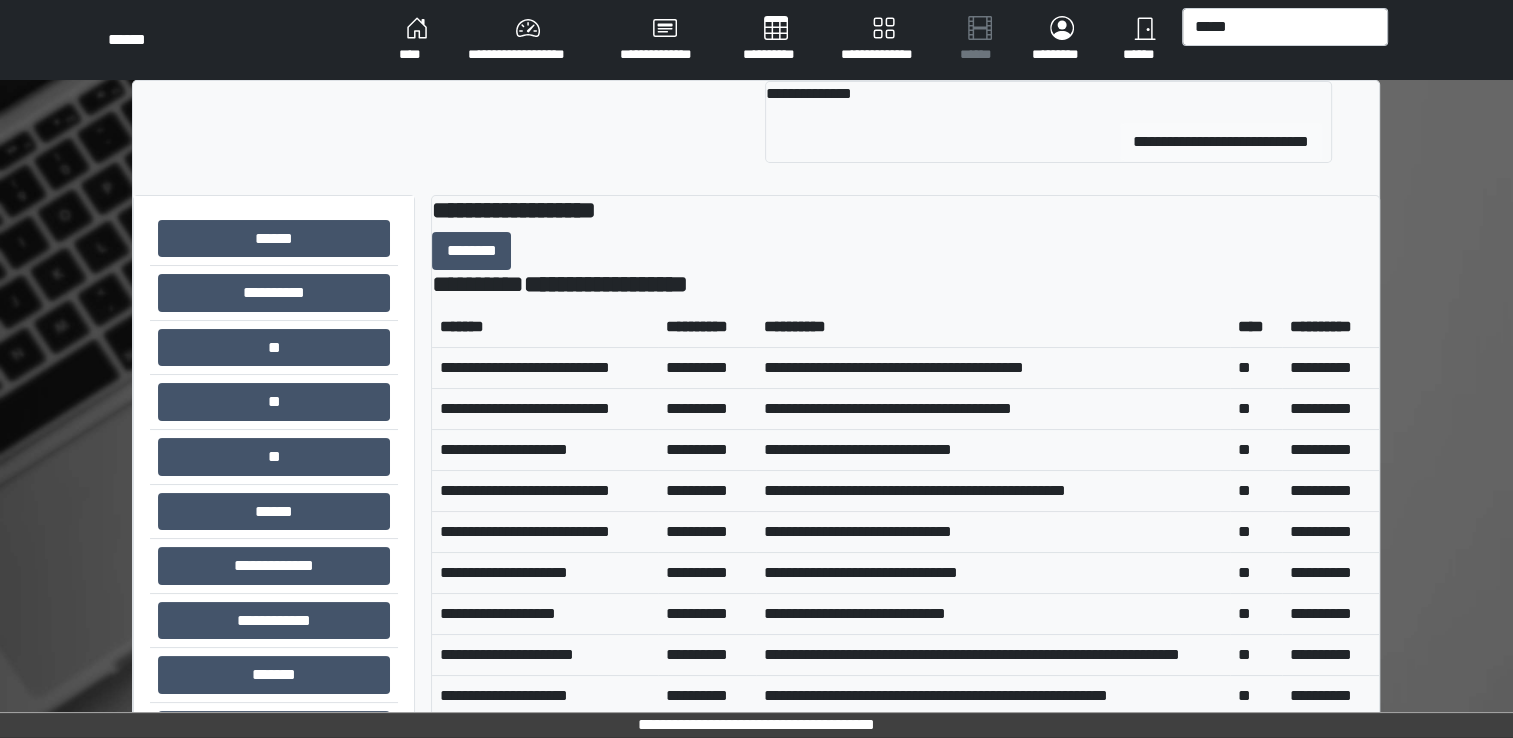 type 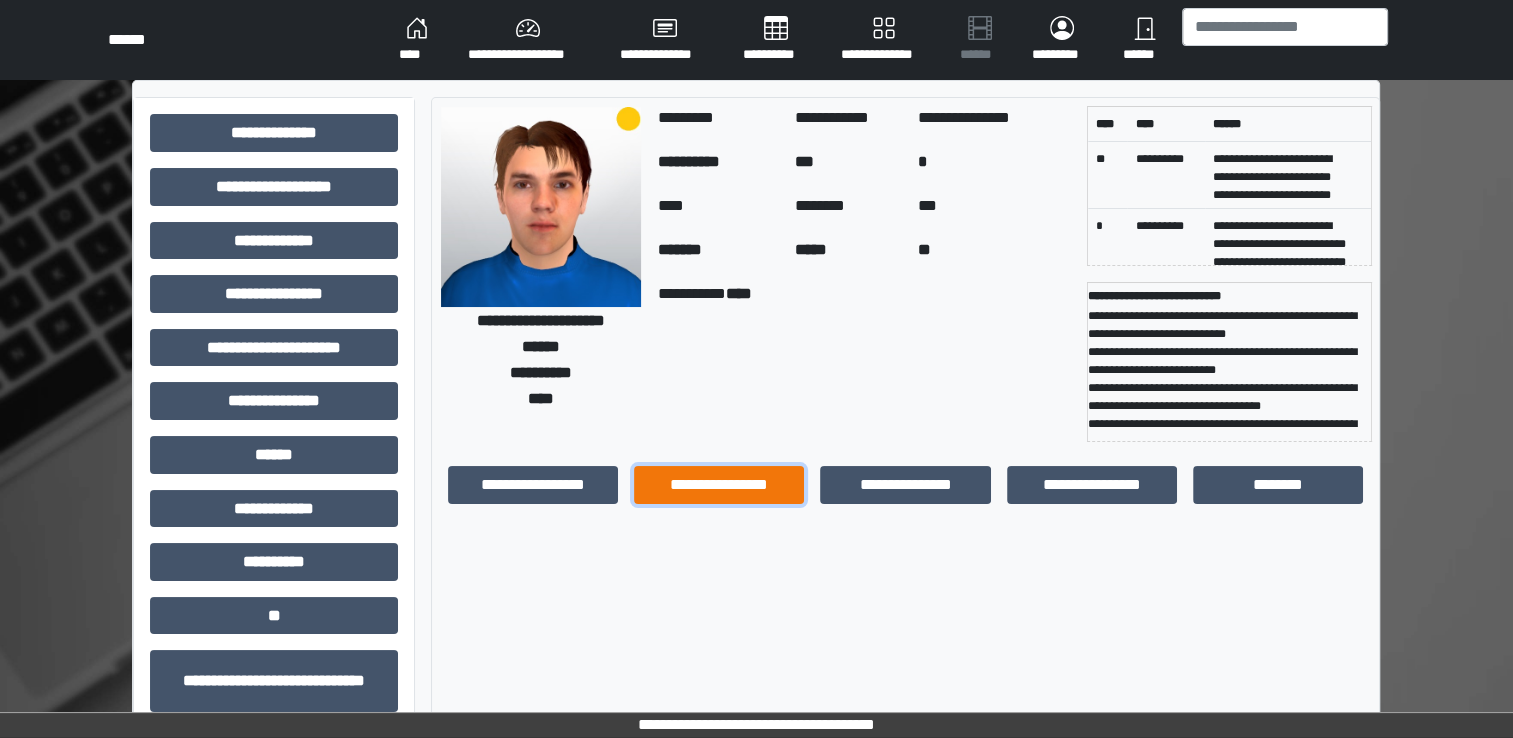 click on "**********" at bounding box center (719, 485) 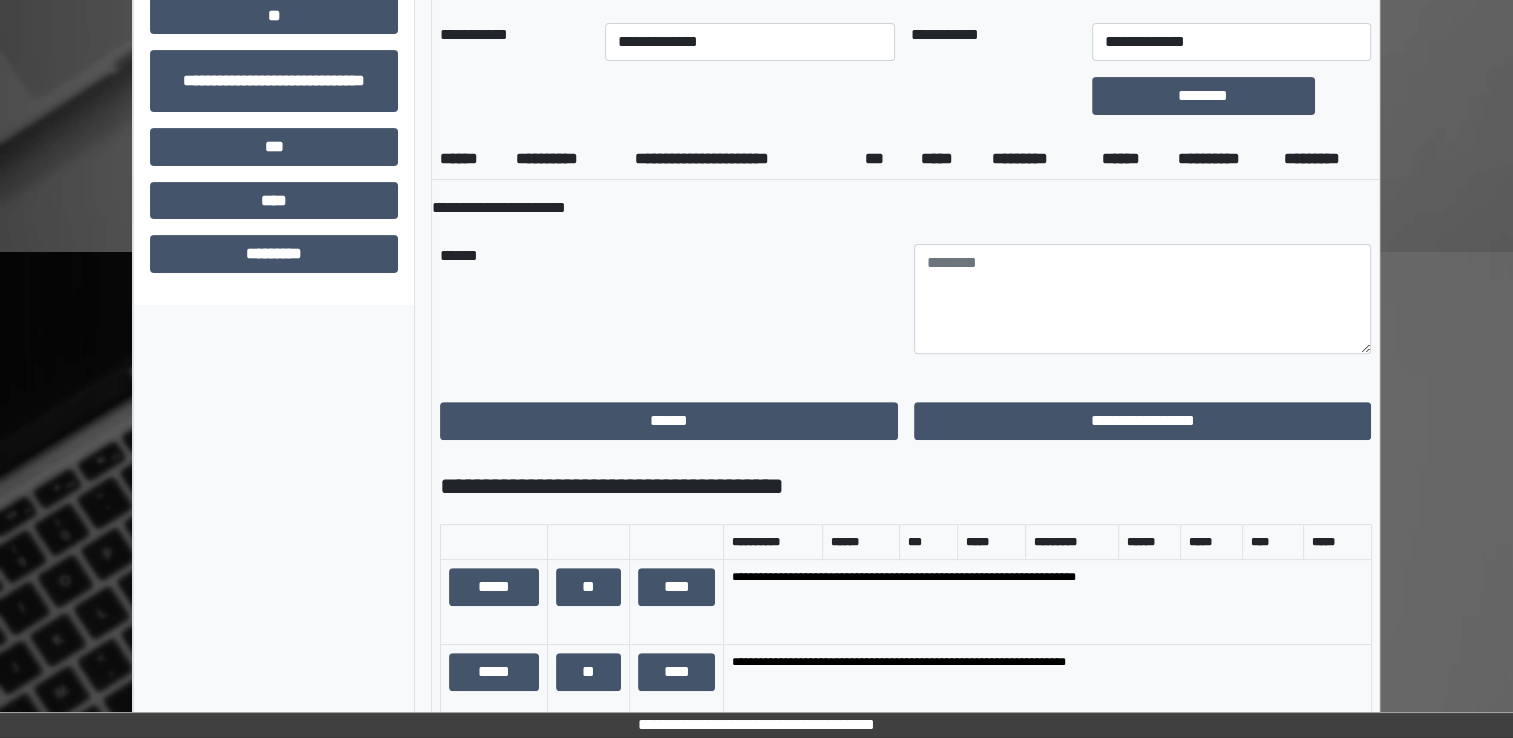 scroll, scrollTop: 700, scrollLeft: 0, axis: vertical 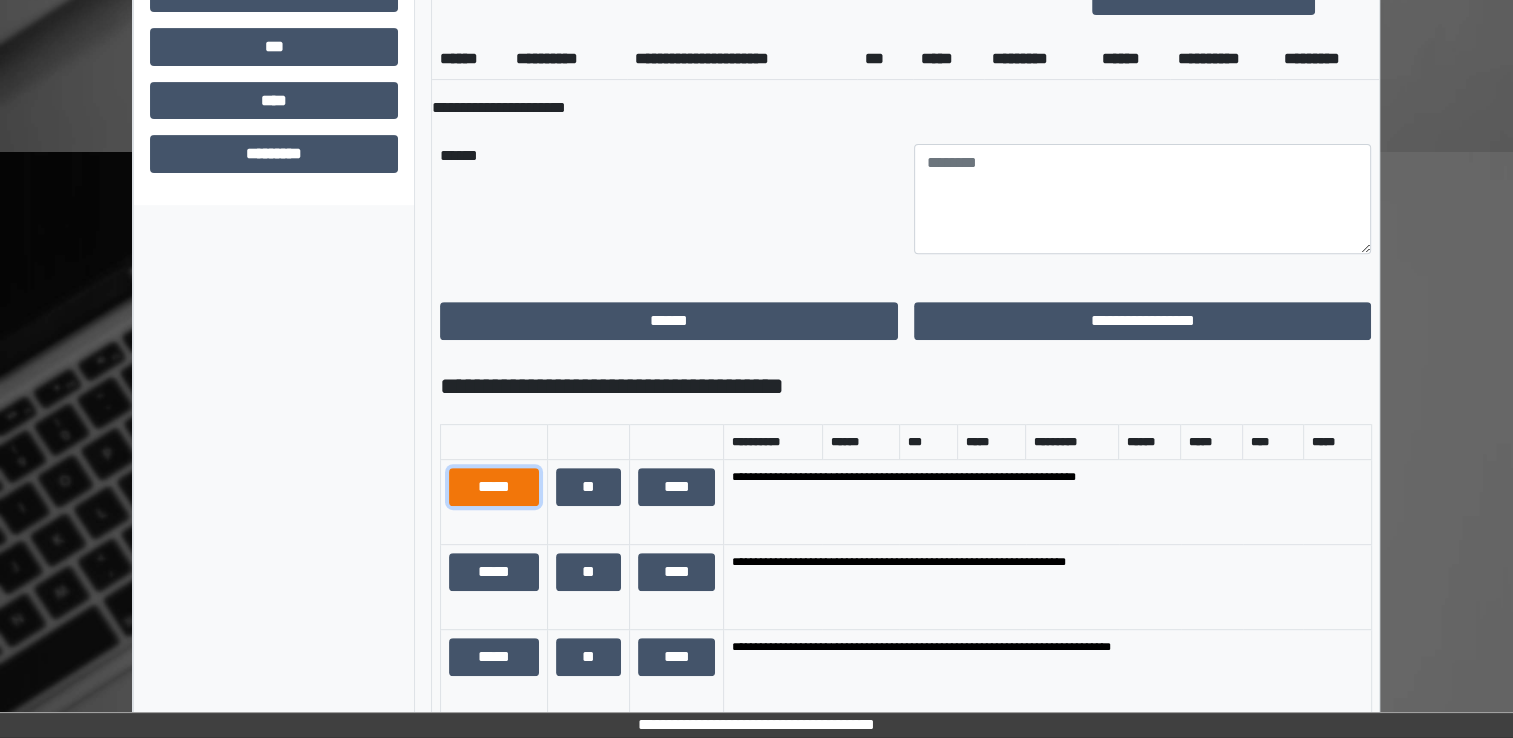 click on "*****" at bounding box center (494, 487) 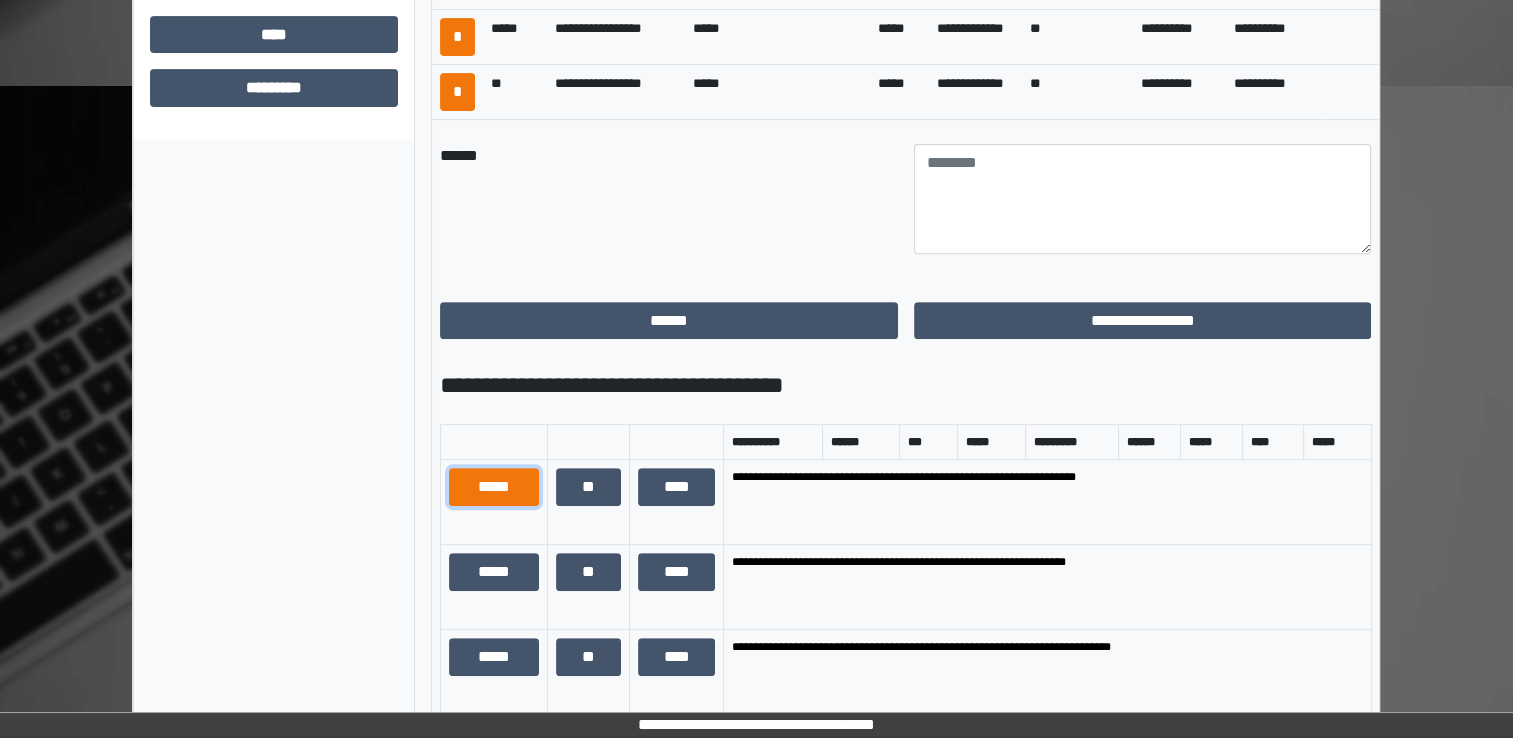 scroll, scrollTop: 800, scrollLeft: 0, axis: vertical 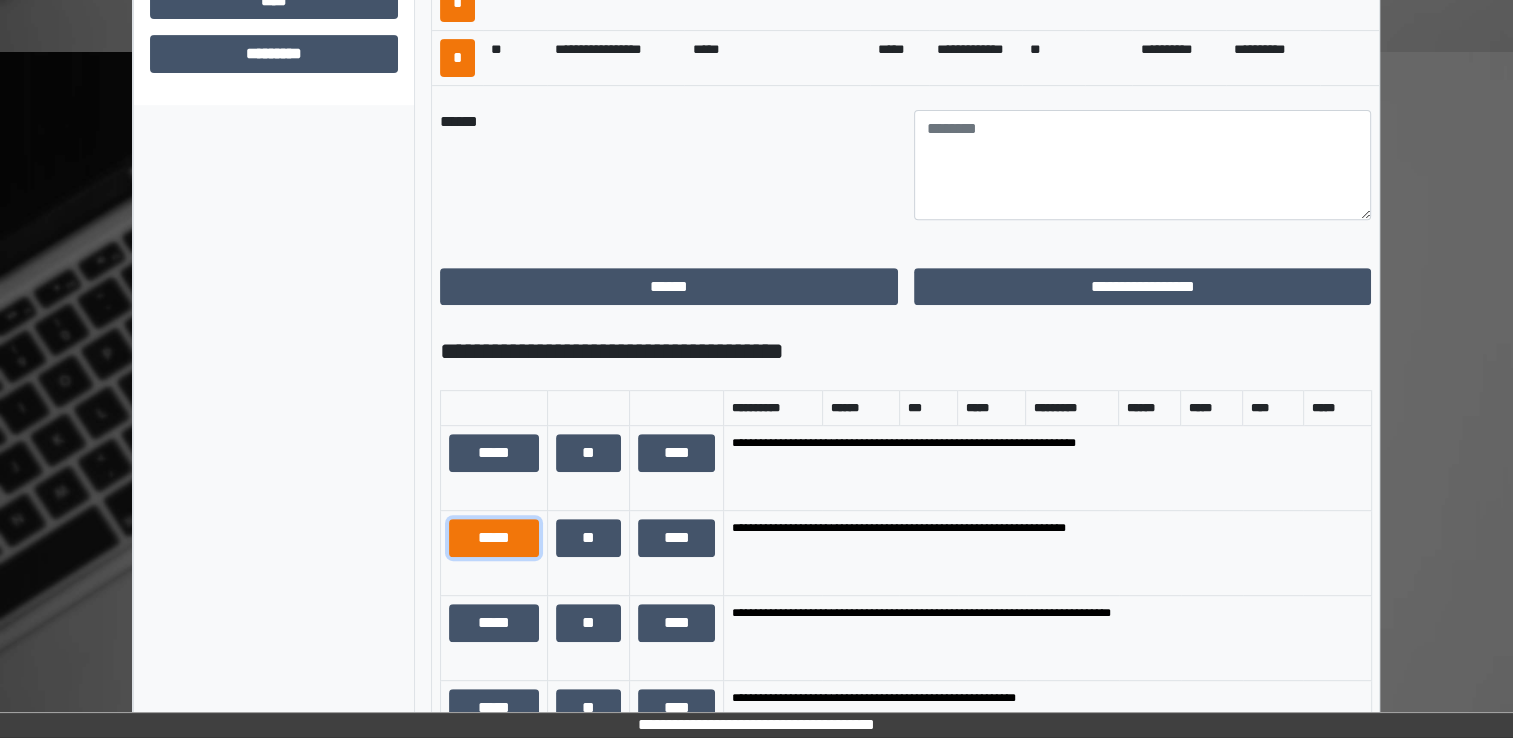 click on "*****" at bounding box center [494, 538] 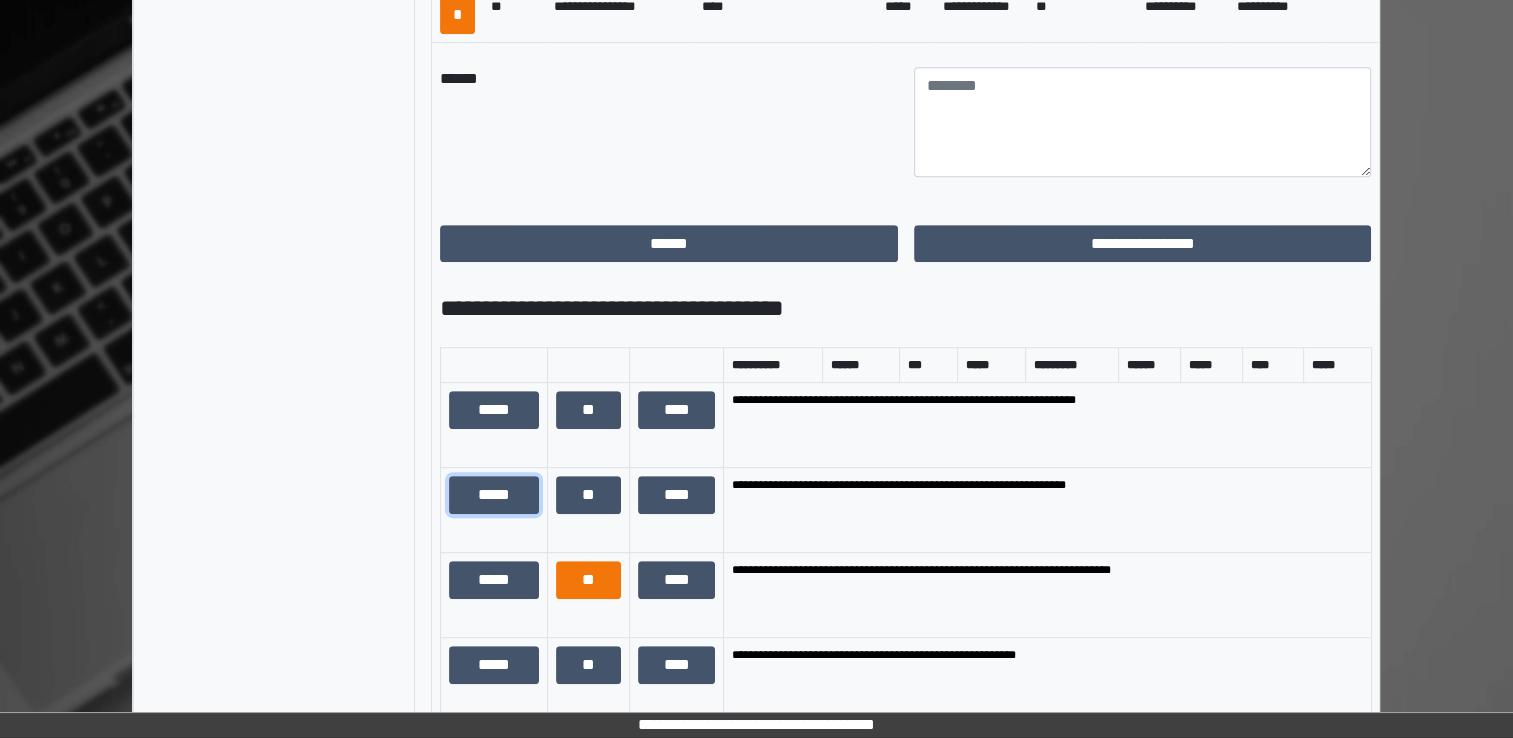 scroll, scrollTop: 1000, scrollLeft: 0, axis: vertical 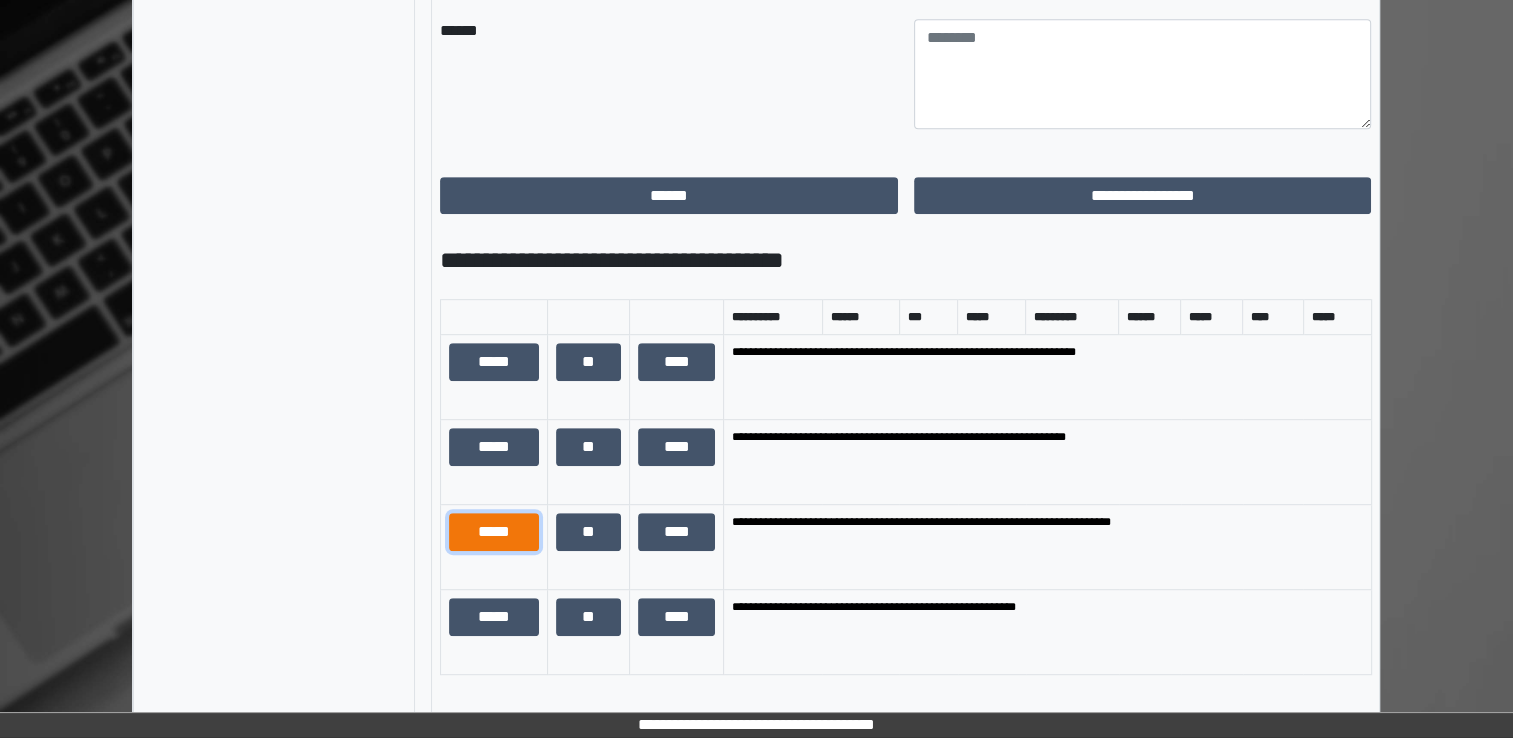 click on "*****" at bounding box center [494, 532] 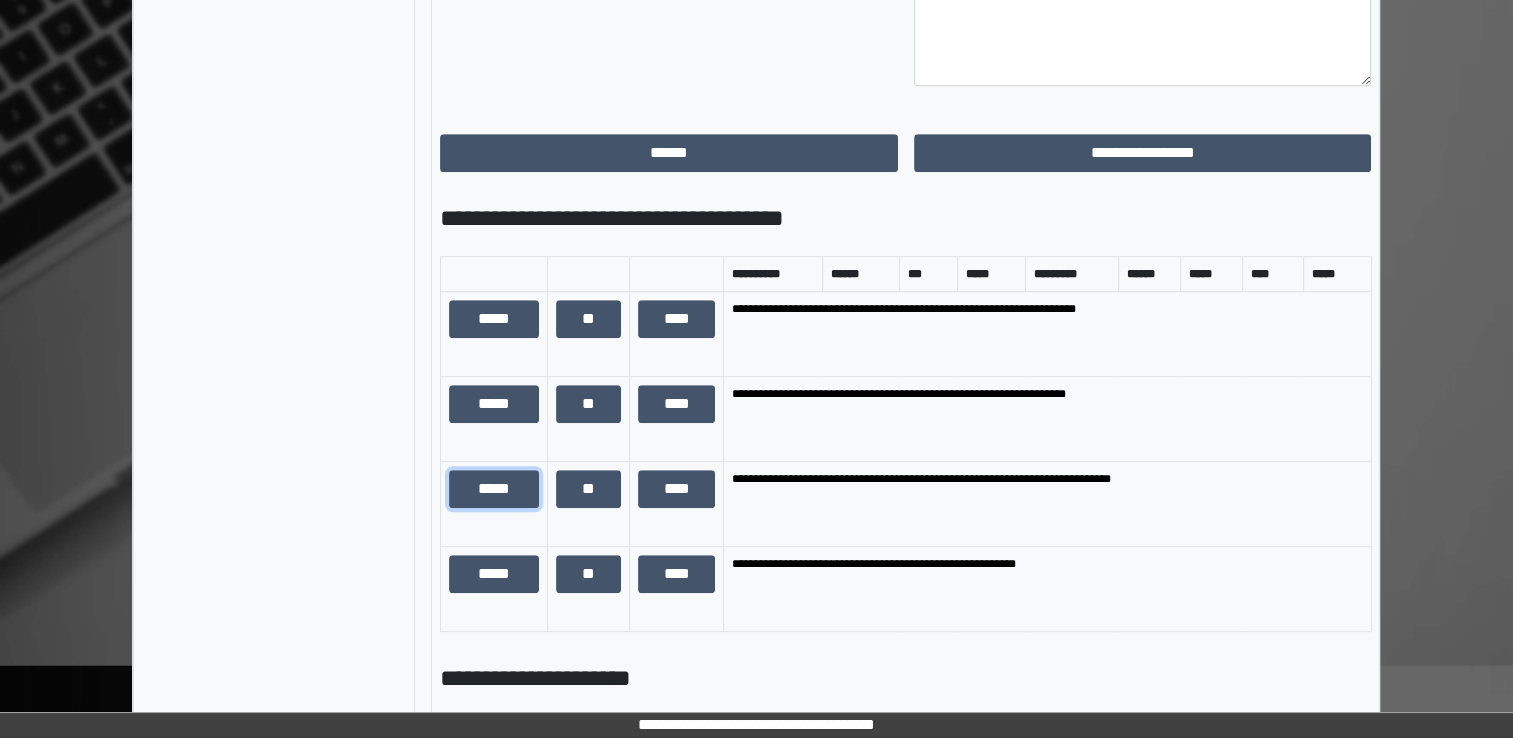 scroll, scrollTop: 1300, scrollLeft: 0, axis: vertical 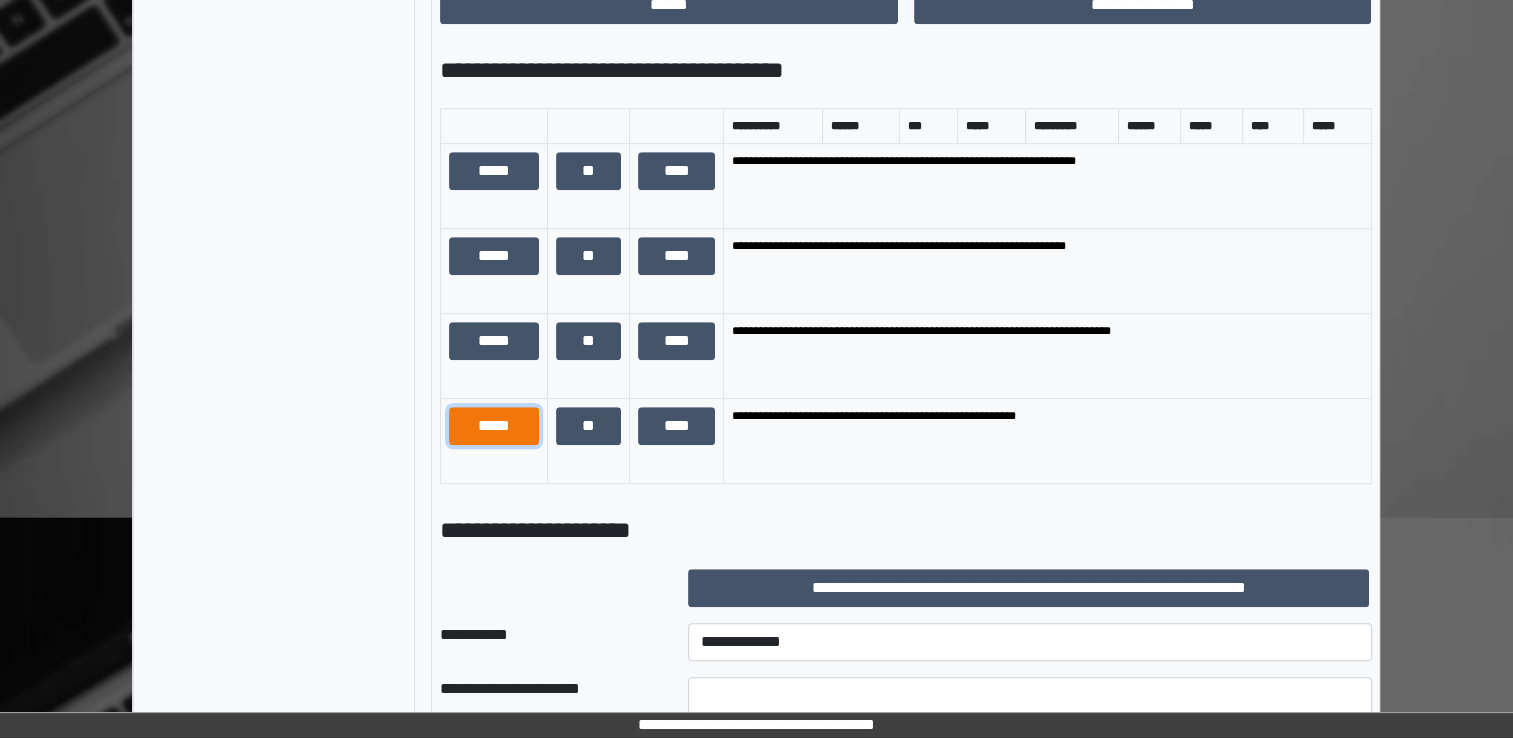 click on "*****" at bounding box center (494, 426) 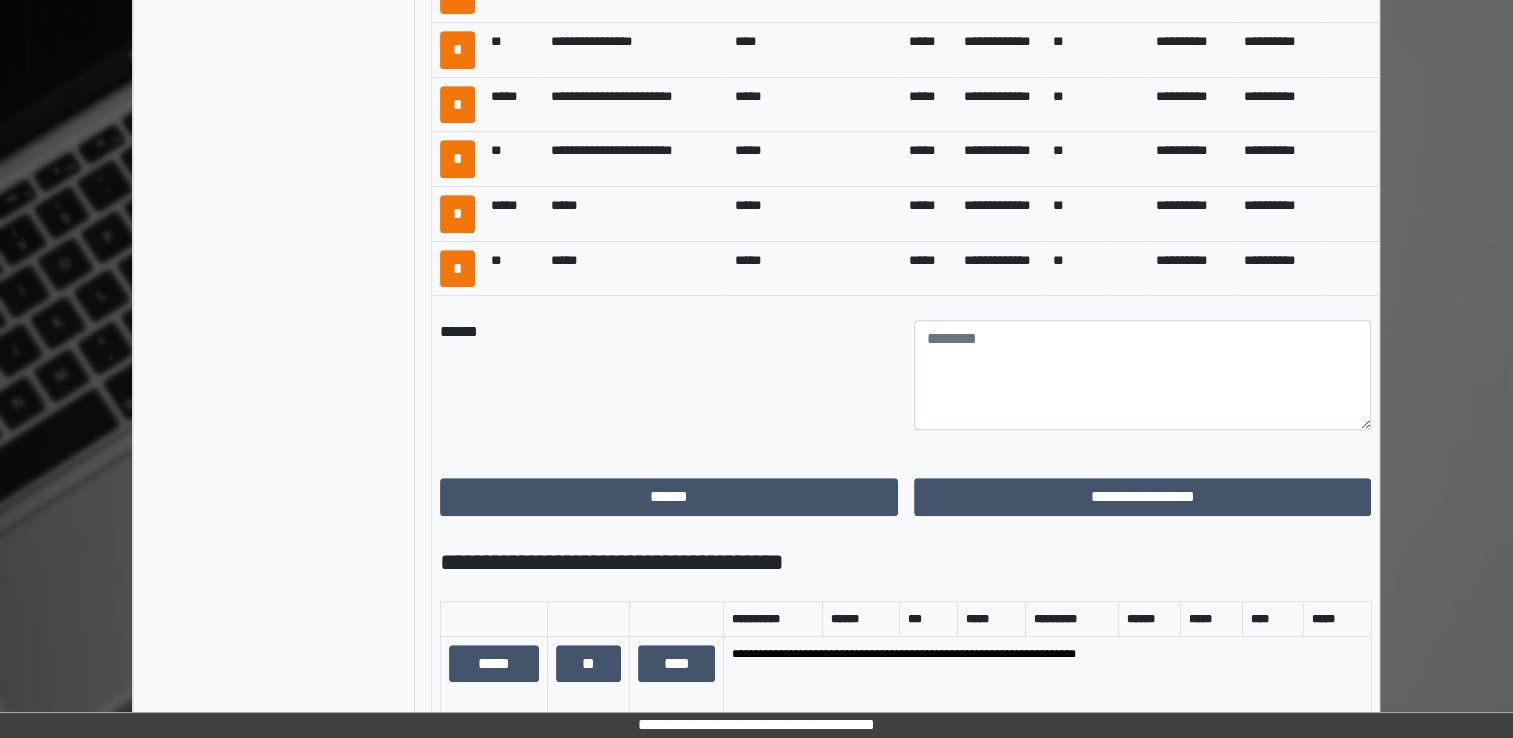 scroll, scrollTop: 900, scrollLeft: 0, axis: vertical 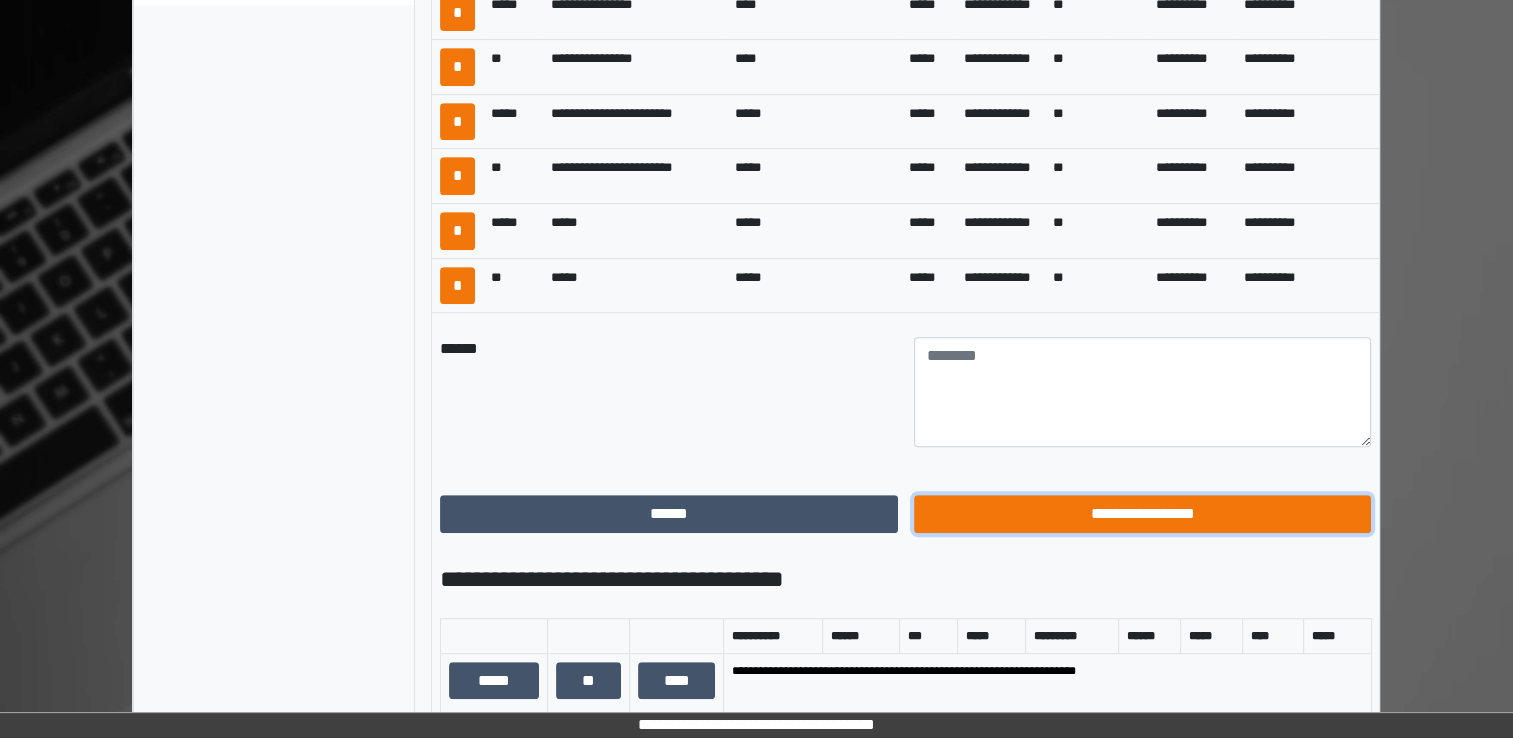 click on "**********" at bounding box center (1143, 514) 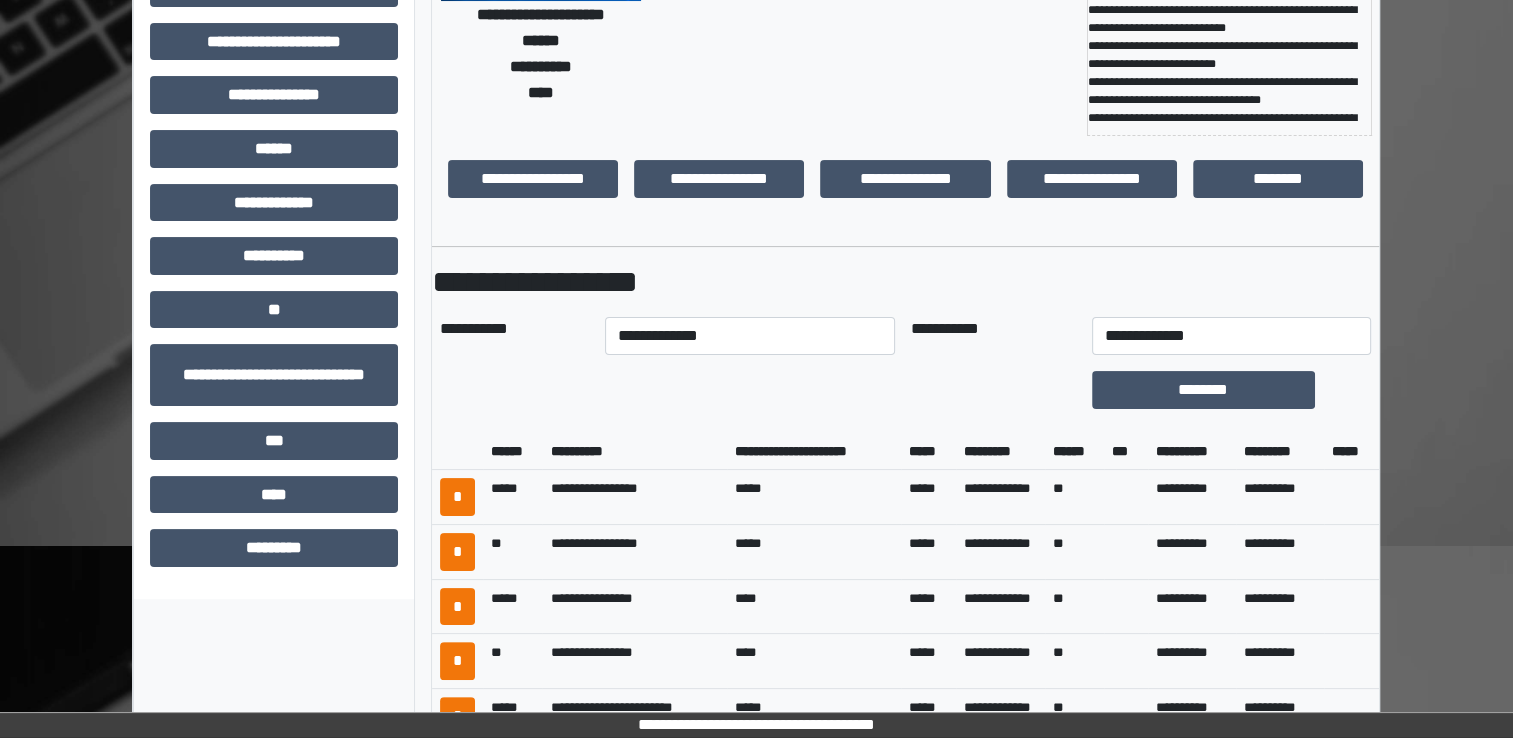 scroll, scrollTop: 300, scrollLeft: 0, axis: vertical 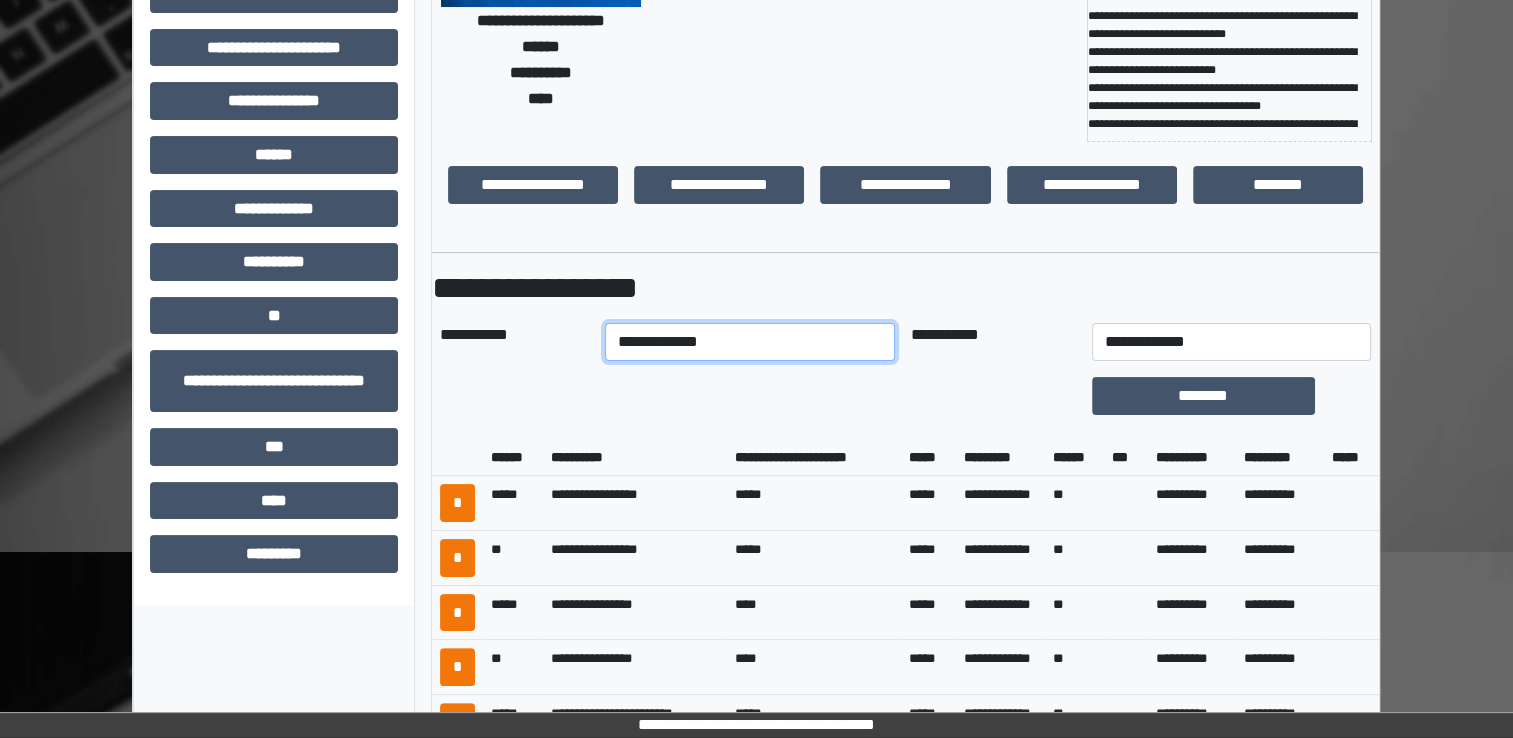 click on "**********" at bounding box center (750, 342) 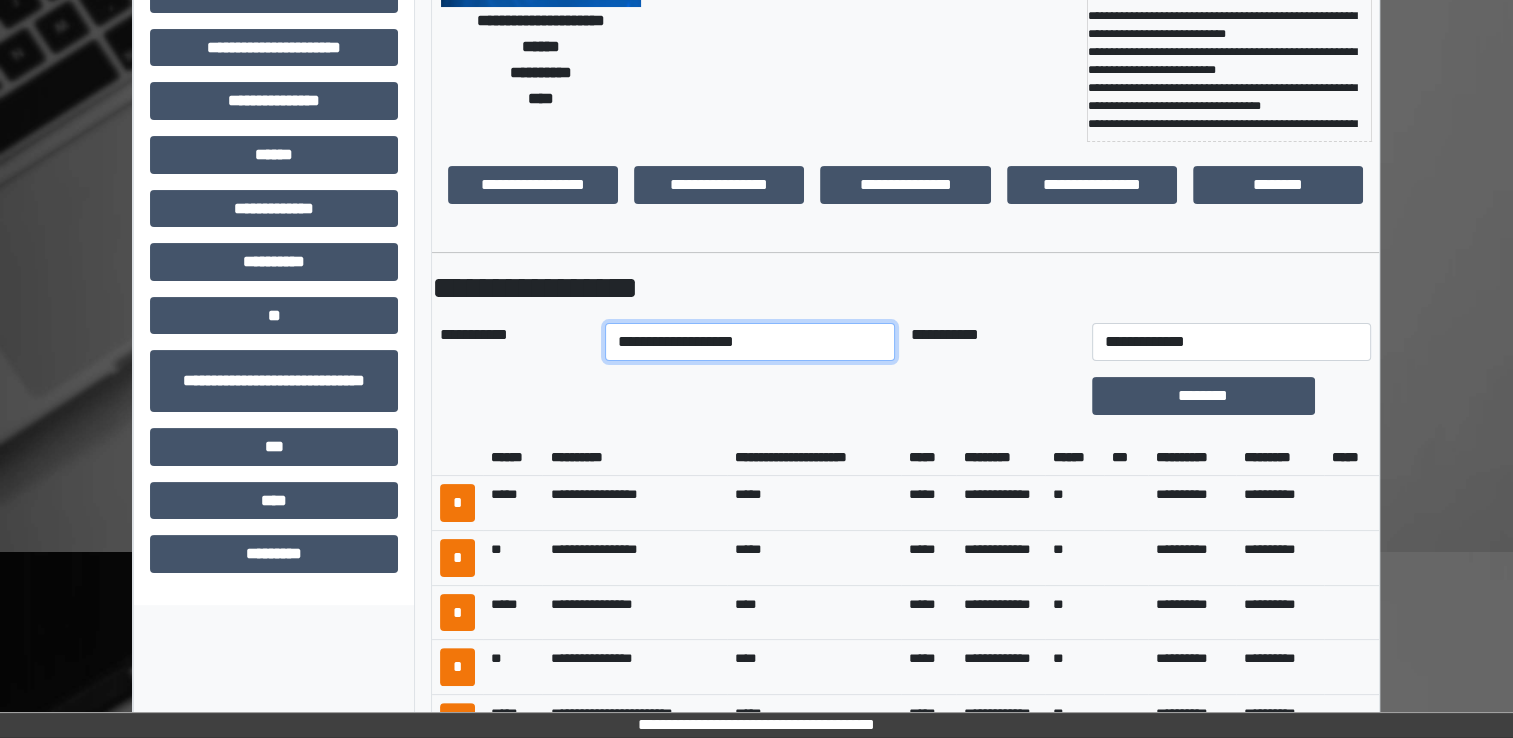 click on "**********" at bounding box center [750, 342] 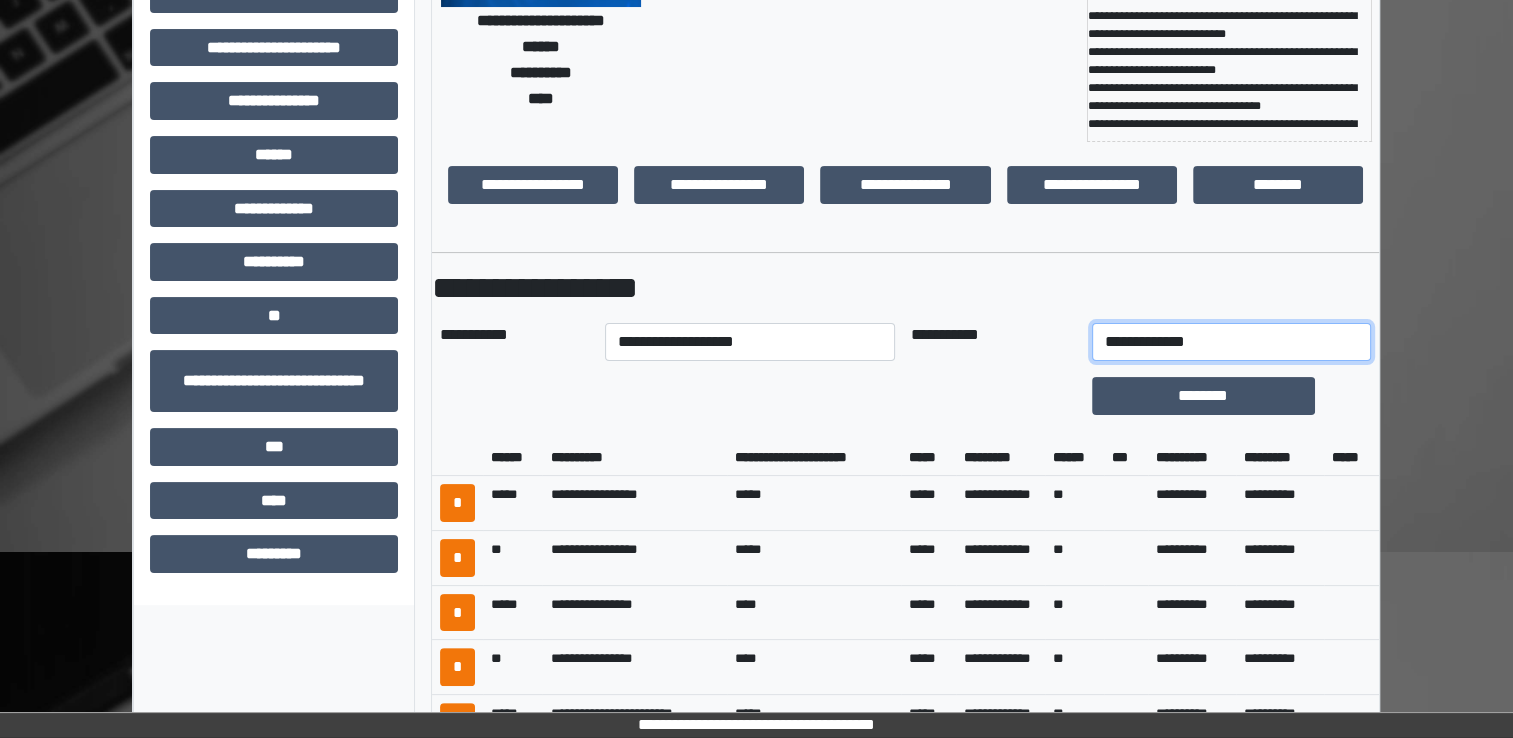 click on "**********" at bounding box center [1231, 342] 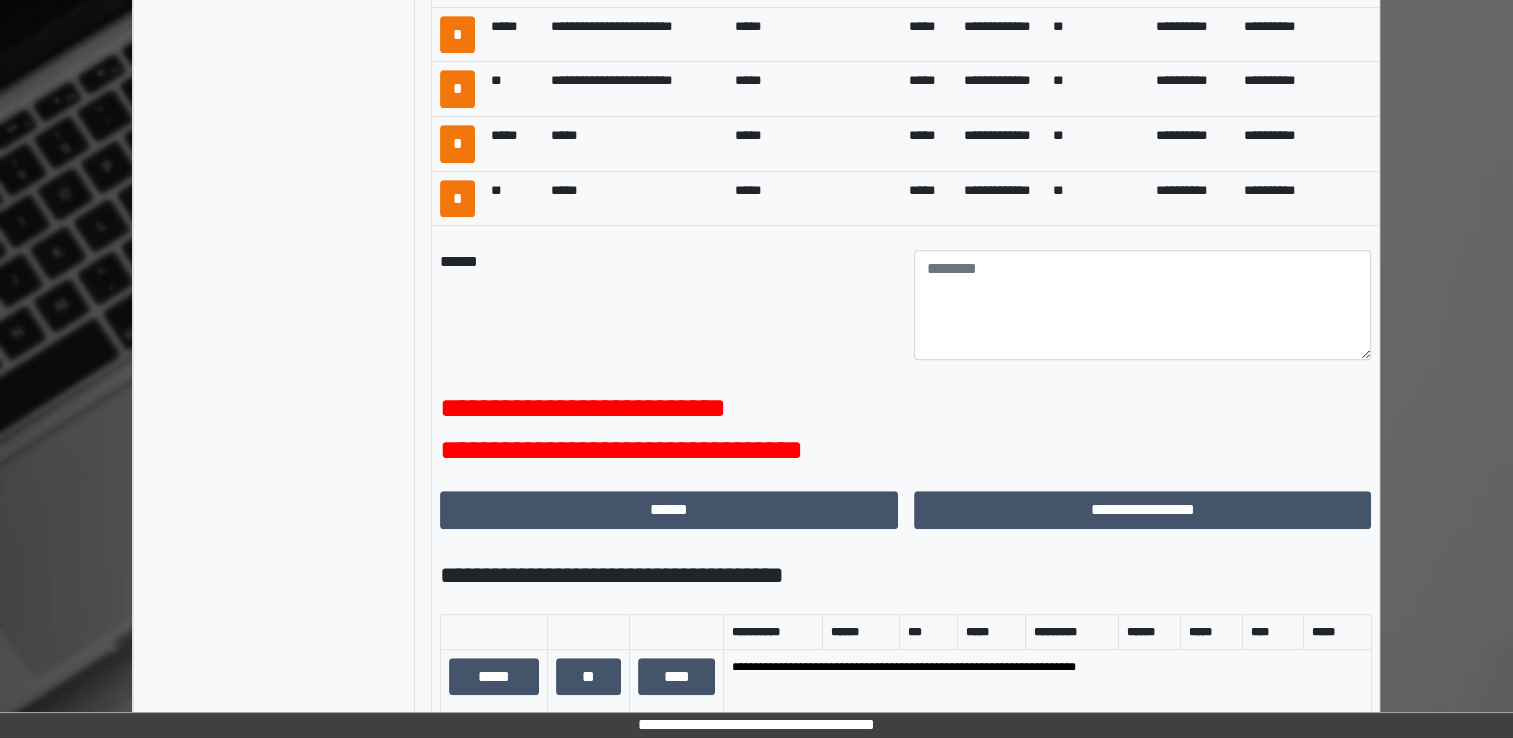 scroll, scrollTop: 1000, scrollLeft: 0, axis: vertical 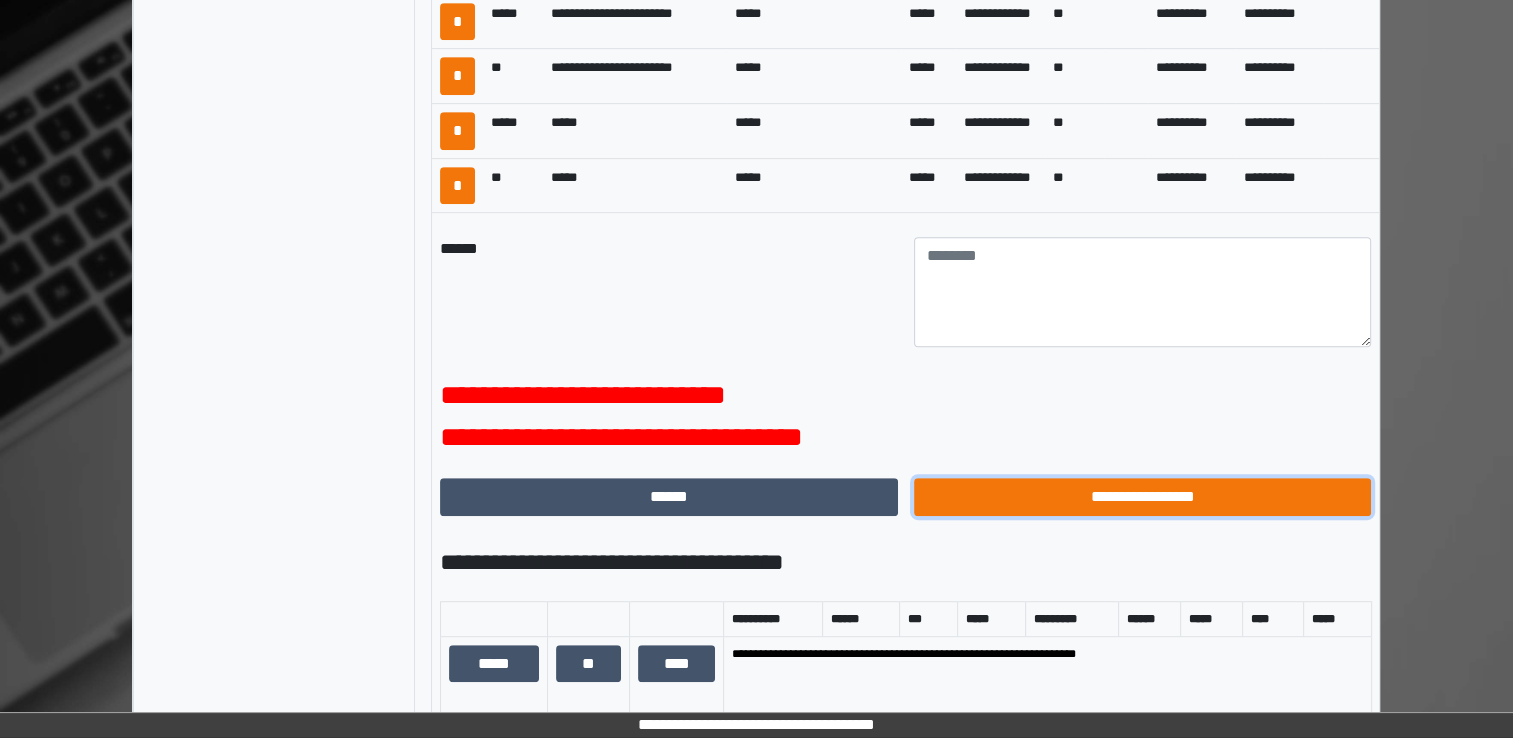 click on "**********" at bounding box center [1143, 497] 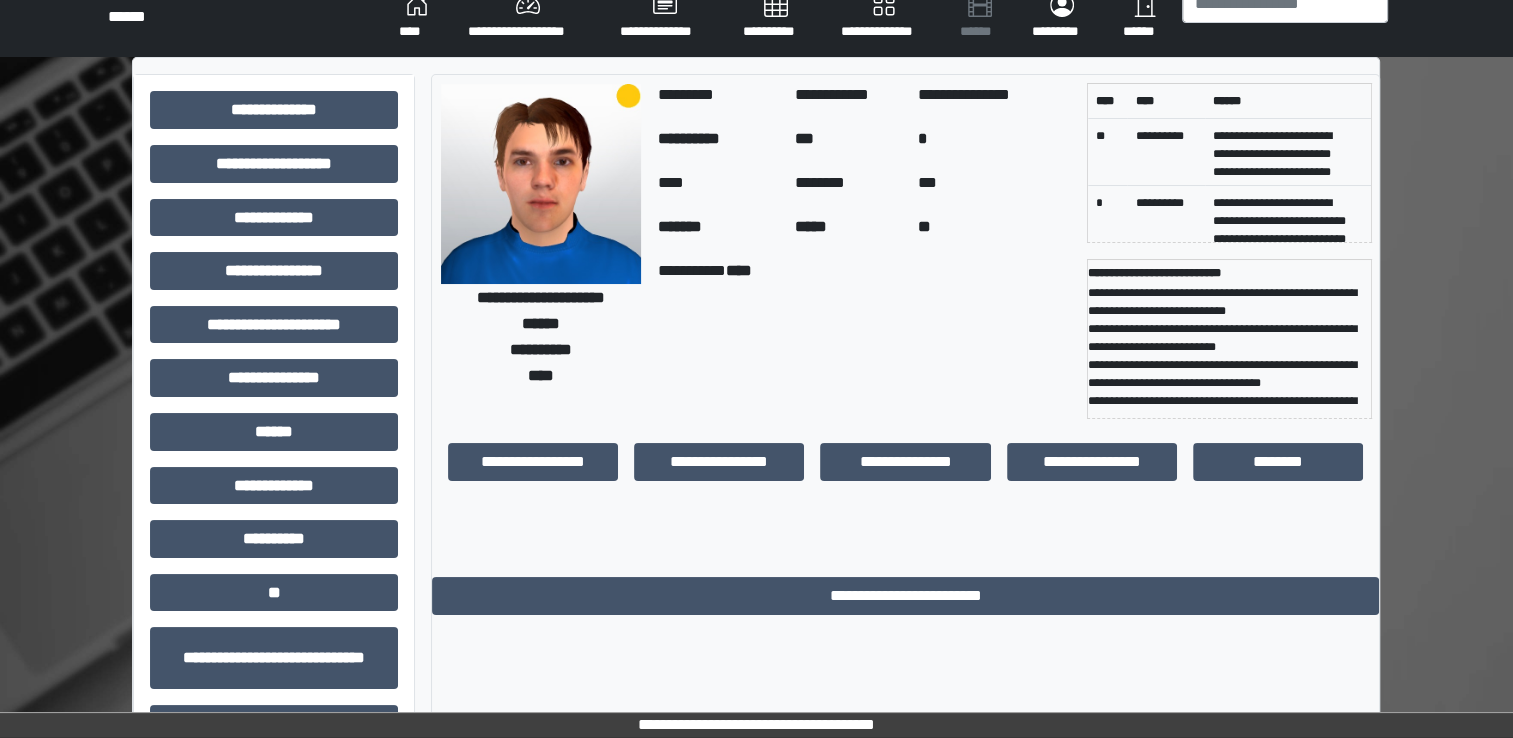scroll, scrollTop: 0, scrollLeft: 0, axis: both 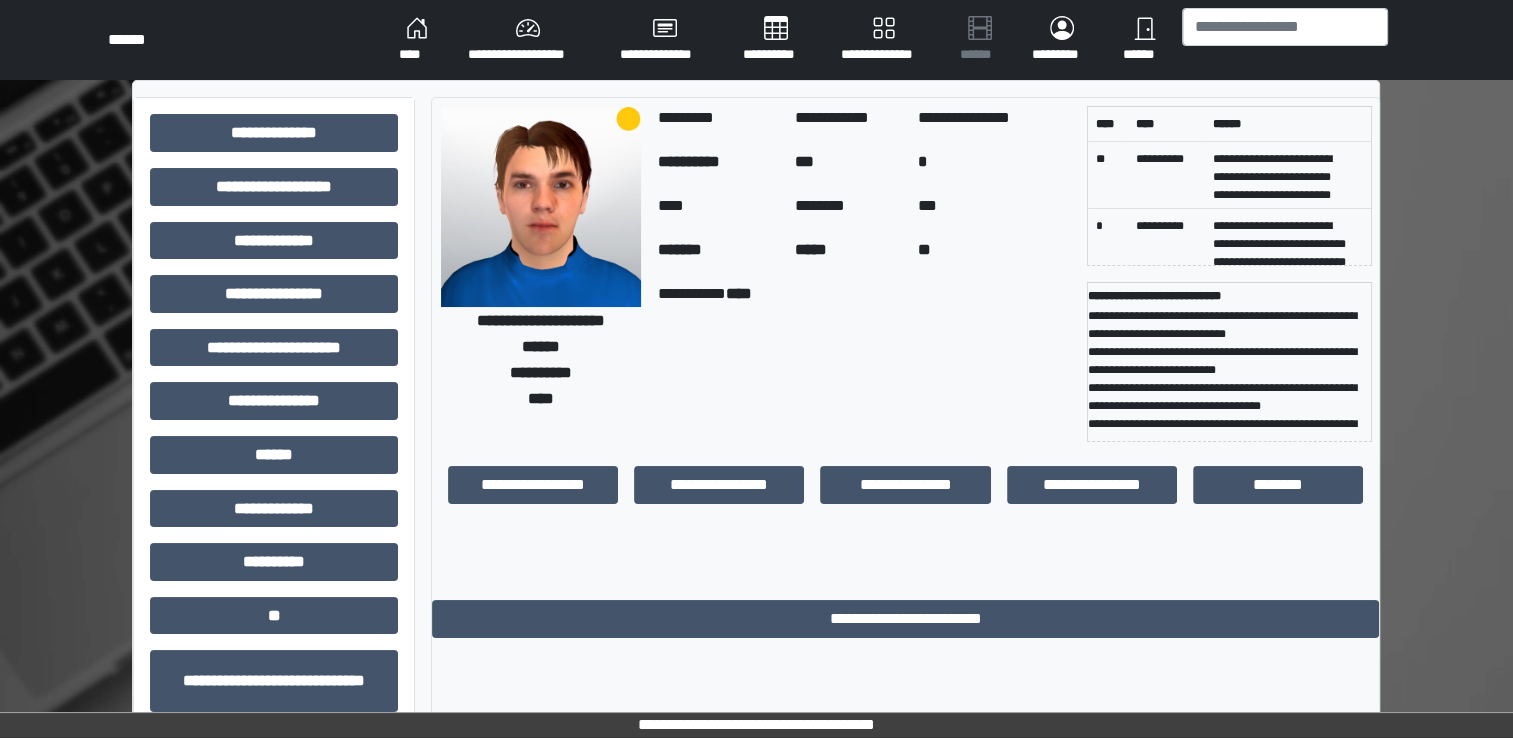 click on "****" at bounding box center (417, 40) 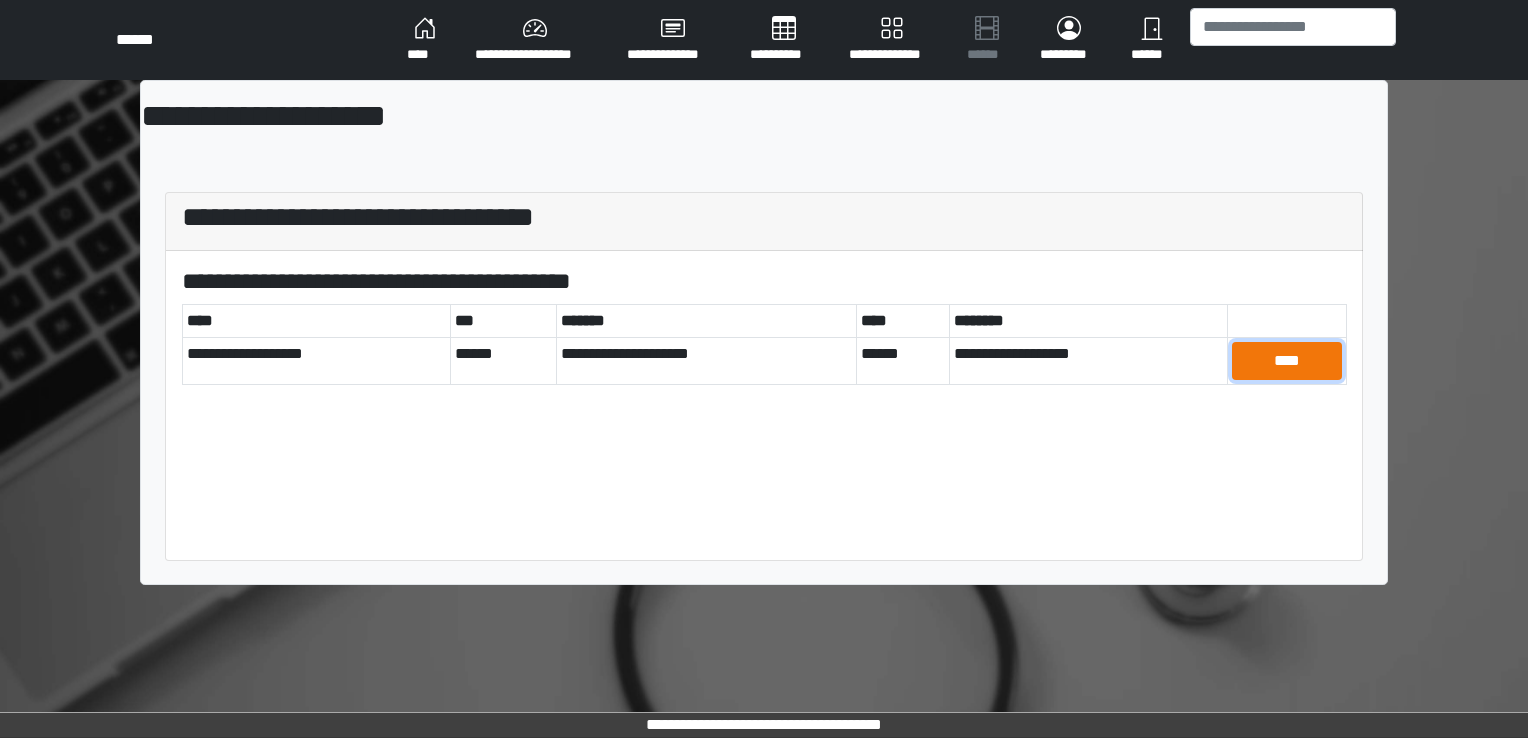 drag, startPoint x: 1298, startPoint y: 363, endPoint x: 1212, endPoint y: 417, distance: 101.54802 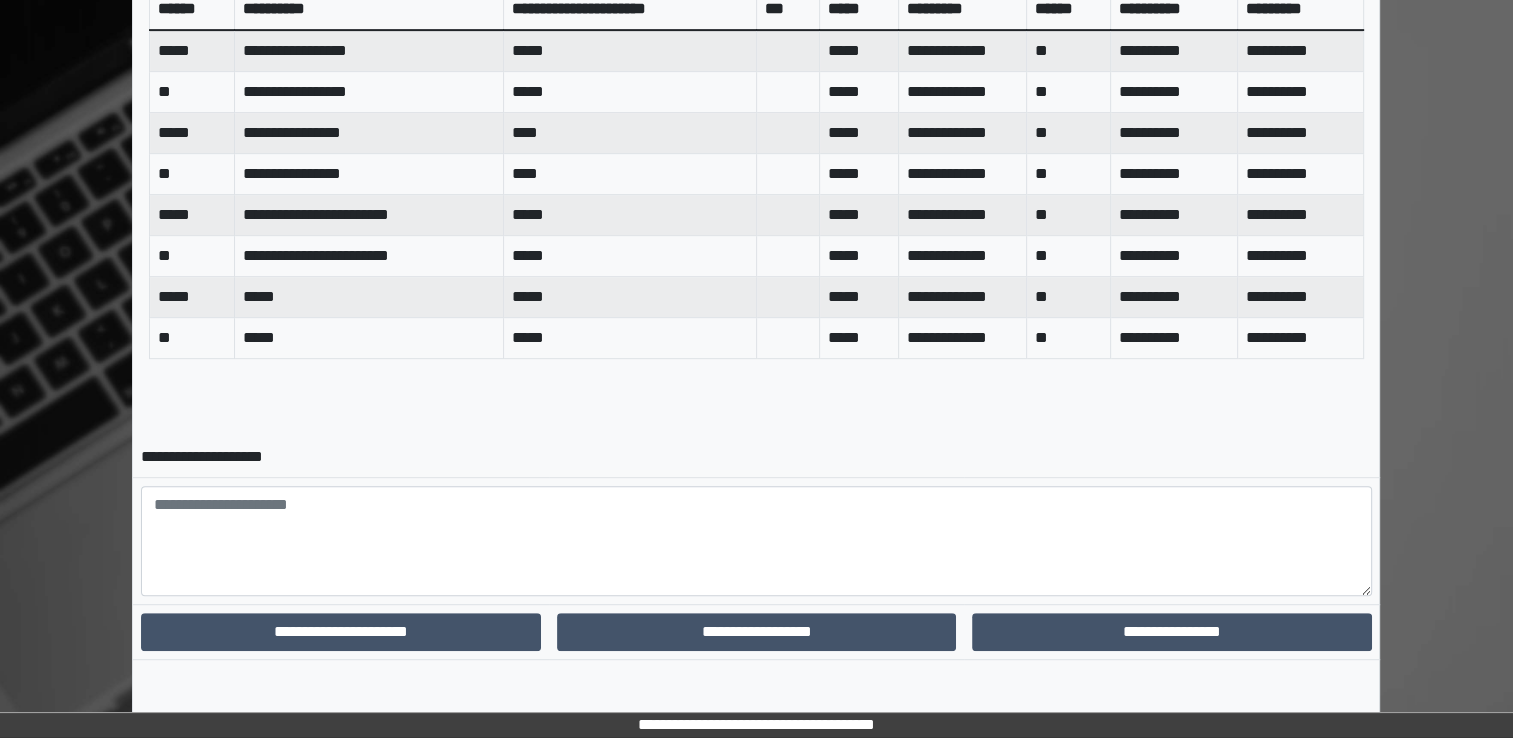 scroll, scrollTop: 930, scrollLeft: 0, axis: vertical 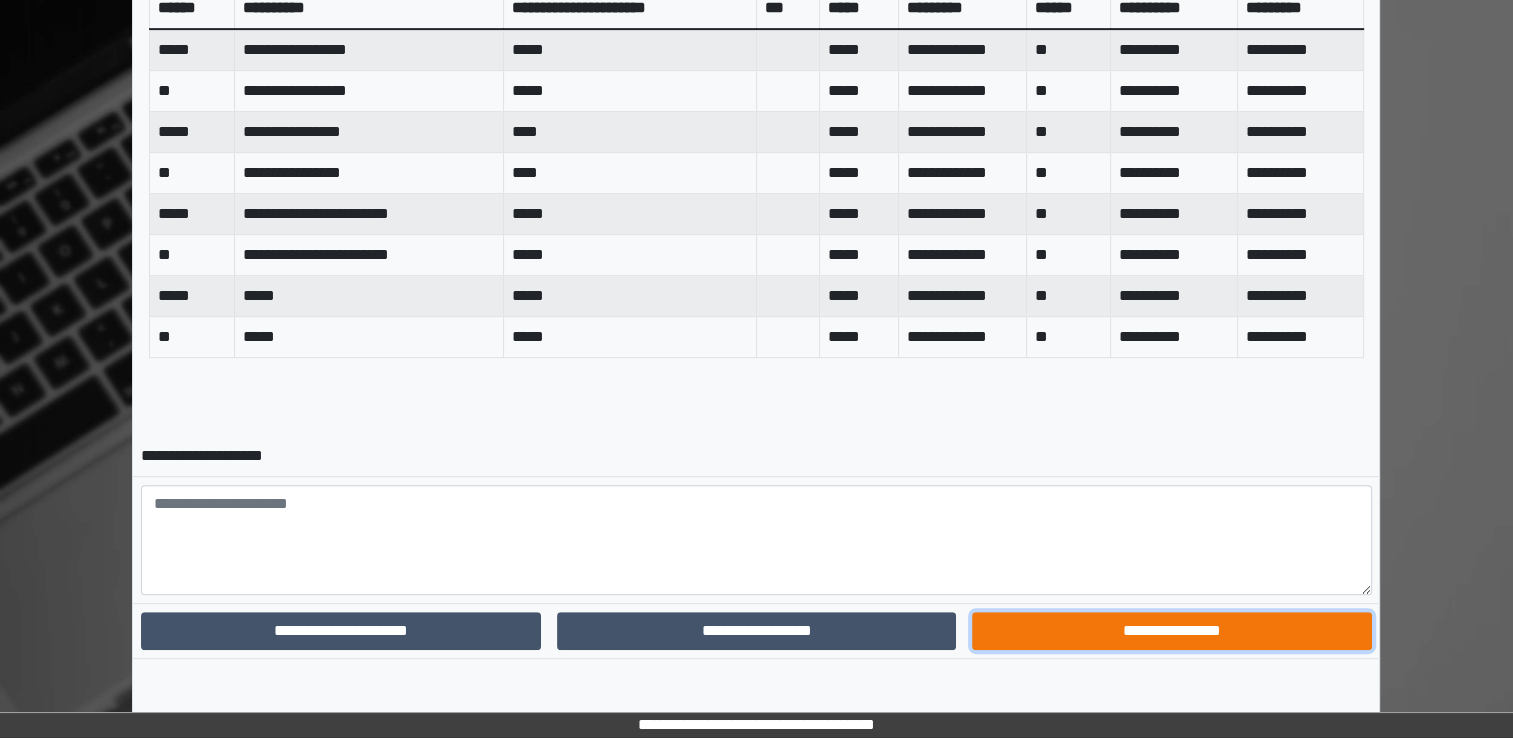 click on "**********" at bounding box center [1171, 631] 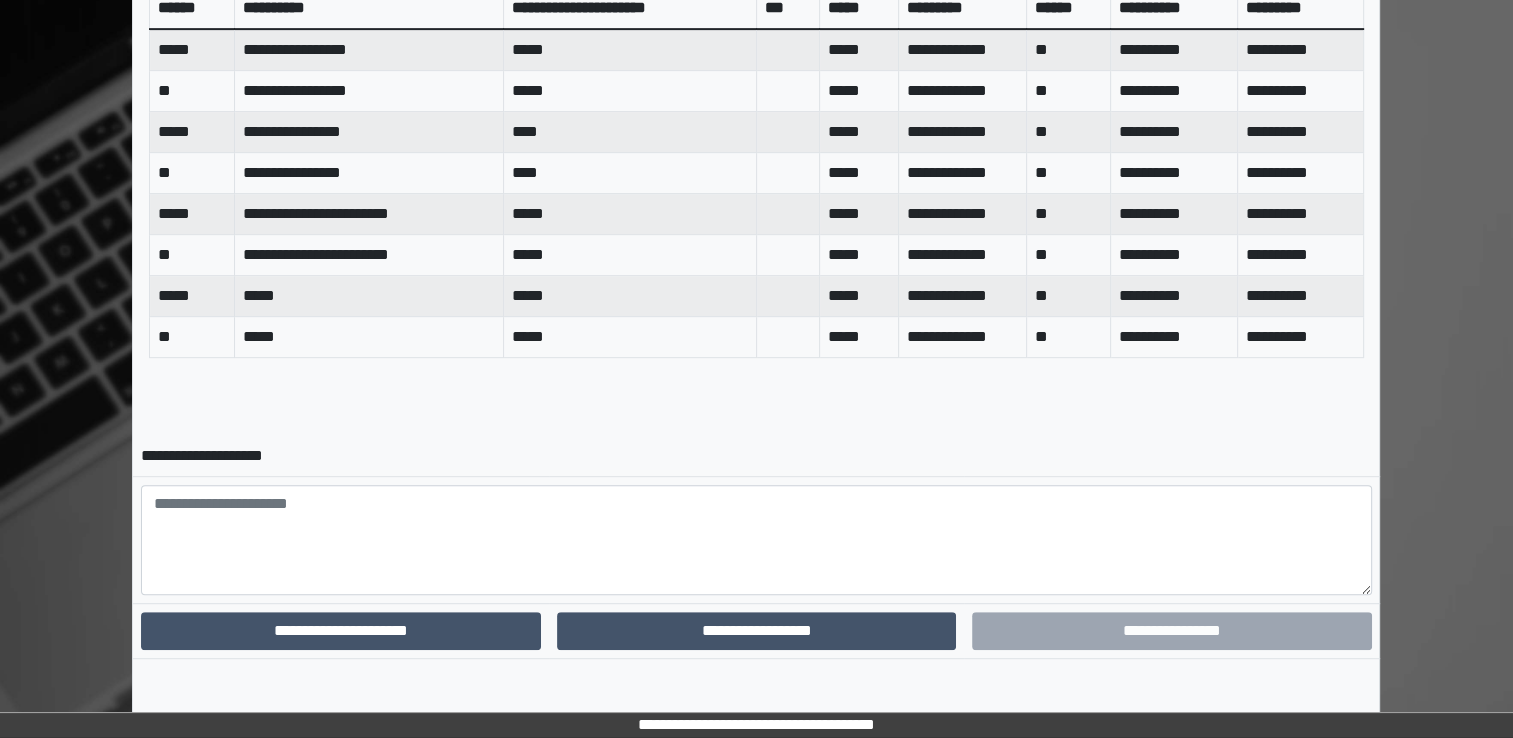 scroll, scrollTop: 844, scrollLeft: 0, axis: vertical 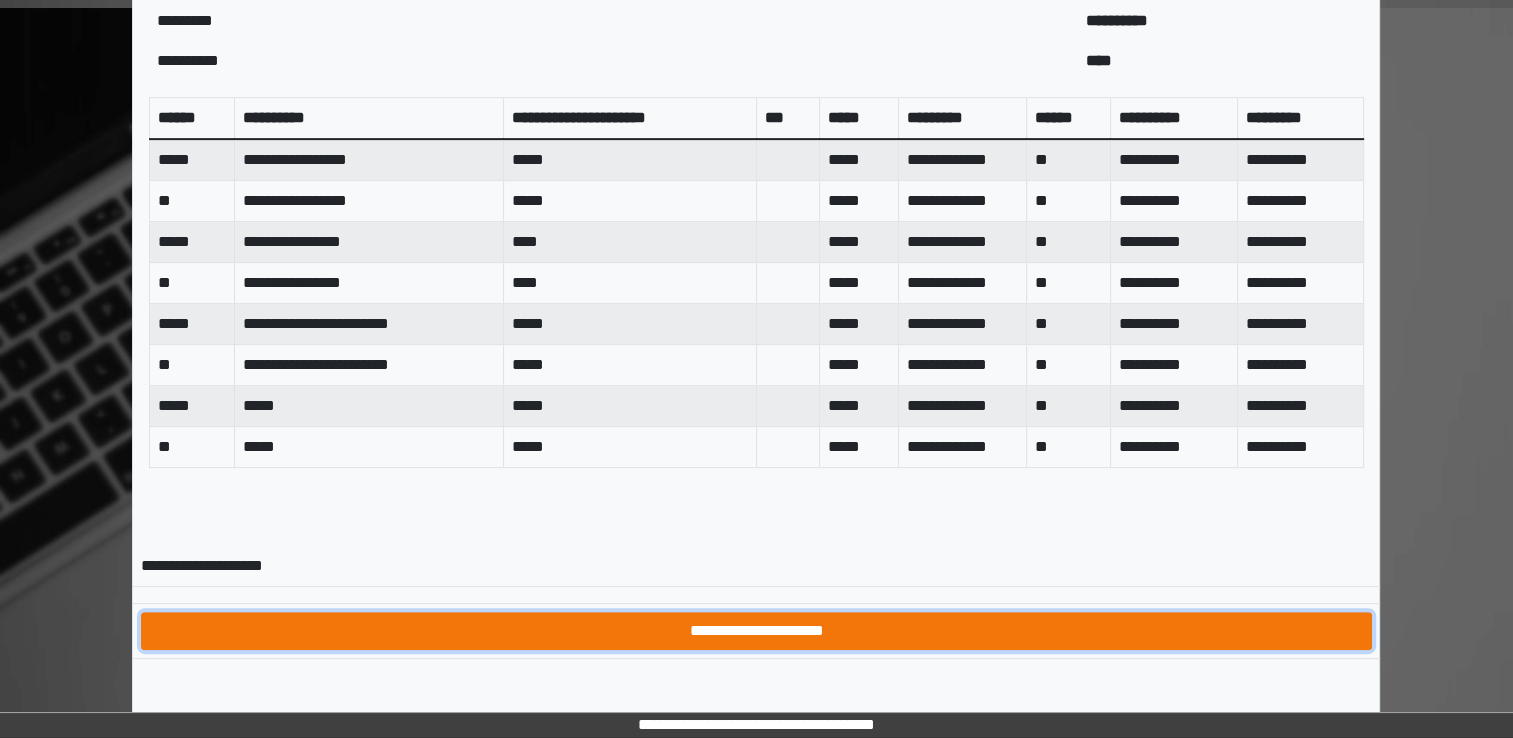 click on "**********" at bounding box center [756, 631] 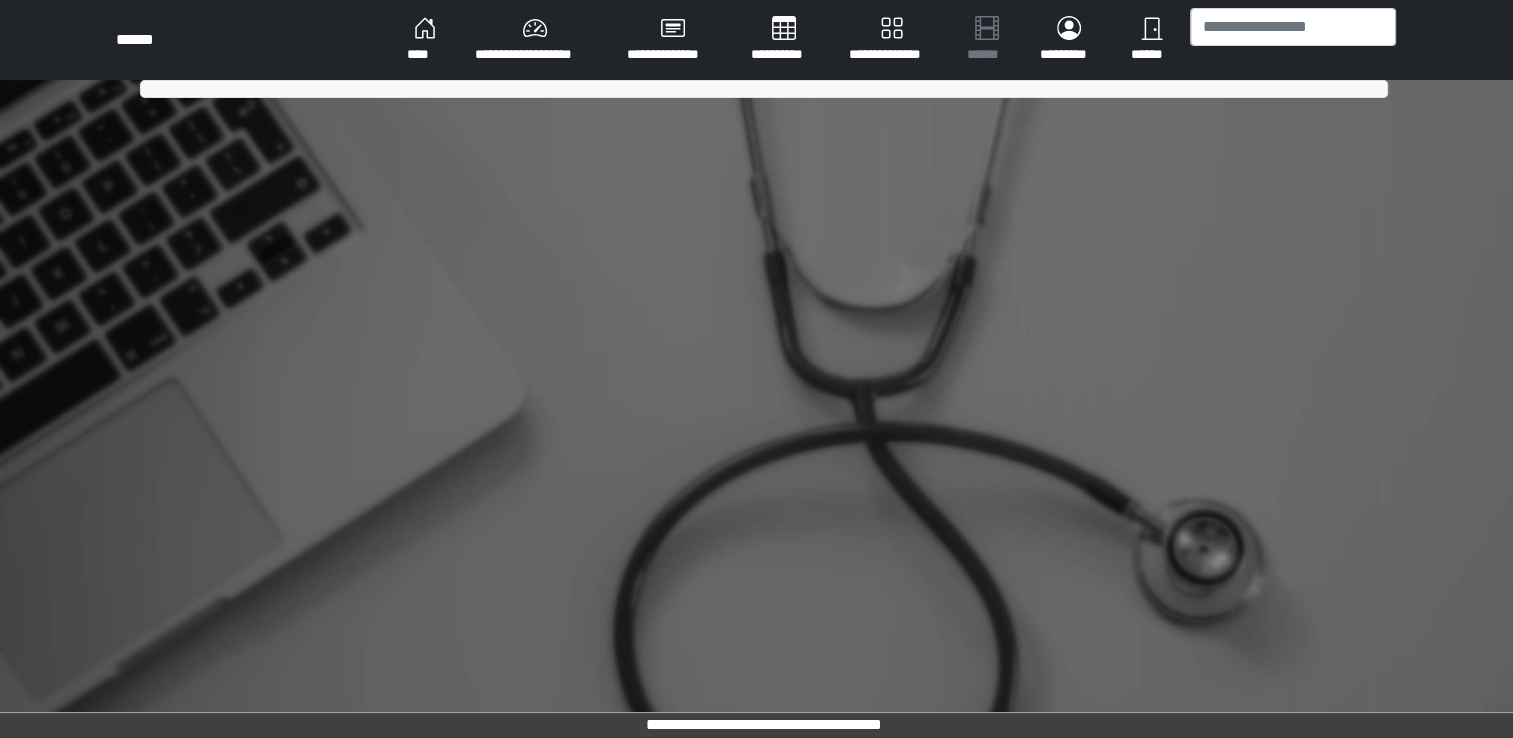 scroll, scrollTop: 0, scrollLeft: 0, axis: both 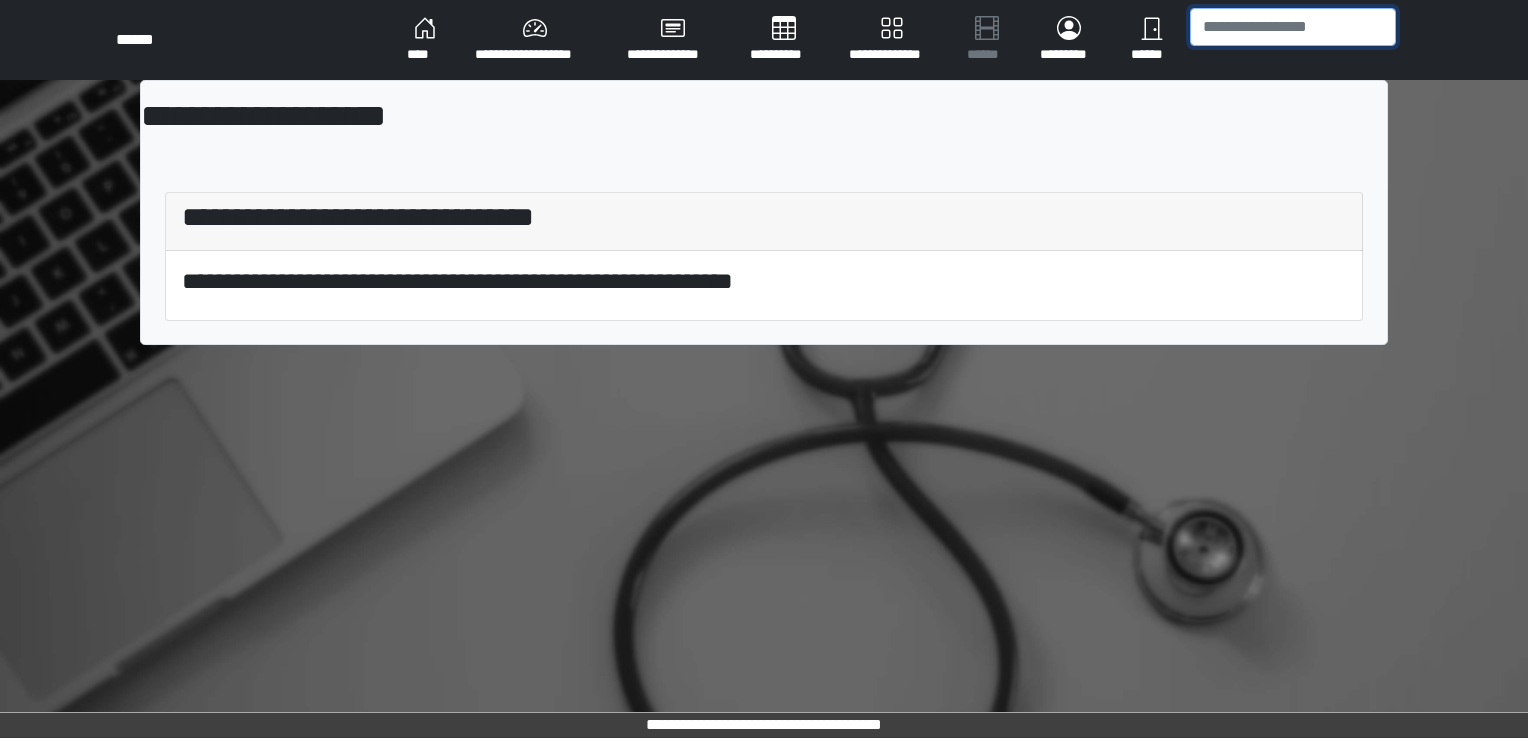 click at bounding box center [1293, 27] 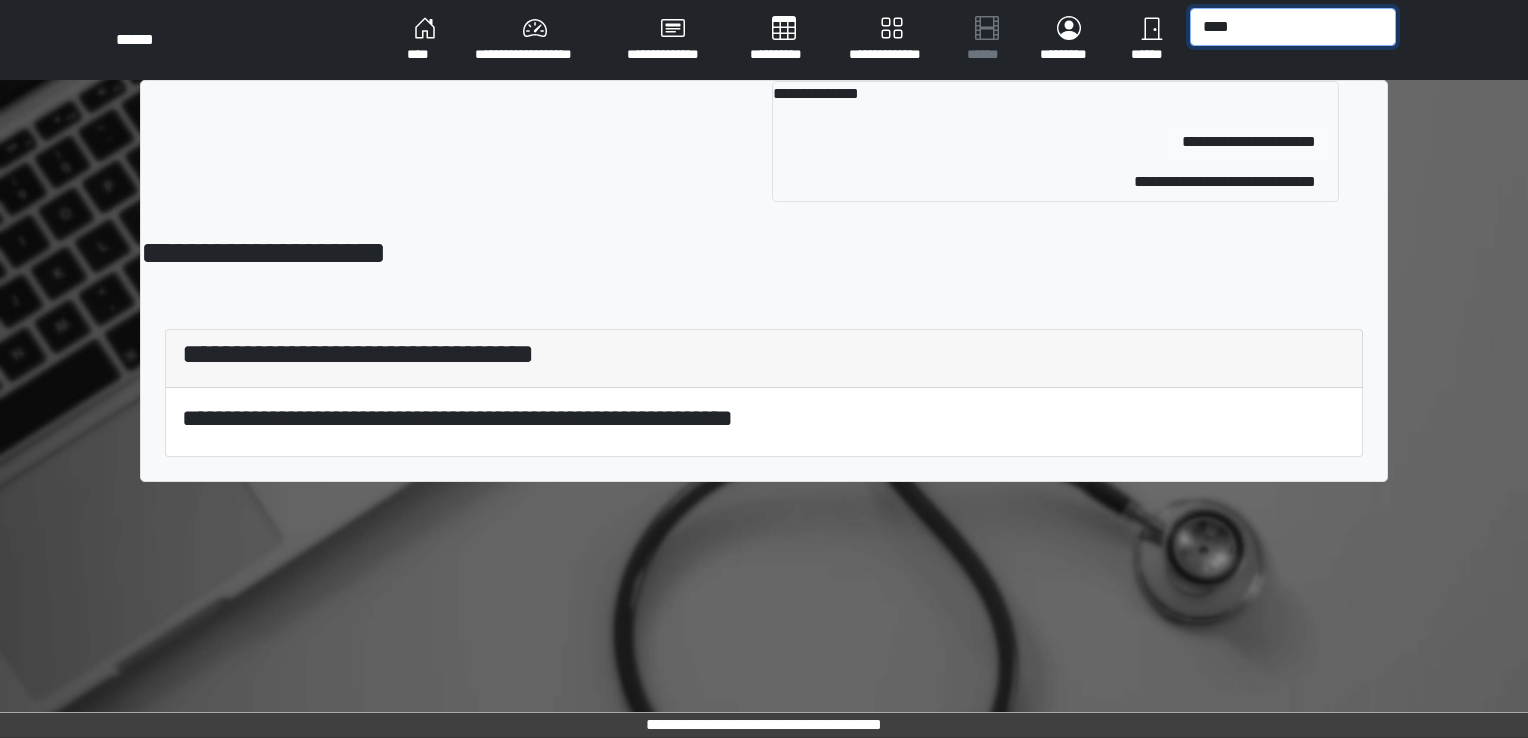 type on "****" 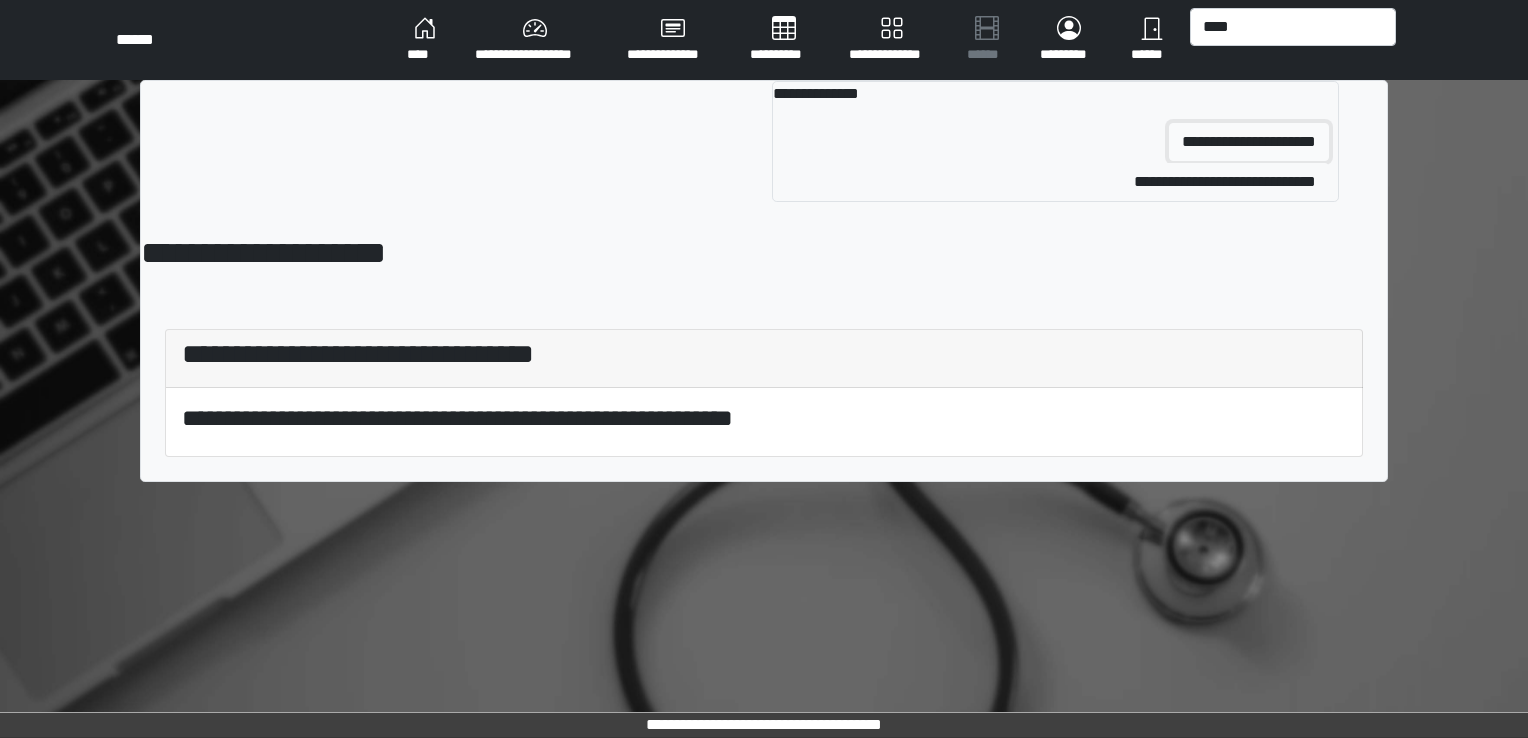 click on "**********" at bounding box center [1249, 142] 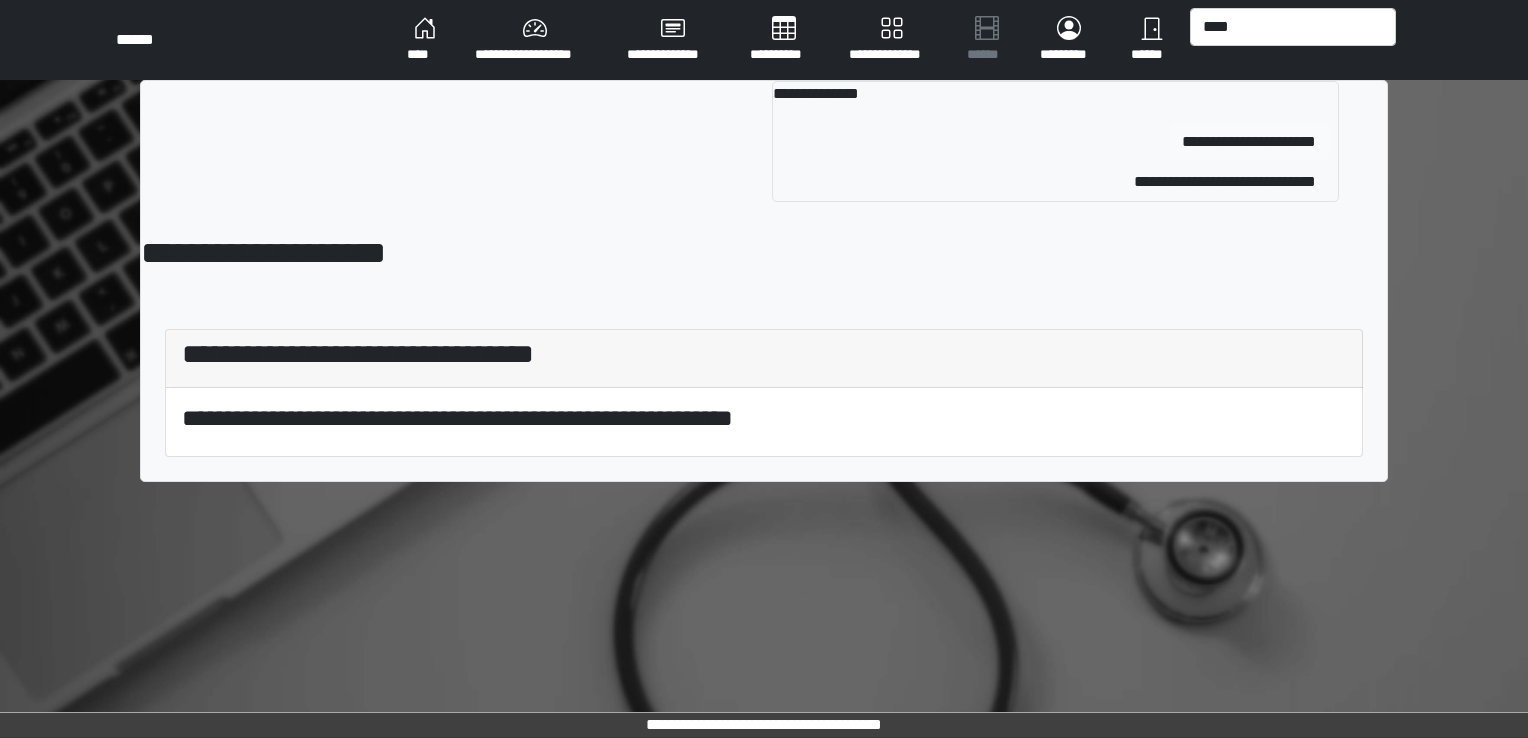 type 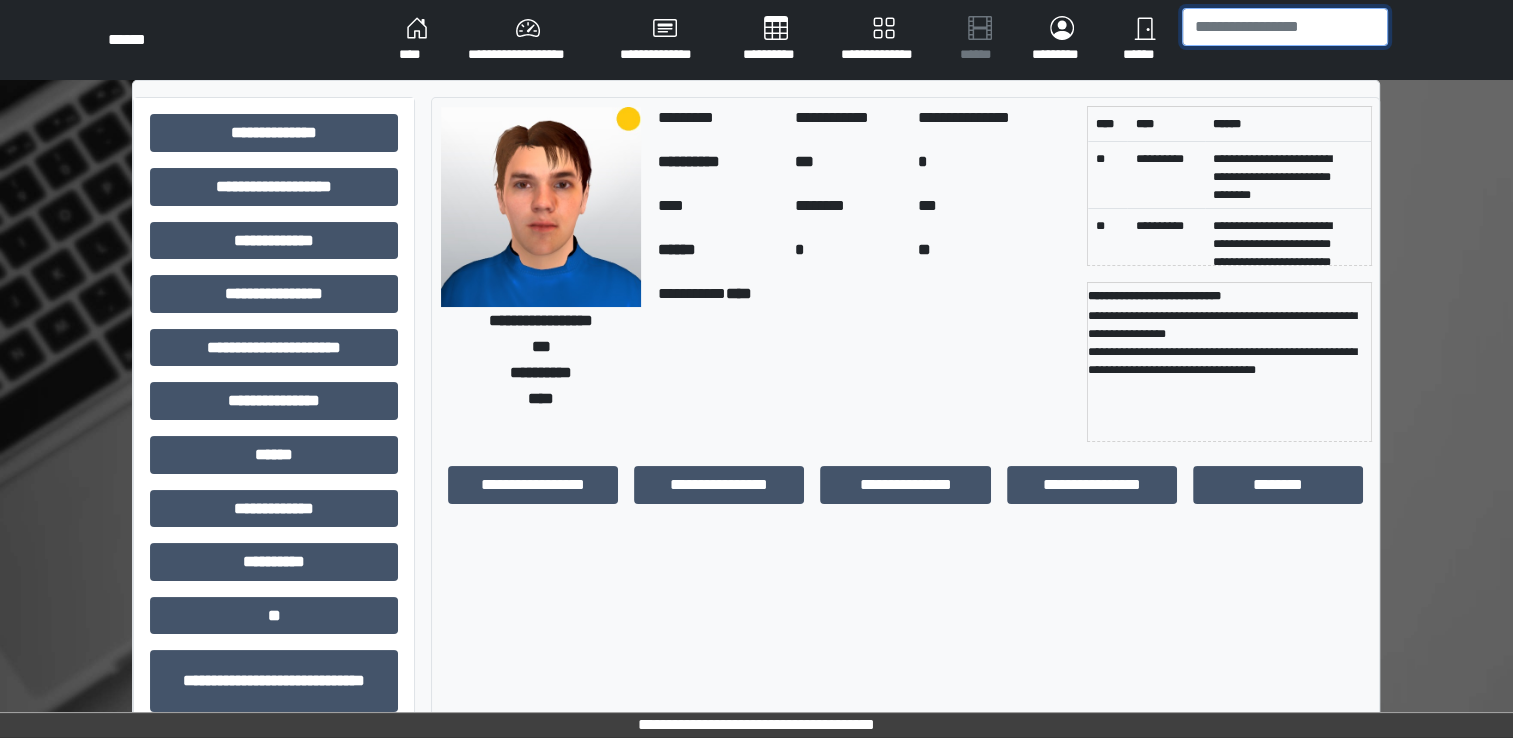 click at bounding box center [1285, 27] 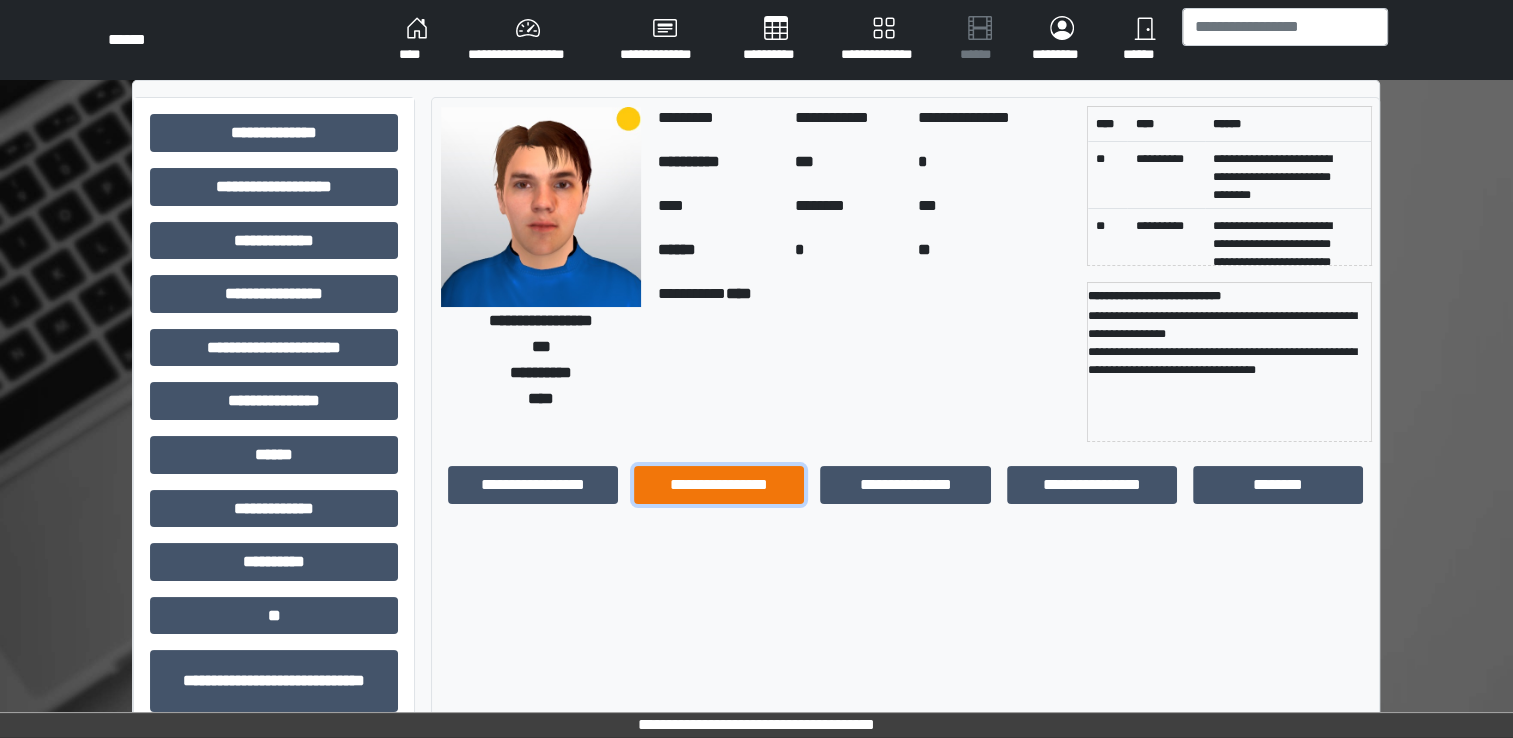 click on "**********" at bounding box center [719, 485] 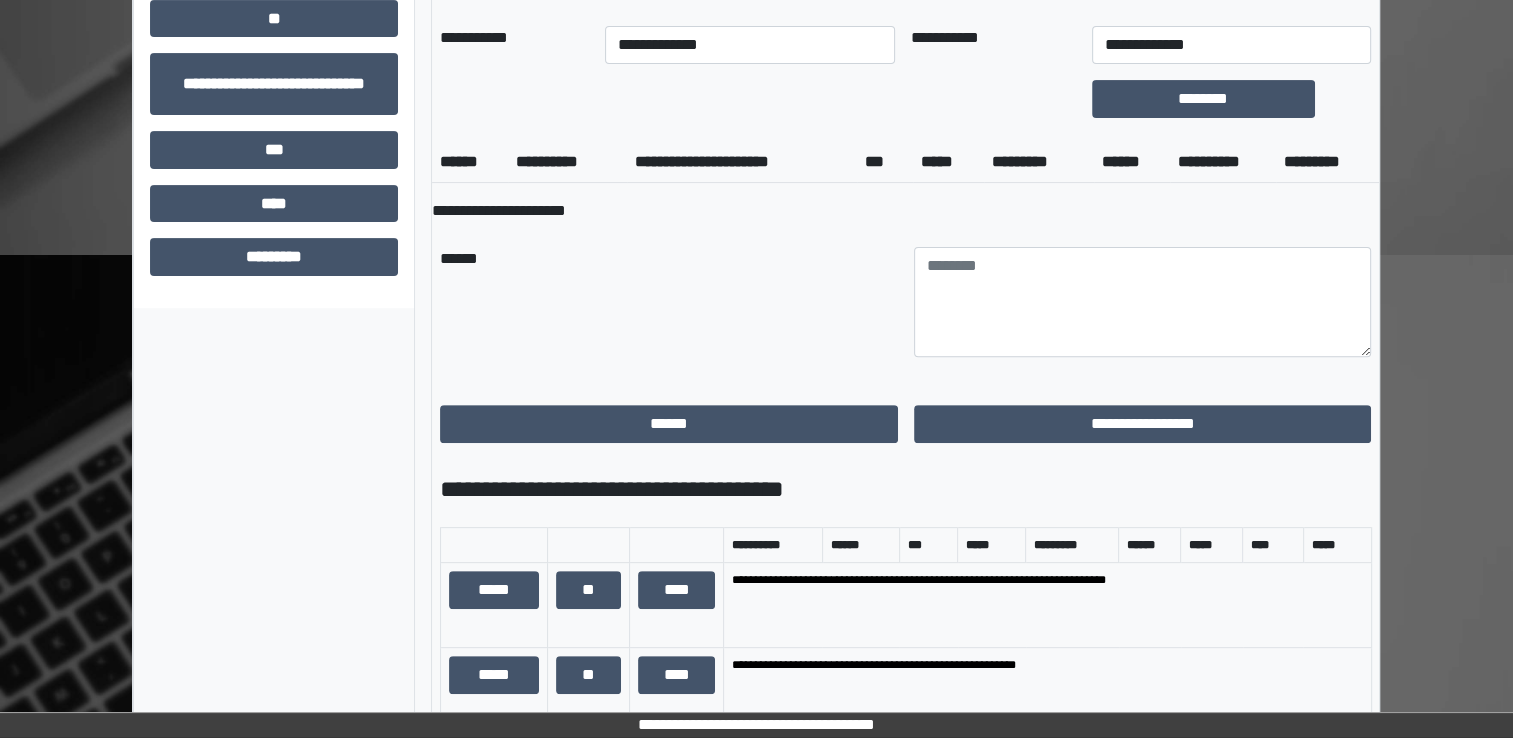 scroll, scrollTop: 400, scrollLeft: 0, axis: vertical 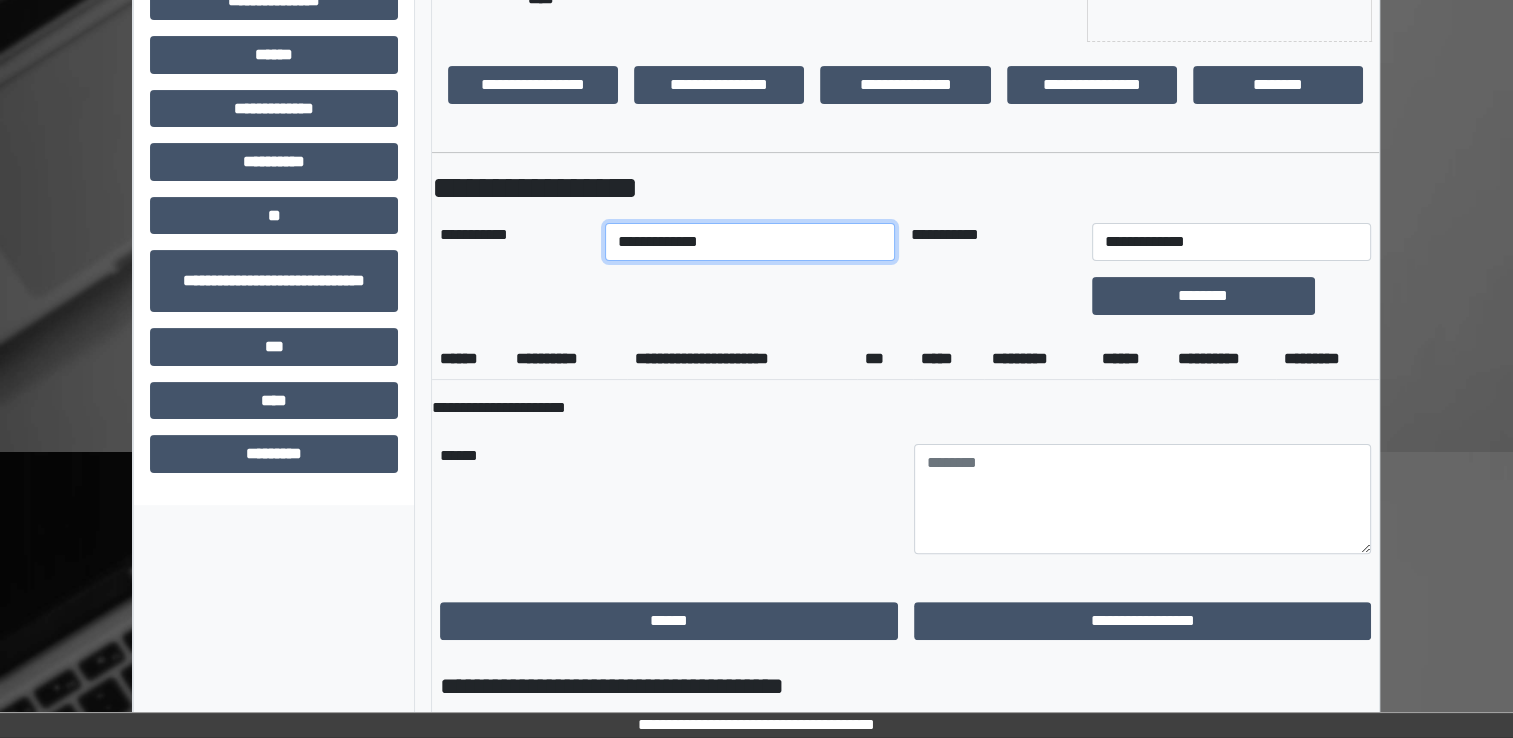 click on "**********" at bounding box center (750, 242) 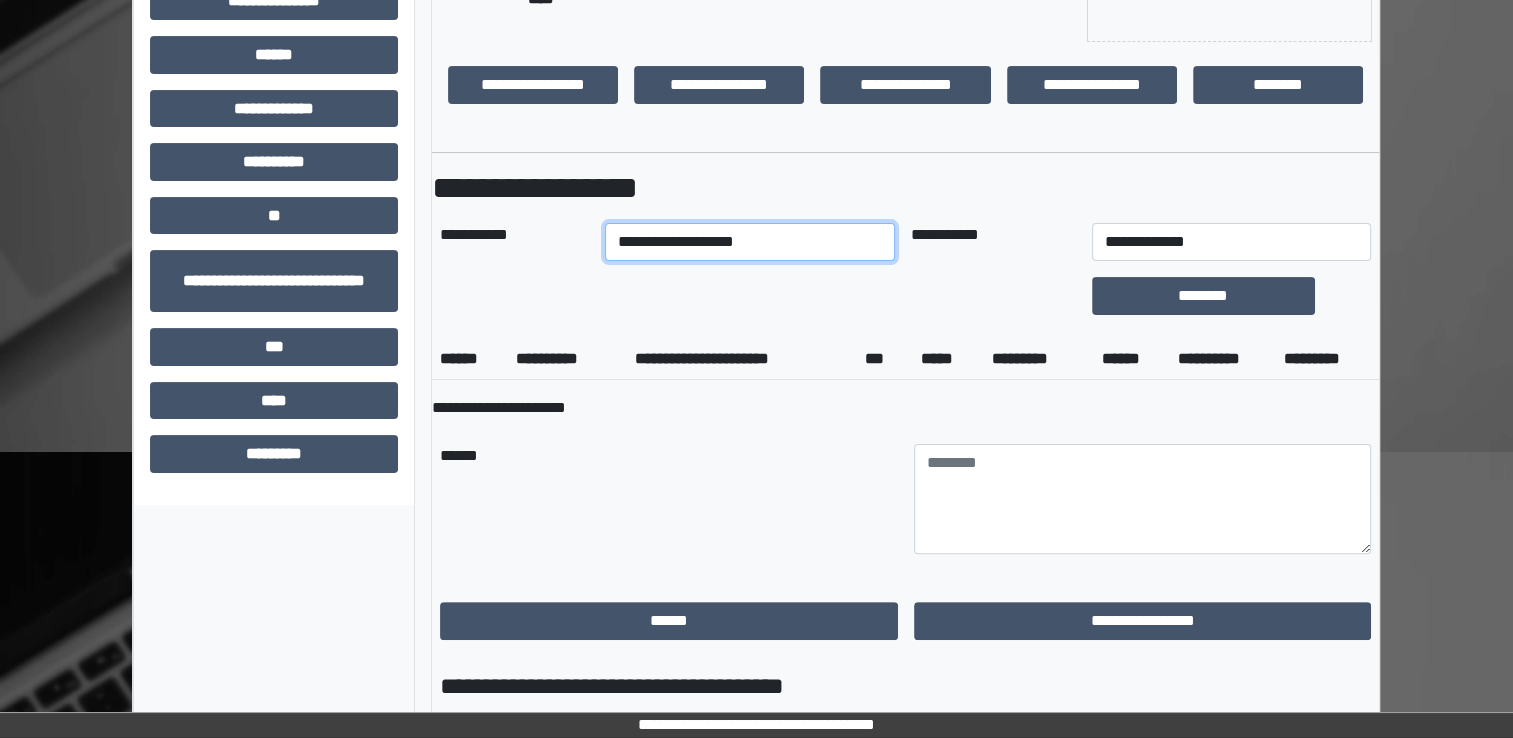 click on "**********" at bounding box center (750, 242) 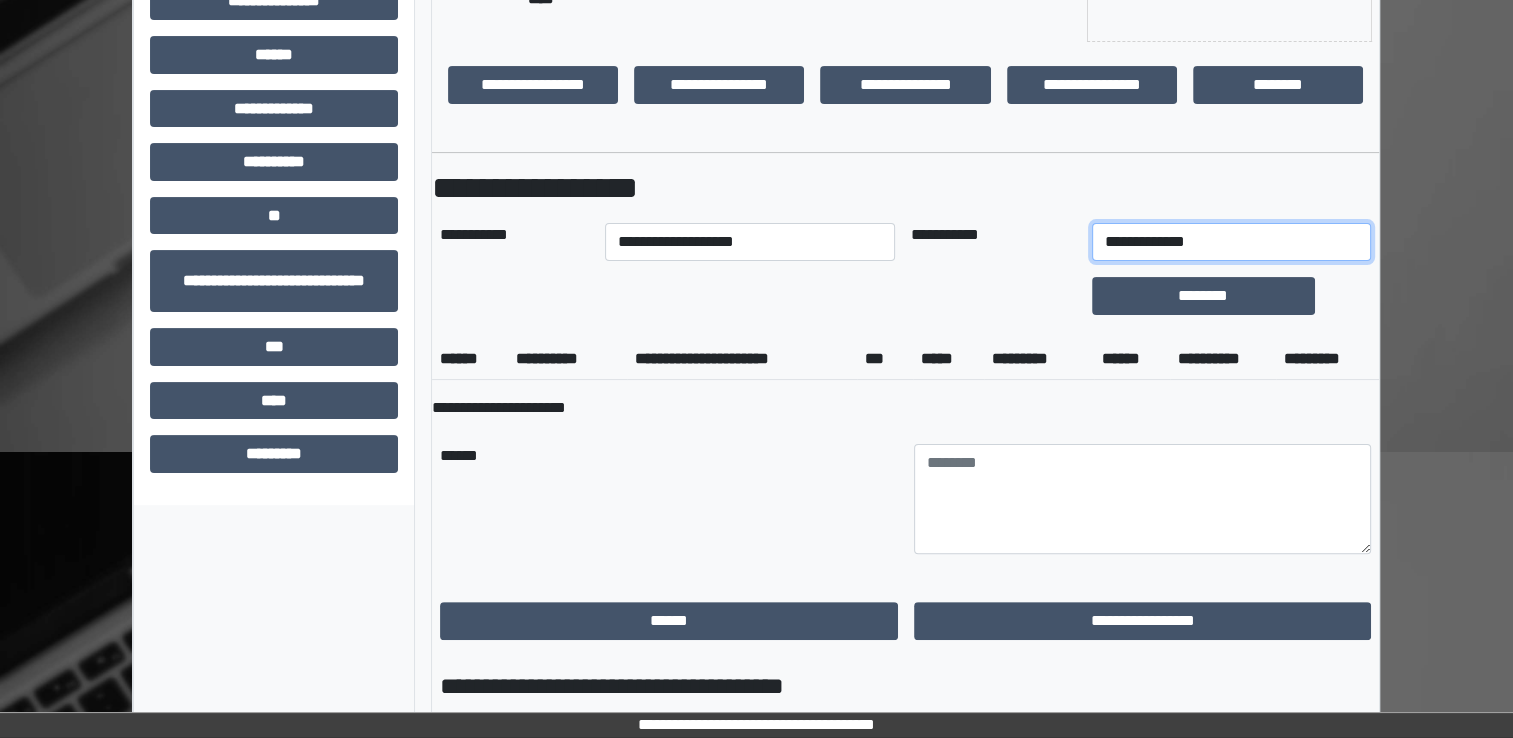 drag, startPoint x: 1208, startPoint y: 239, endPoint x: 1200, endPoint y: 246, distance: 10.630146 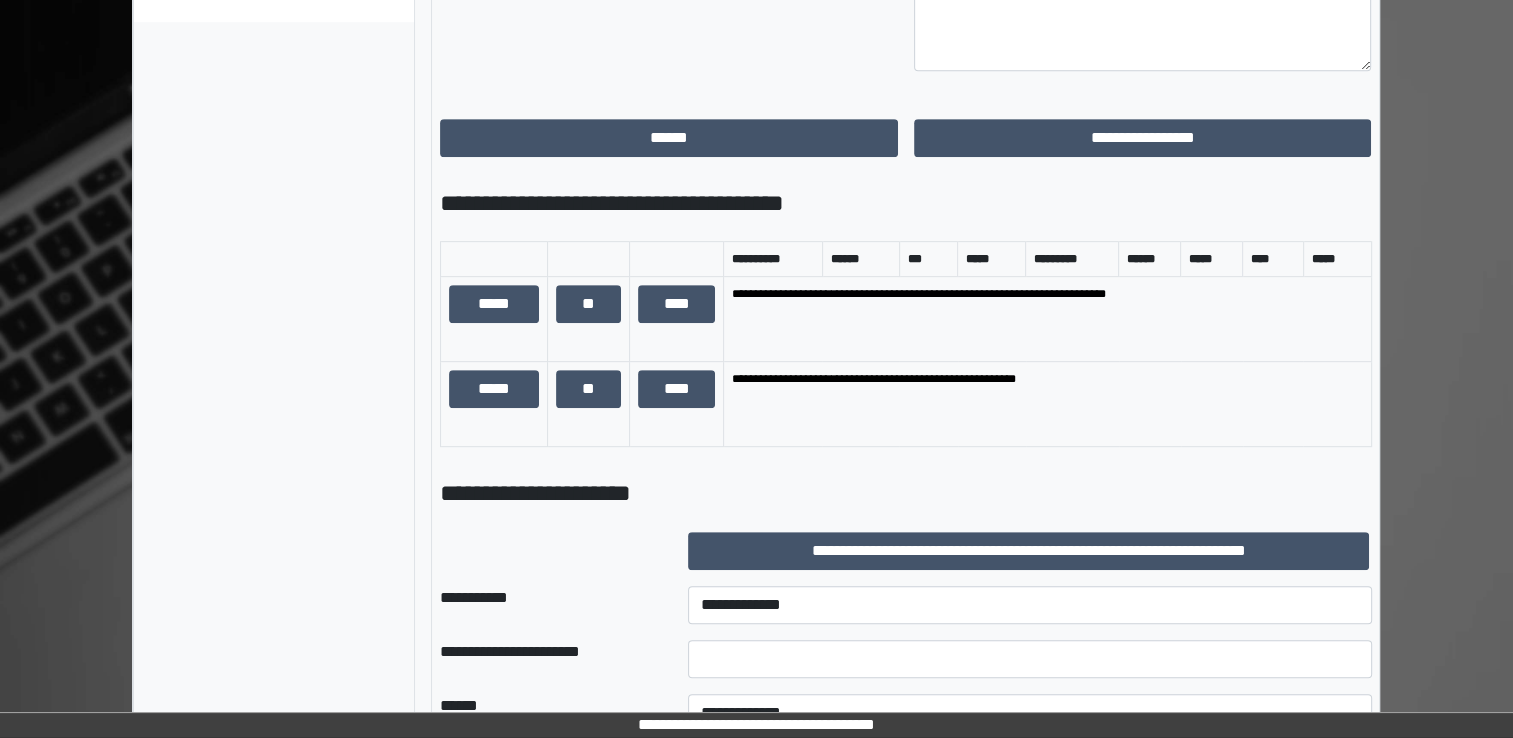 scroll, scrollTop: 900, scrollLeft: 0, axis: vertical 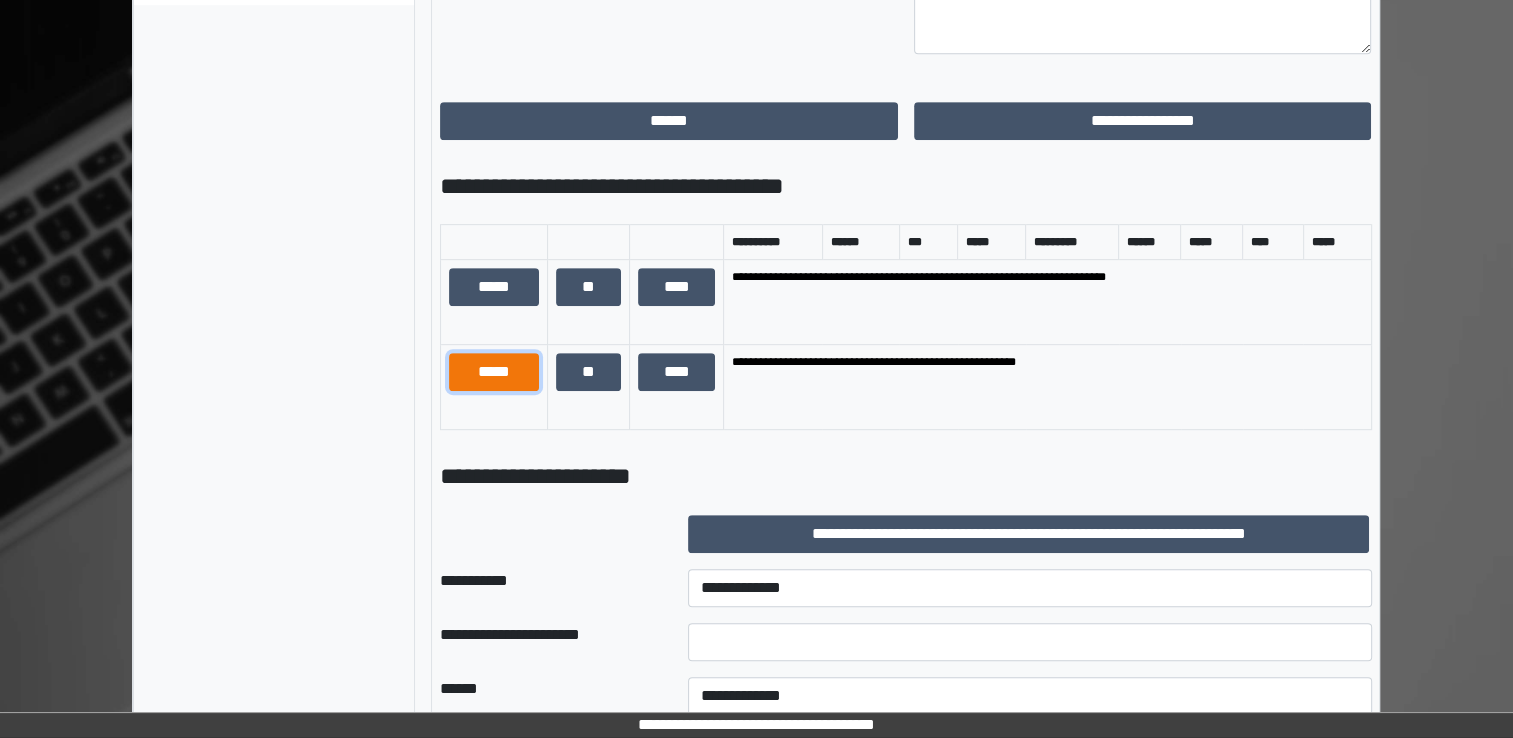 click on "*****" at bounding box center (494, 372) 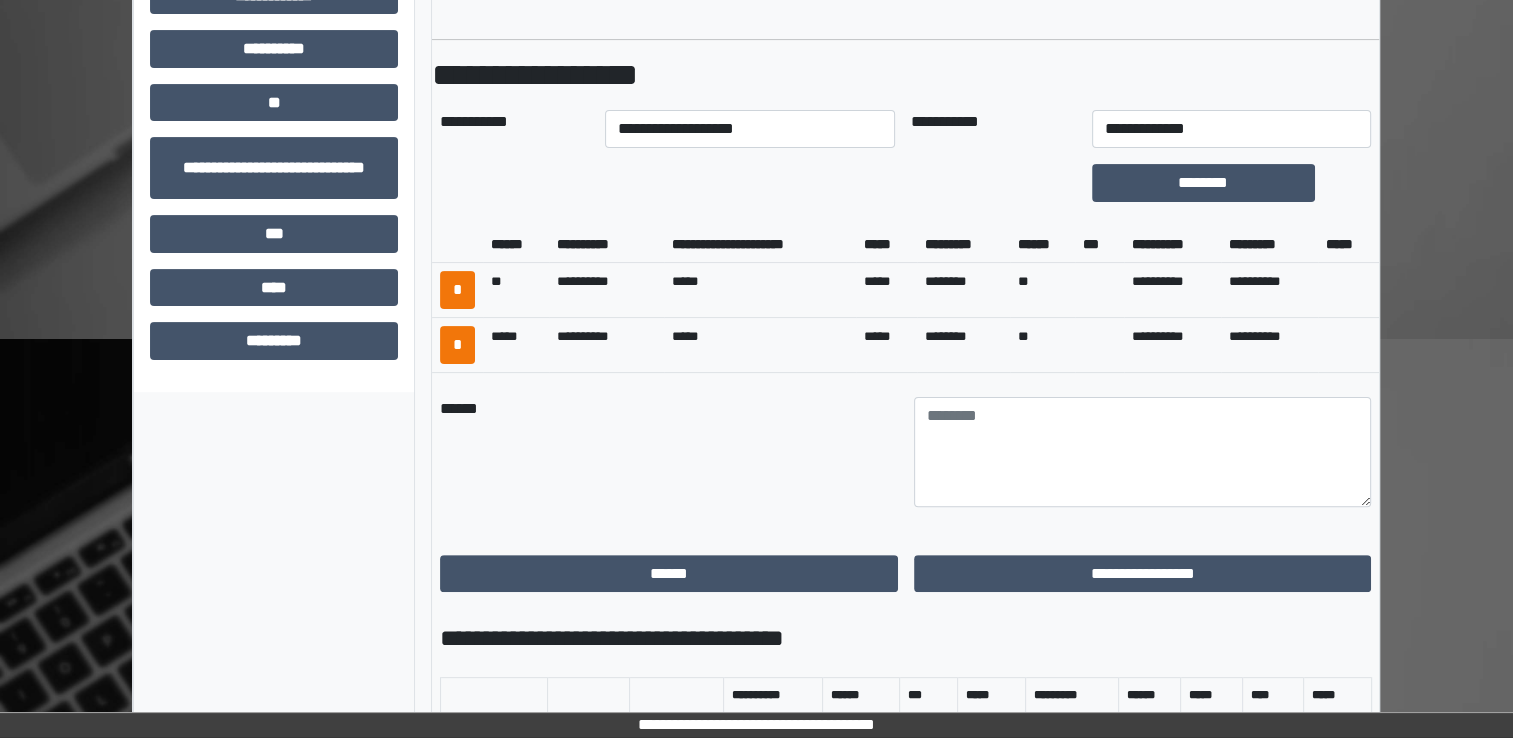 scroll, scrollTop: 600, scrollLeft: 0, axis: vertical 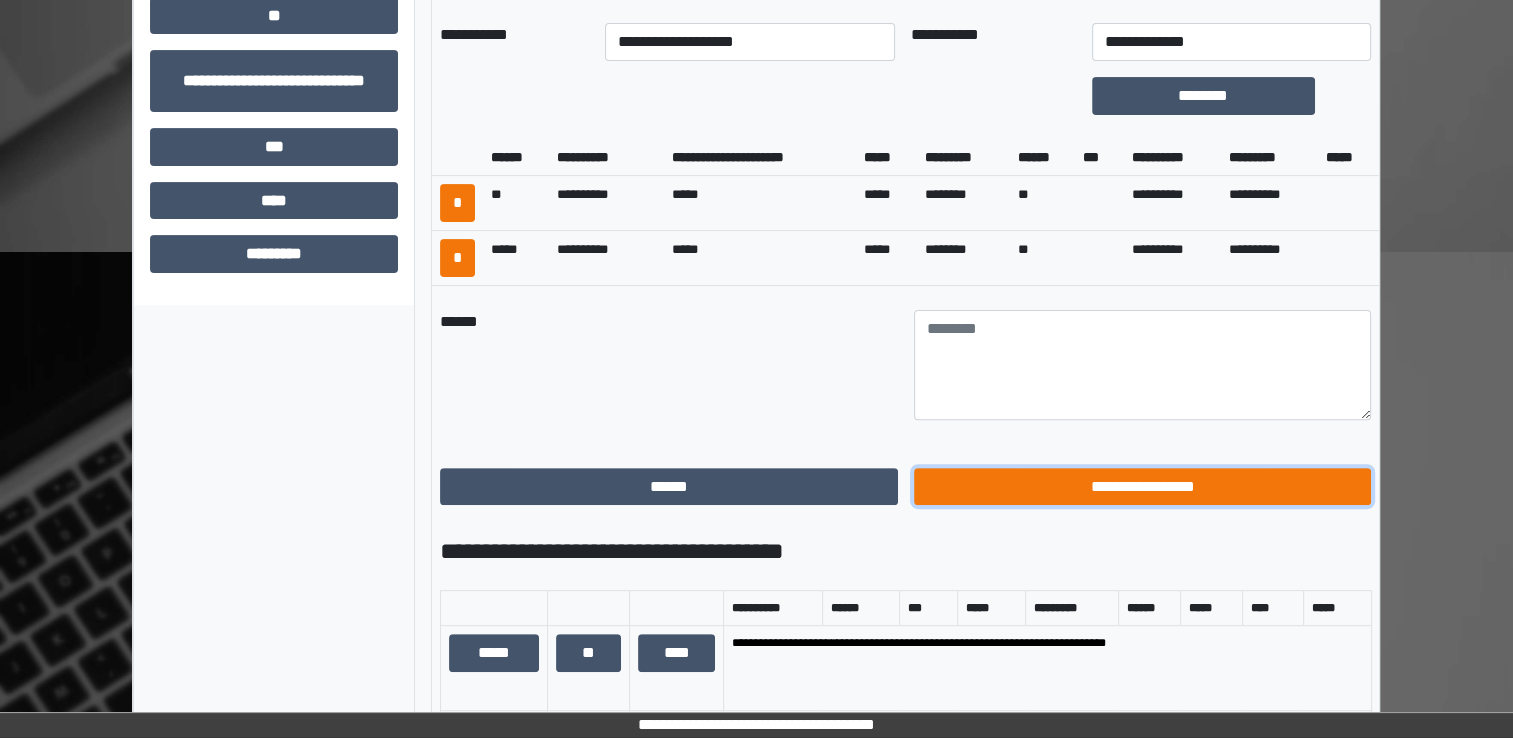 click on "**********" at bounding box center [1143, 487] 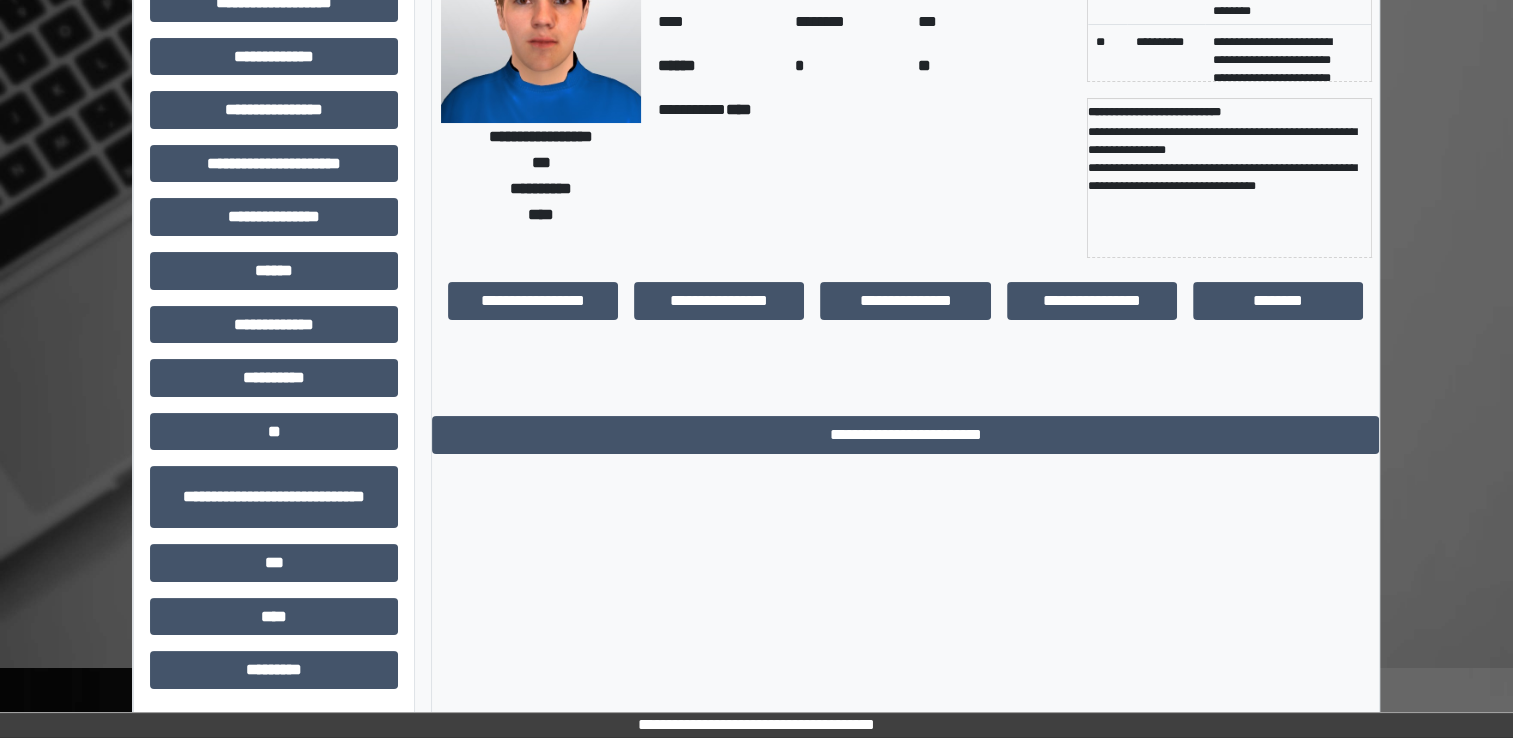 scroll, scrollTop: 0, scrollLeft: 0, axis: both 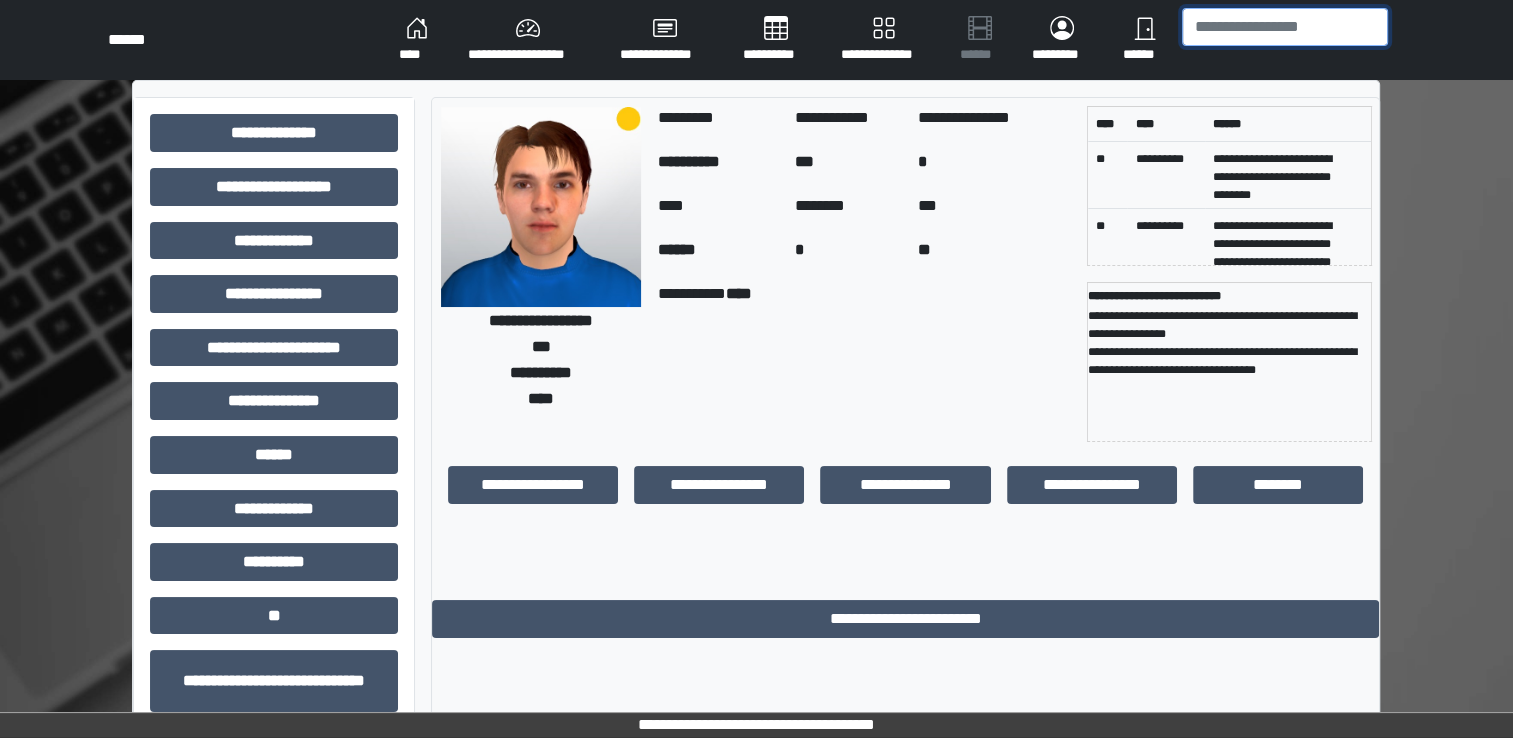 click at bounding box center (1285, 27) 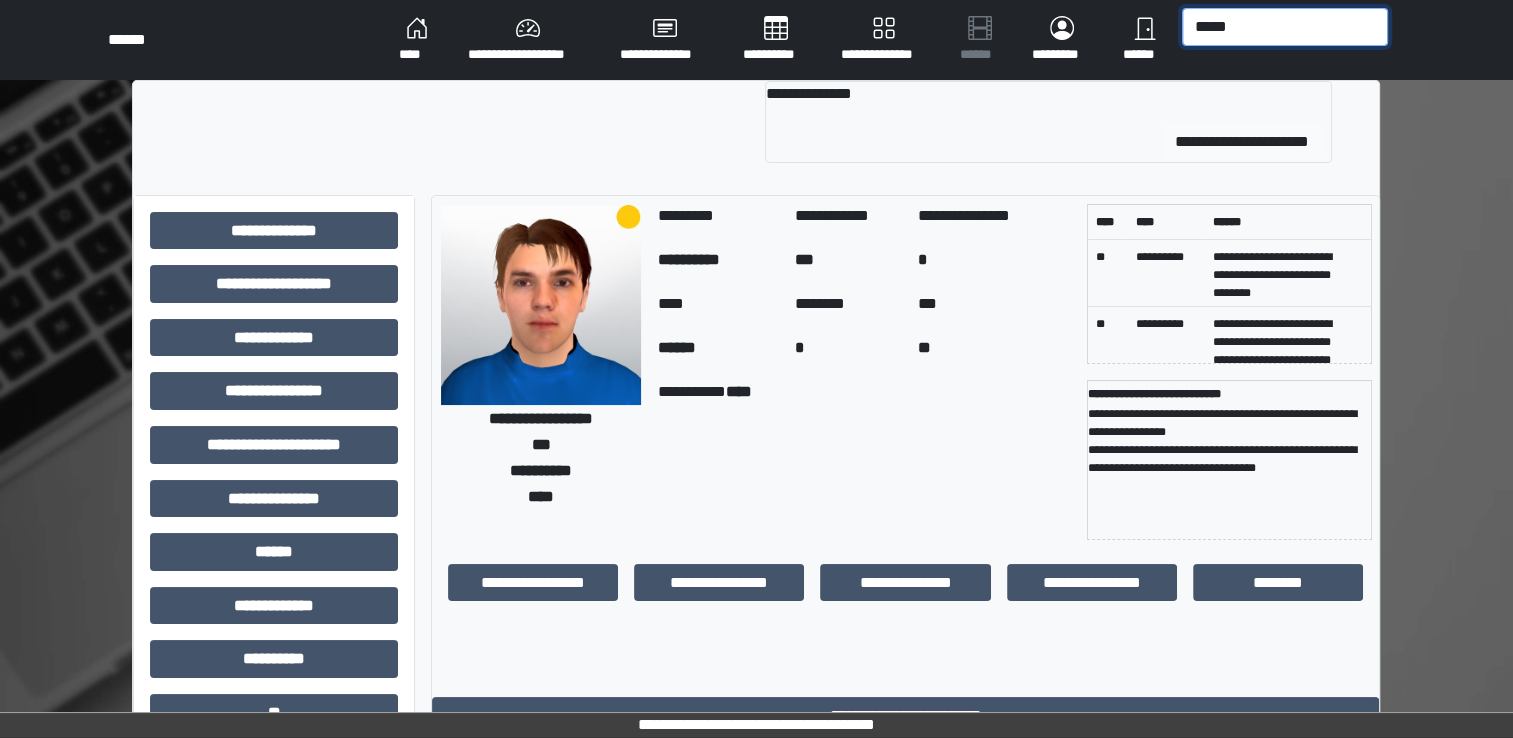 type on "*****" 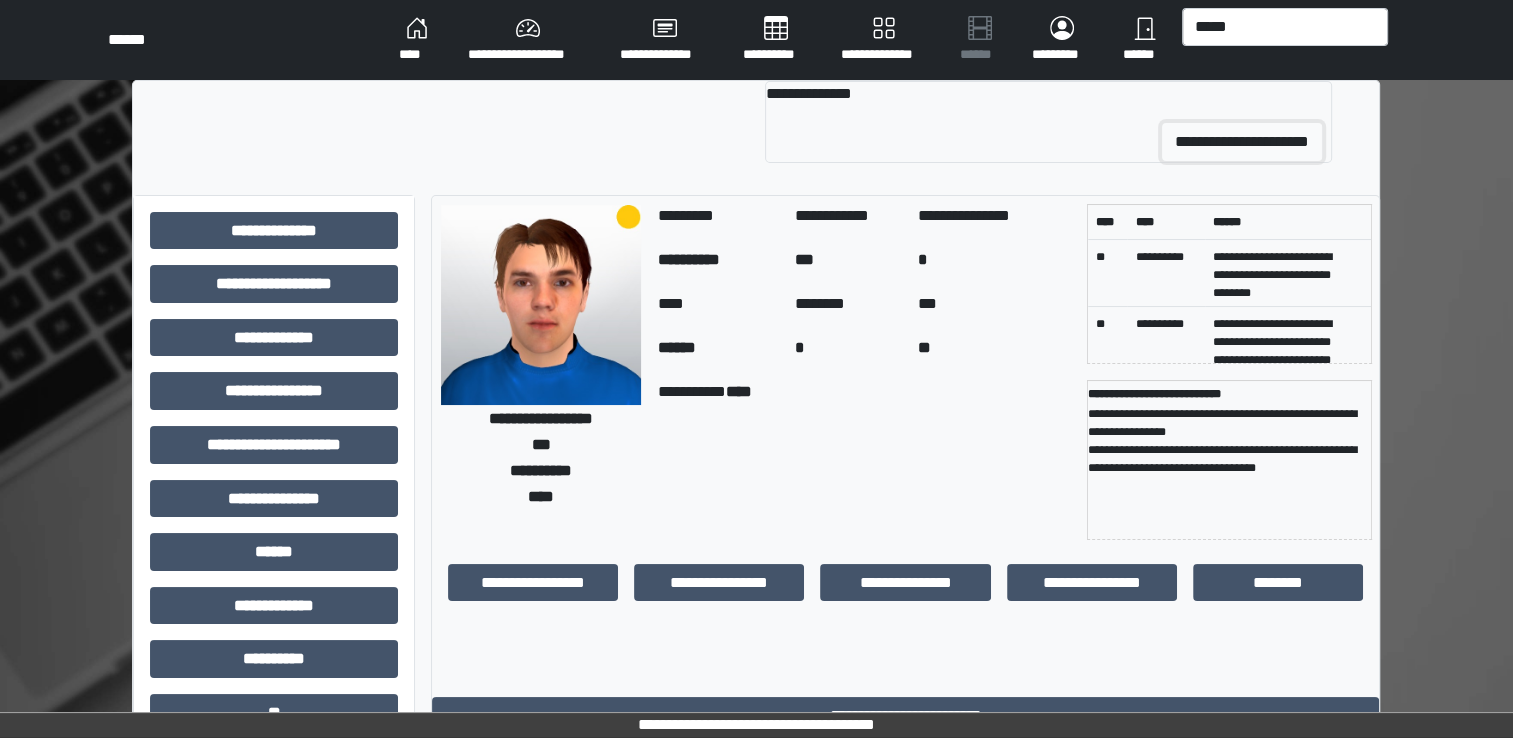click on "**********" at bounding box center [1242, 142] 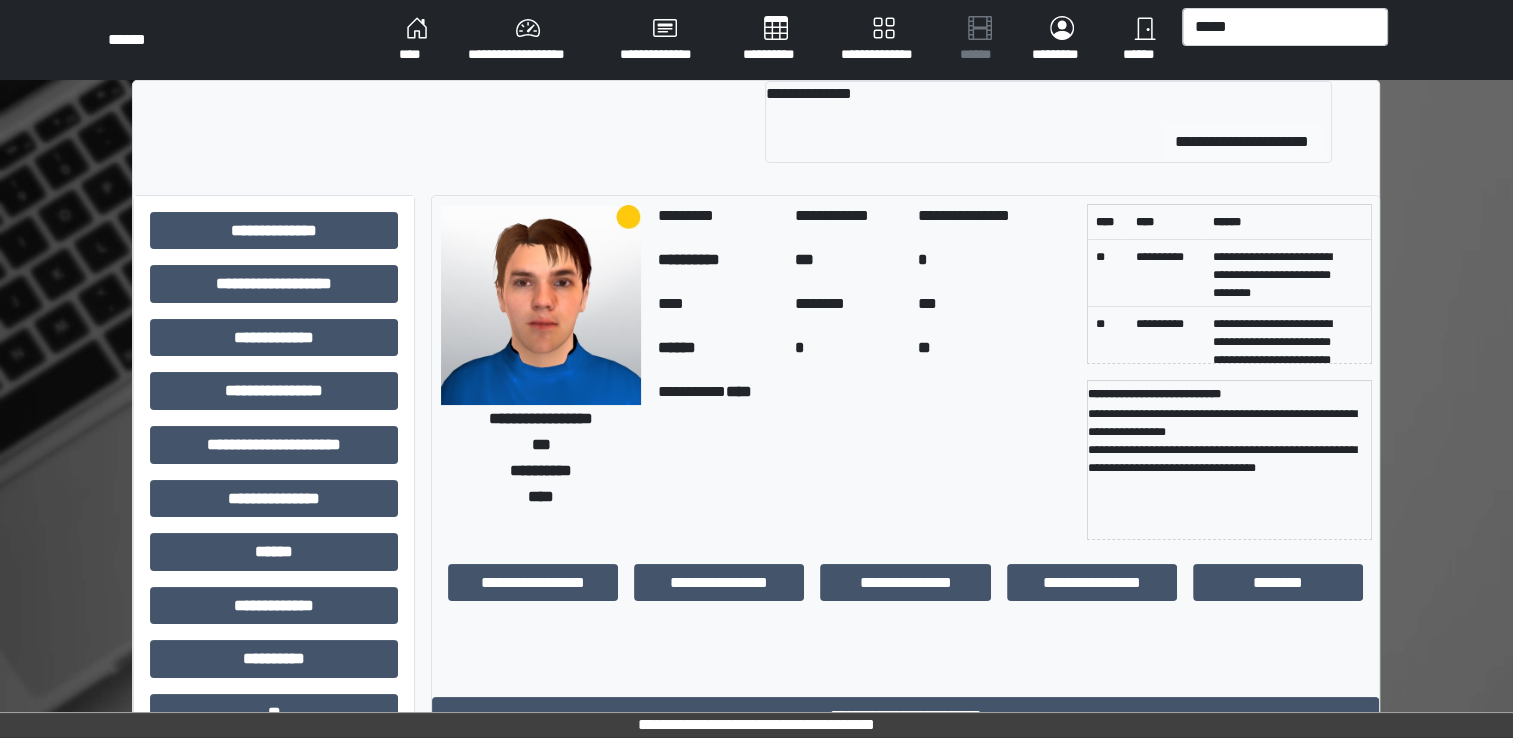 type 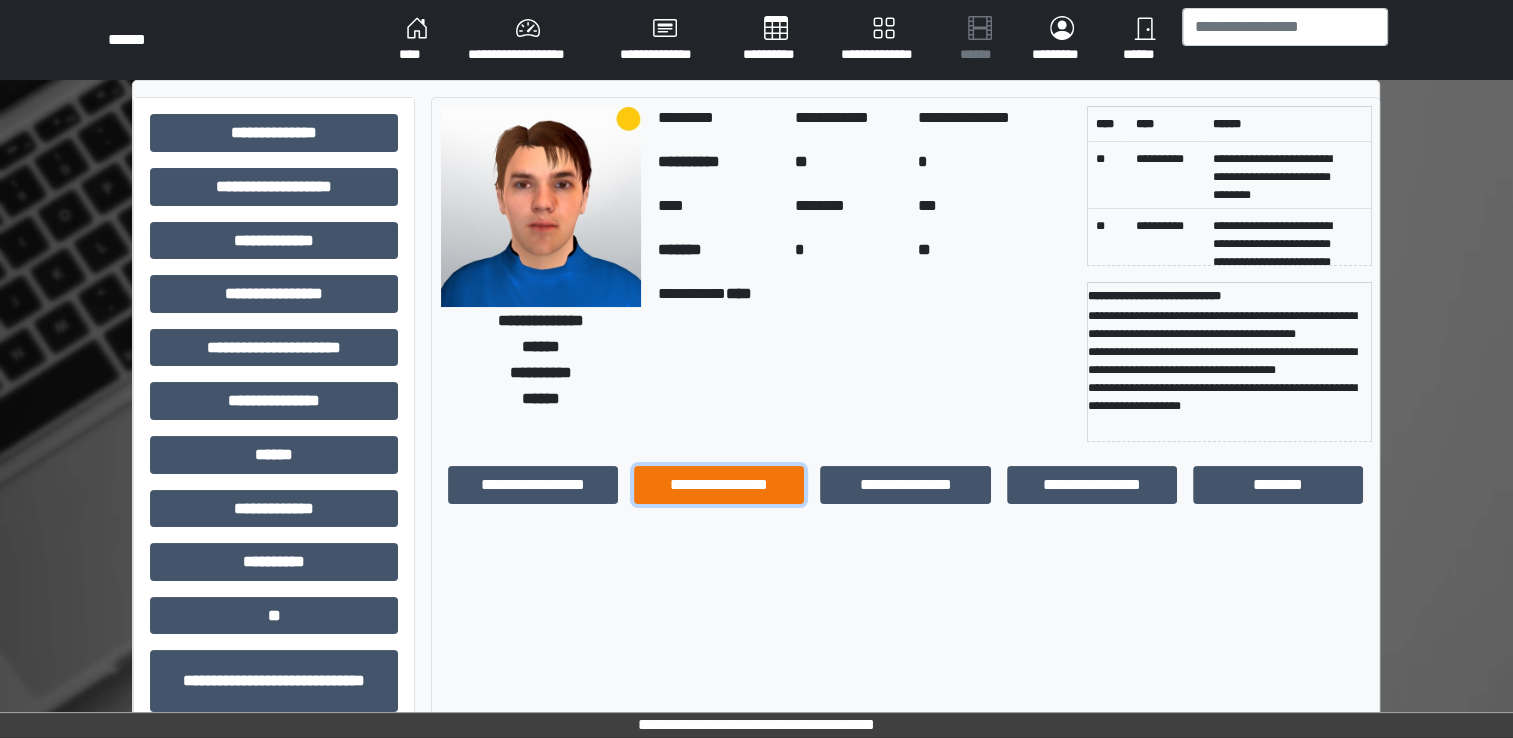 click on "**********" at bounding box center (719, 485) 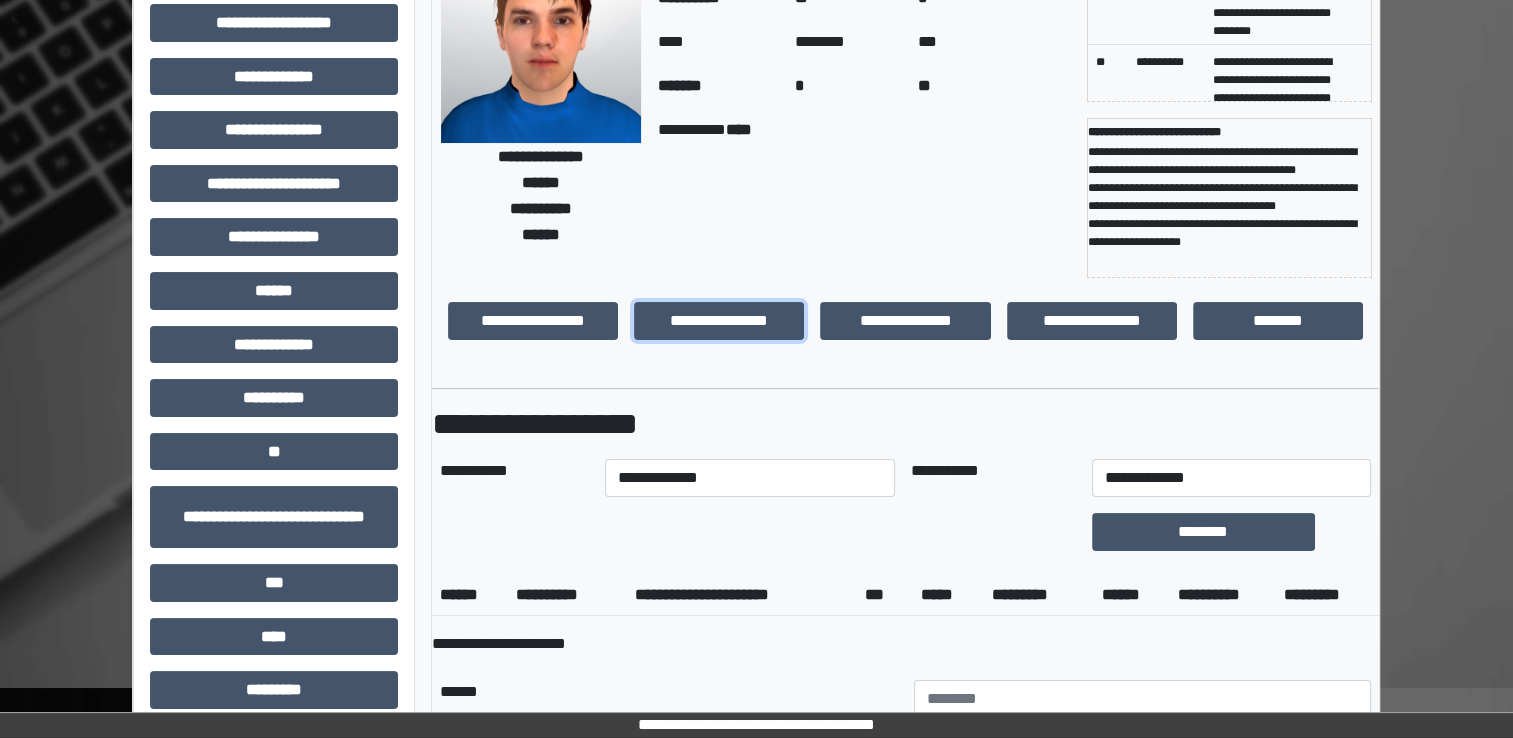 scroll, scrollTop: 200, scrollLeft: 0, axis: vertical 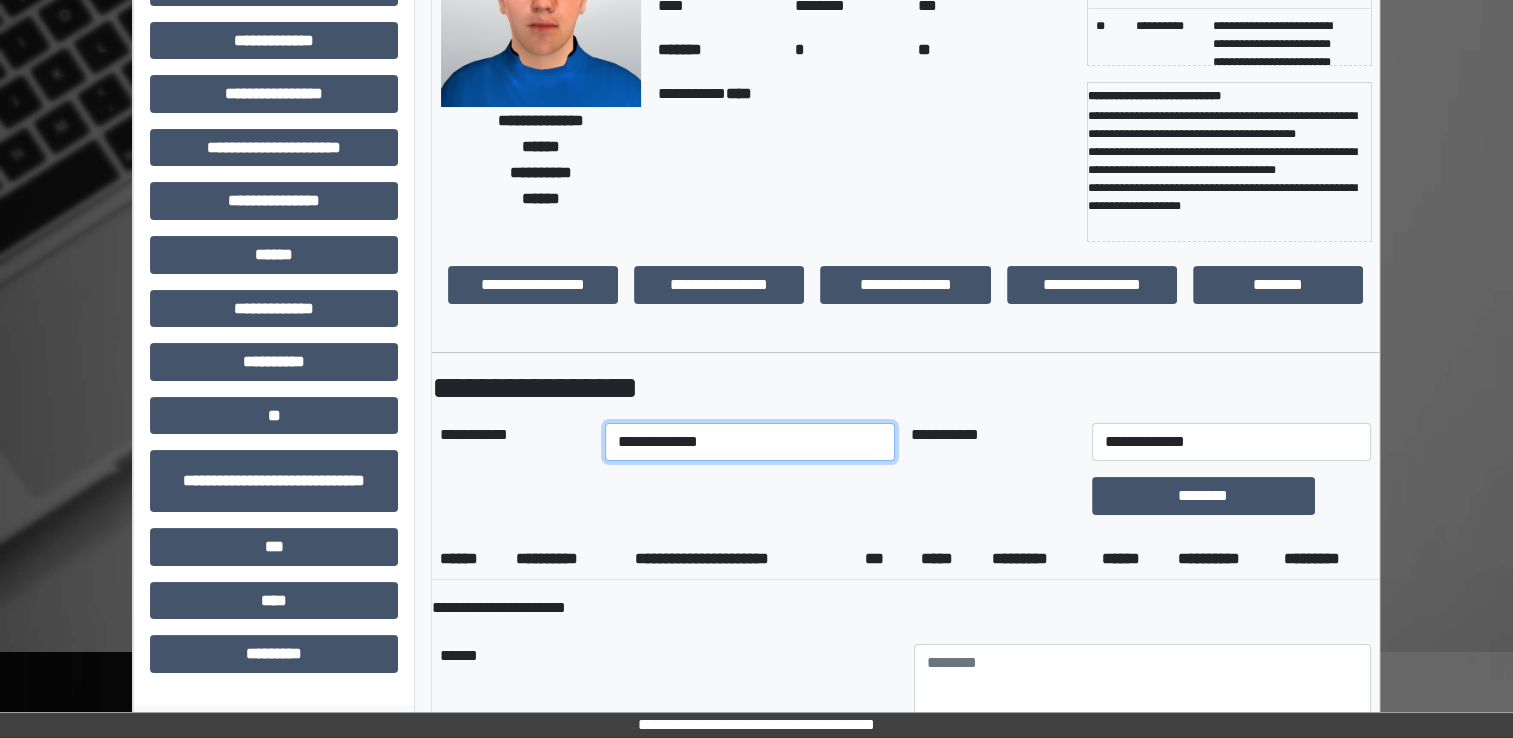 click on "**********" at bounding box center (750, 442) 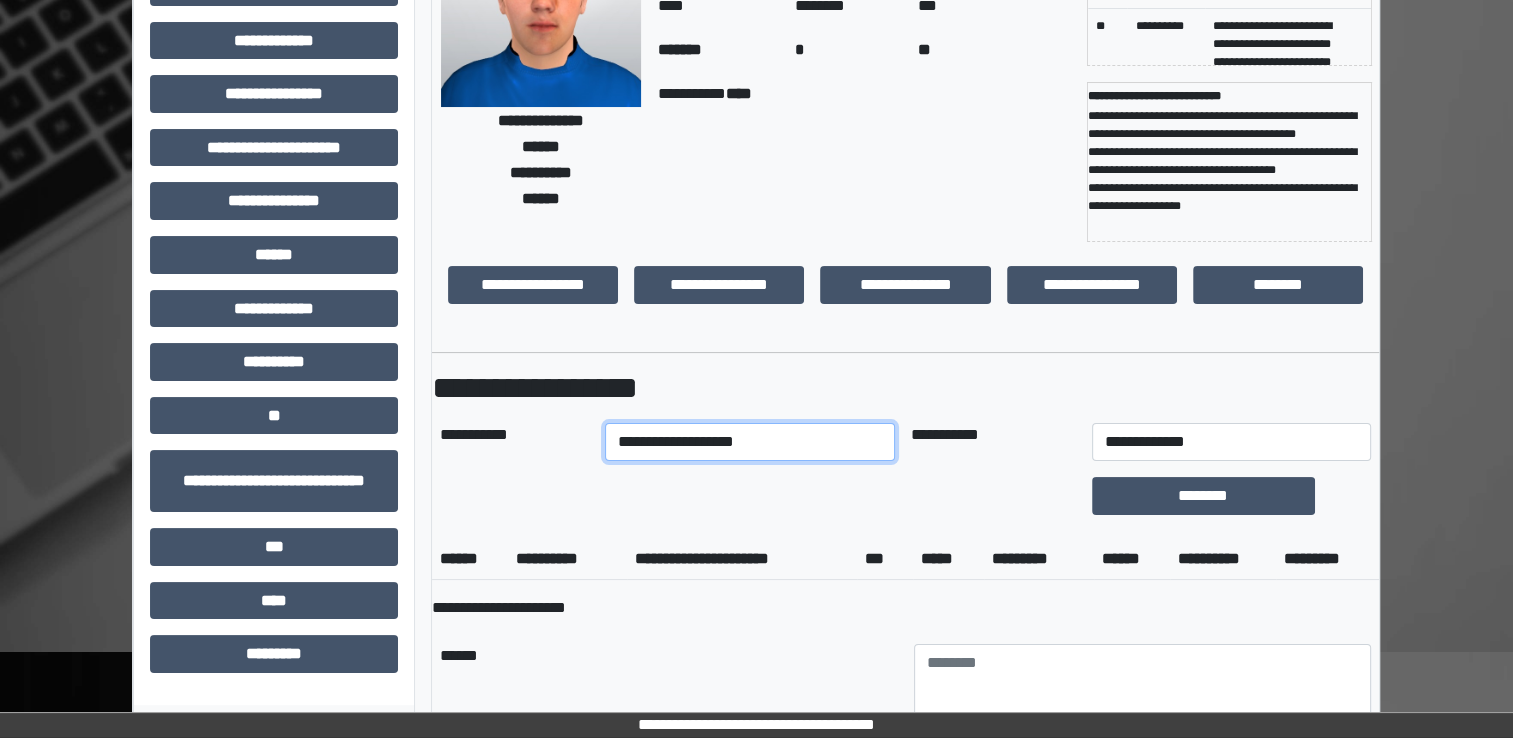 click on "**********" at bounding box center [750, 442] 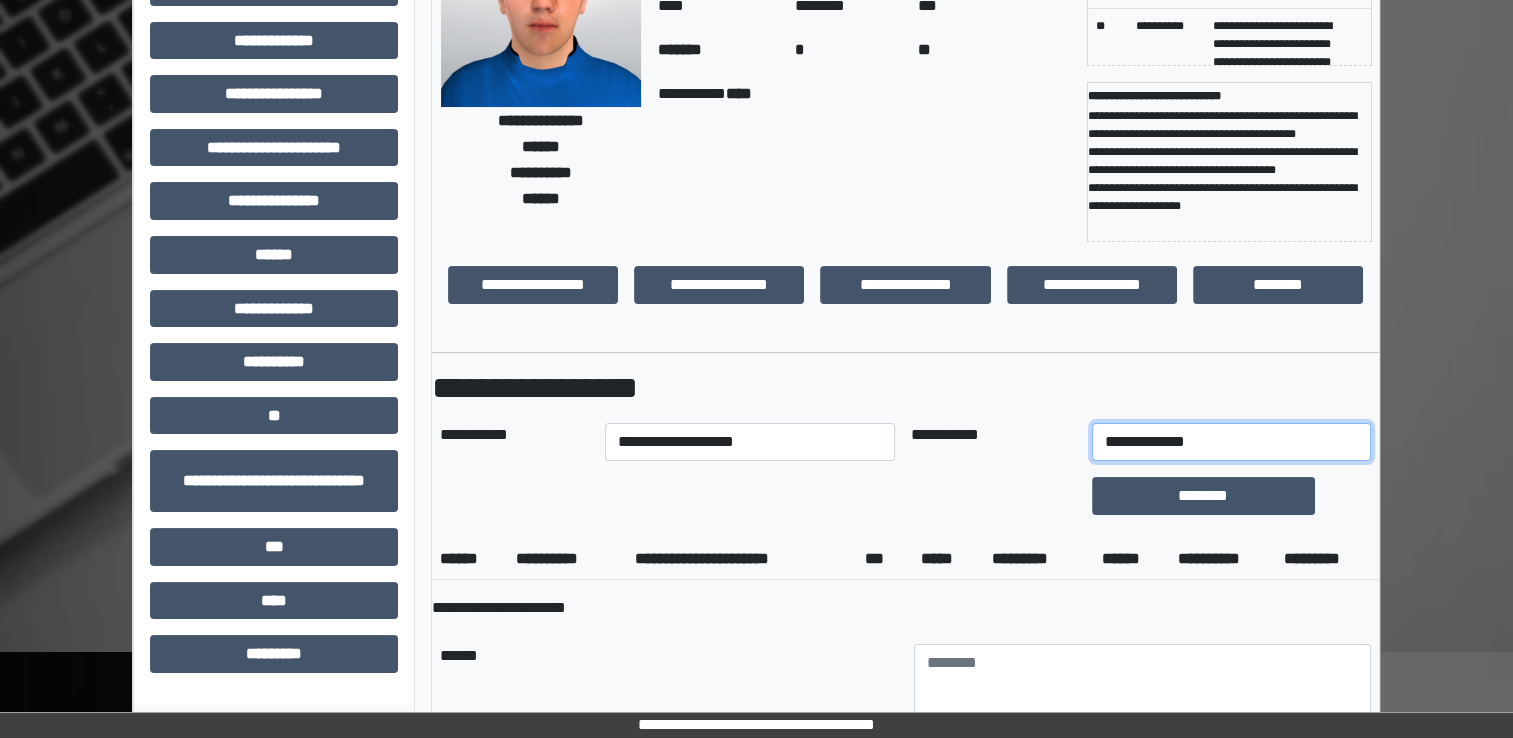click on "**********" at bounding box center [1231, 442] 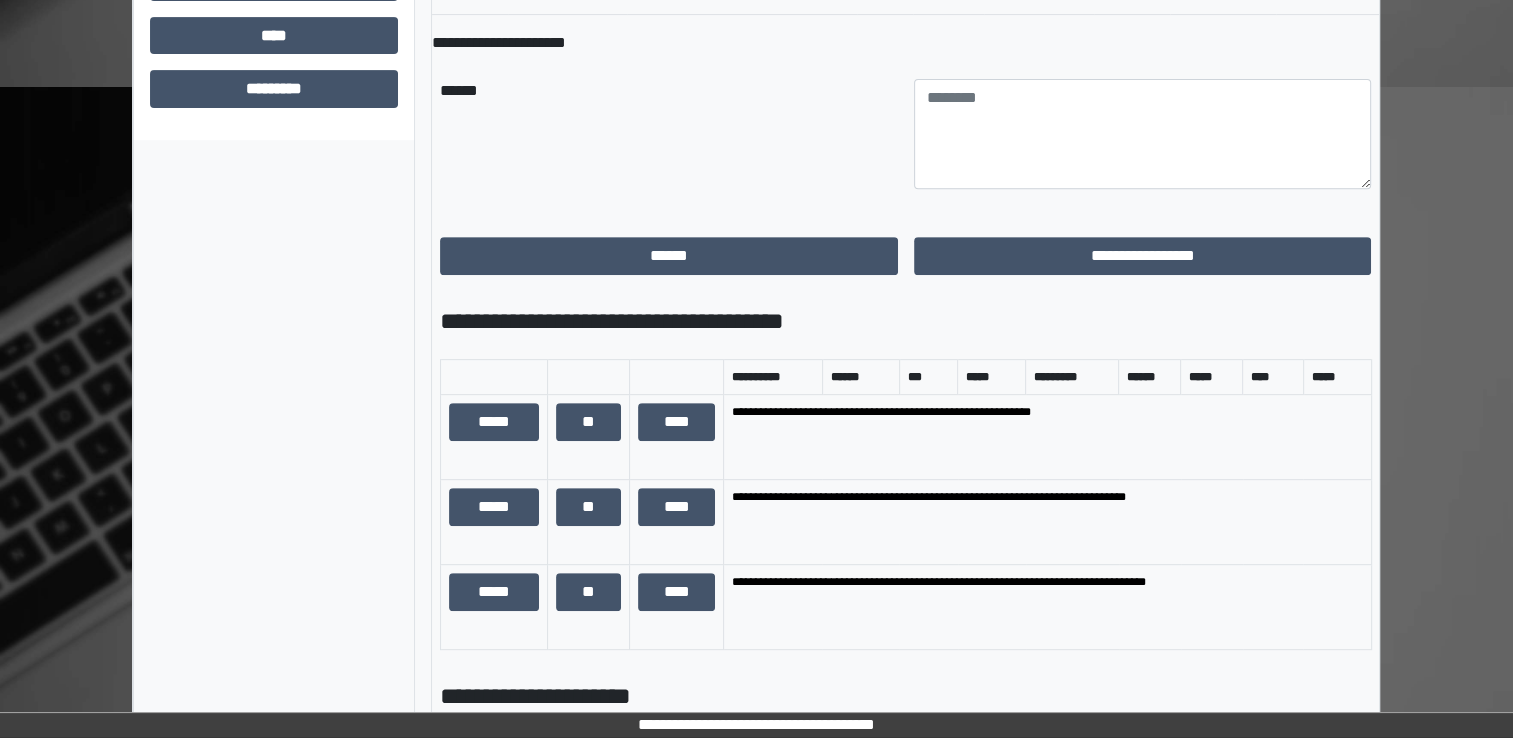 scroll, scrollTop: 800, scrollLeft: 0, axis: vertical 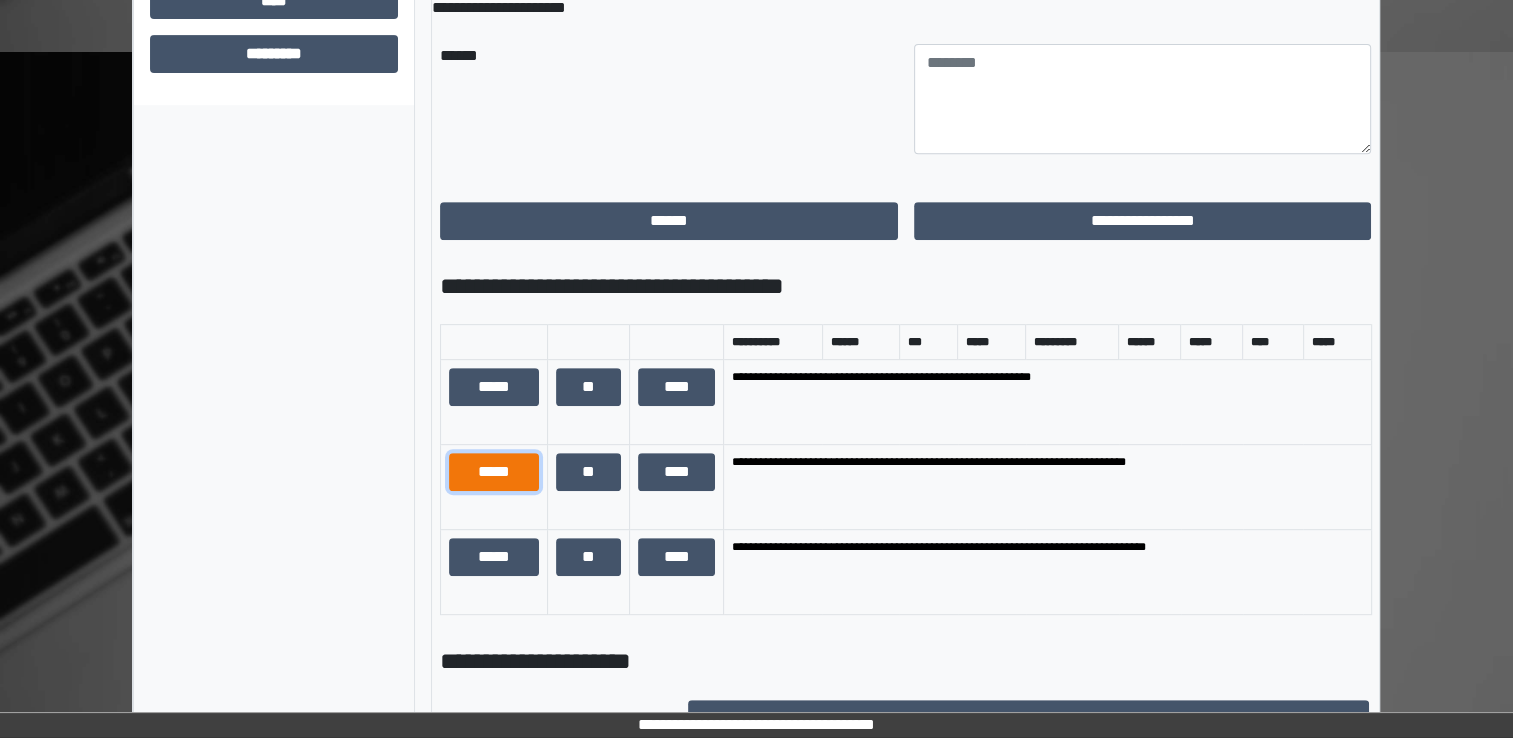 click on "*****" at bounding box center (494, 472) 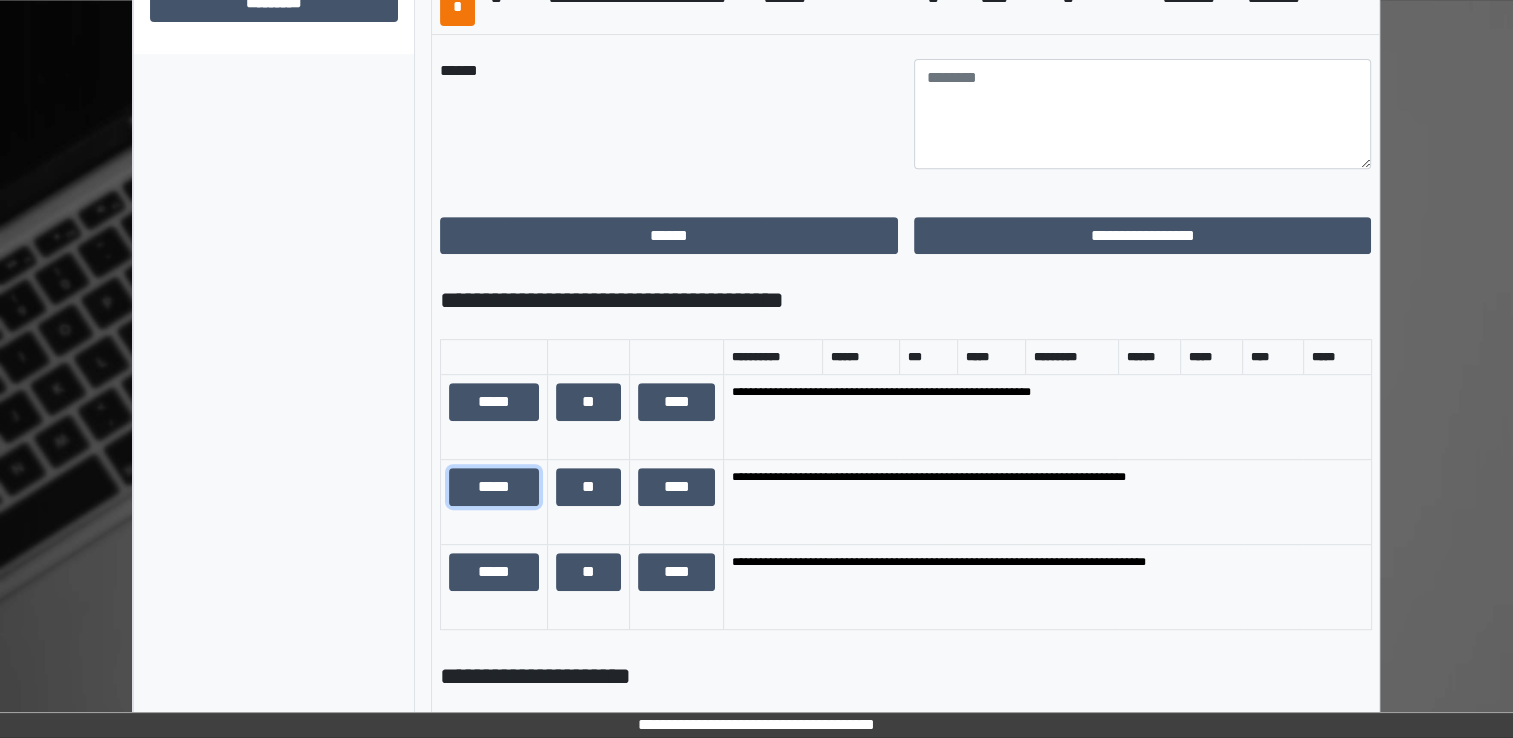scroll, scrollTop: 900, scrollLeft: 0, axis: vertical 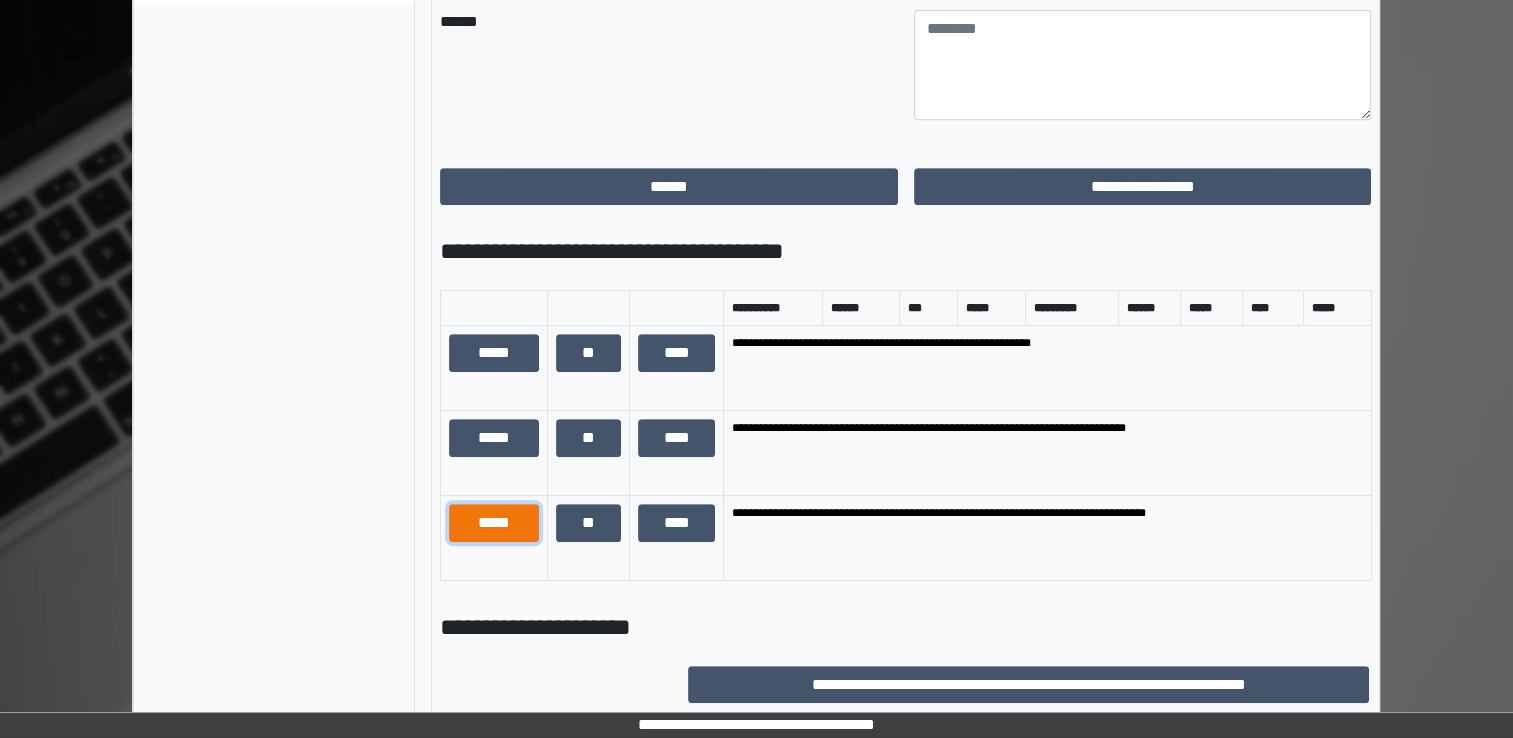 click on "*****" at bounding box center [494, 523] 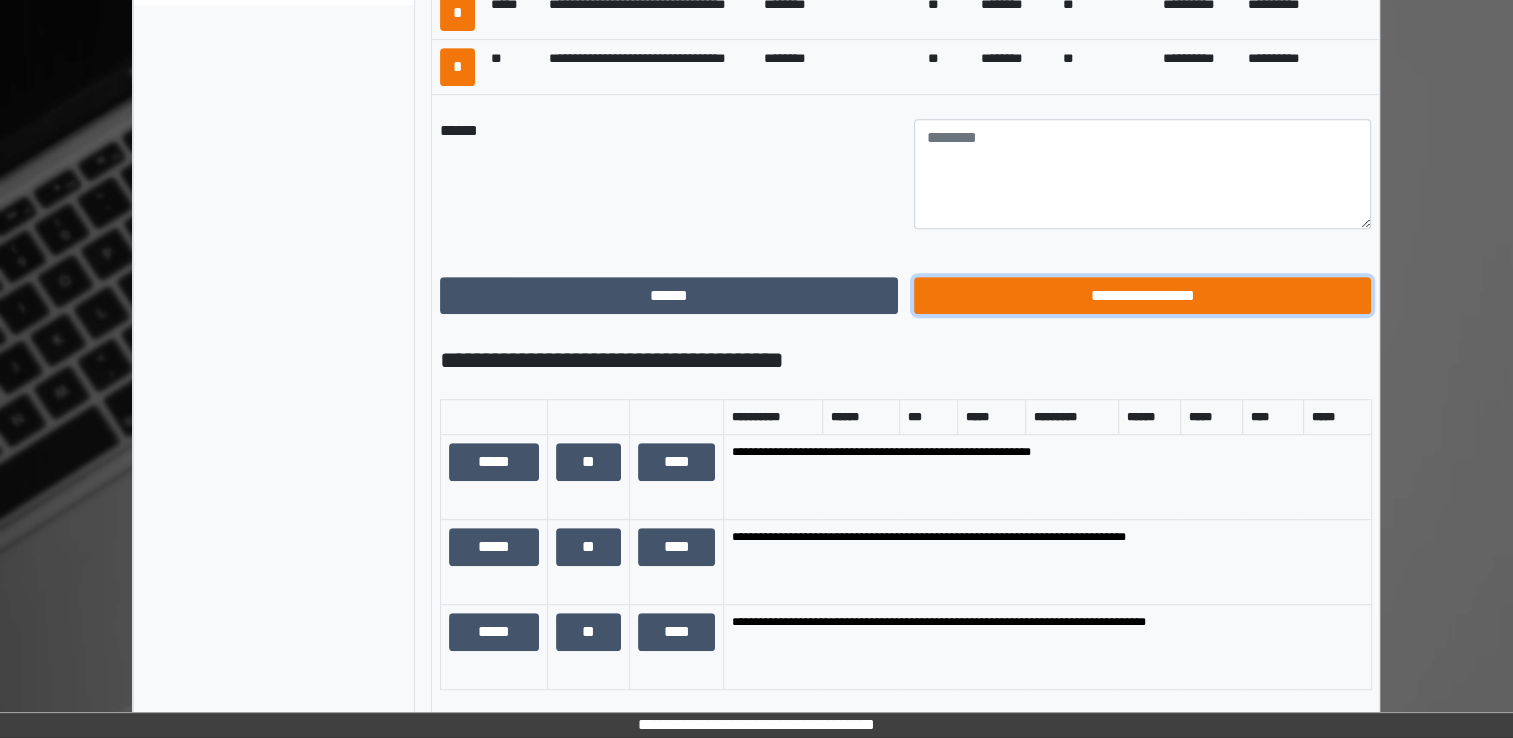 click on "**********" at bounding box center (1143, 296) 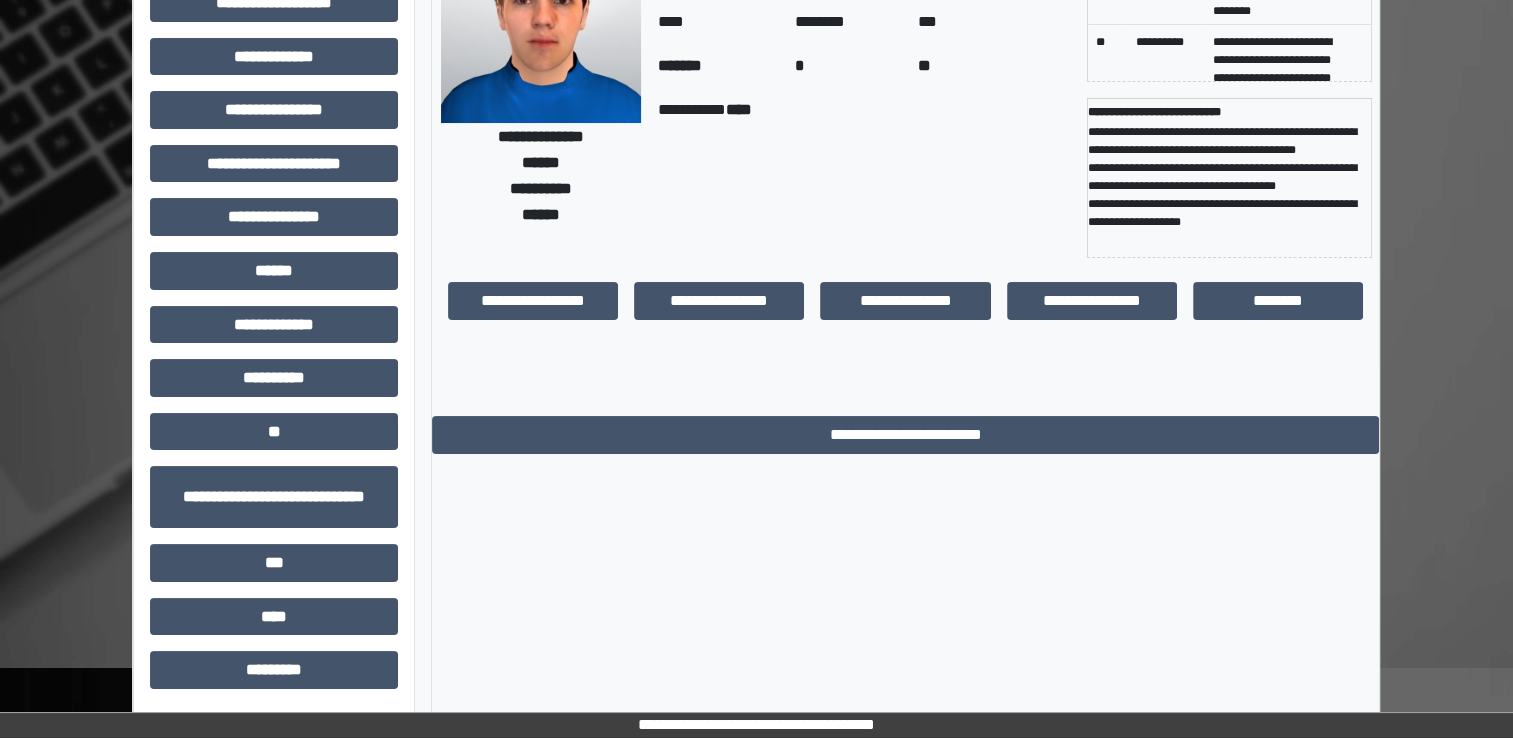 scroll, scrollTop: 0, scrollLeft: 0, axis: both 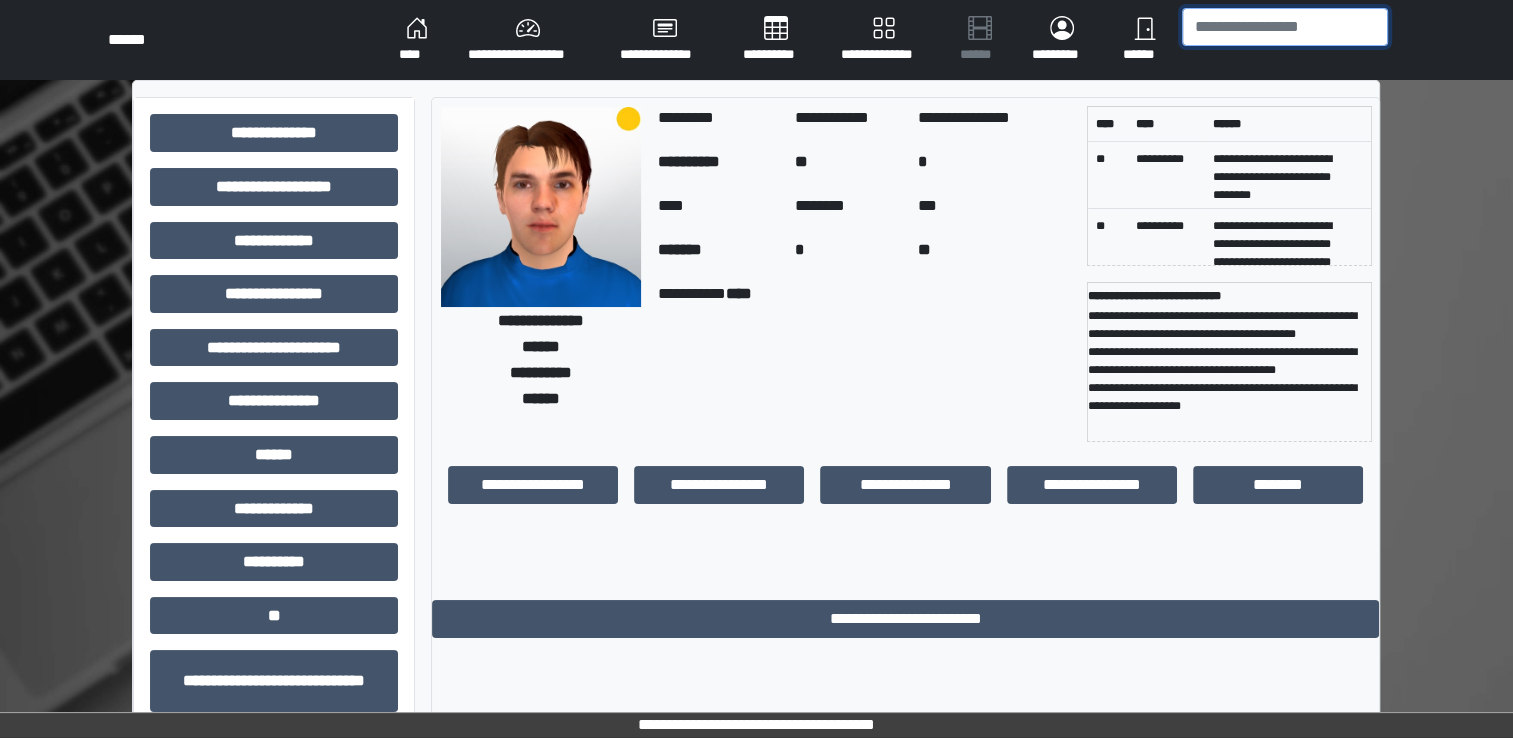 click at bounding box center (1285, 27) 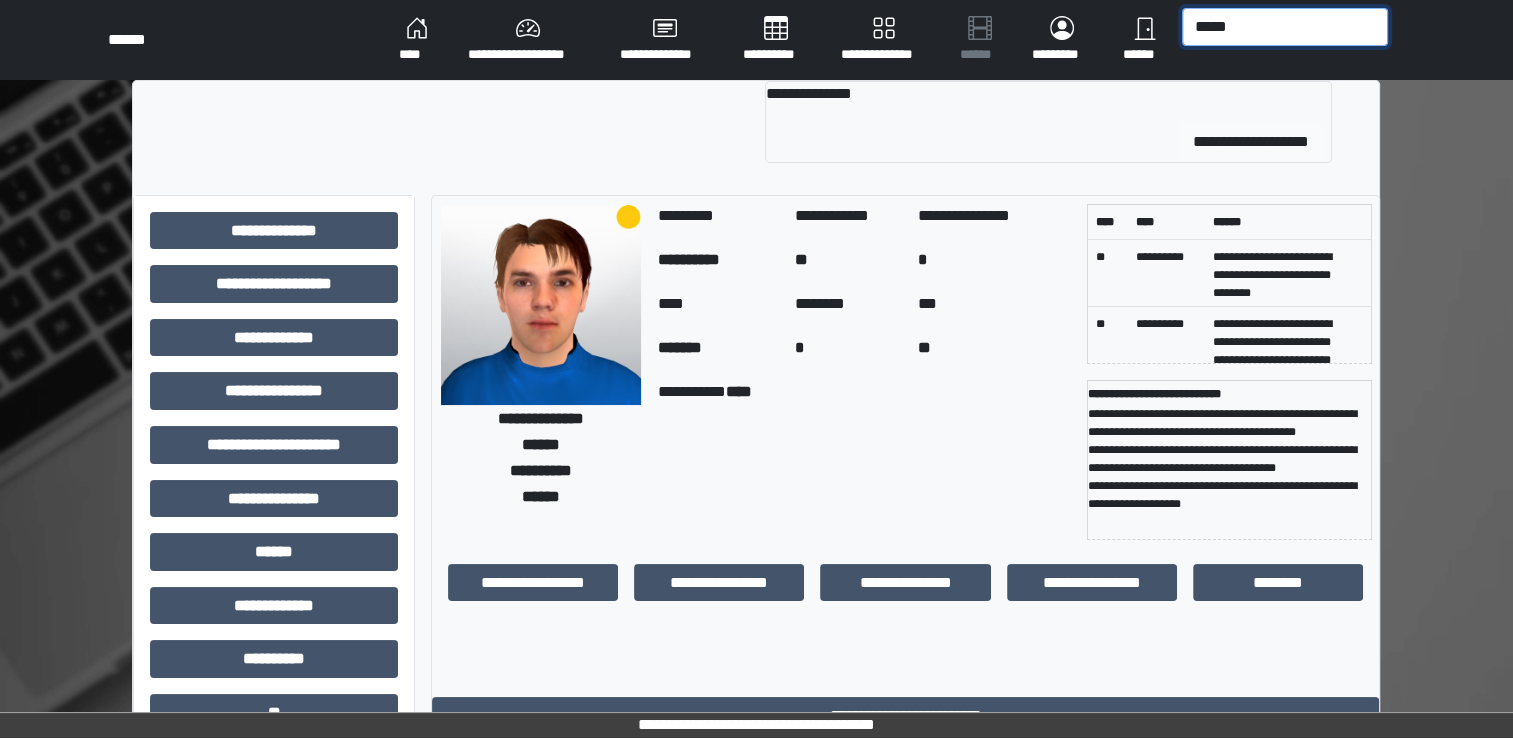 type on "*****" 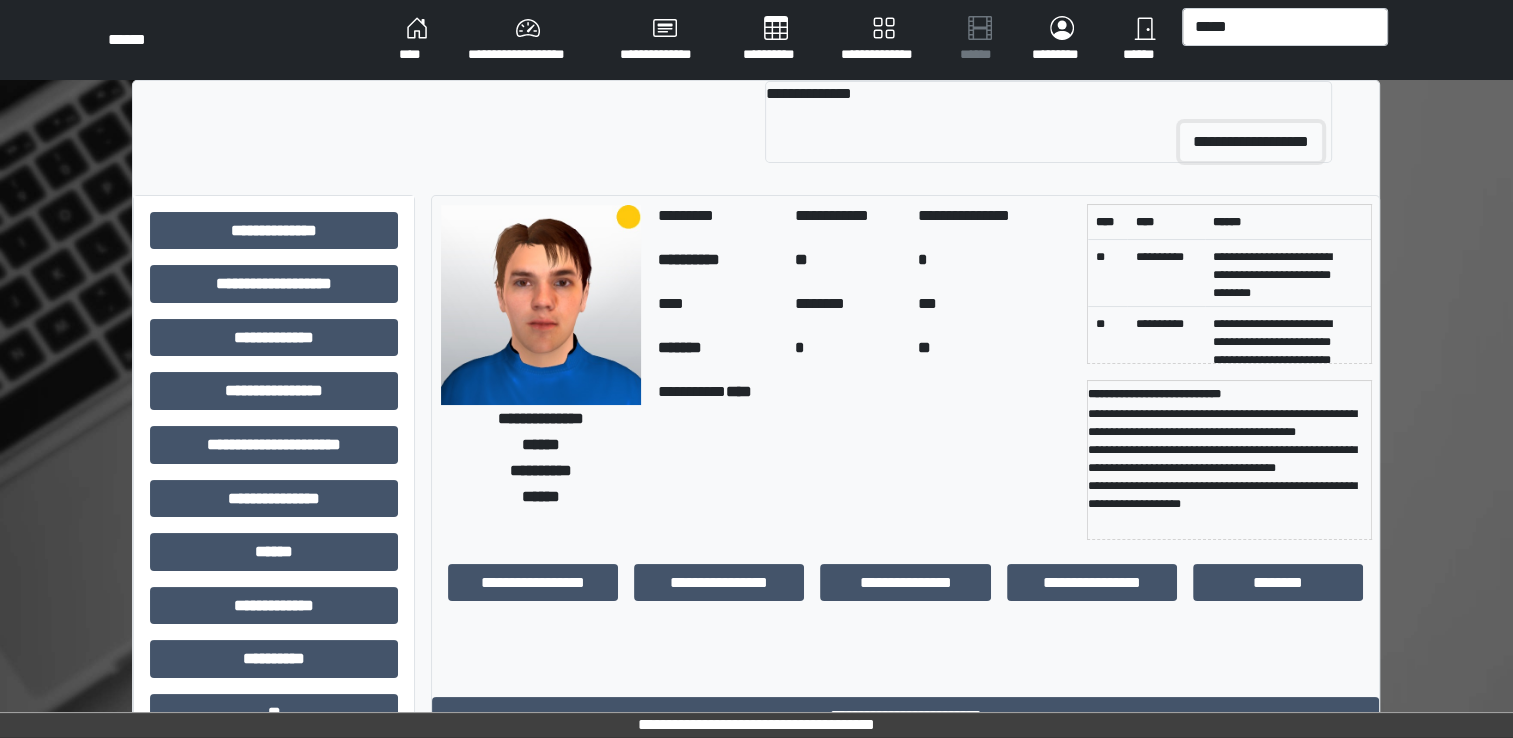click on "**********" at bounding box center (1251, 142) 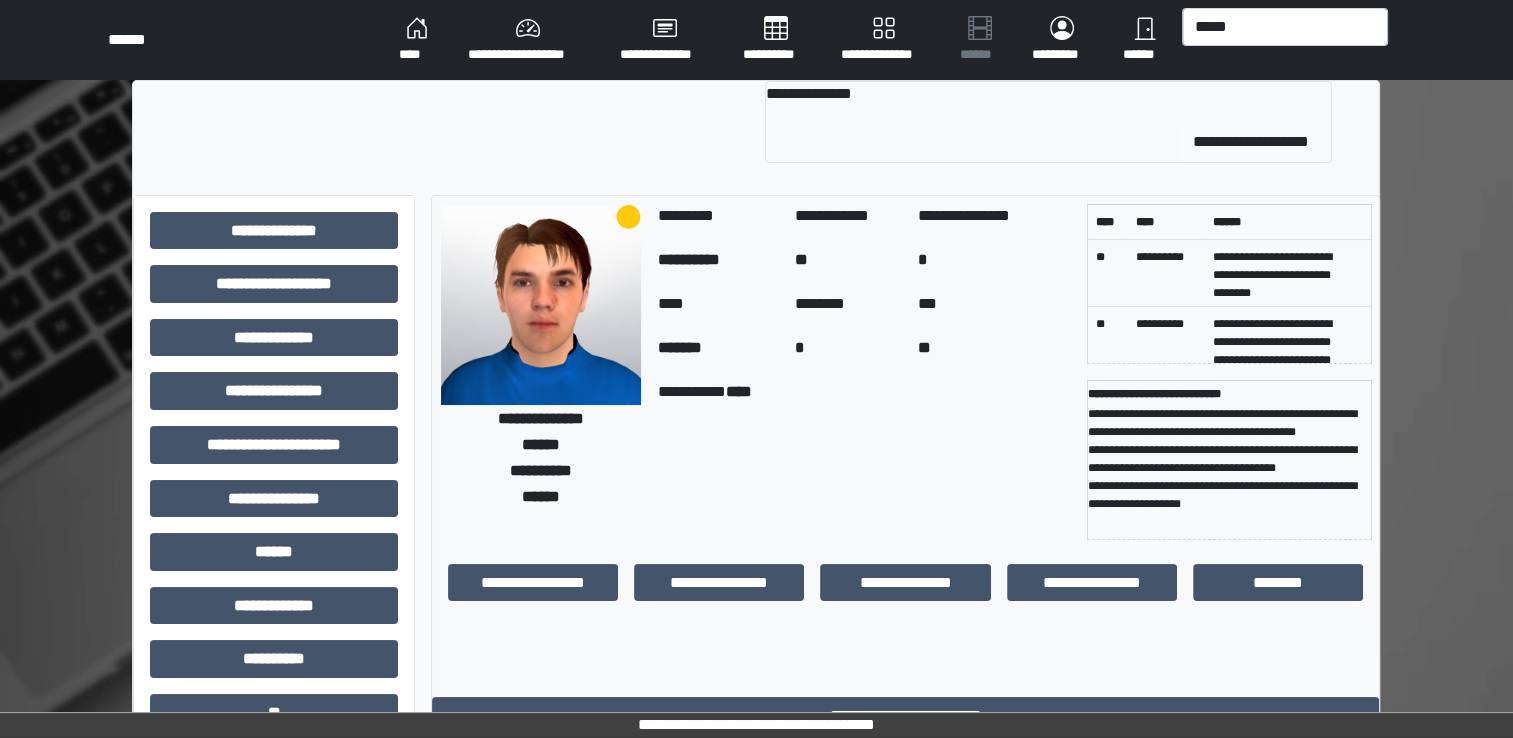 type 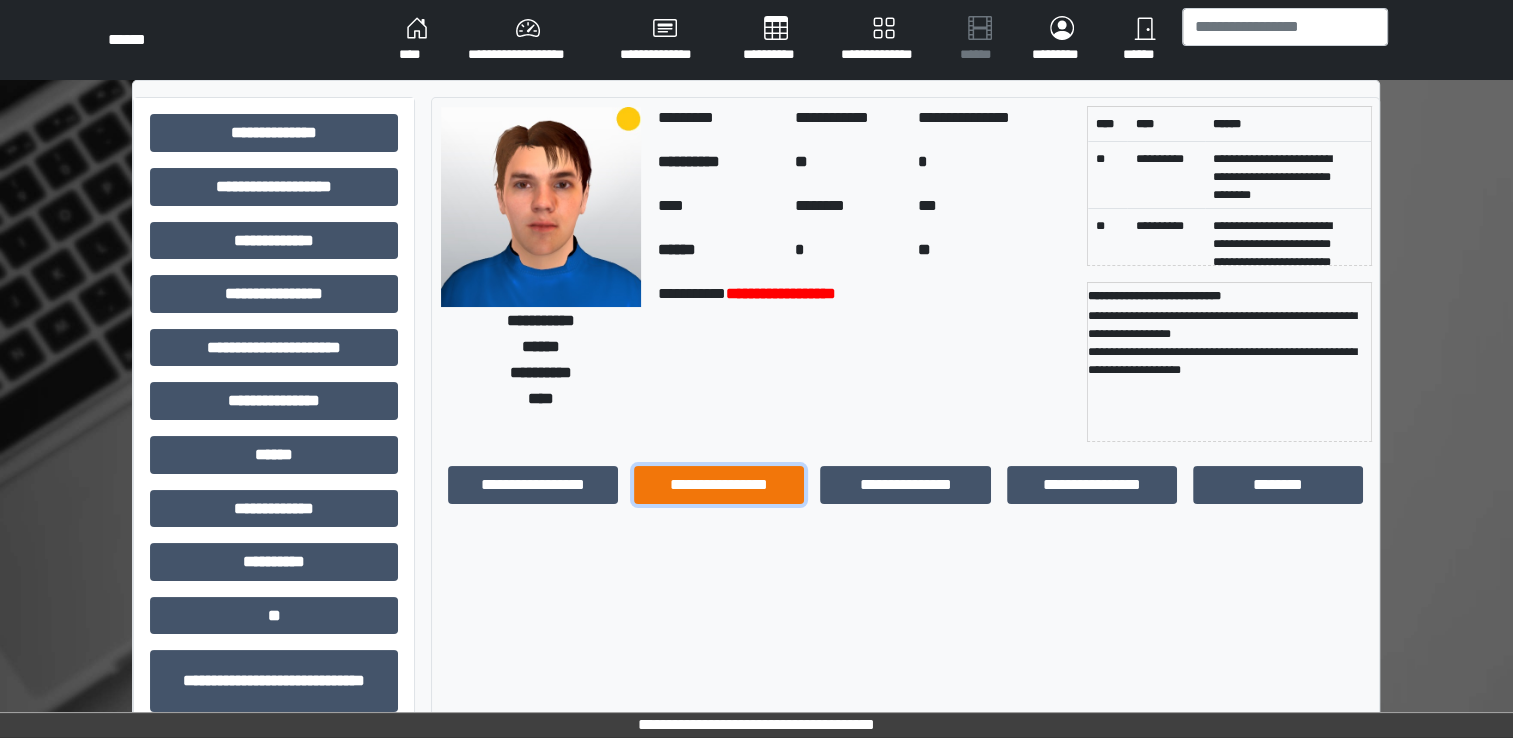 click on "**********" at bounding box center [719, 485] 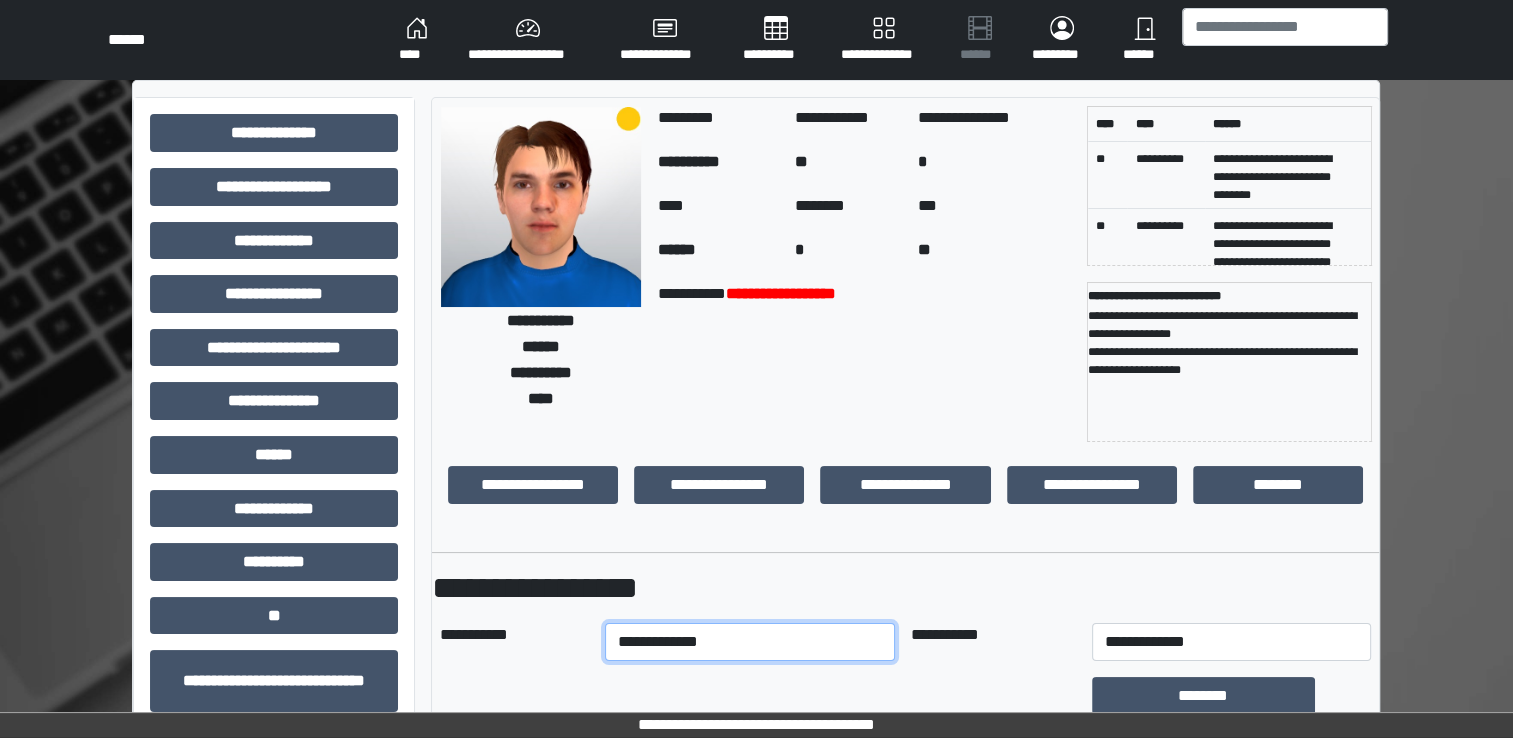 drag, startPoint x: 722, startPoint y: 647, endPoint x: 733, endPoint y: 637, distance: 14.866069 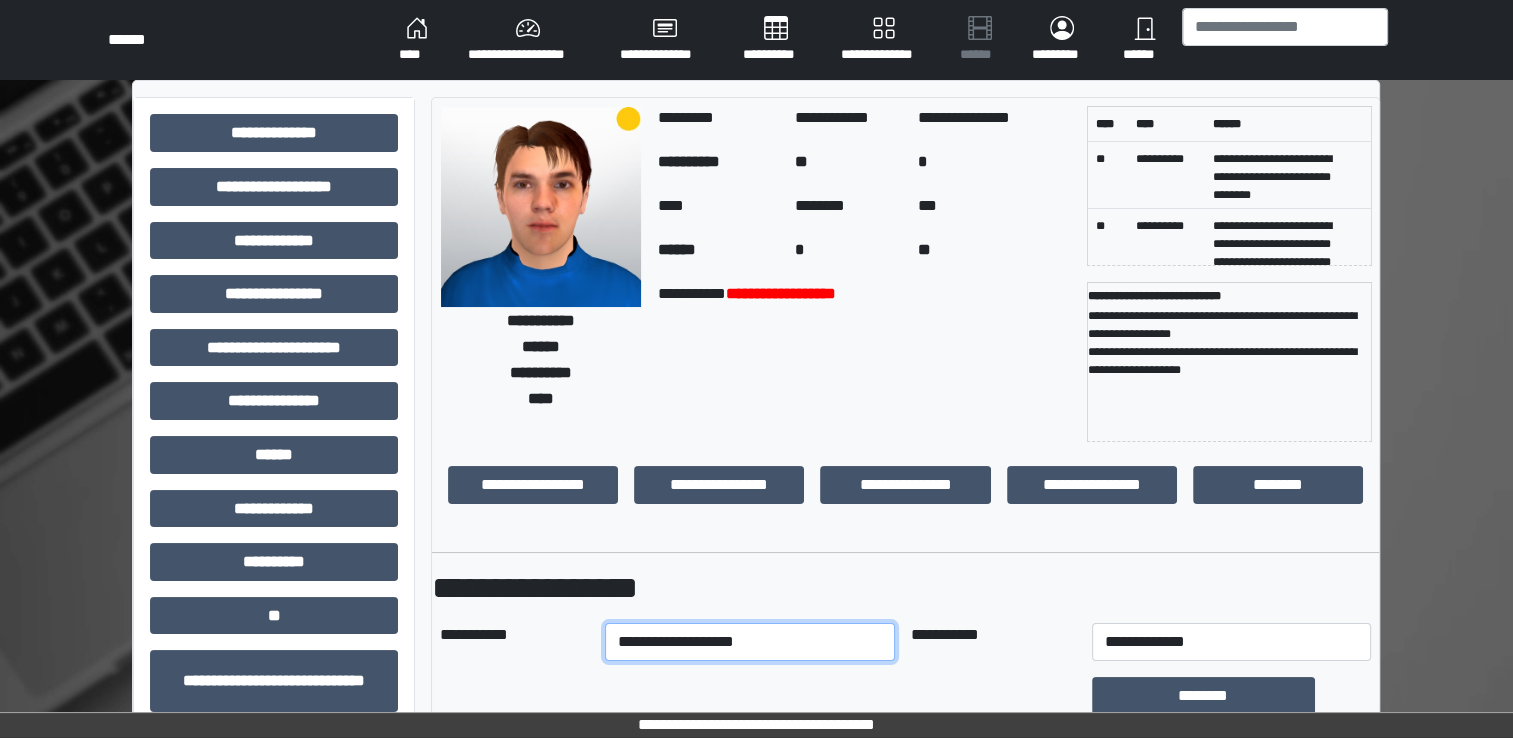 click on "**********" at bounding box center (750, 642) 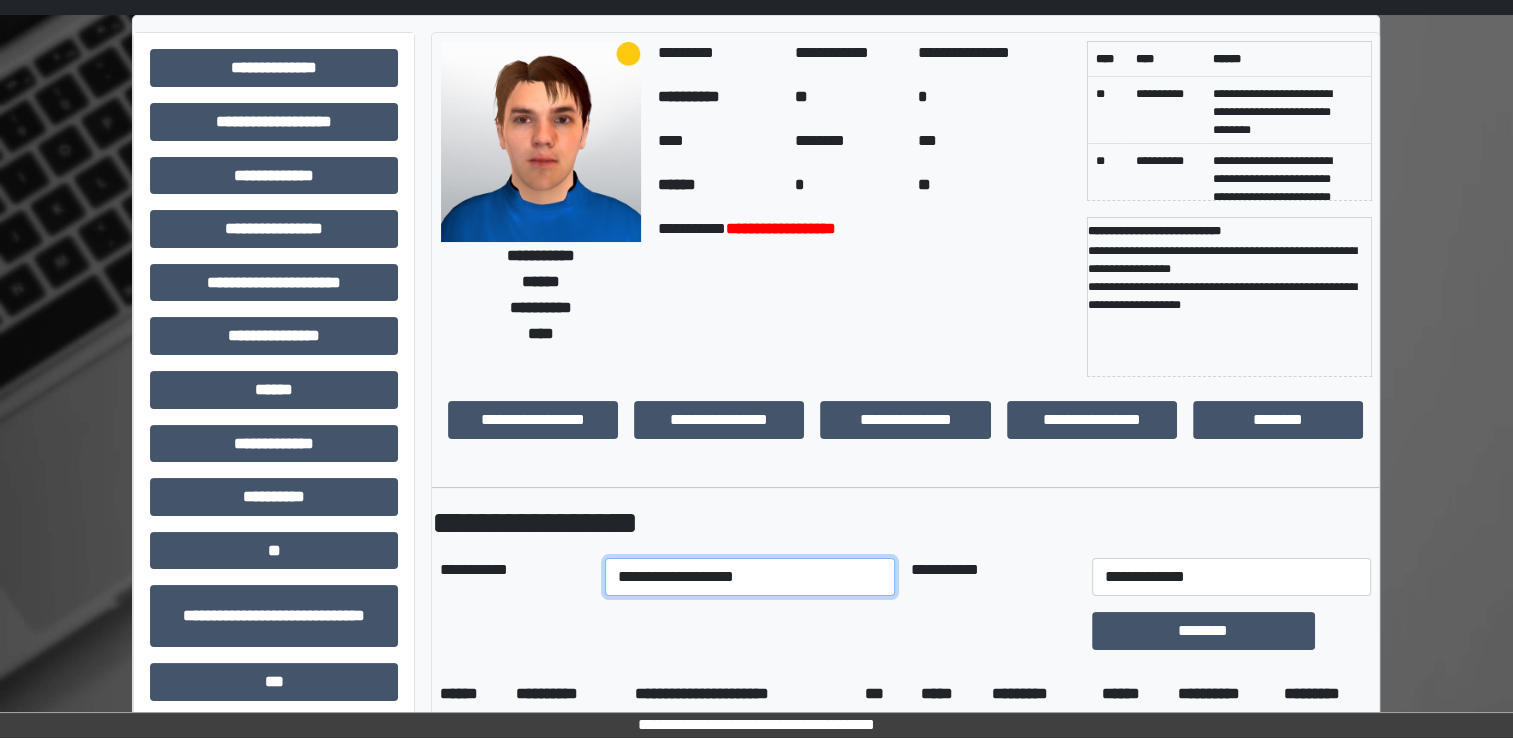 scroll, scrollTop: 100, scrollLeft: 0, axis: vertical 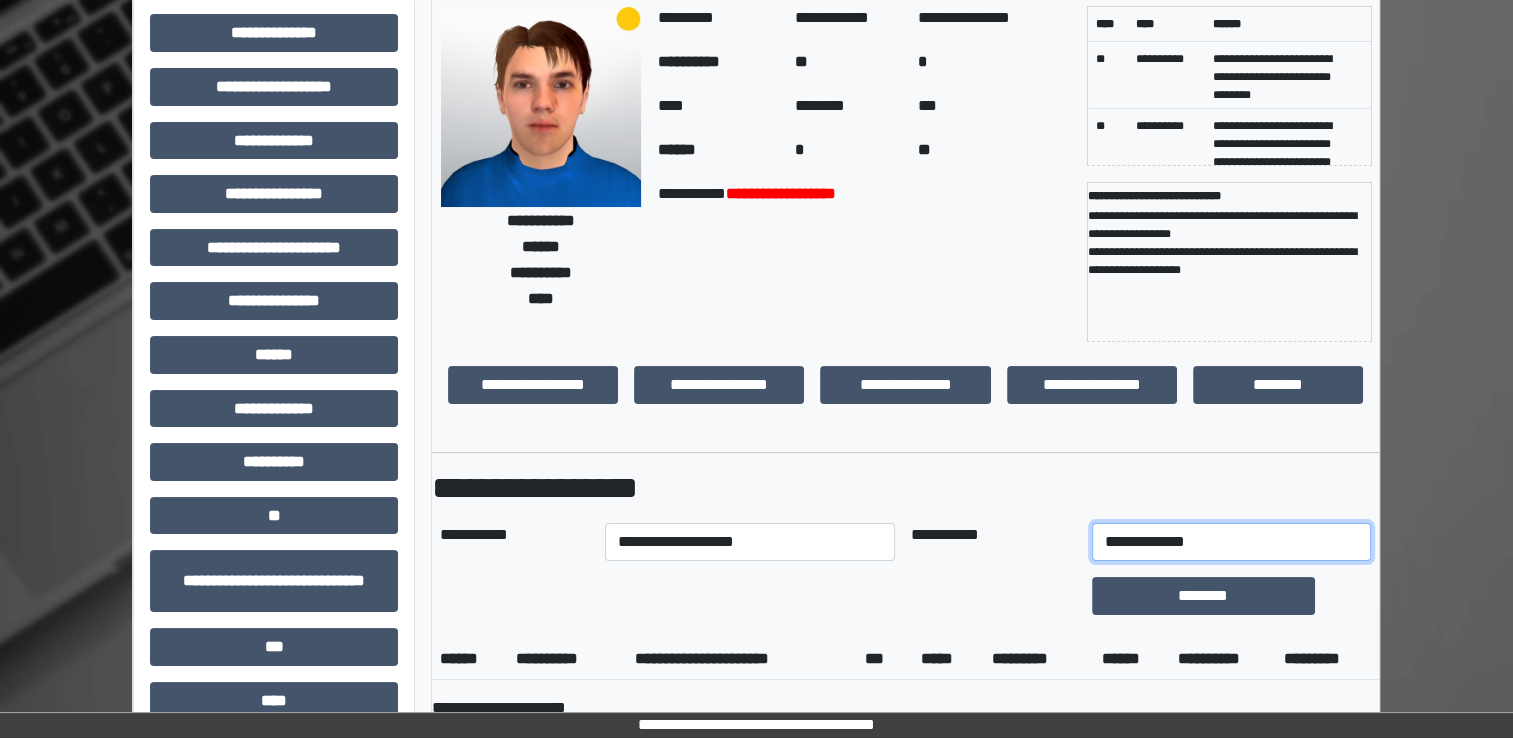 click on "**********" at bounding box center [1231, 542] 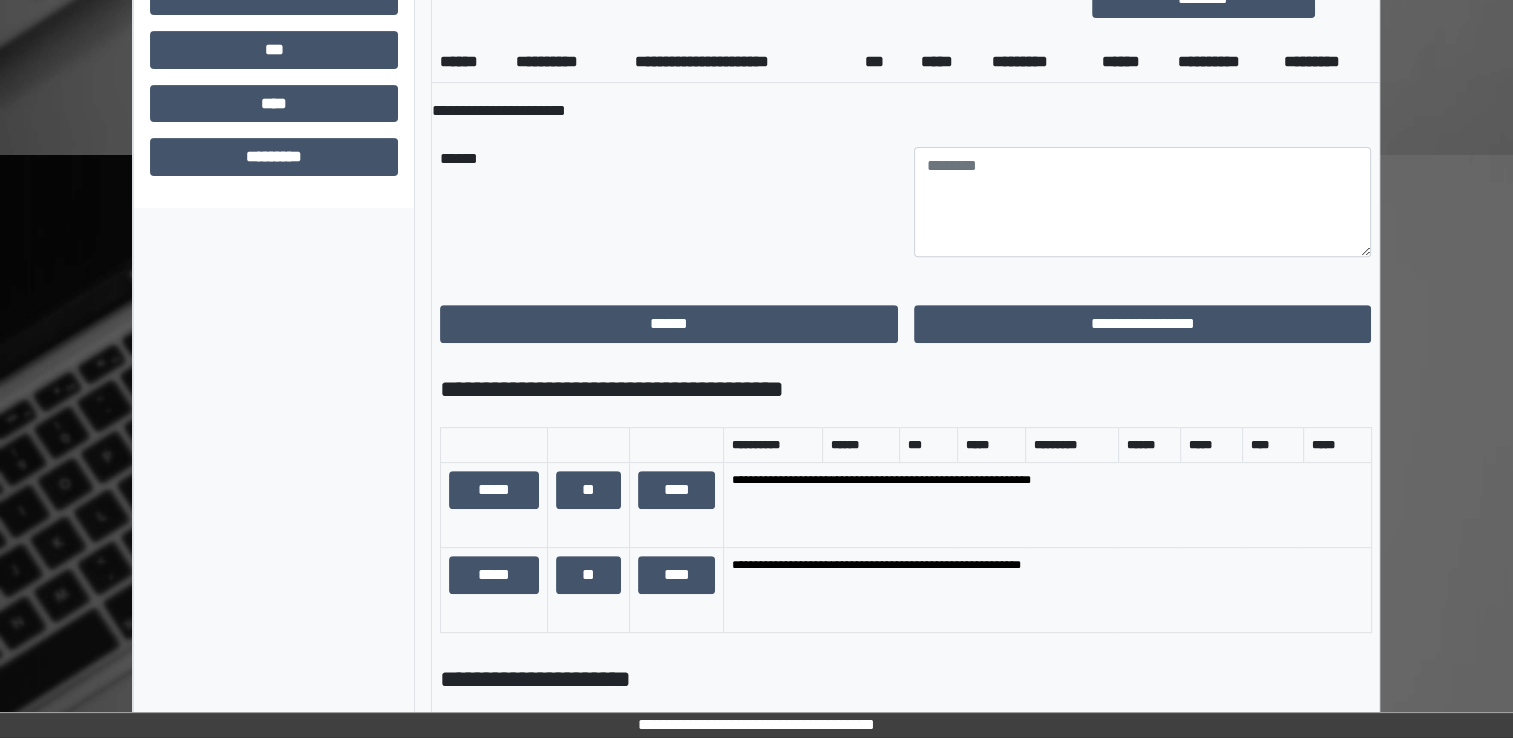 scroll, scrollTop: 700, scrollLeft: 0, axis: vertical 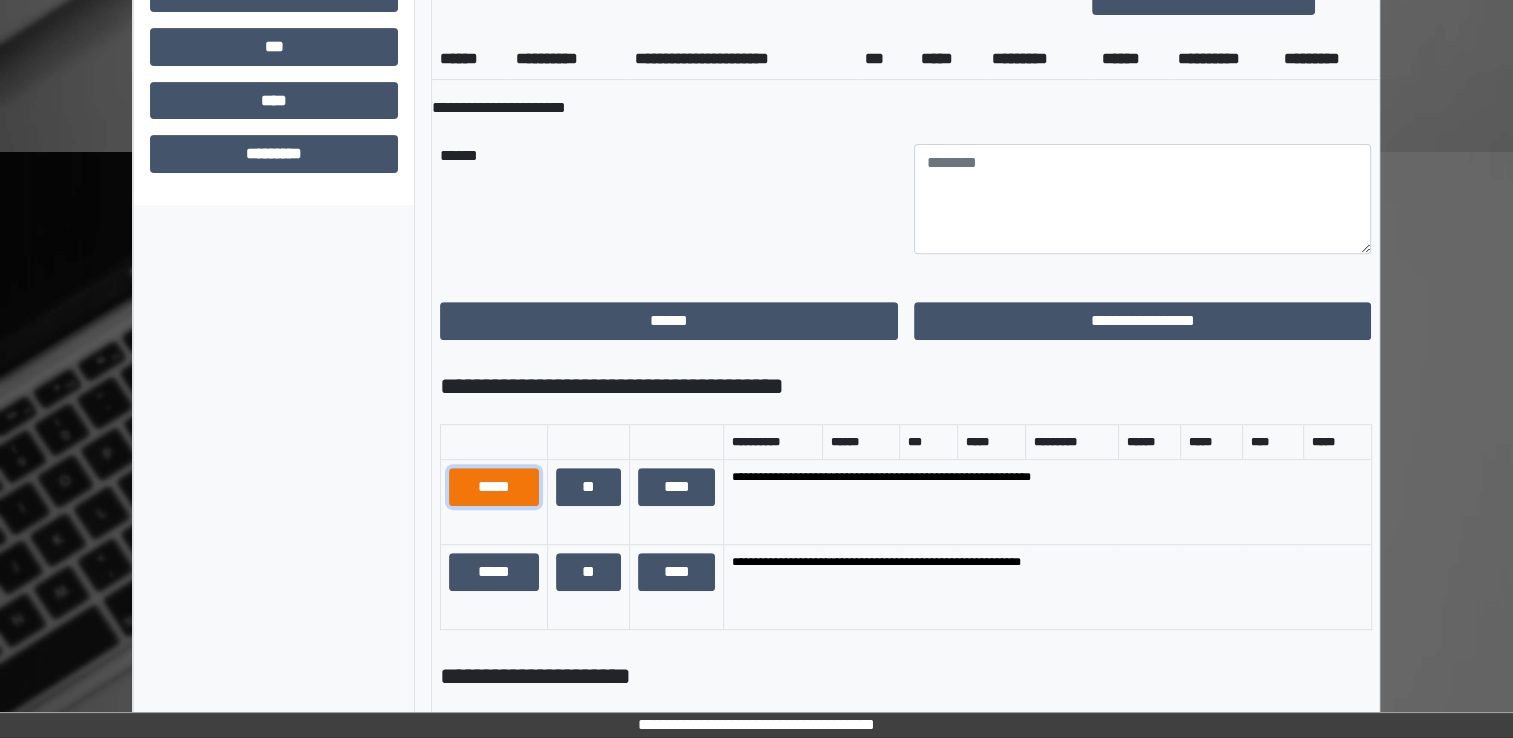 click on "*****" at bounding box center [494, 487] 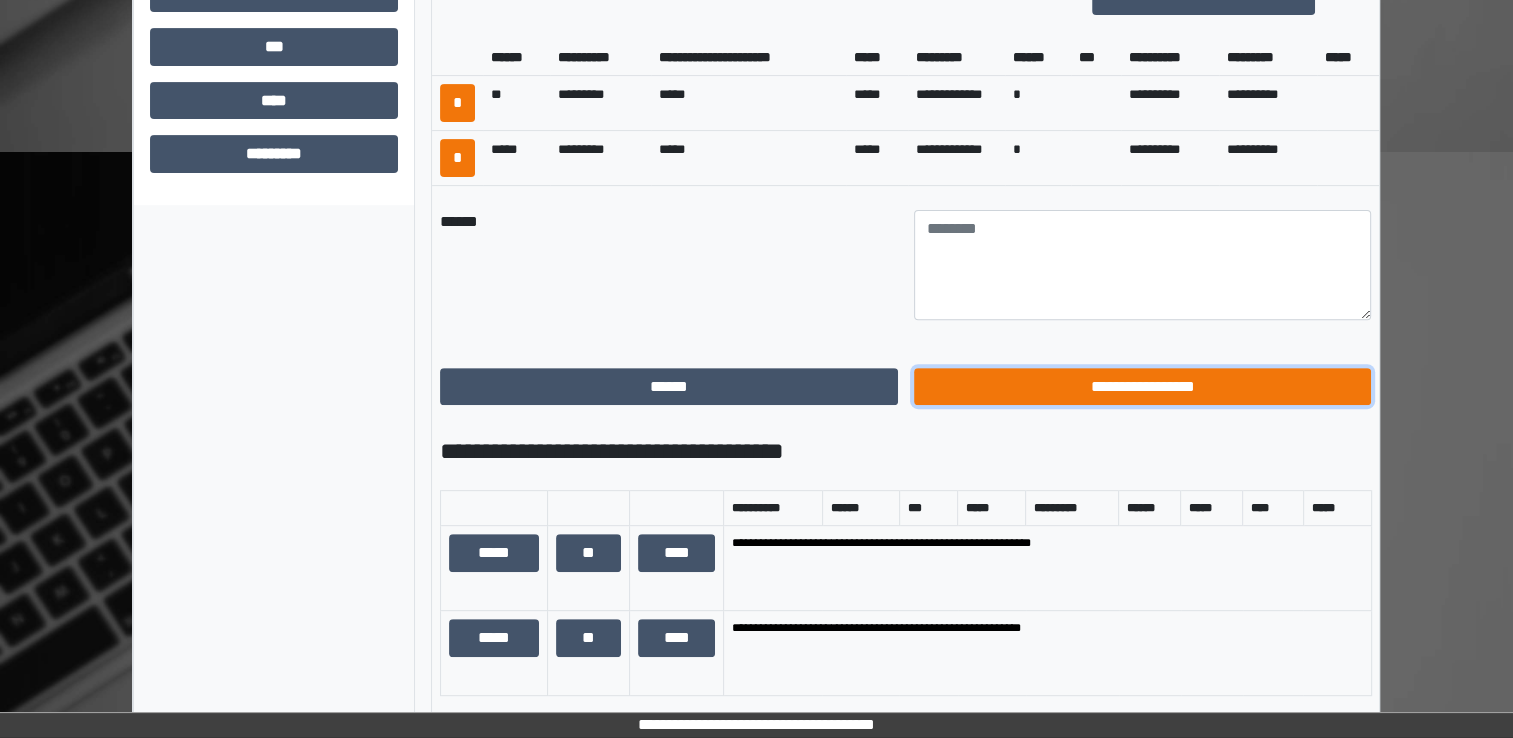 click on "**********" at bounding box center (1143, 387) 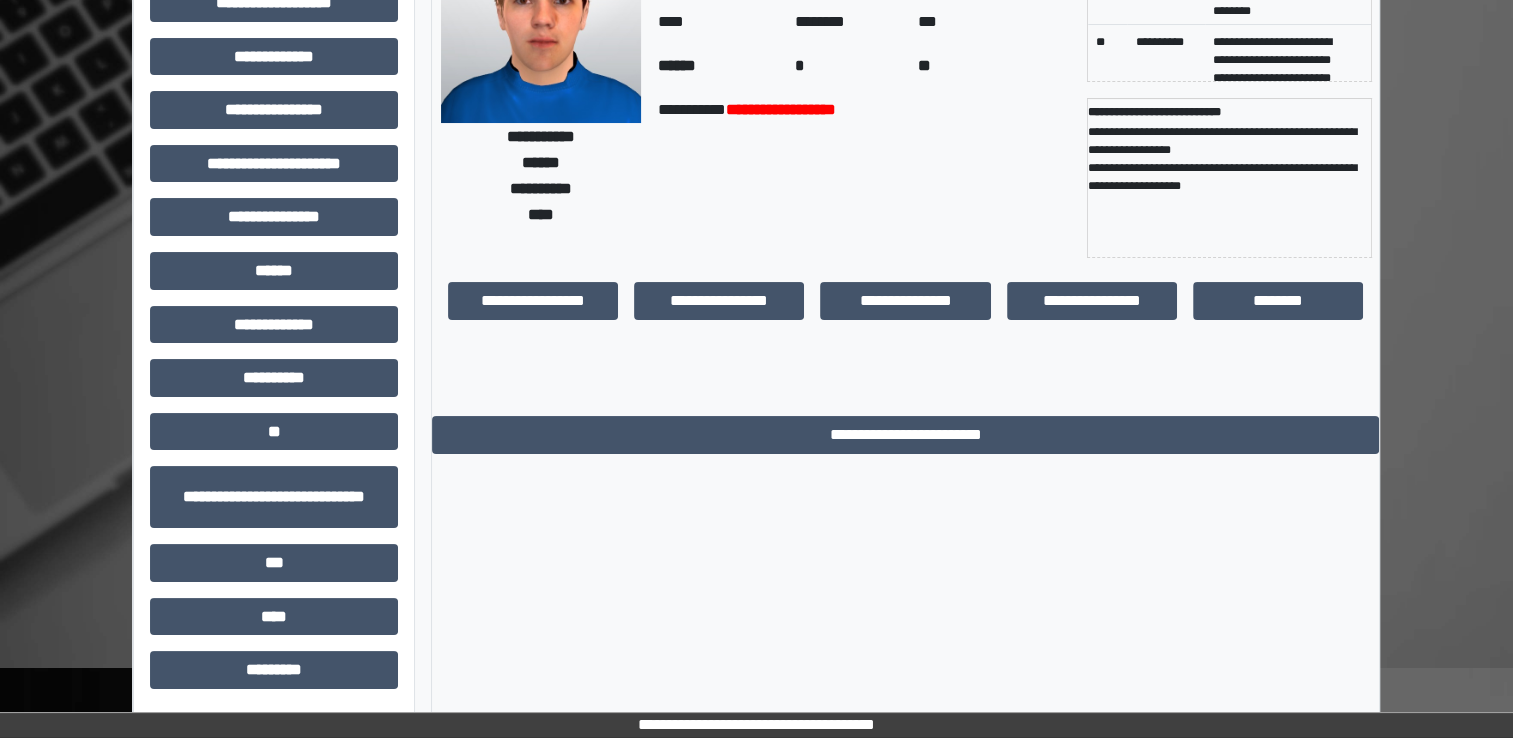 scroll, scrollTop: 0, scrollLeft: 0, axis: both 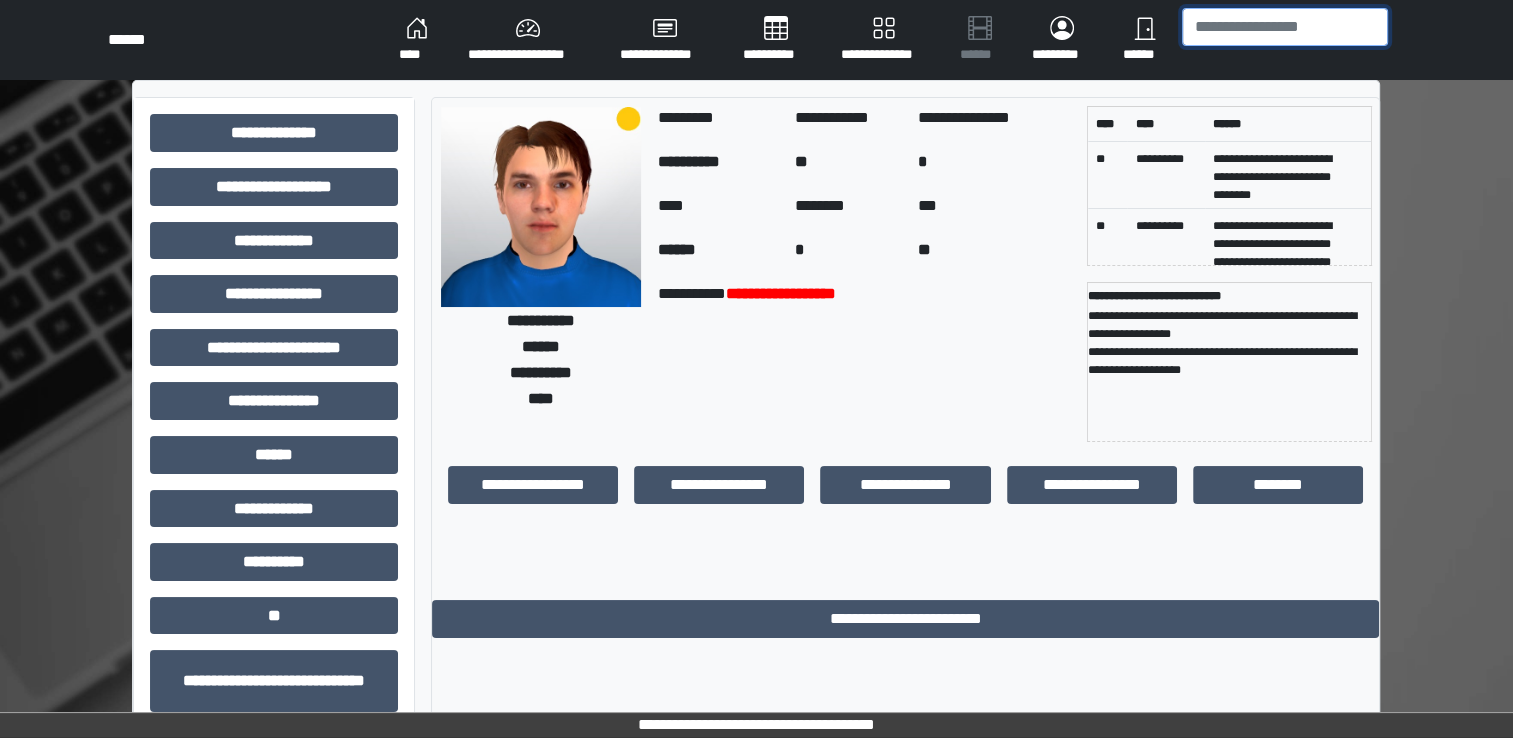 click at bounding box center [1285, 27] 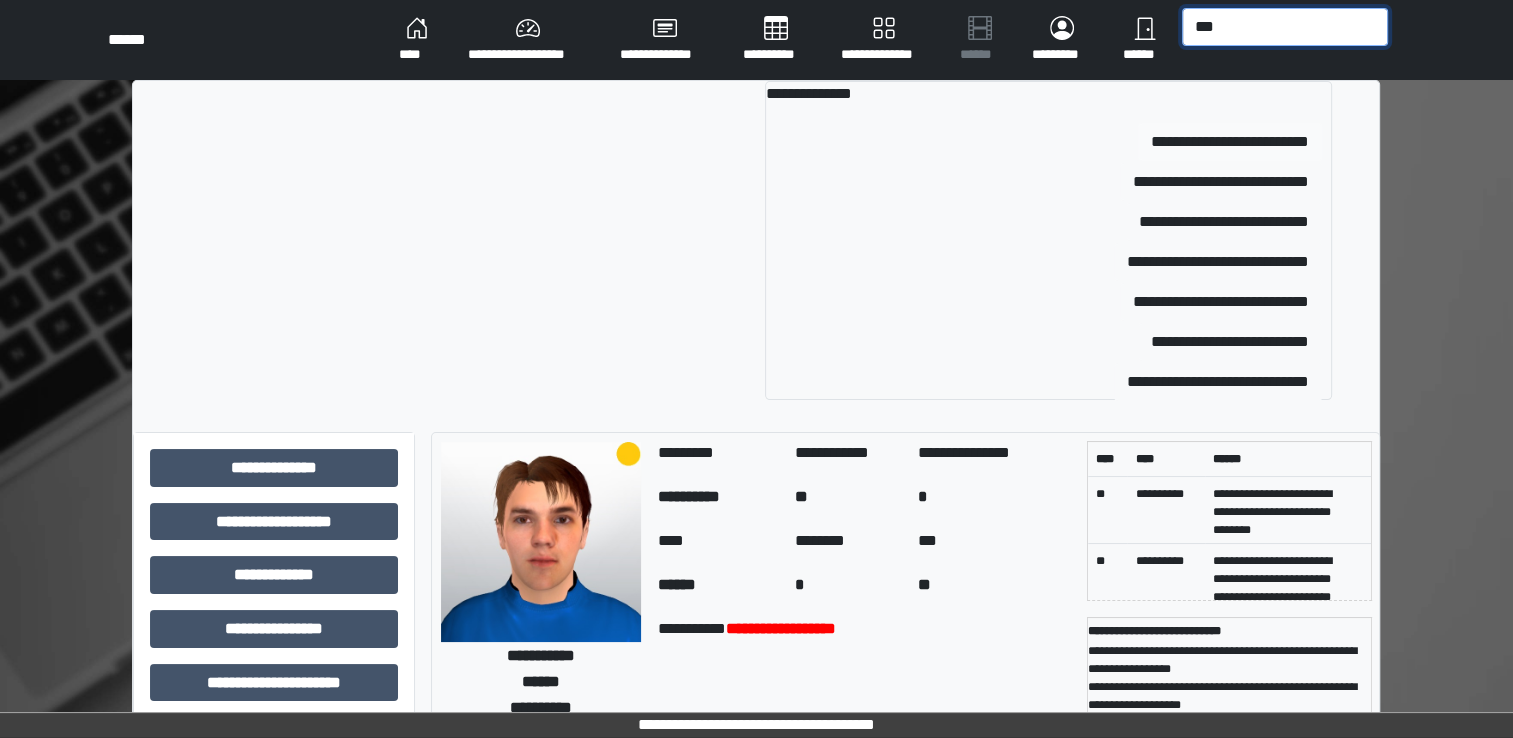 type on "***" 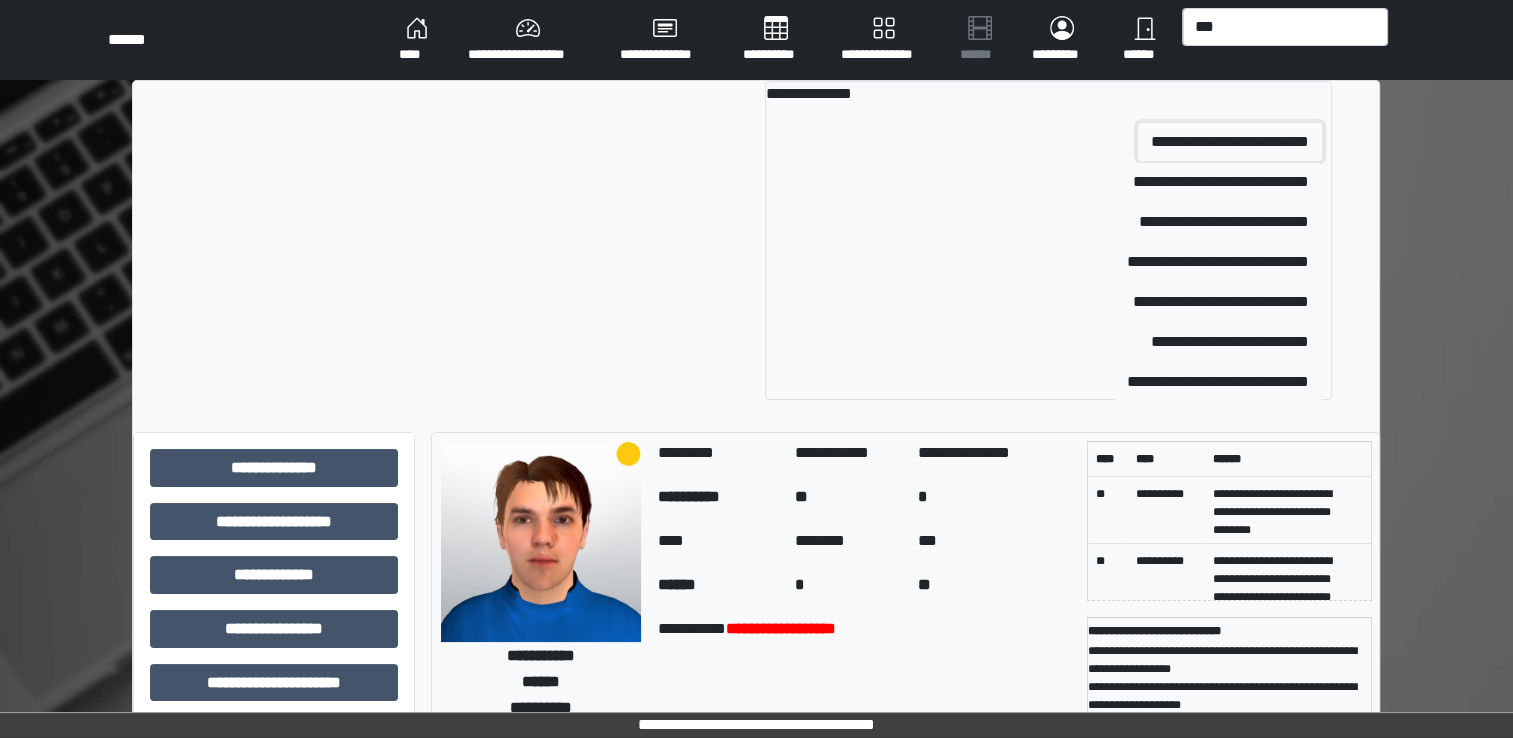click on "**********" at bounding box center [1230, 142] 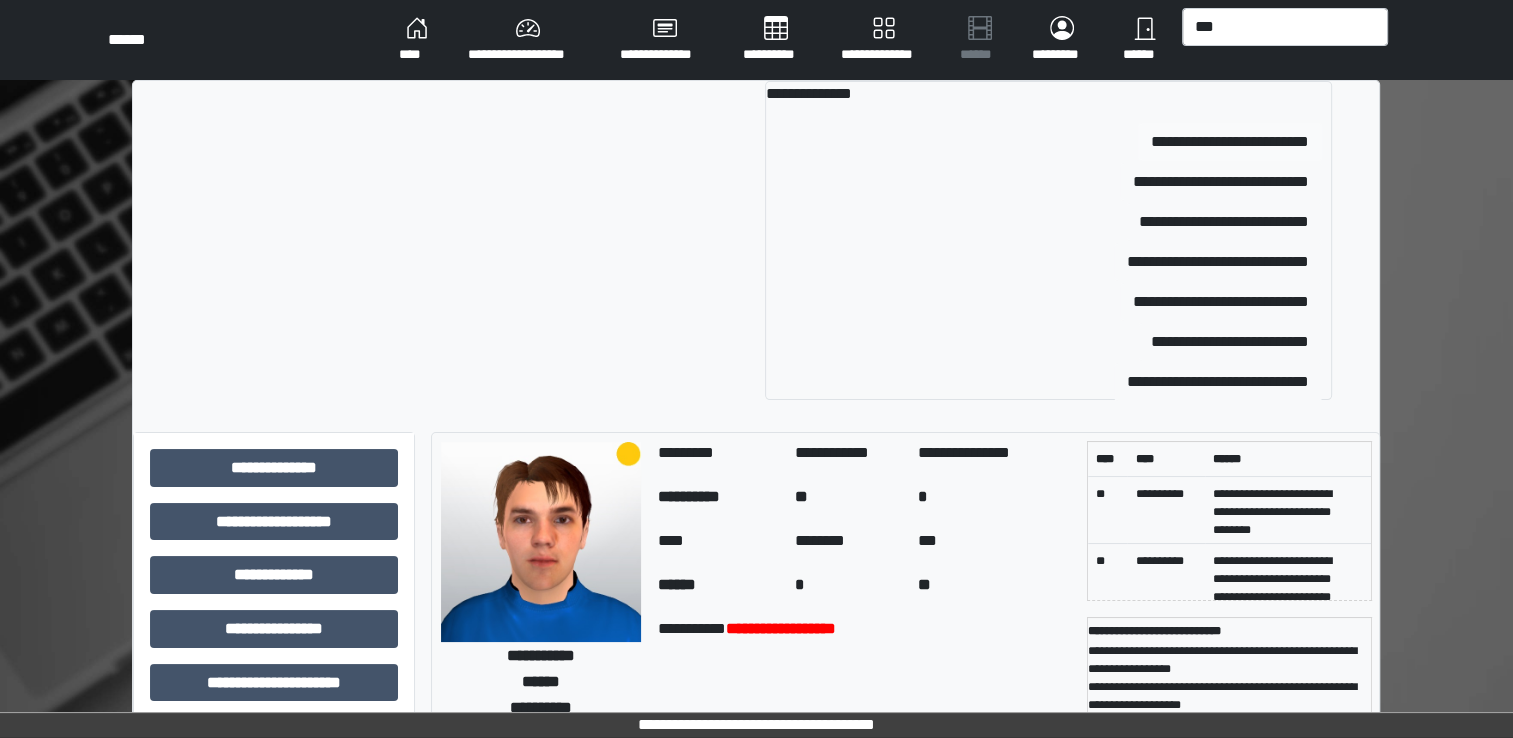 type 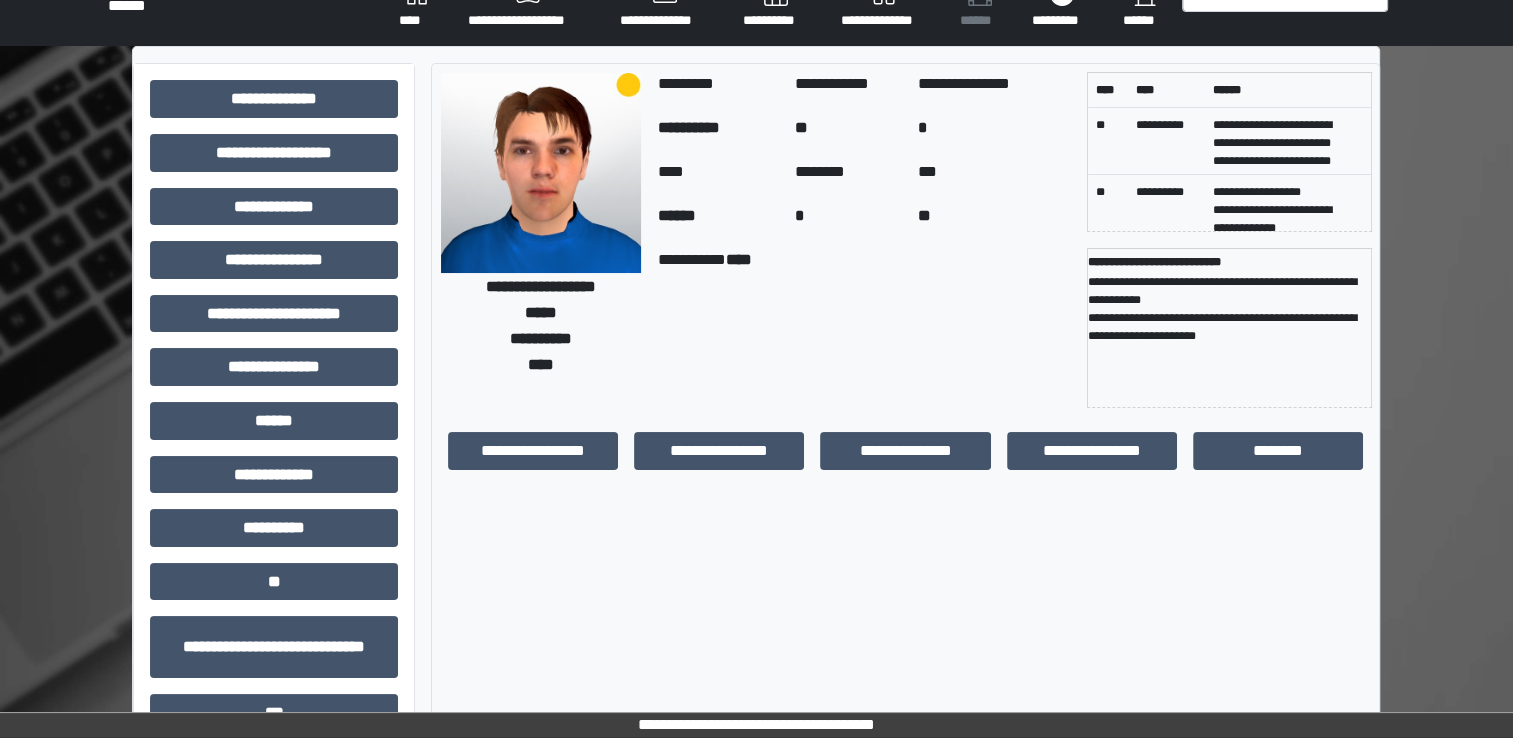 scroll, scrollTop: 0, scrollLeft: 0, axis: both 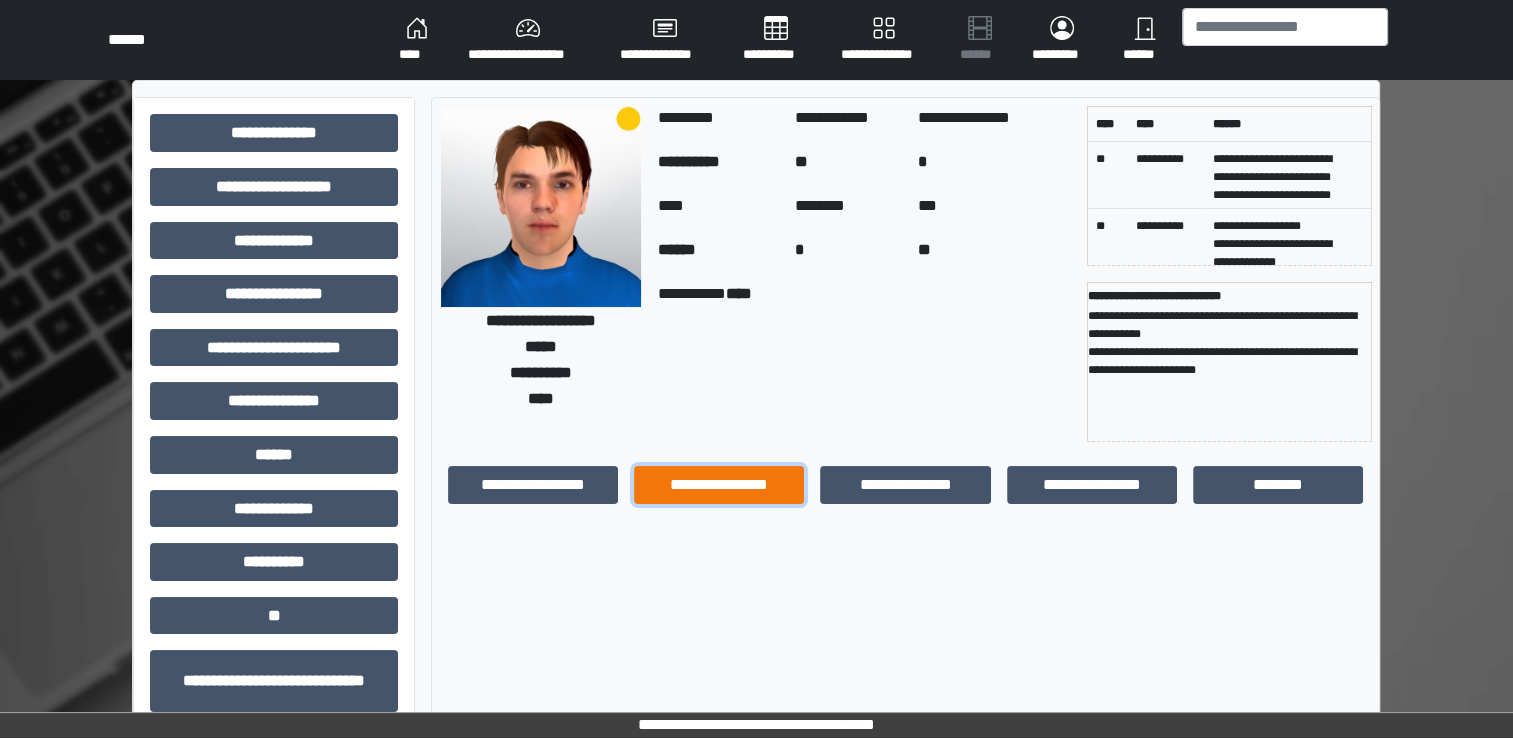 click on "**********" at bounding box center (719, 485) 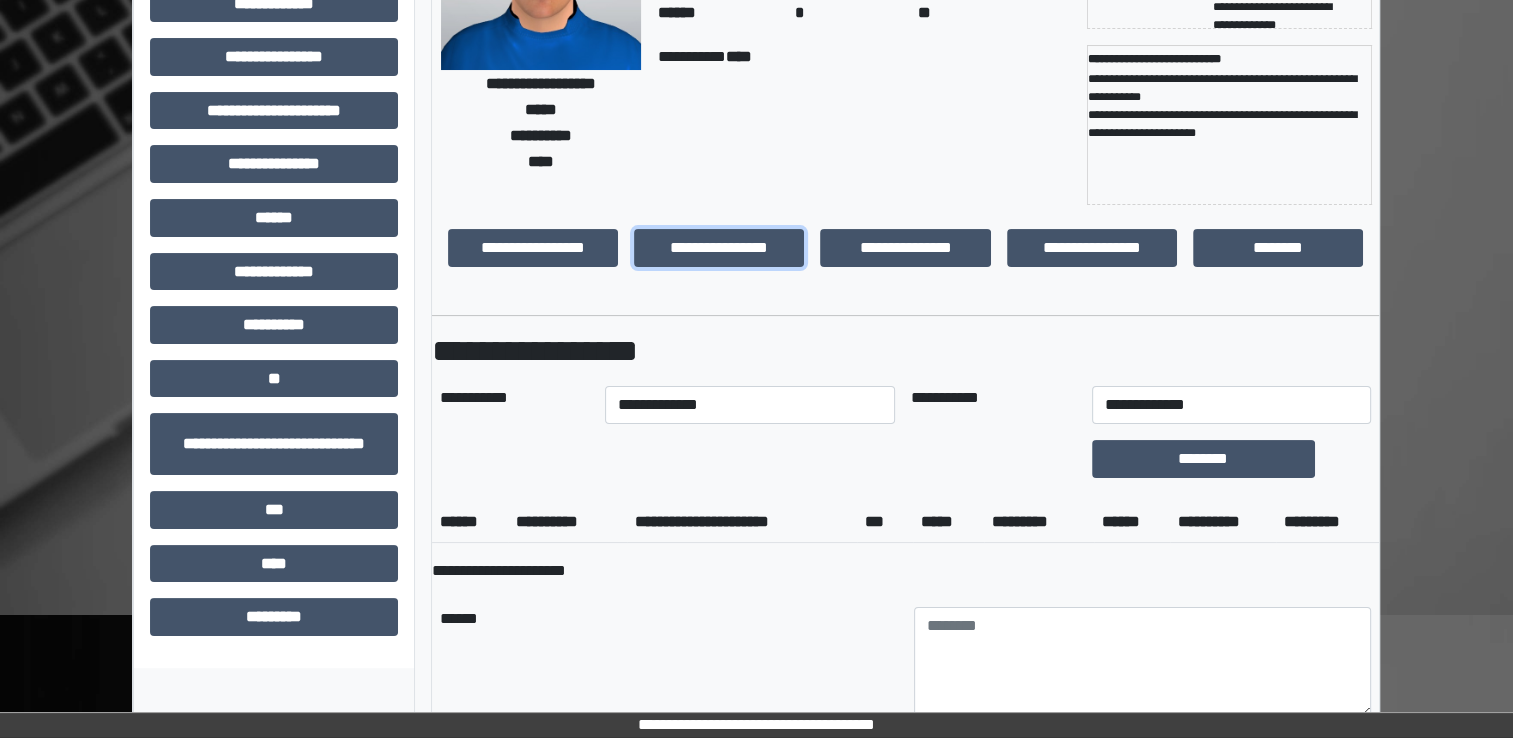 scroll, scrollTop: 300, scrollLeft: 0, axis: vertical 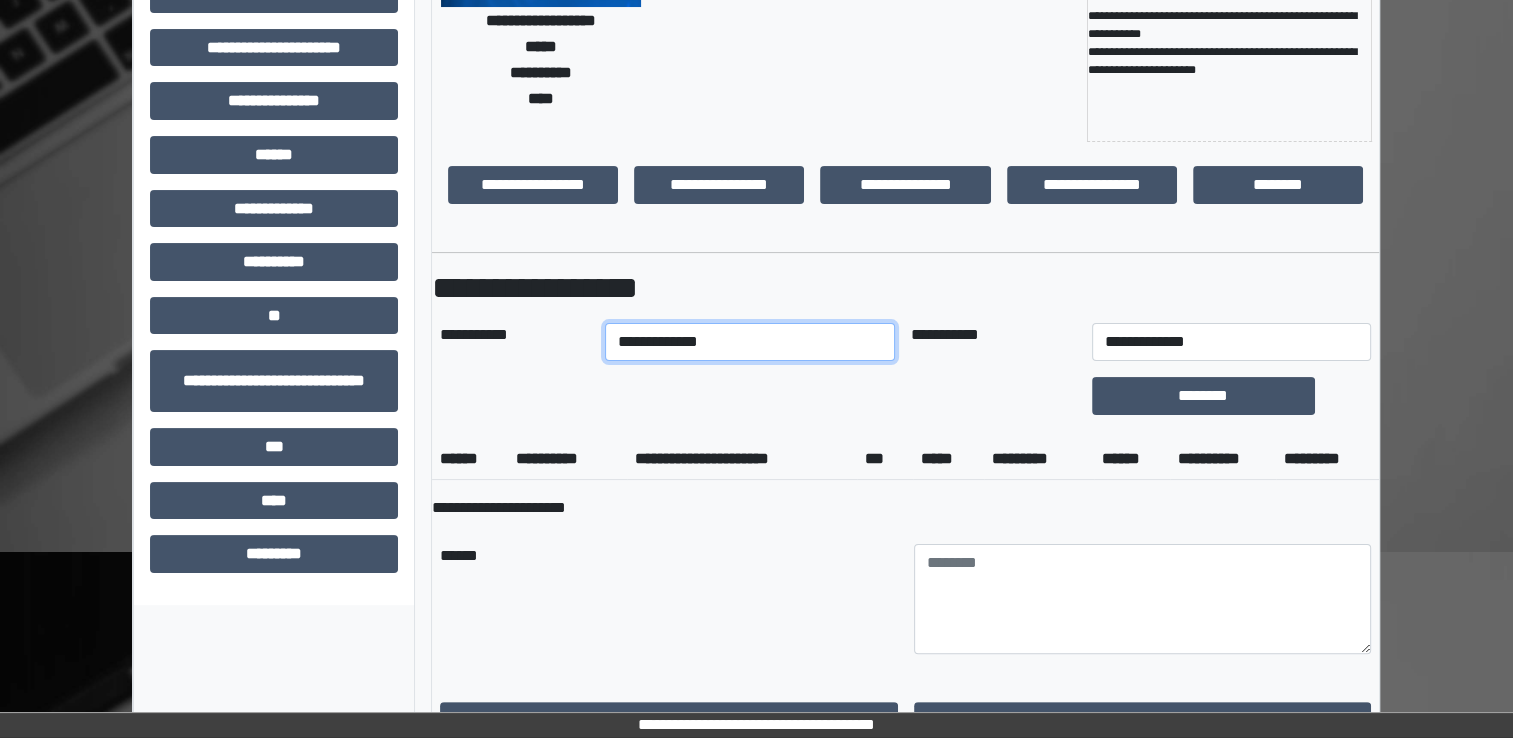 click on "**********" at bounding box center (750, 342) 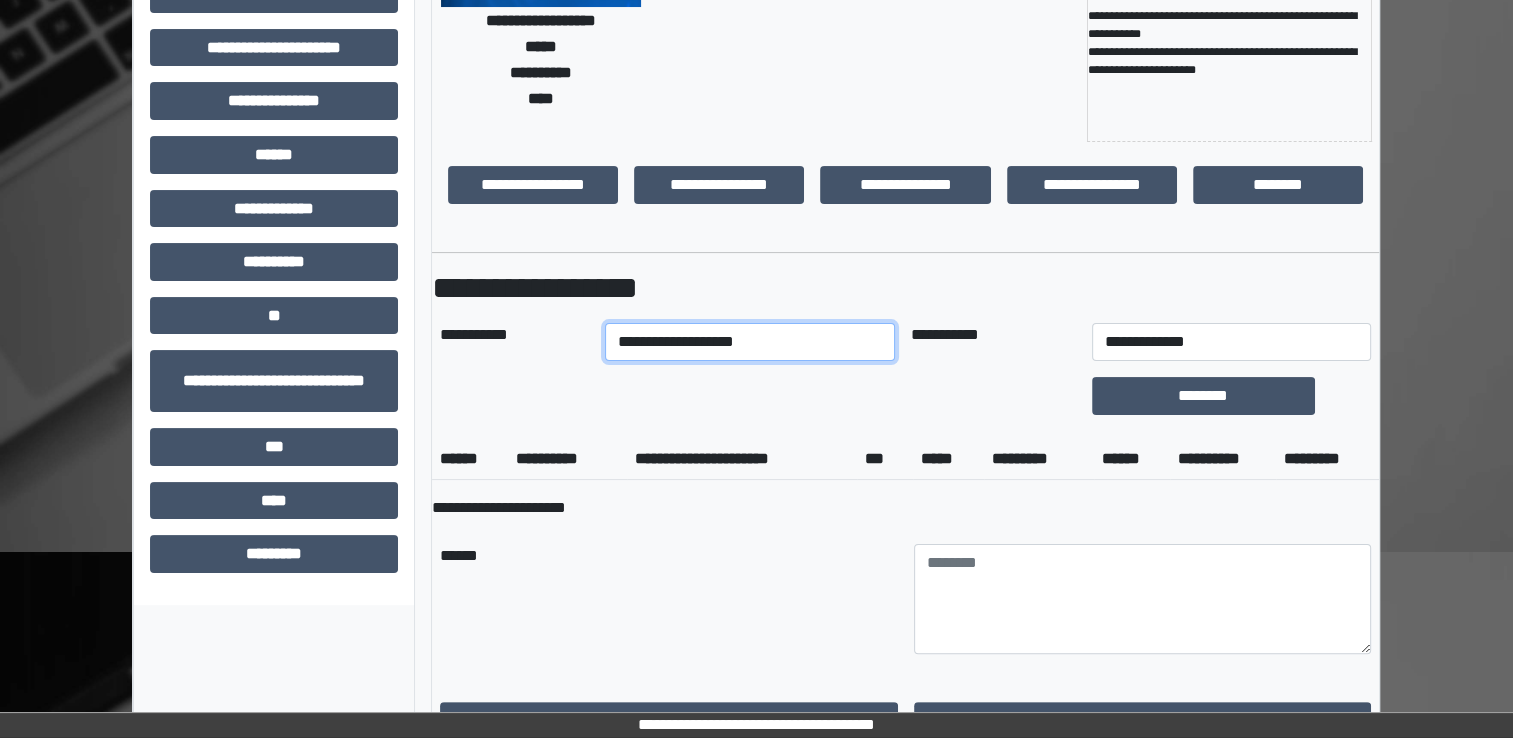 click on "**********" at bounding box center [750, 342] 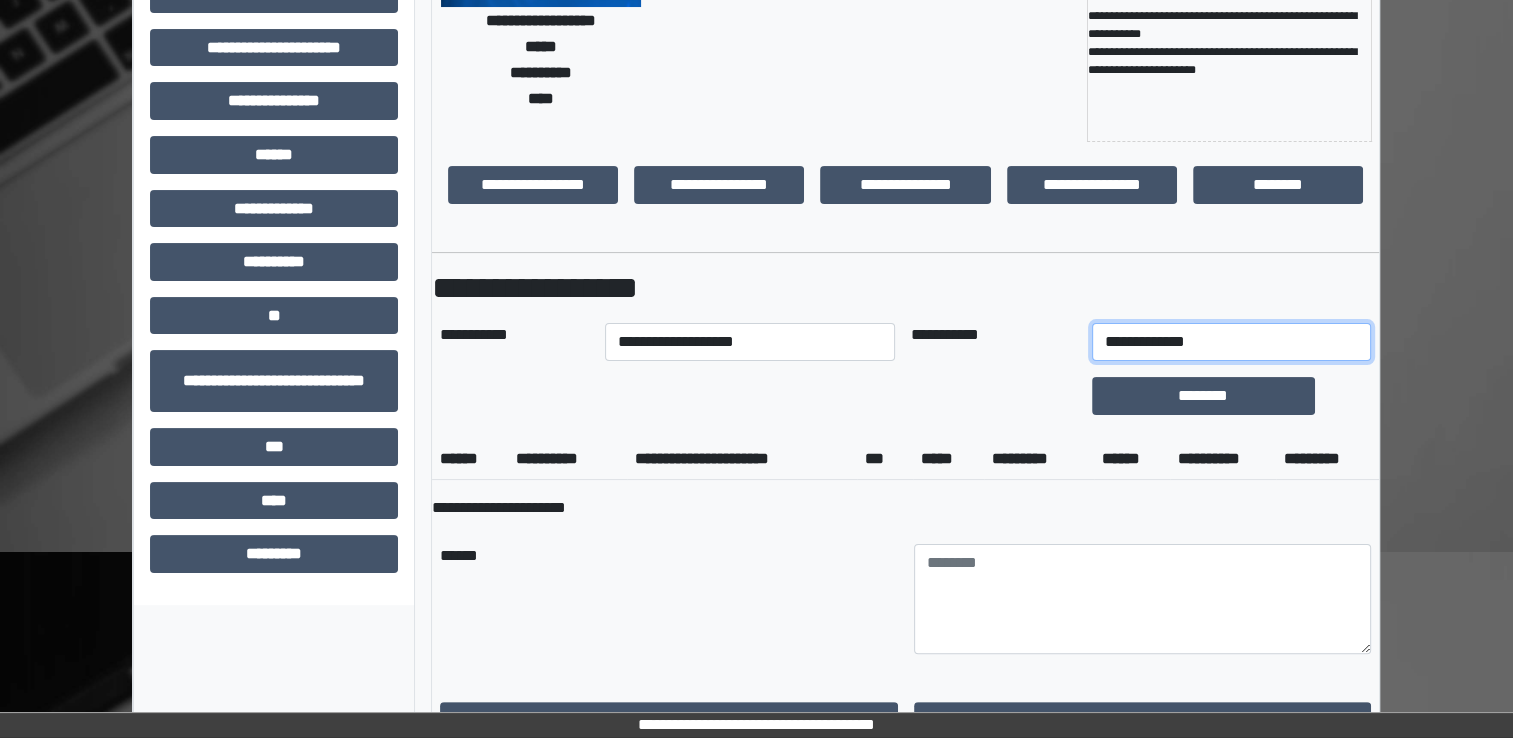 click on "**********" at bounding box center [1231, 342] 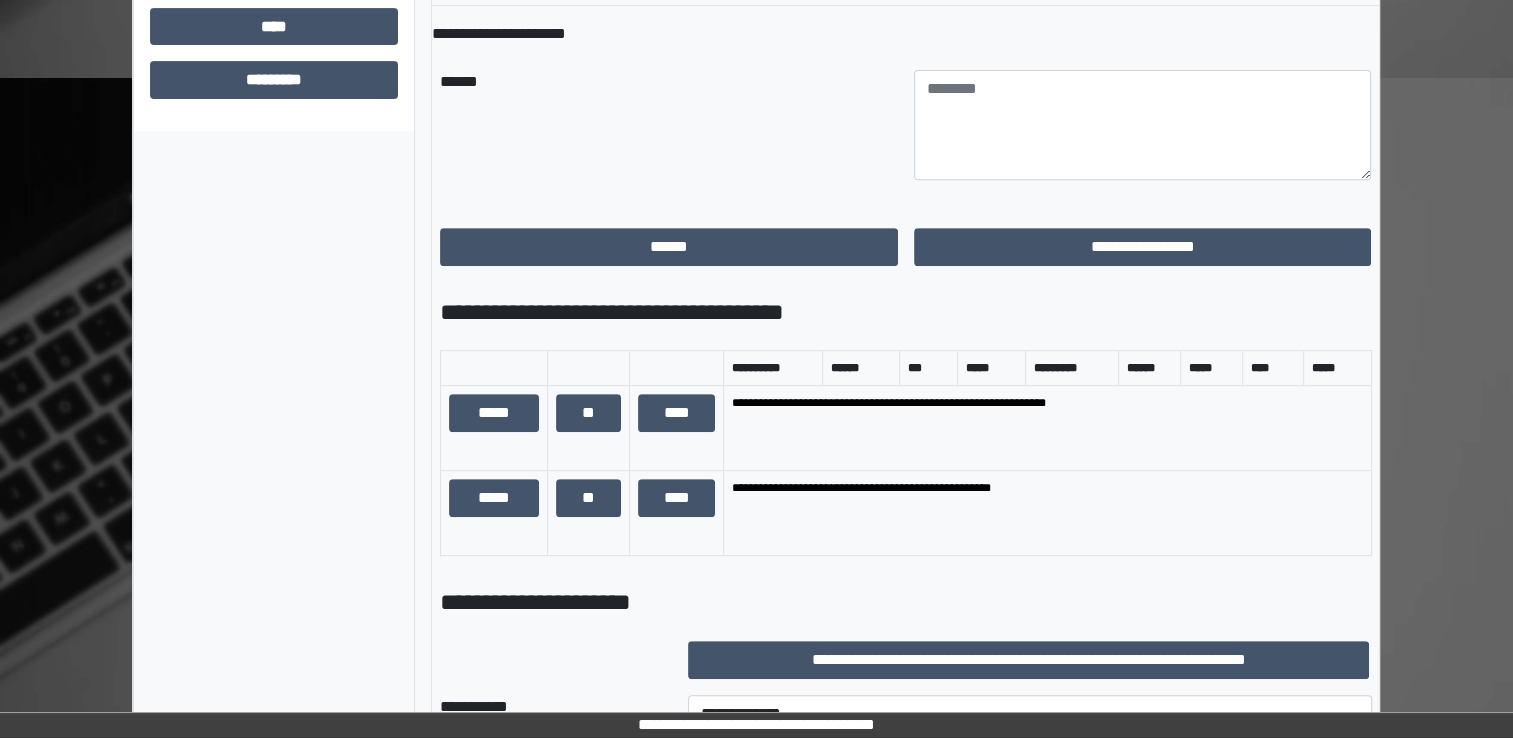 scroll, scrollTop: 800, scrollLeft: 0, axis: vertical 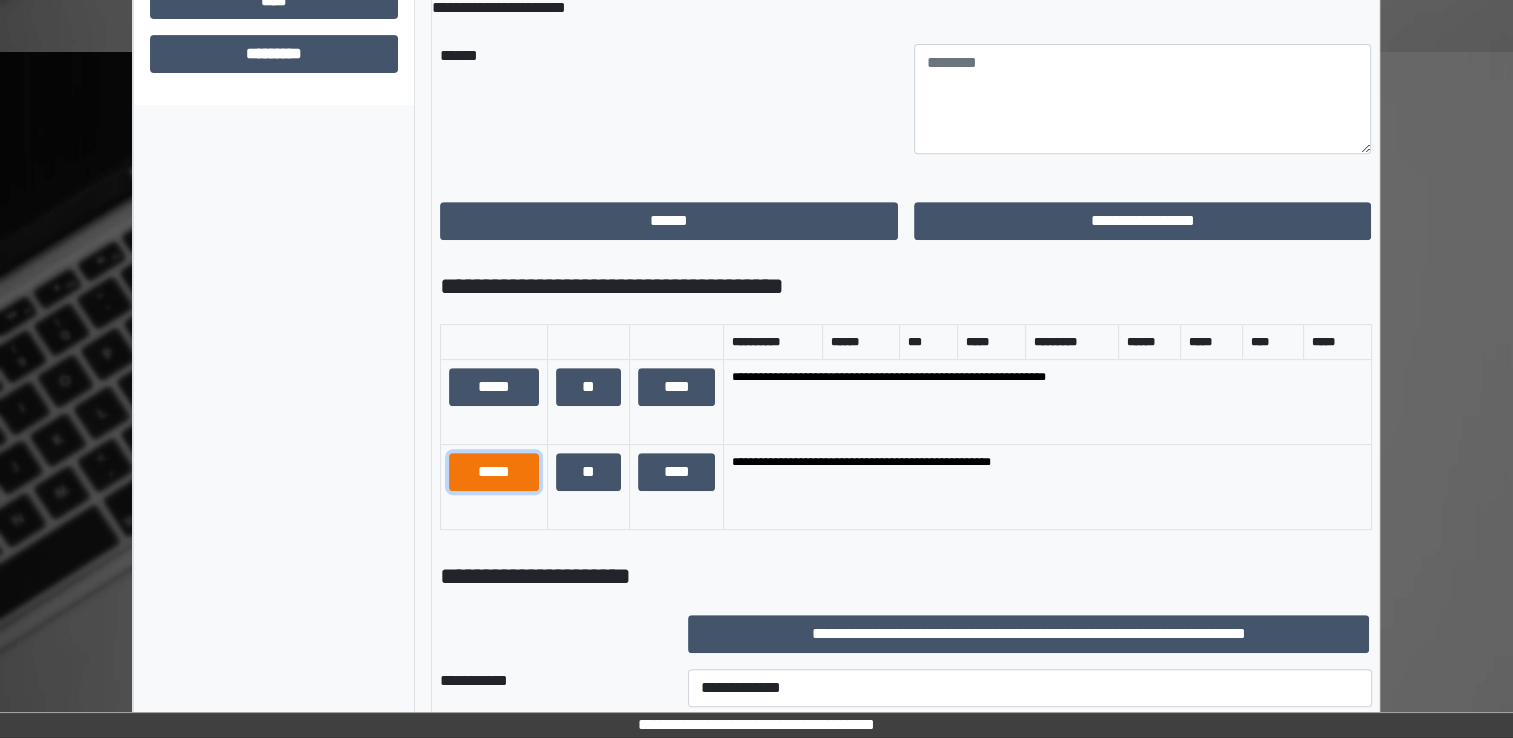 click on "*****" at bounding box center [494, 472] 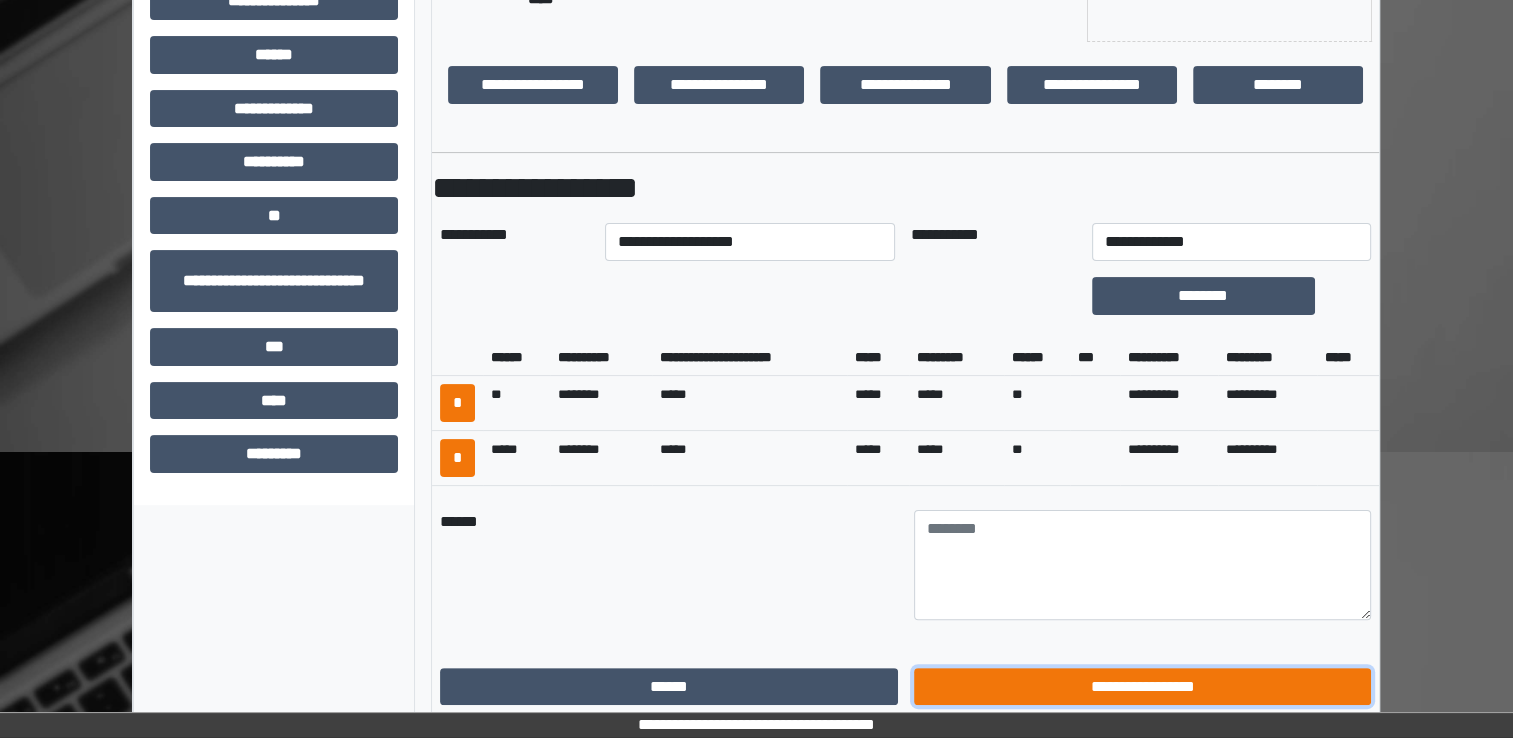click on "**********" at bounding box center [1143, 687] 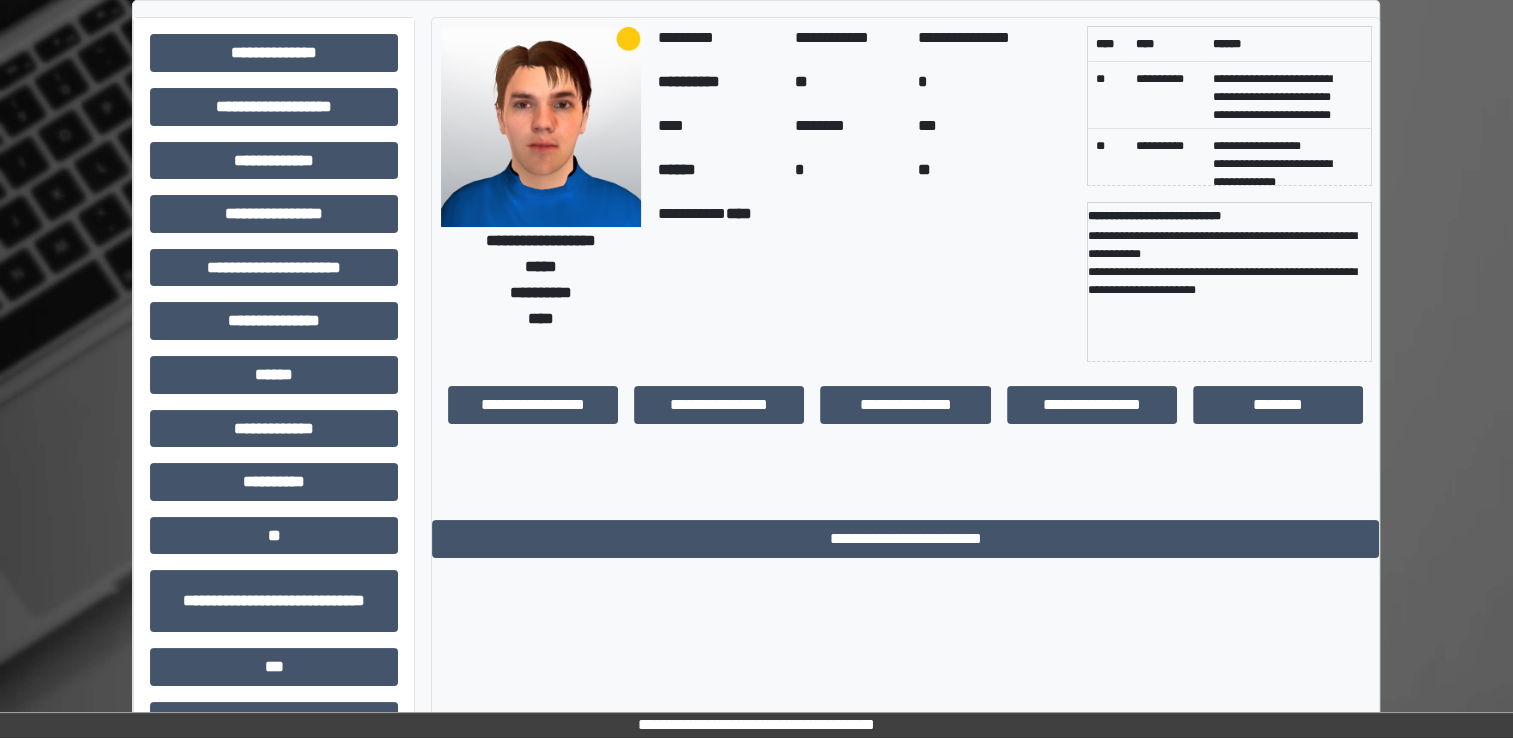 scroll, scrollTop: 0, scrollLeft: 0, axis: both 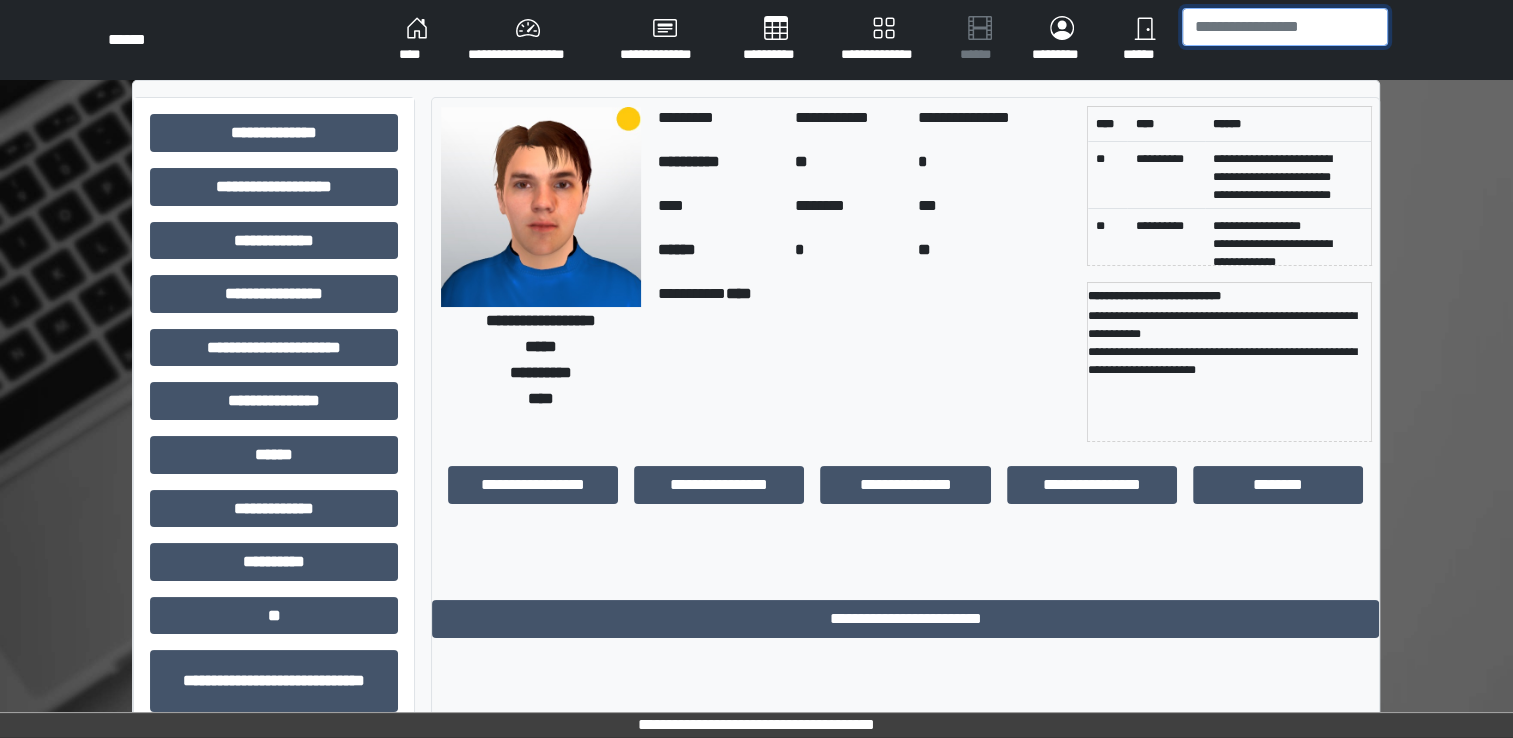 click at bounding box center (1285, 27) 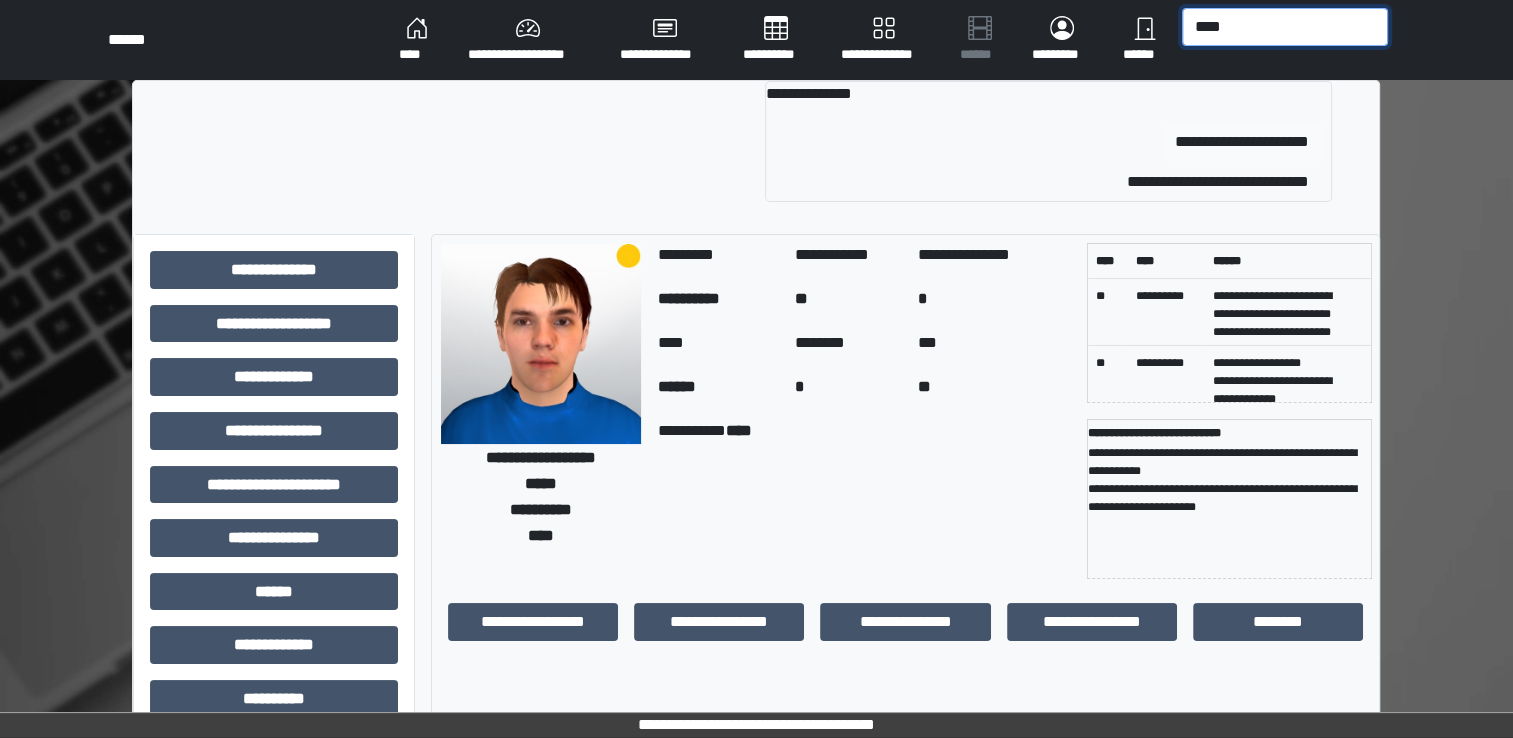 type on "****" 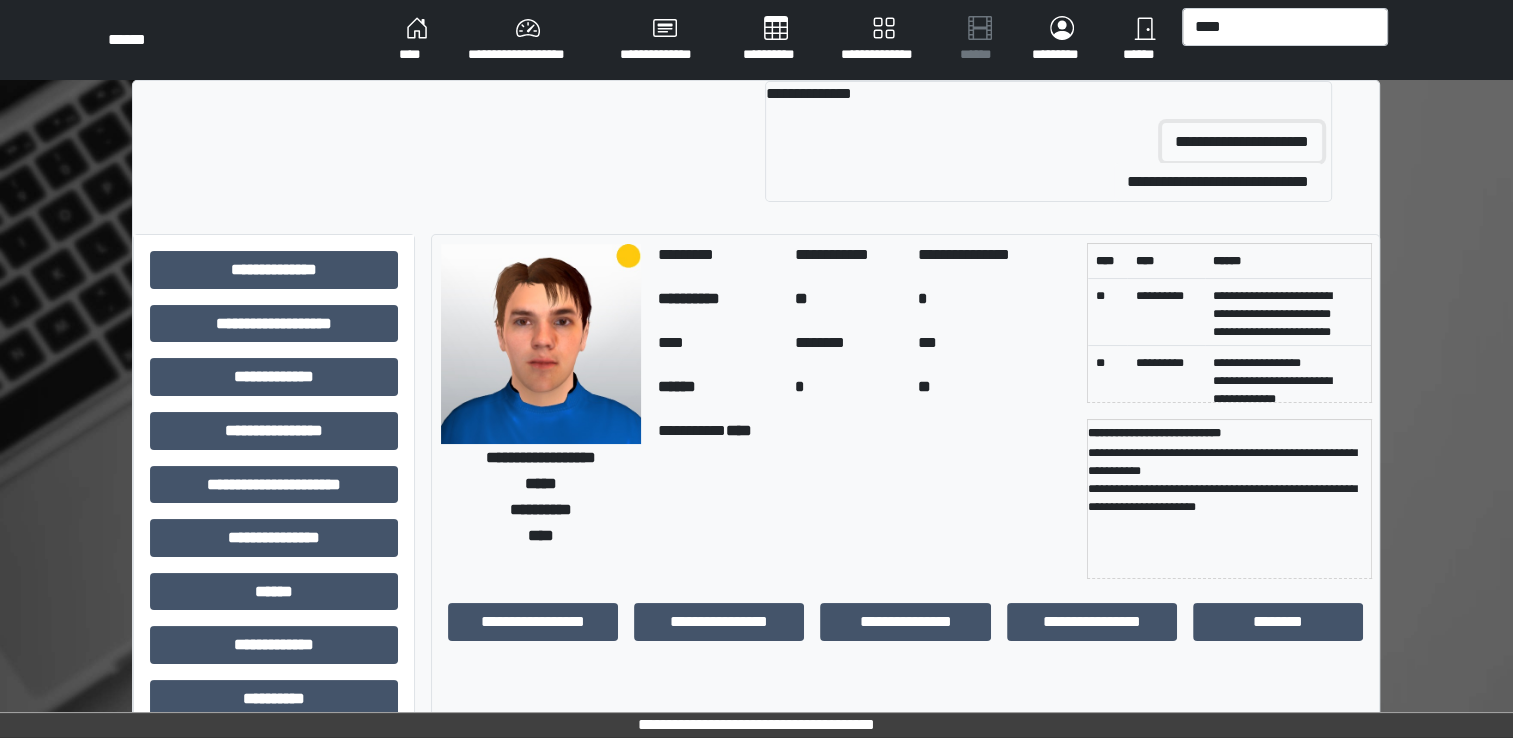 click on "**********" at bounding box center (1242, 142) 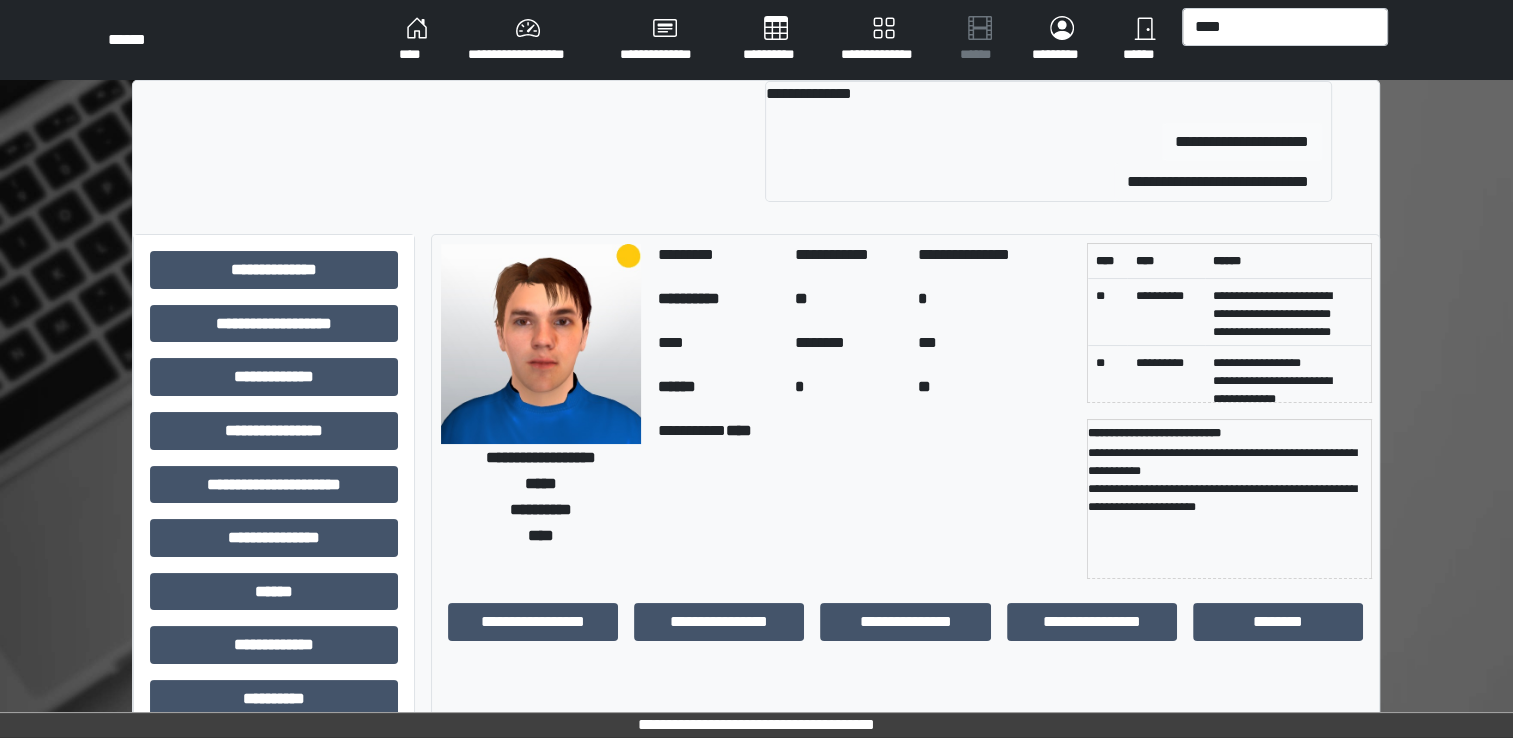 type 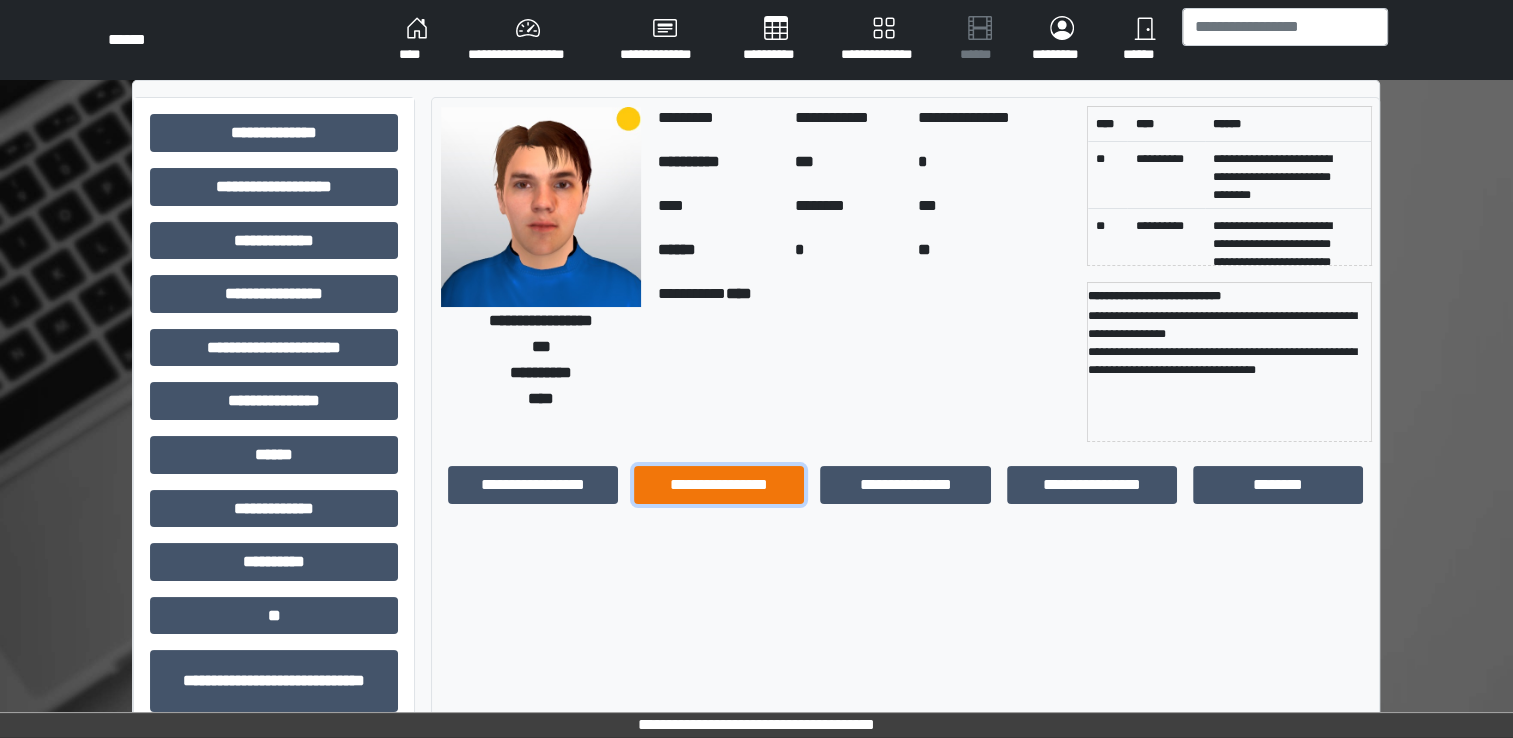 click on "**********" at bounding box center (719, 485) 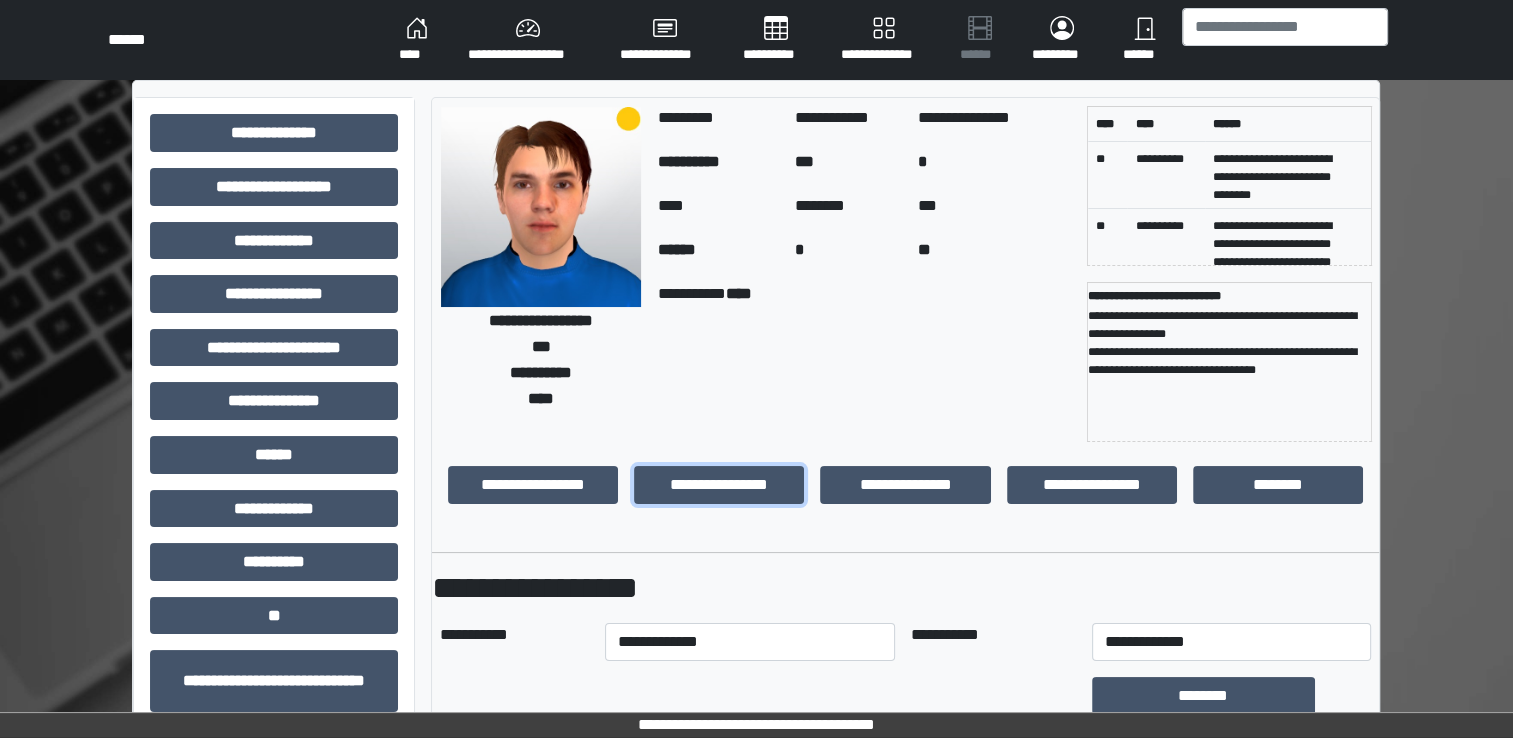 scroll, scrollTop: 100, scrollLeft: 0, axis: vertical 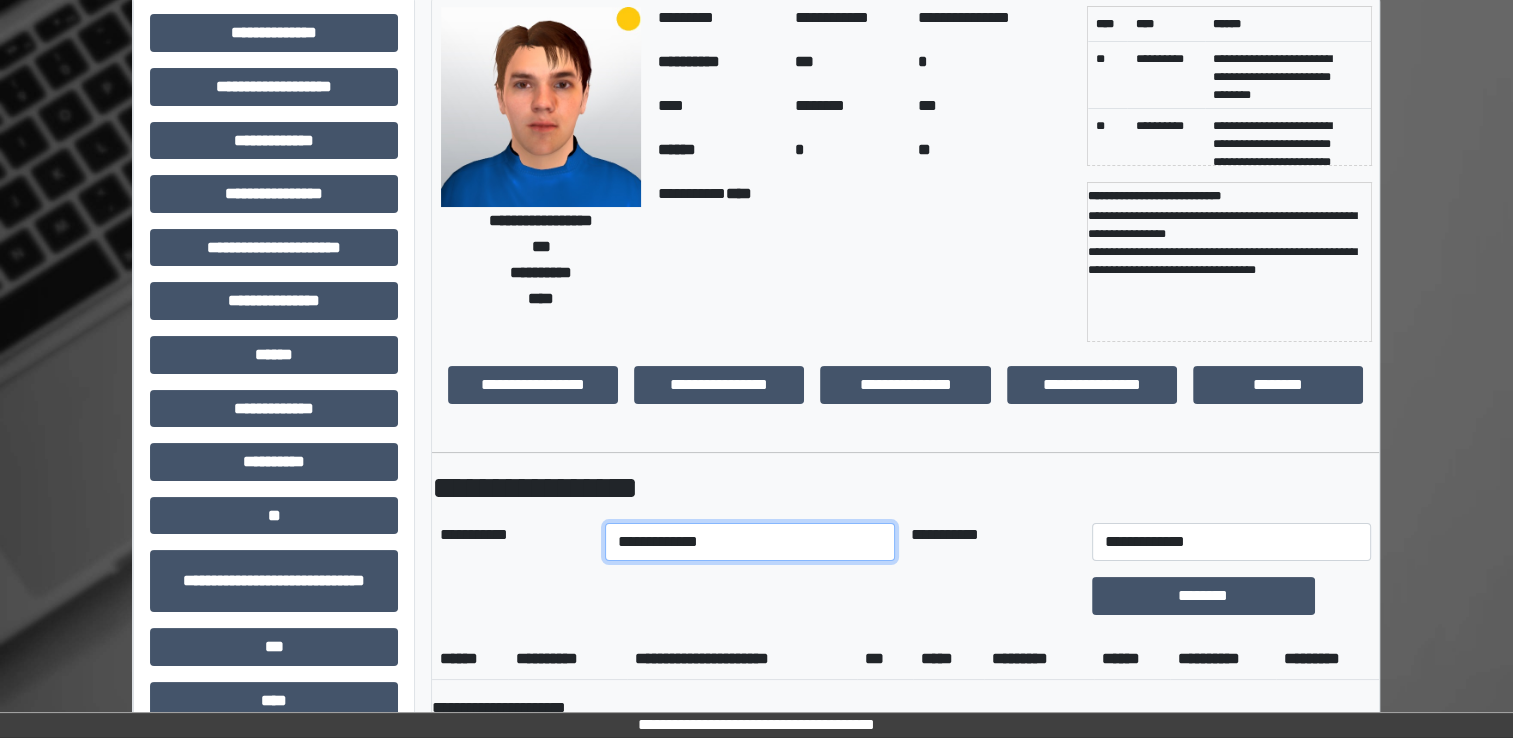 click on "**********" at bounding box center [750, 542] 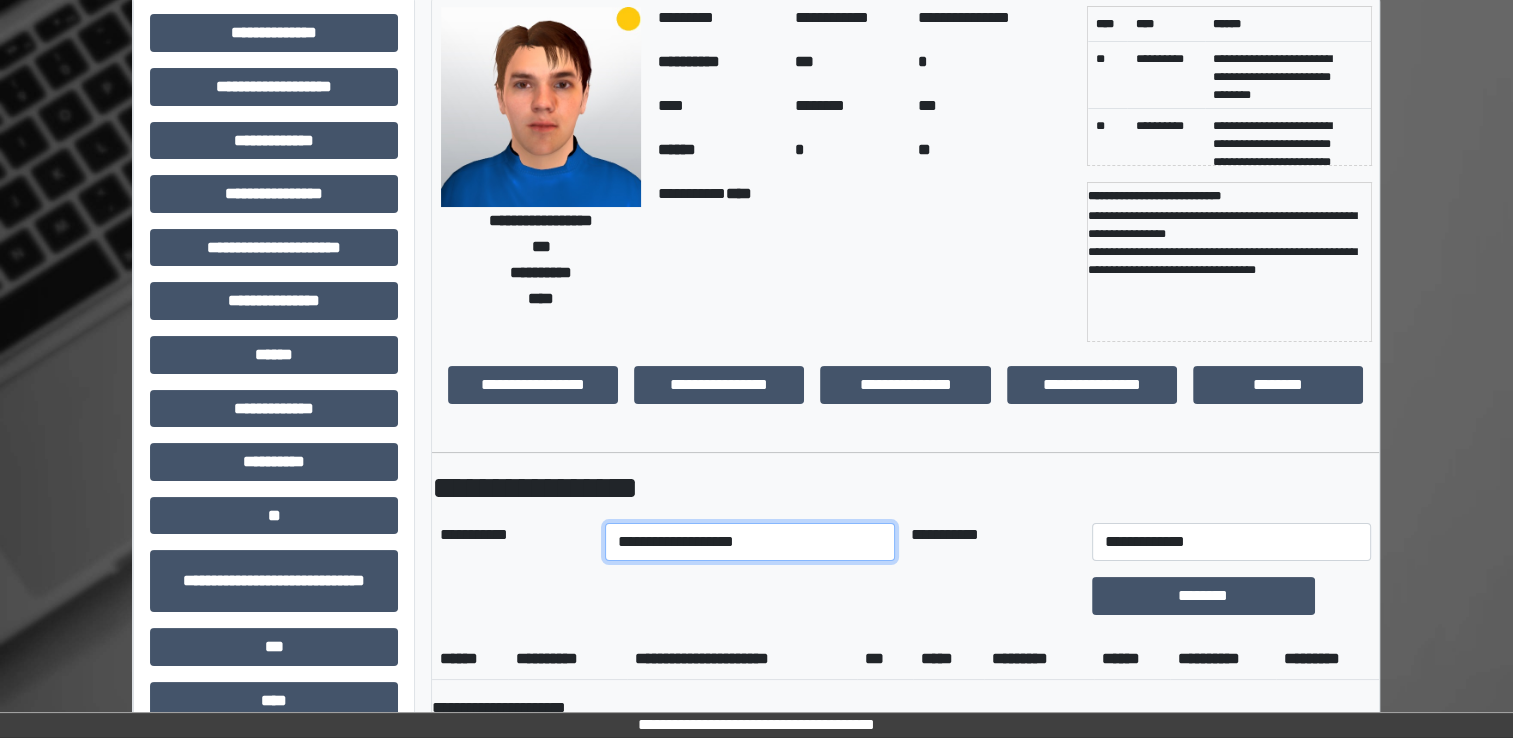 click on "**********" at bounding box center [750, 542] 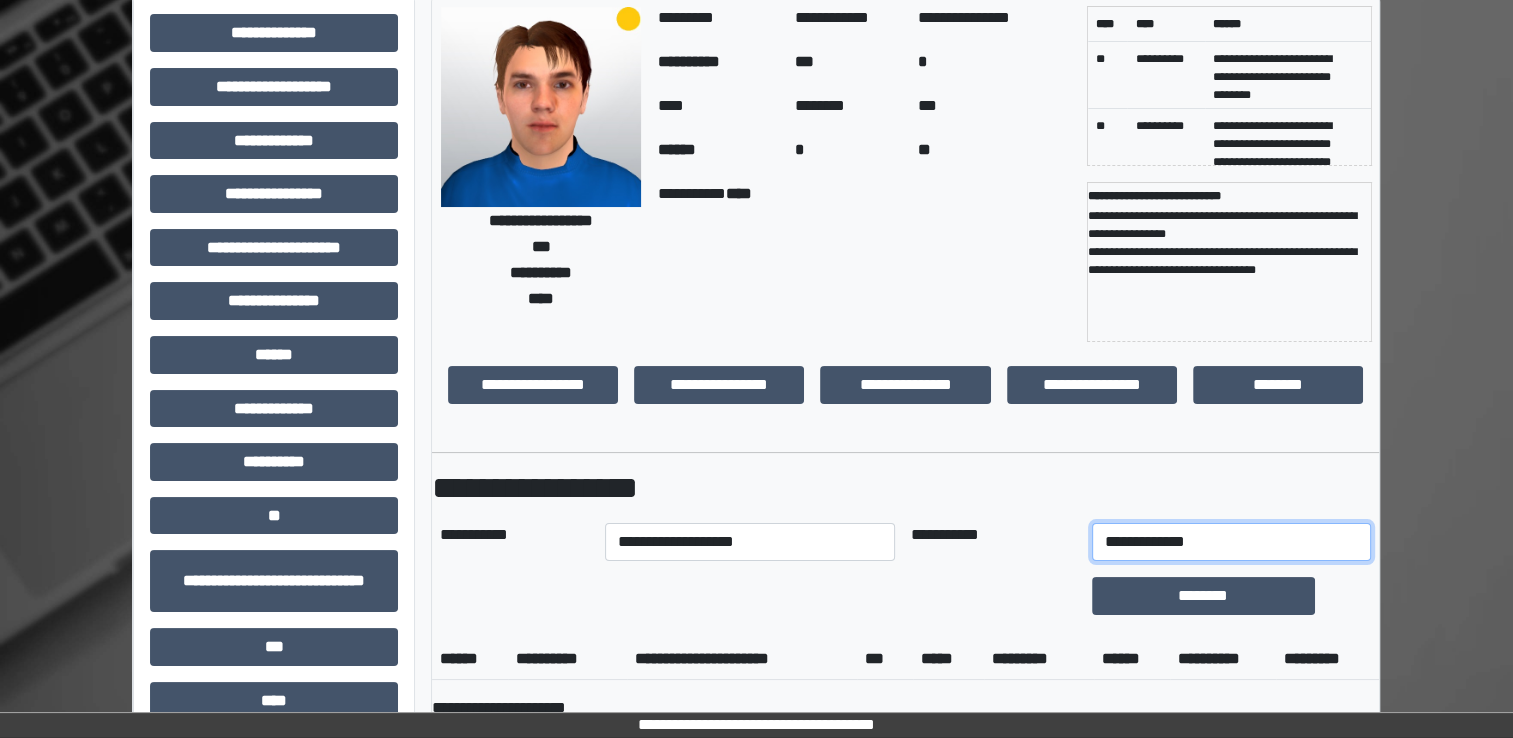 click on "**********" at bounding box center [1231, 542] 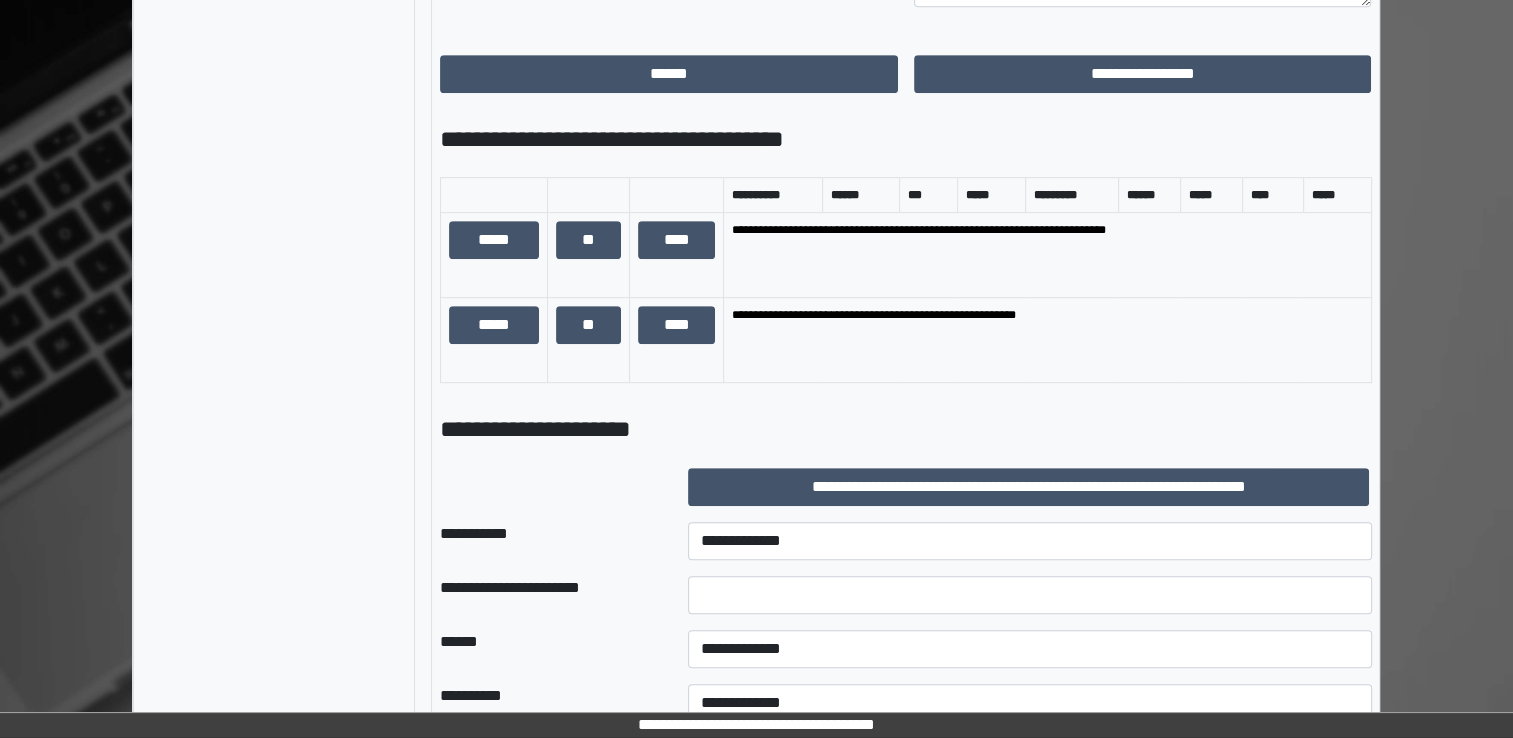 scroll, scrollTop: 936, scrollLeft: 0, axis: vertical 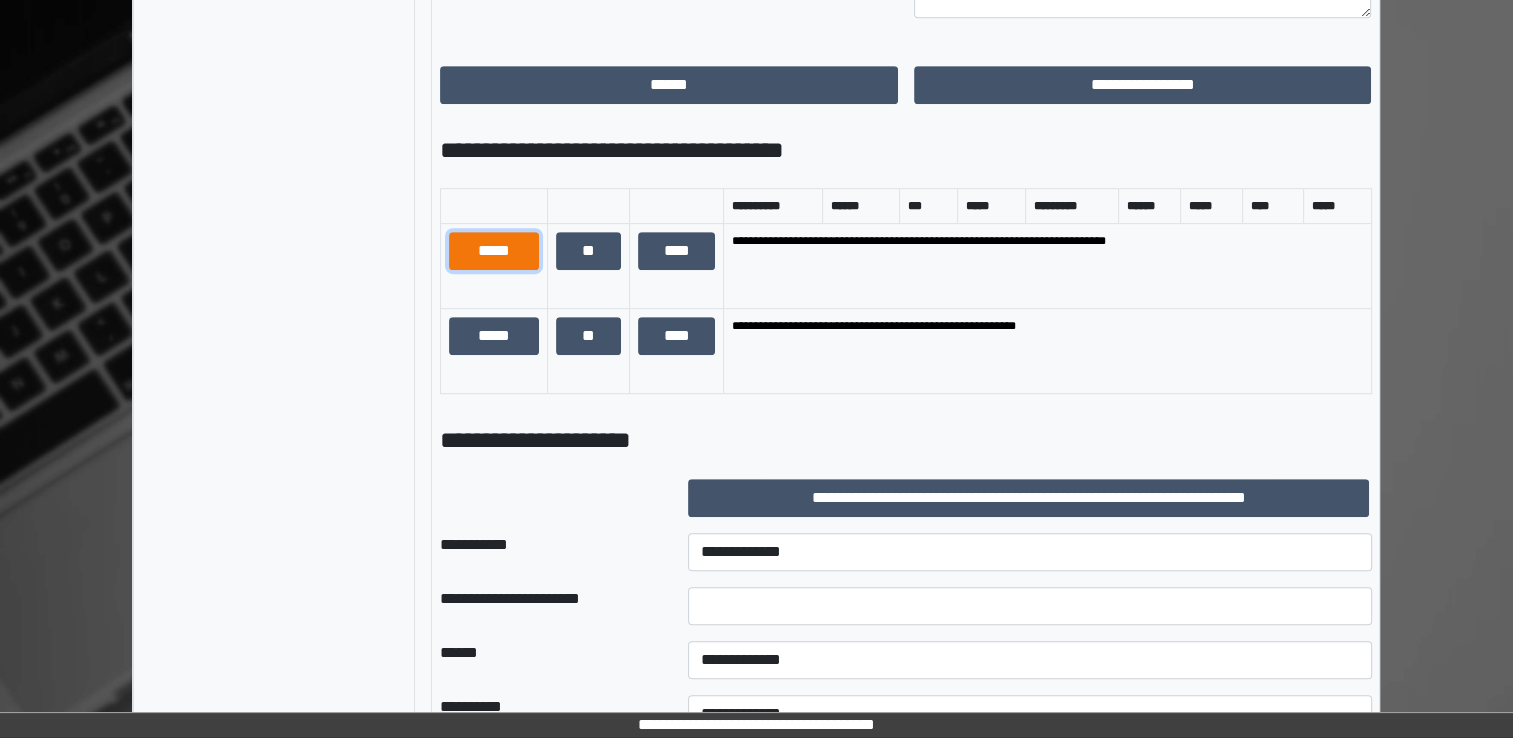 click on "*****" at bounding box center (494, 251) 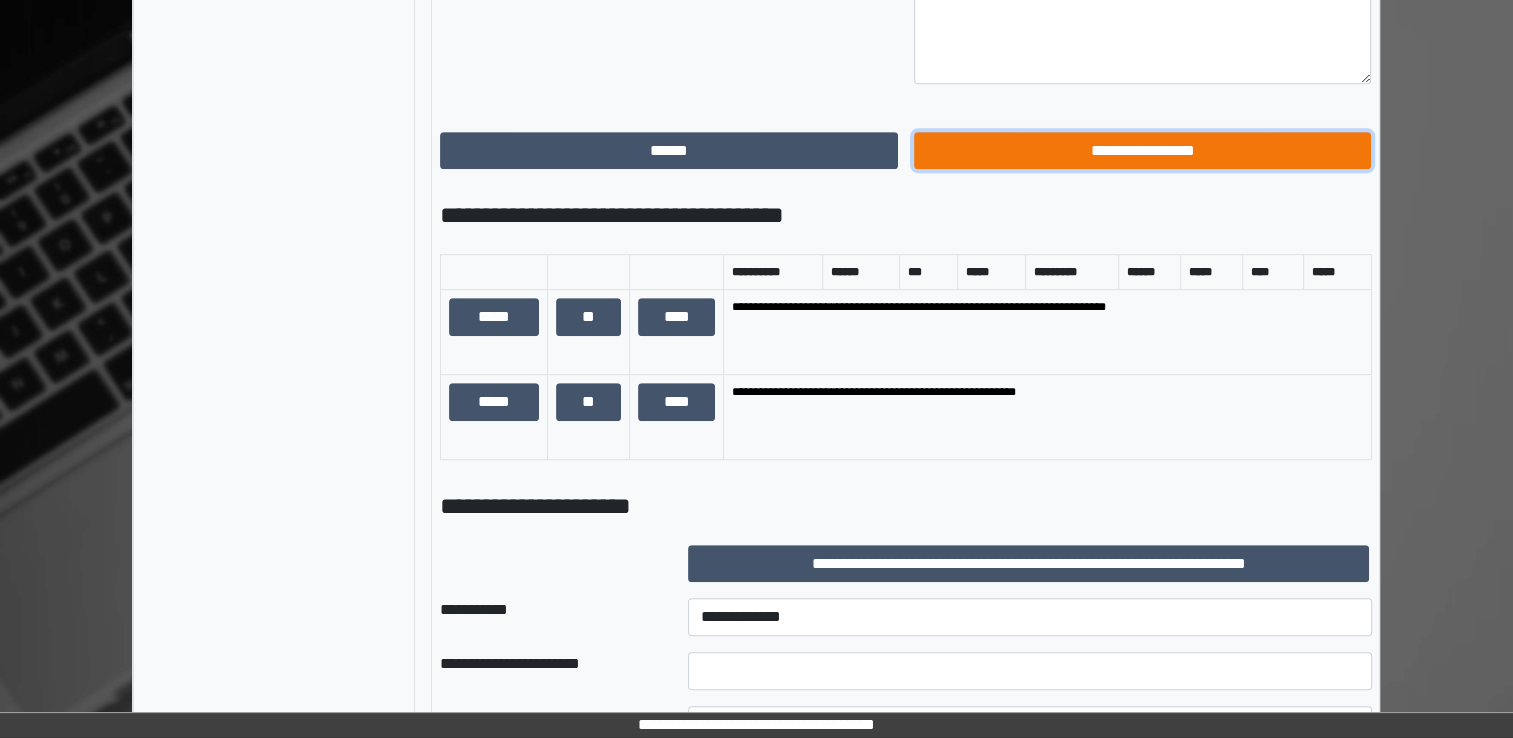 click on "**********" at bounding box center [1143, 151] 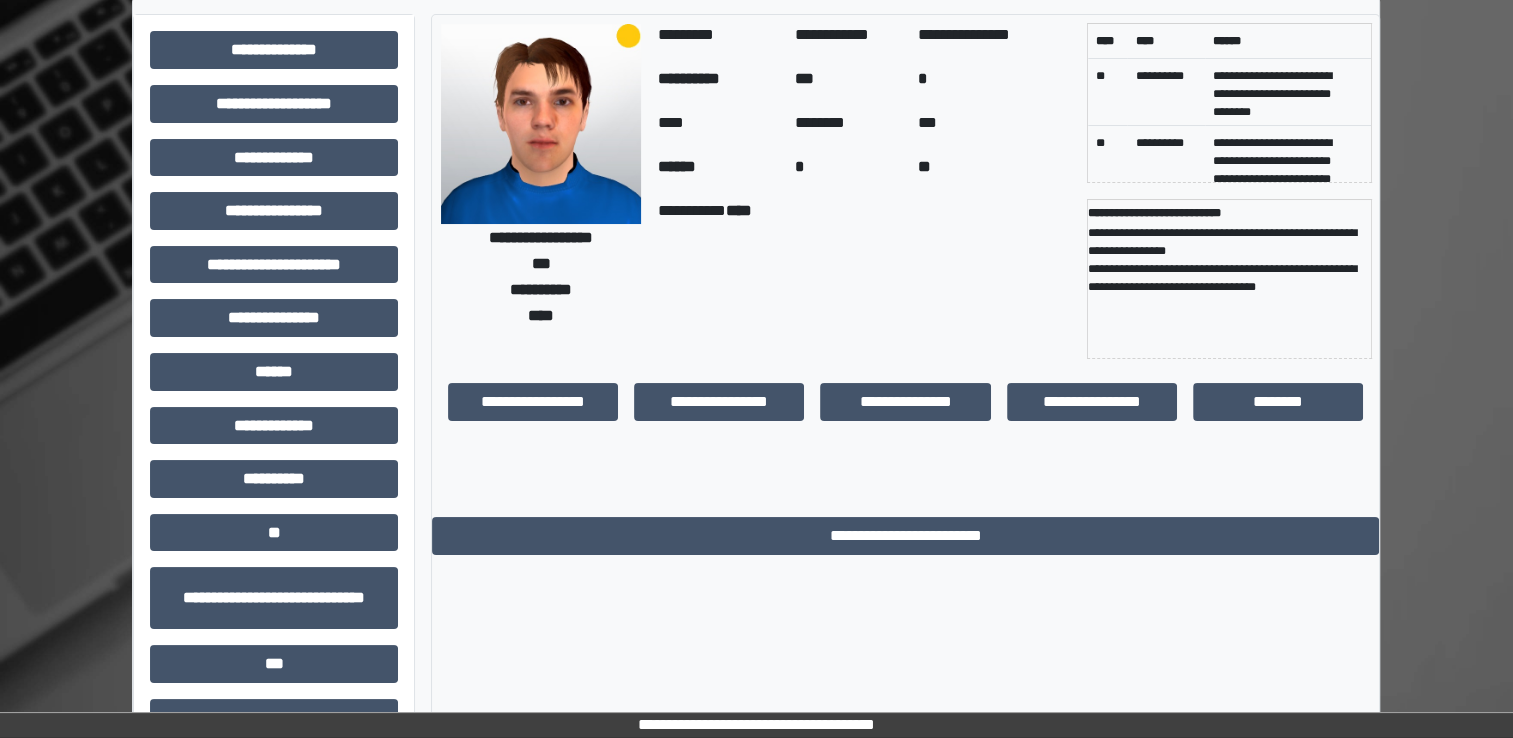 scroll, scrollTop: 0, scrollLeft: 0, axis: both 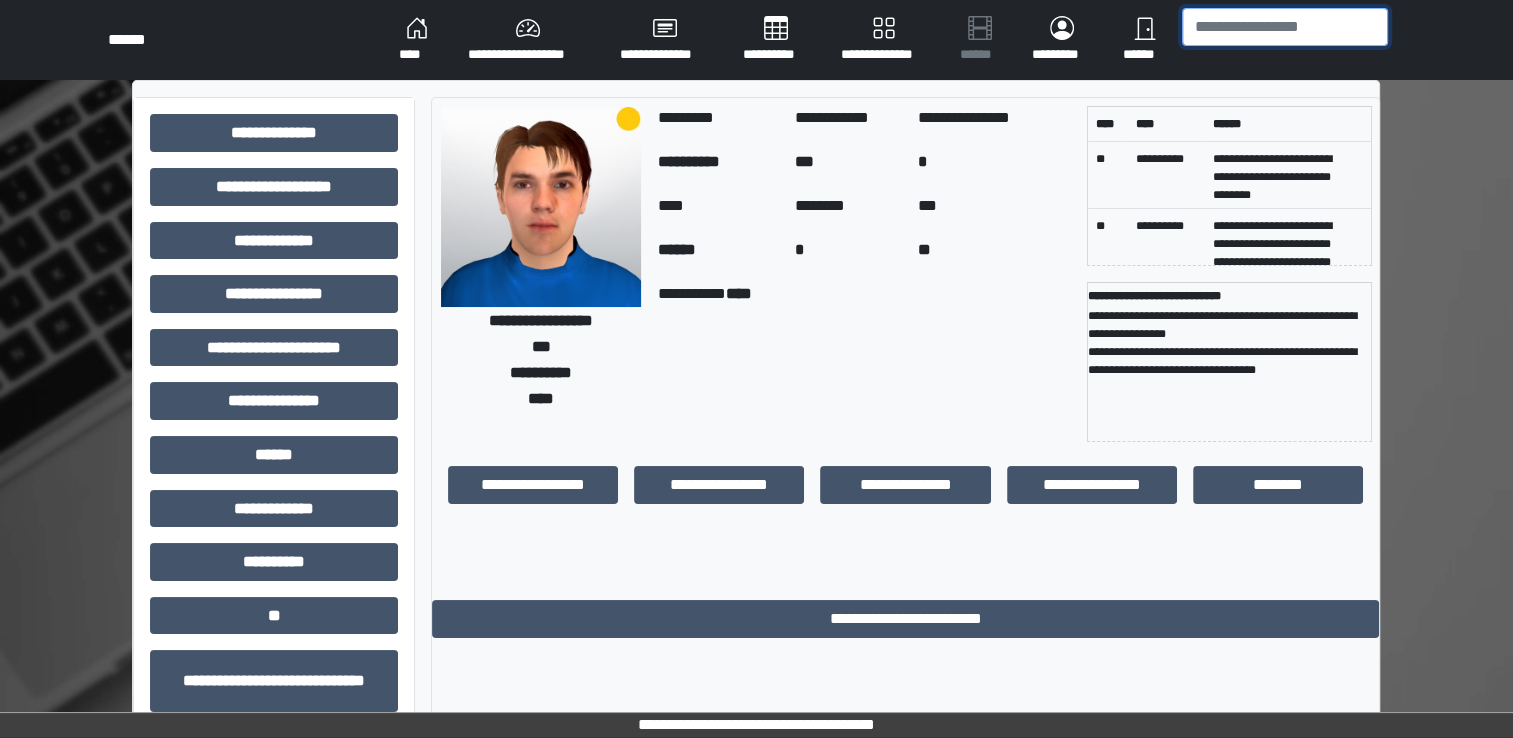click at bounding box center (1285, 27) 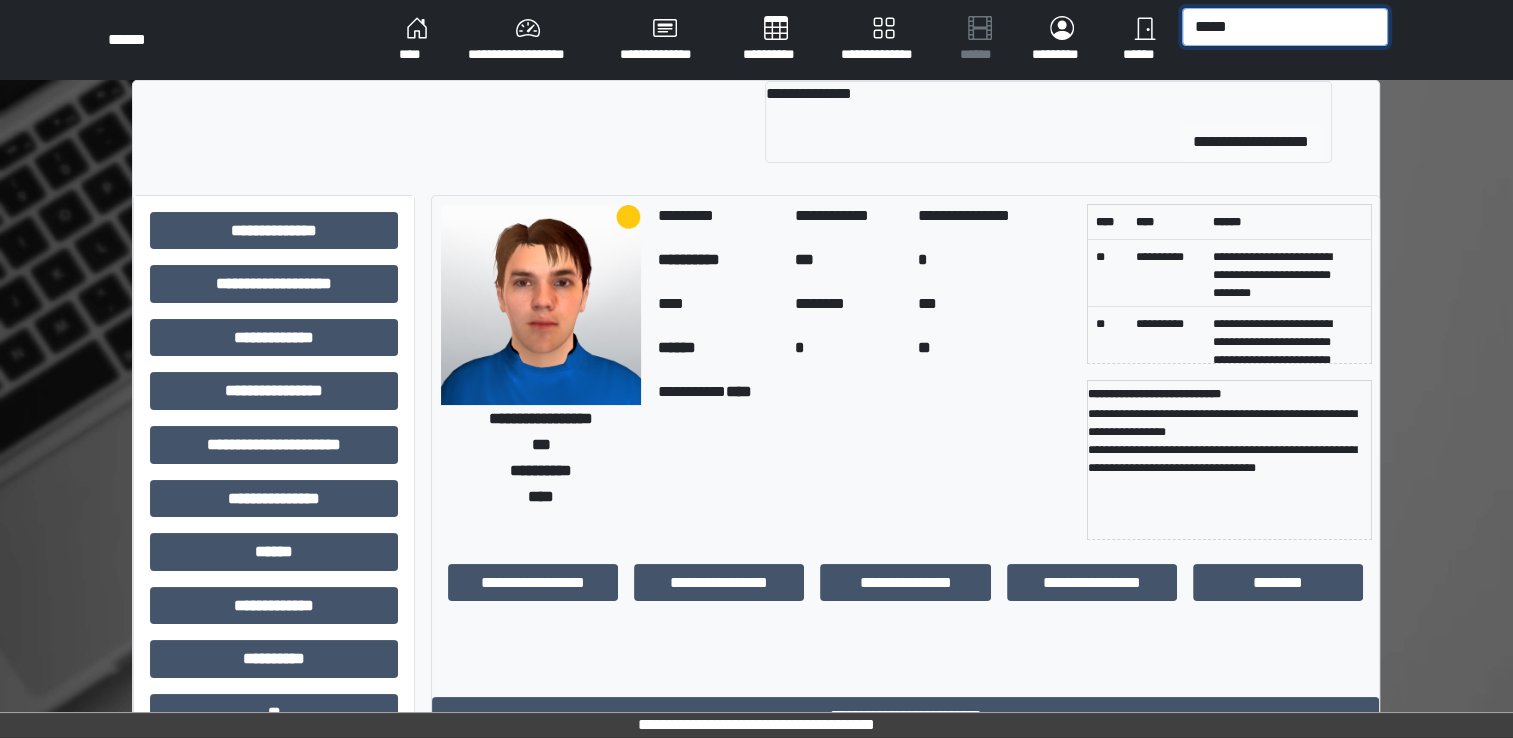 type on "*****" 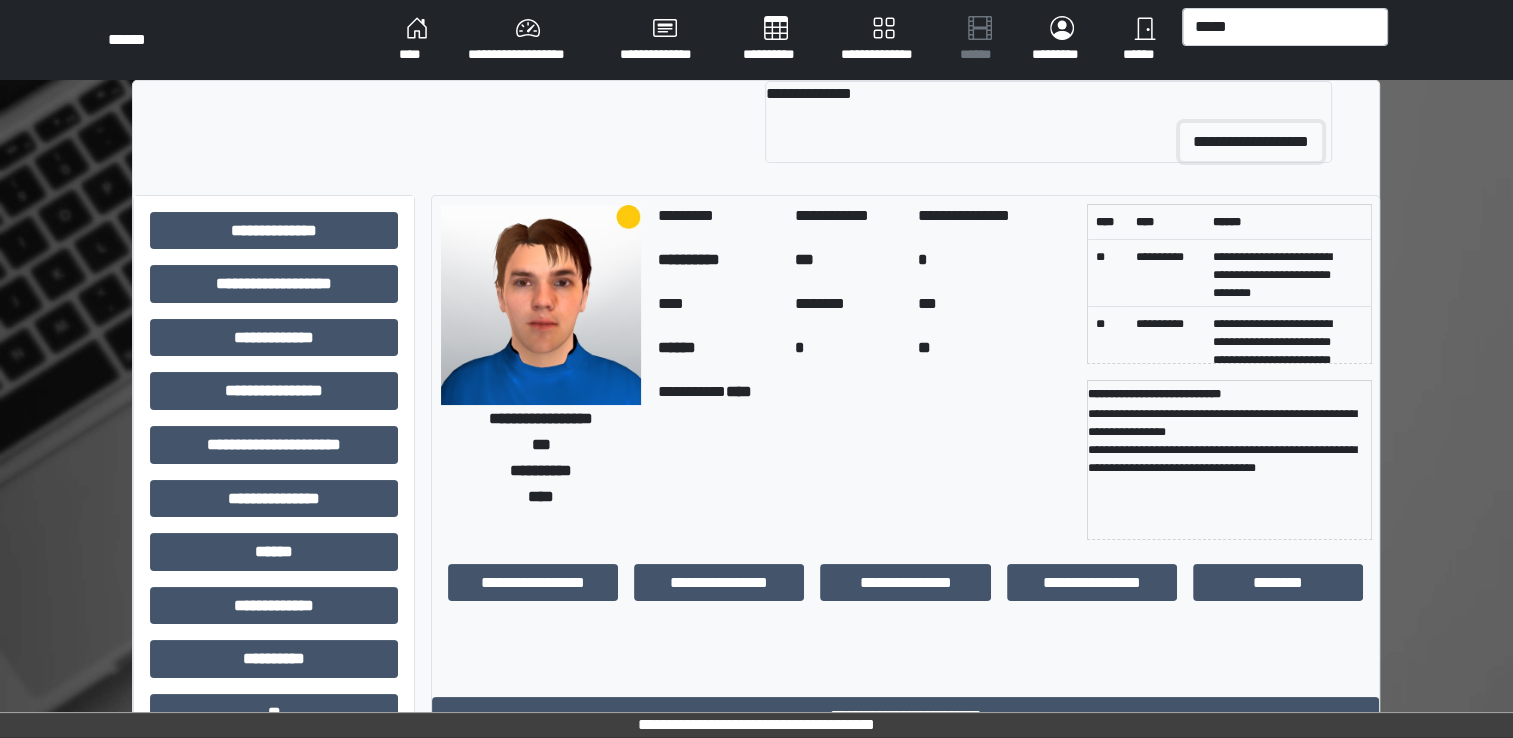 click on "**********" at bounding box center [1251, 142] 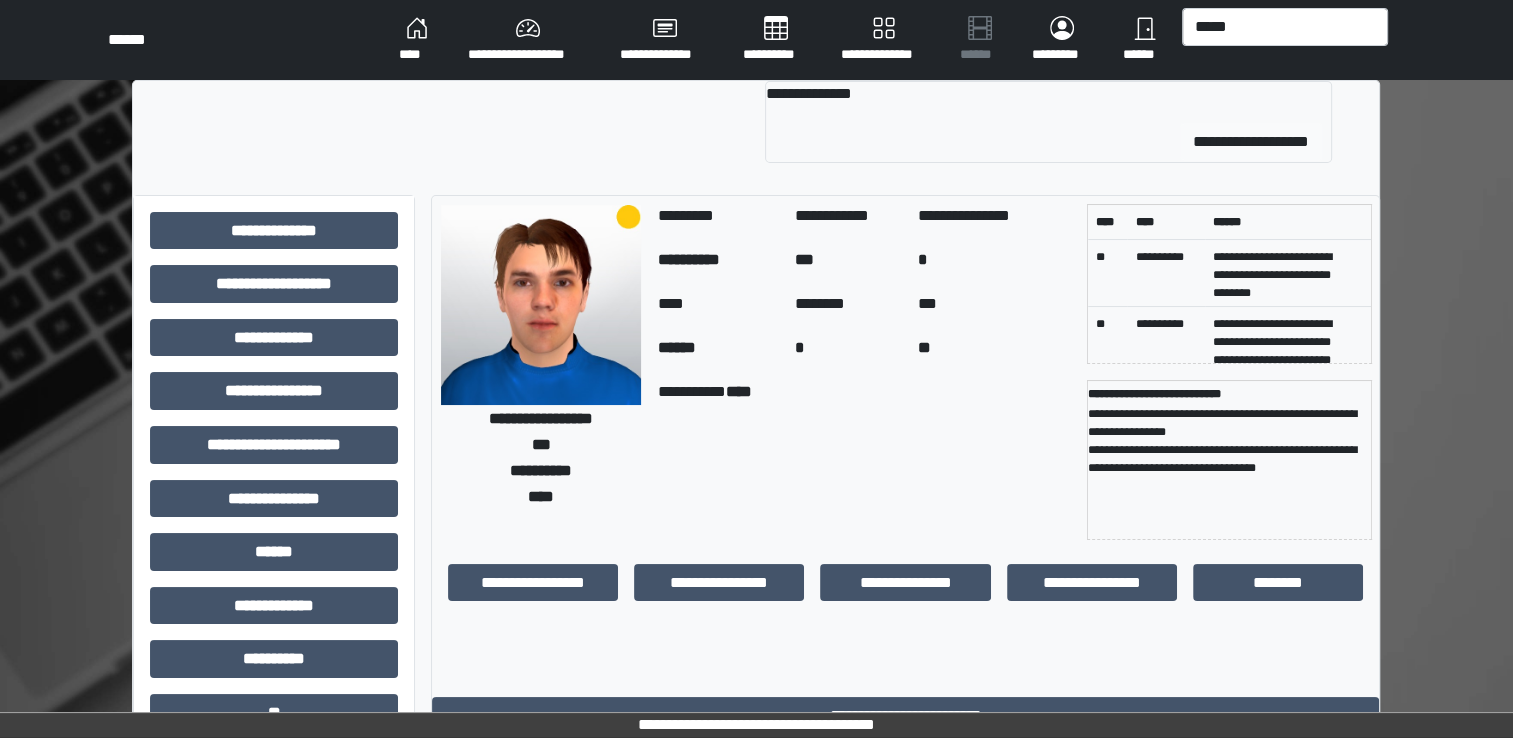 type 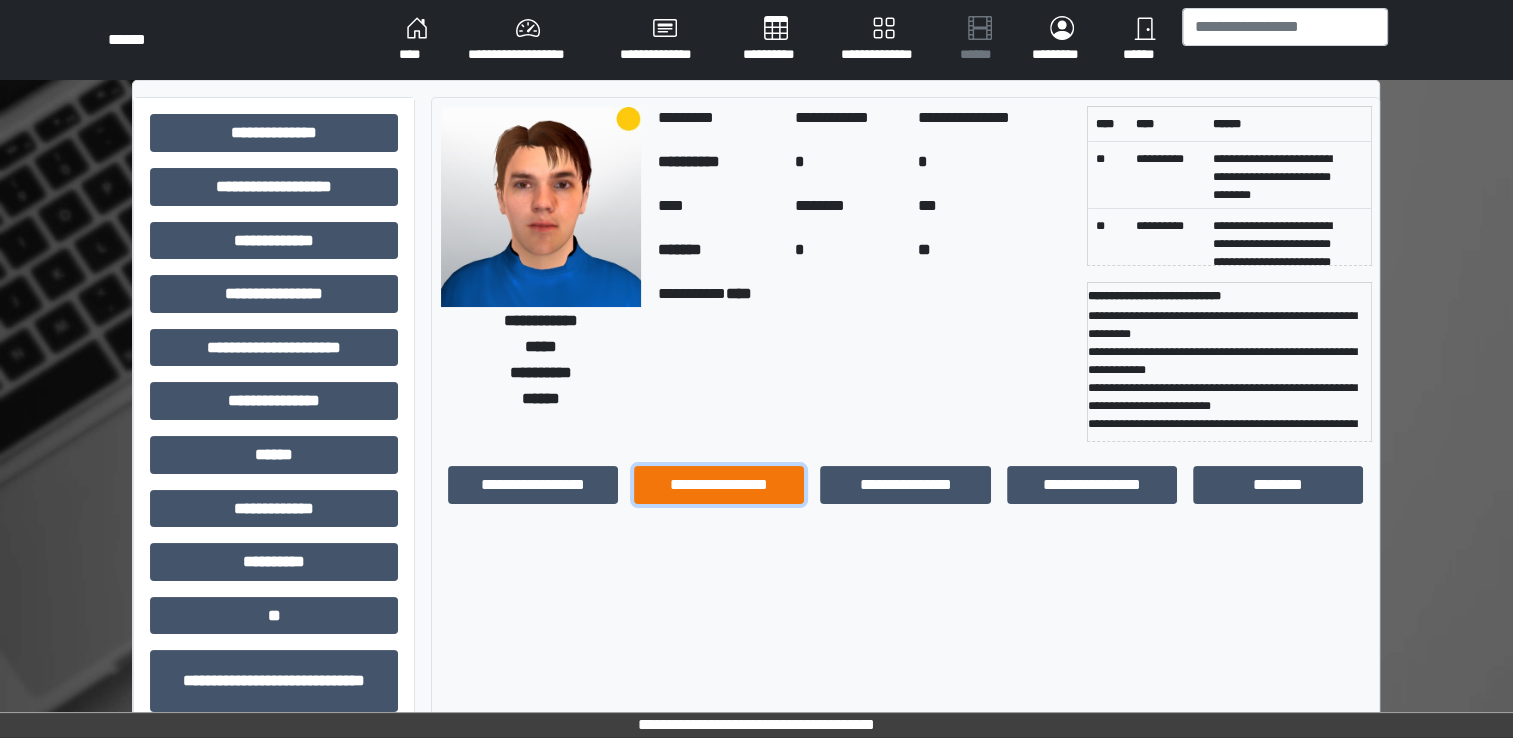 click on "**********" at bounding box center [719, 485] 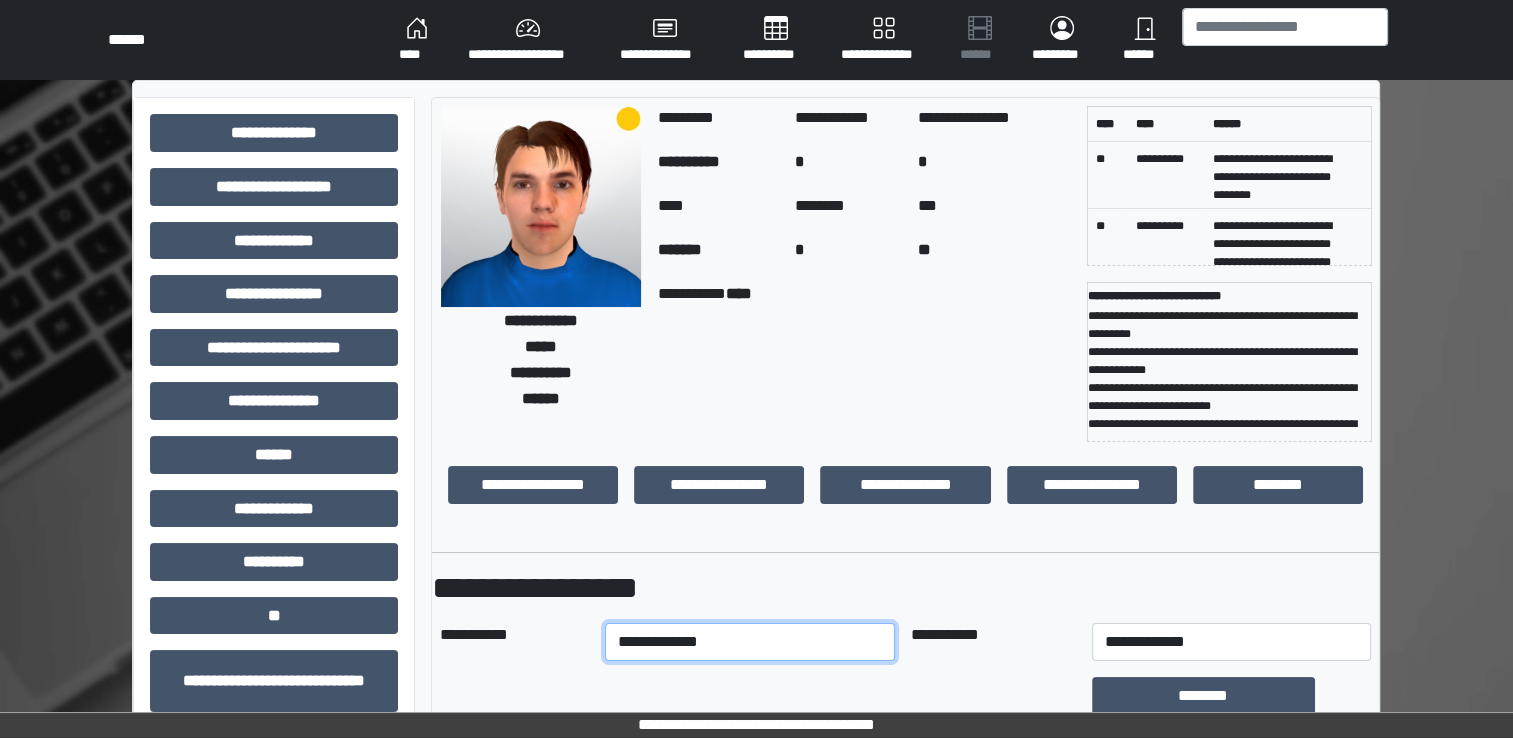click on "**********" at bounding box center [750, 642] 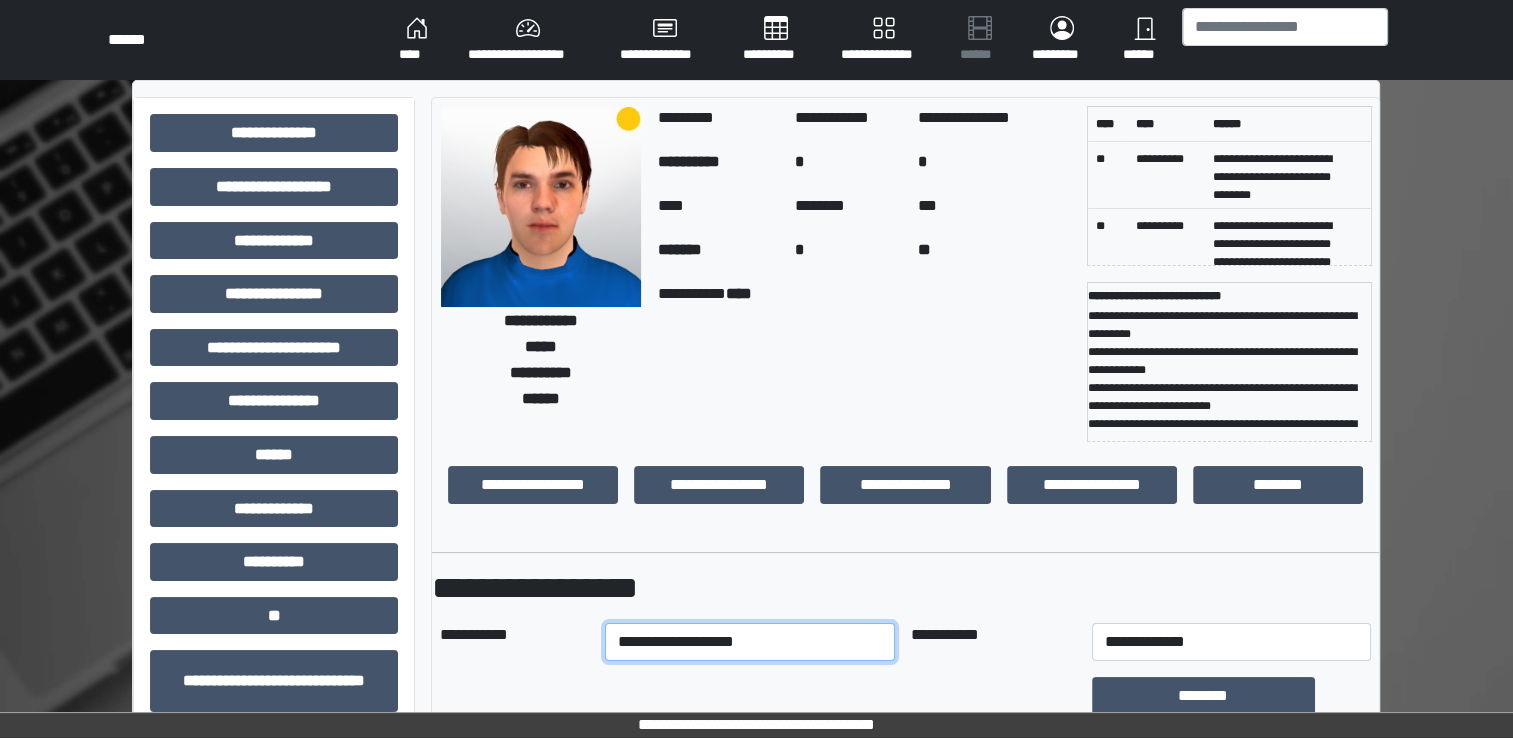 click on "**********" at bounding box center [750, 642] 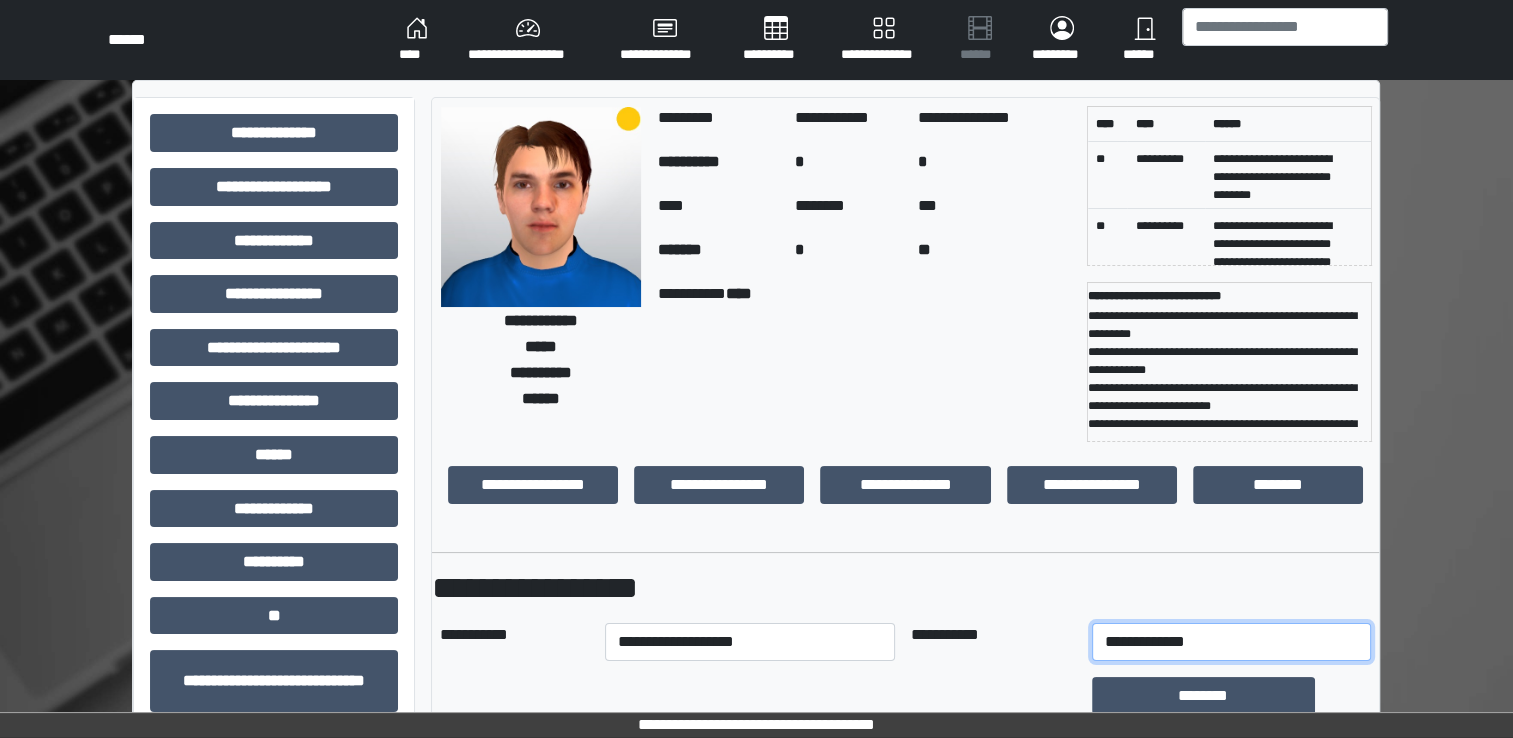 click on "**********" at bounding box center (1231, 642) 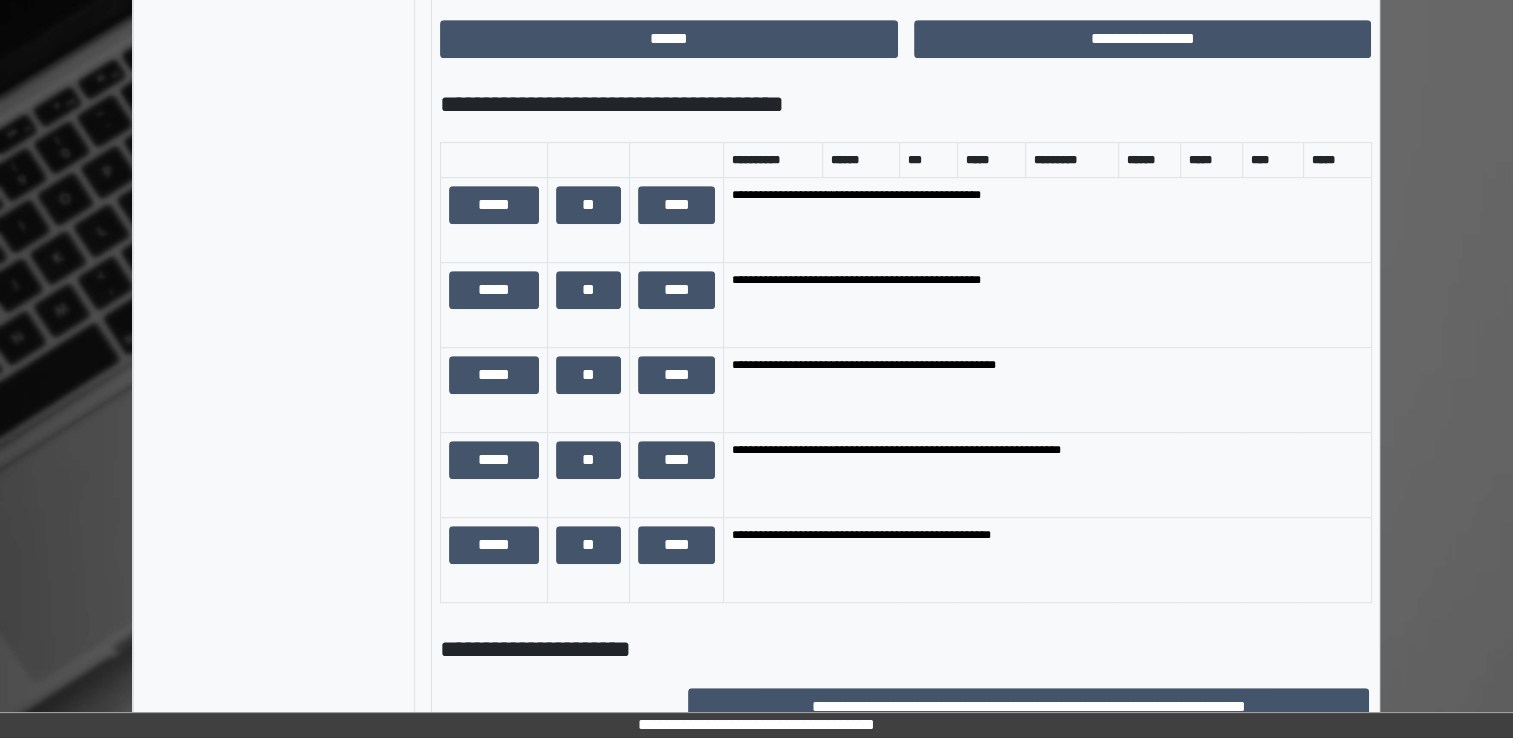 scroll, scrollTop: 1000, scrollLeft: 0, axis: vertical 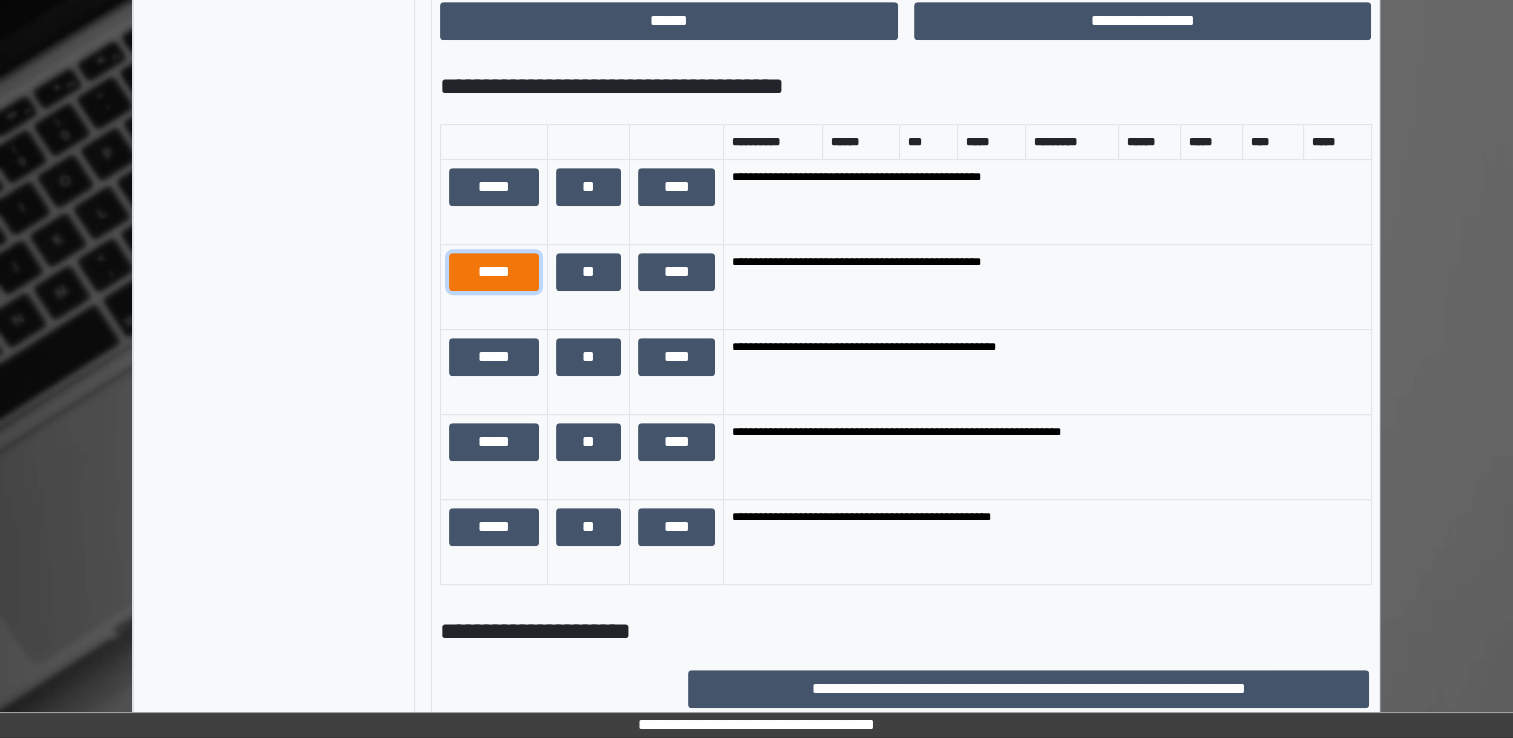 click on "*****" at bounding box center [494, 272] 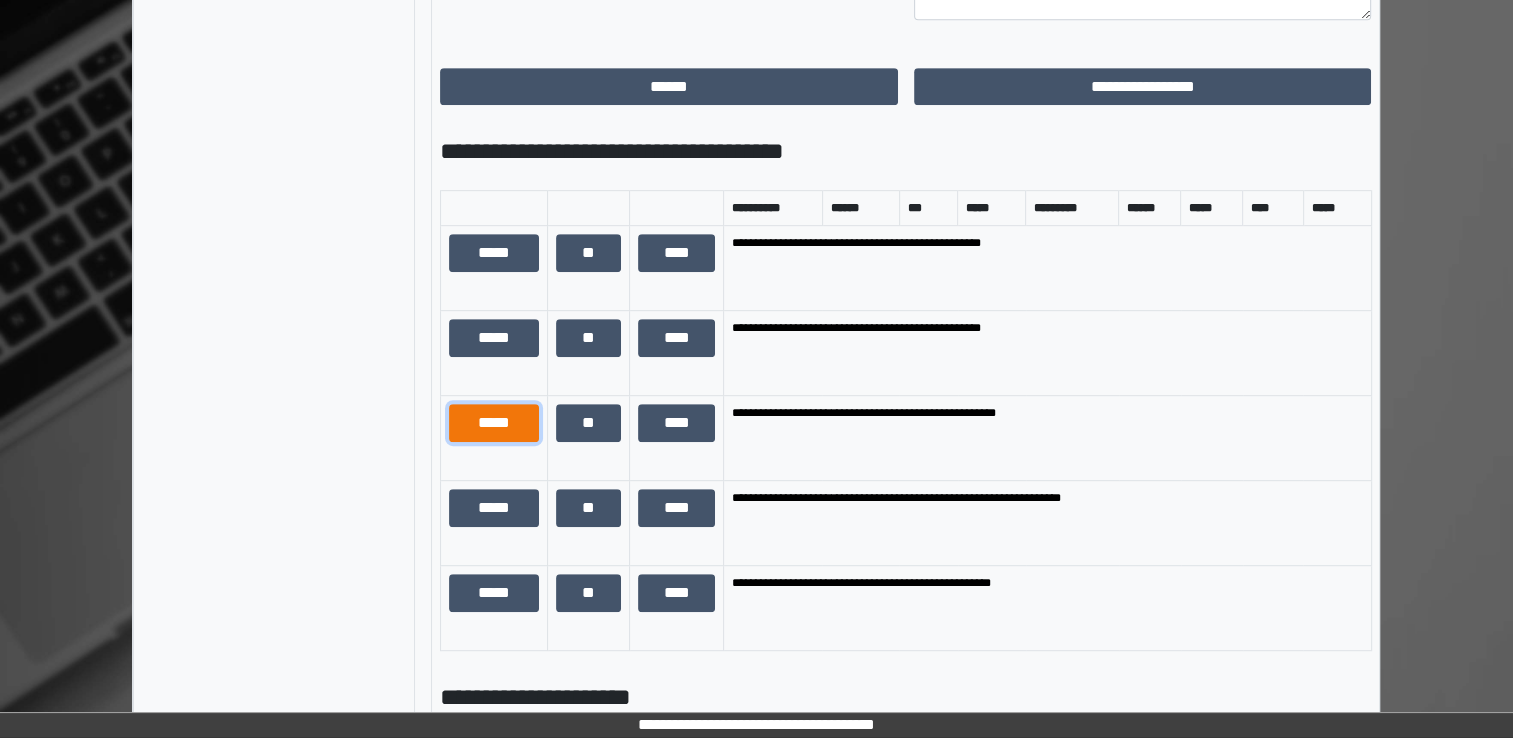 click on "*****" at bounding box center [494, 423] 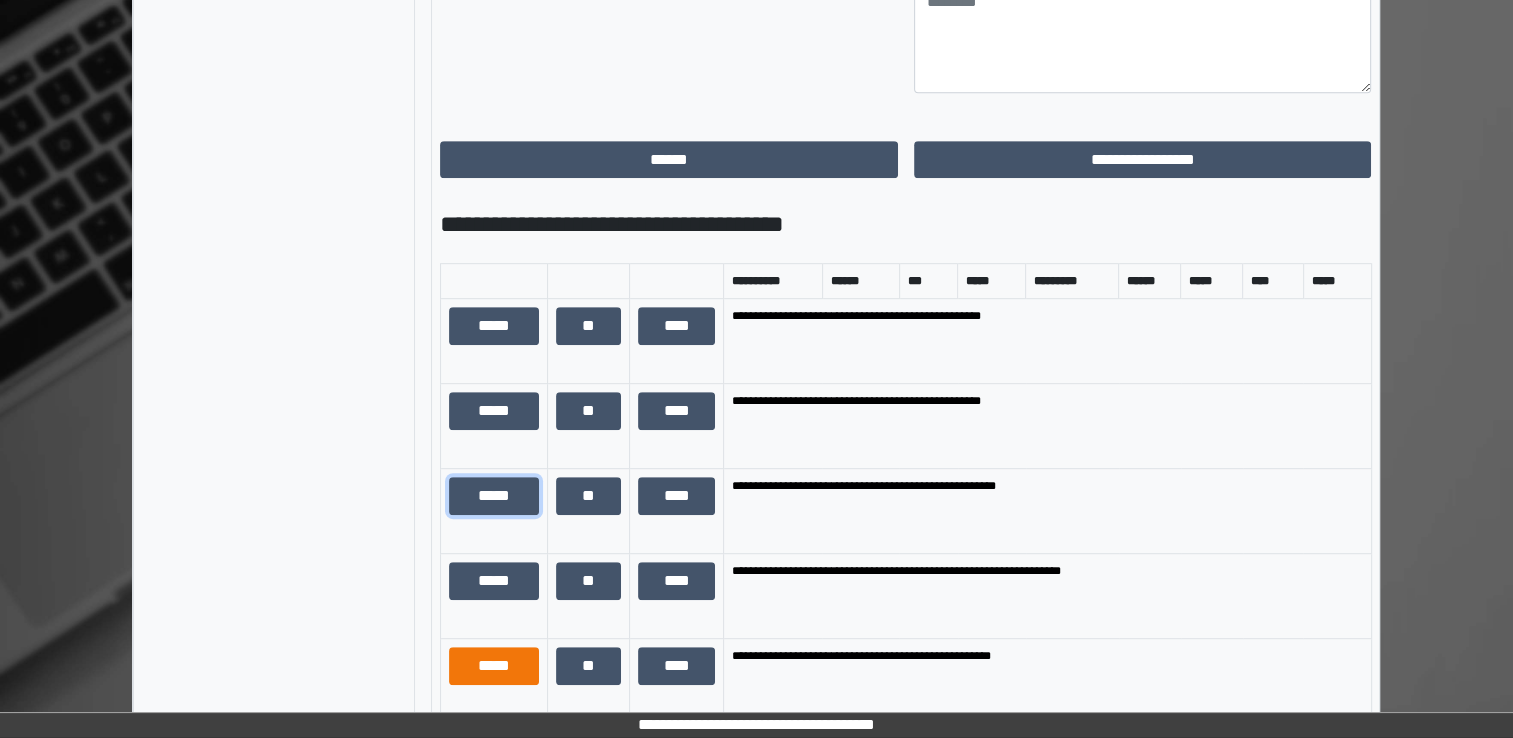 scroll, scrollTop: 1100, scrollLeft: 0, axis: vertical 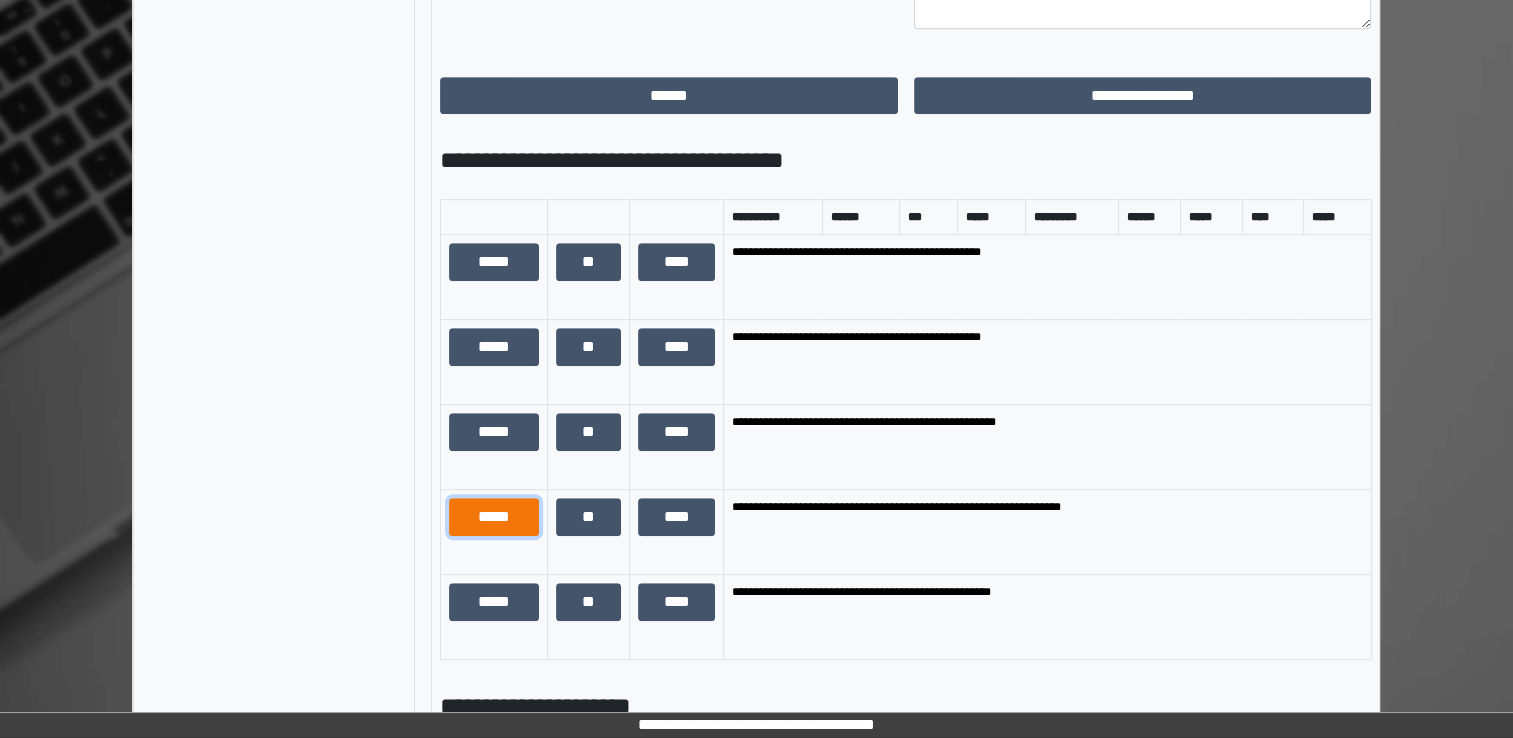click on "*****" at bounding box center [494, 517] 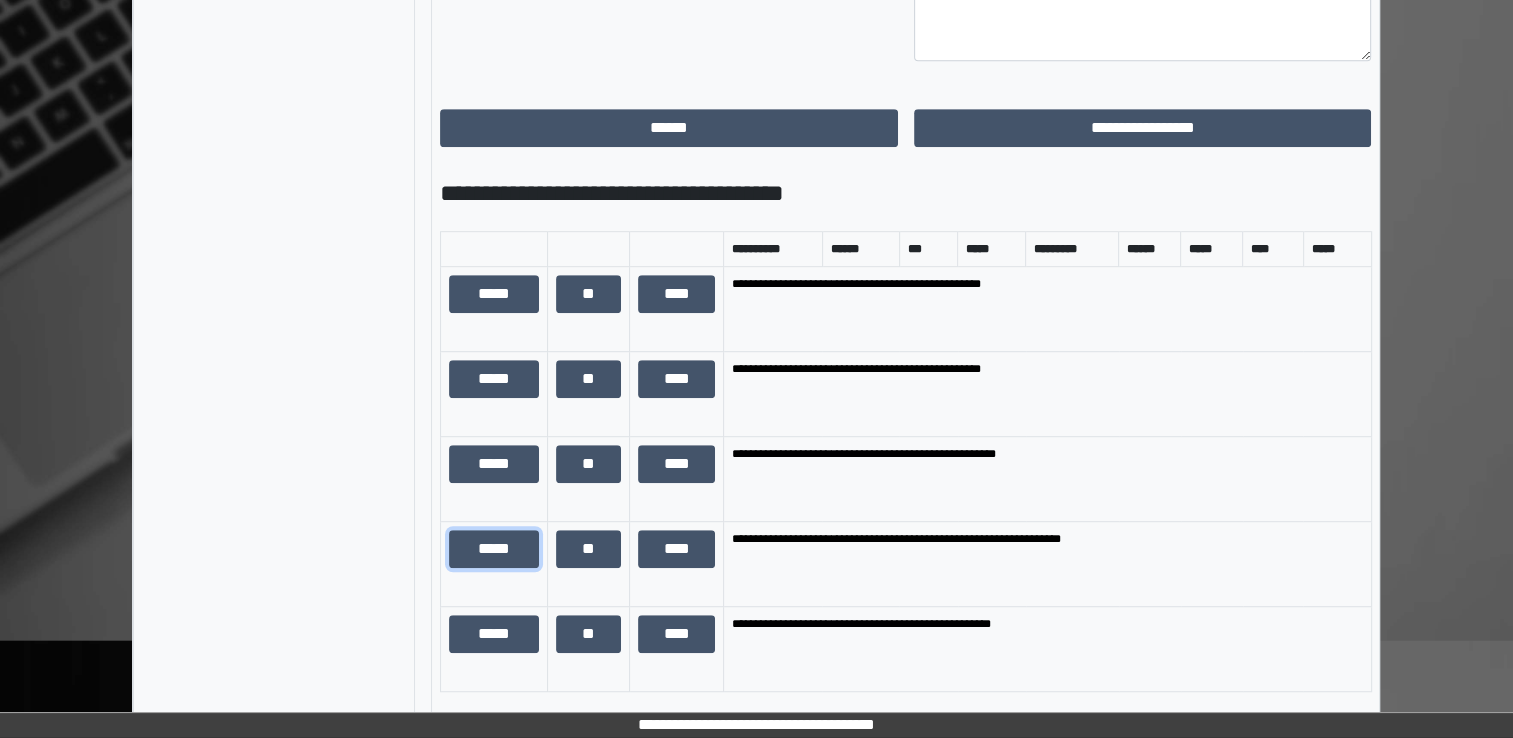 scroll, scrollTop: 1200, scrollLeft: 0, axis: vertical 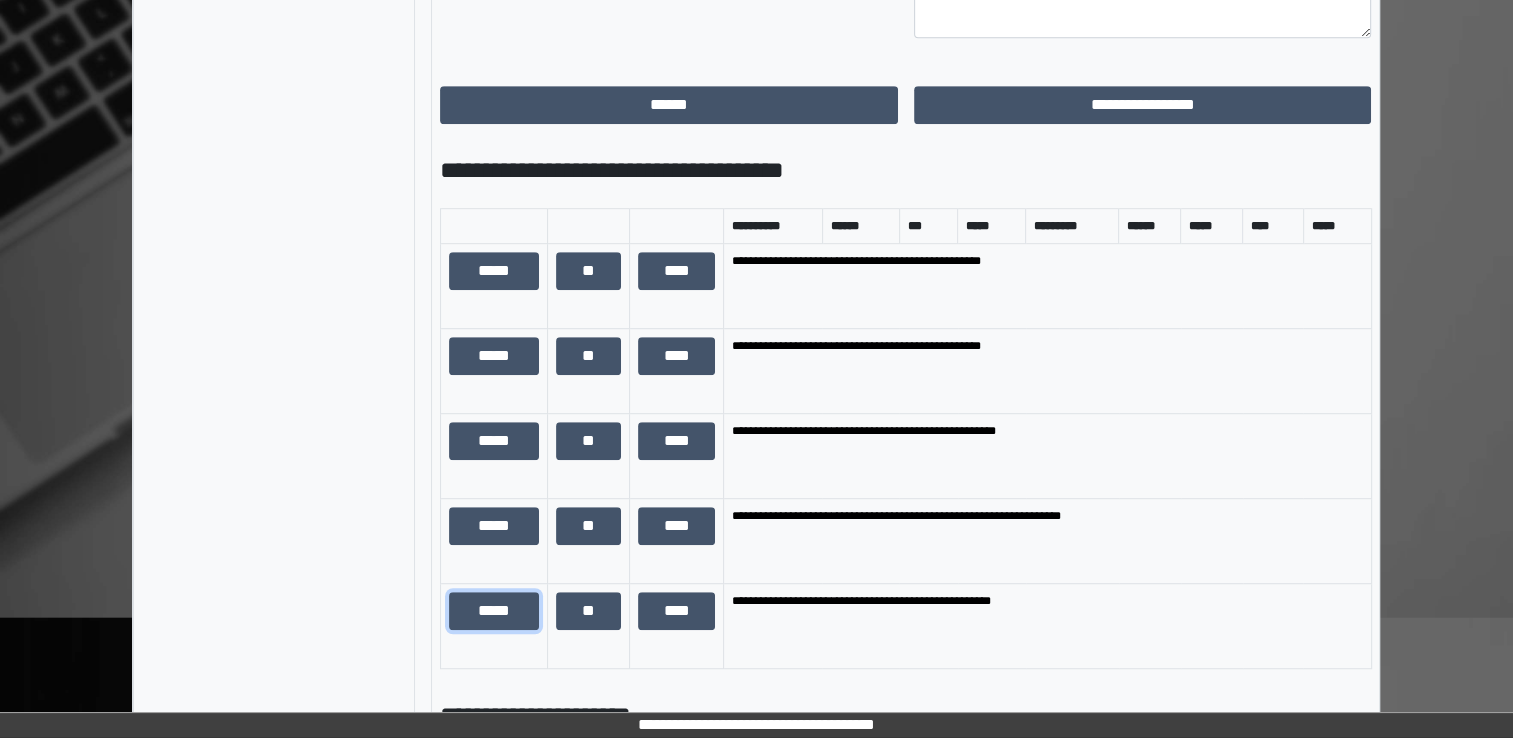 drag, startPoint x: 499, startPoint y: 618, endPoint x: 620, endPoint y: 574, distance: 128.7517 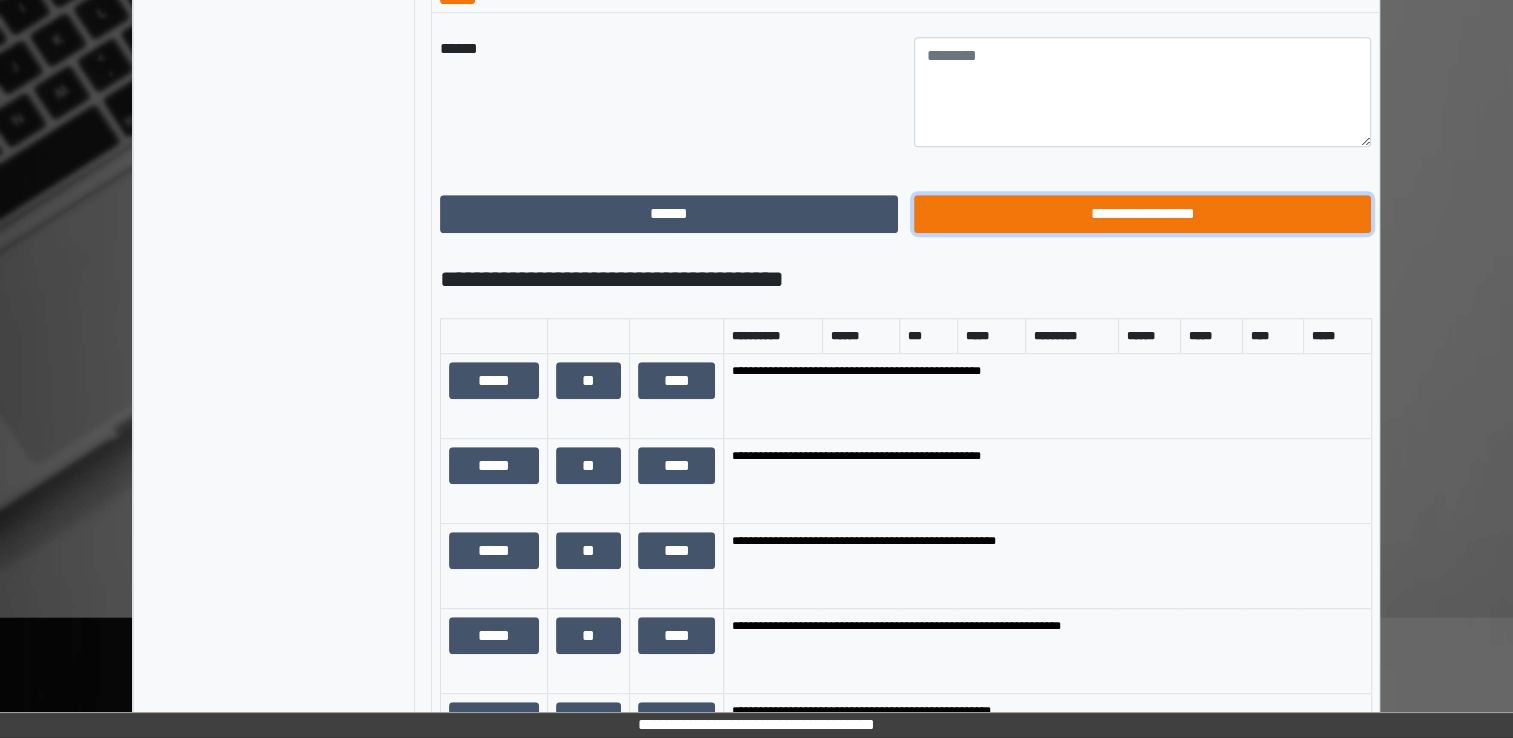click on "**********" at bounding box center [1143, 214] 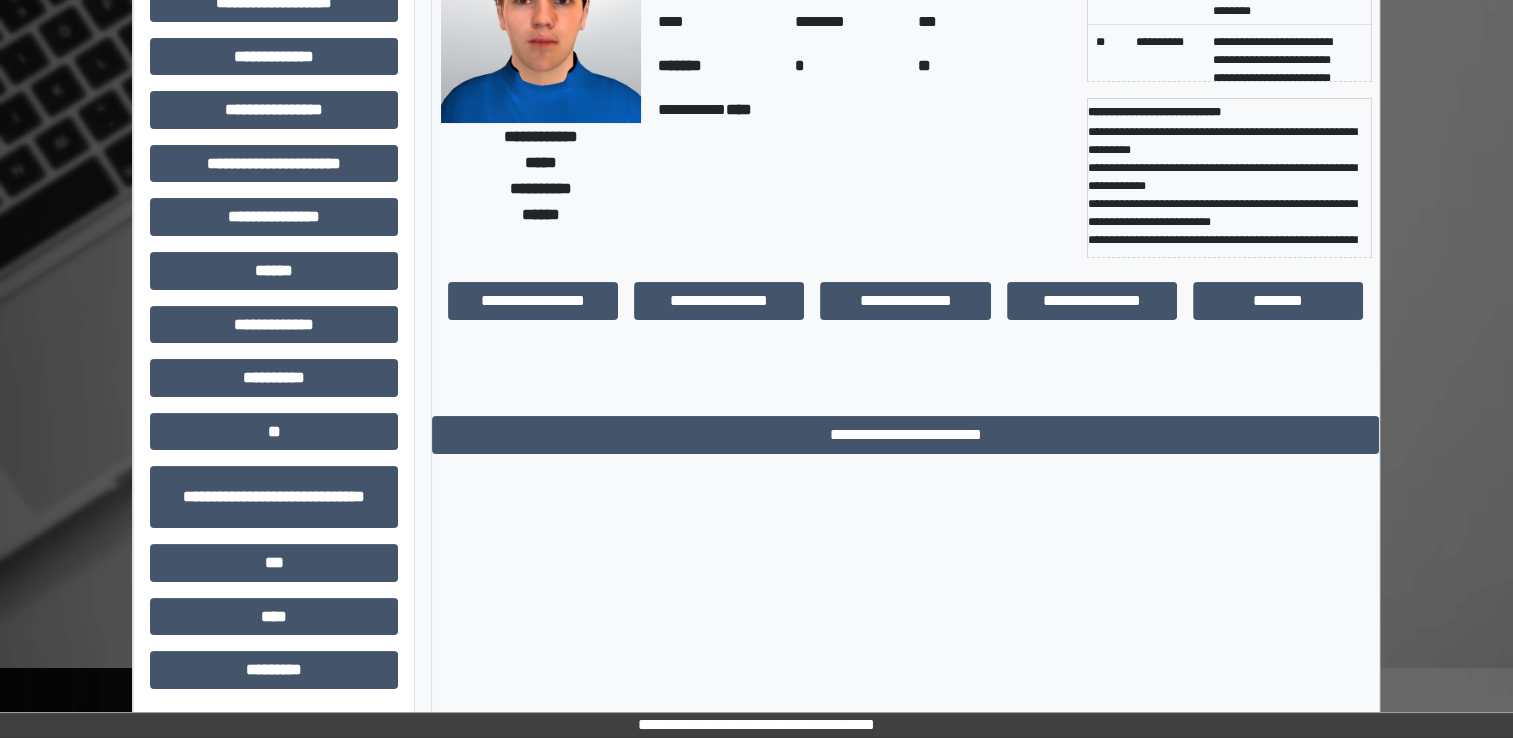 scroll, scrollTop: 0, scrollLeft: 0, axis: both 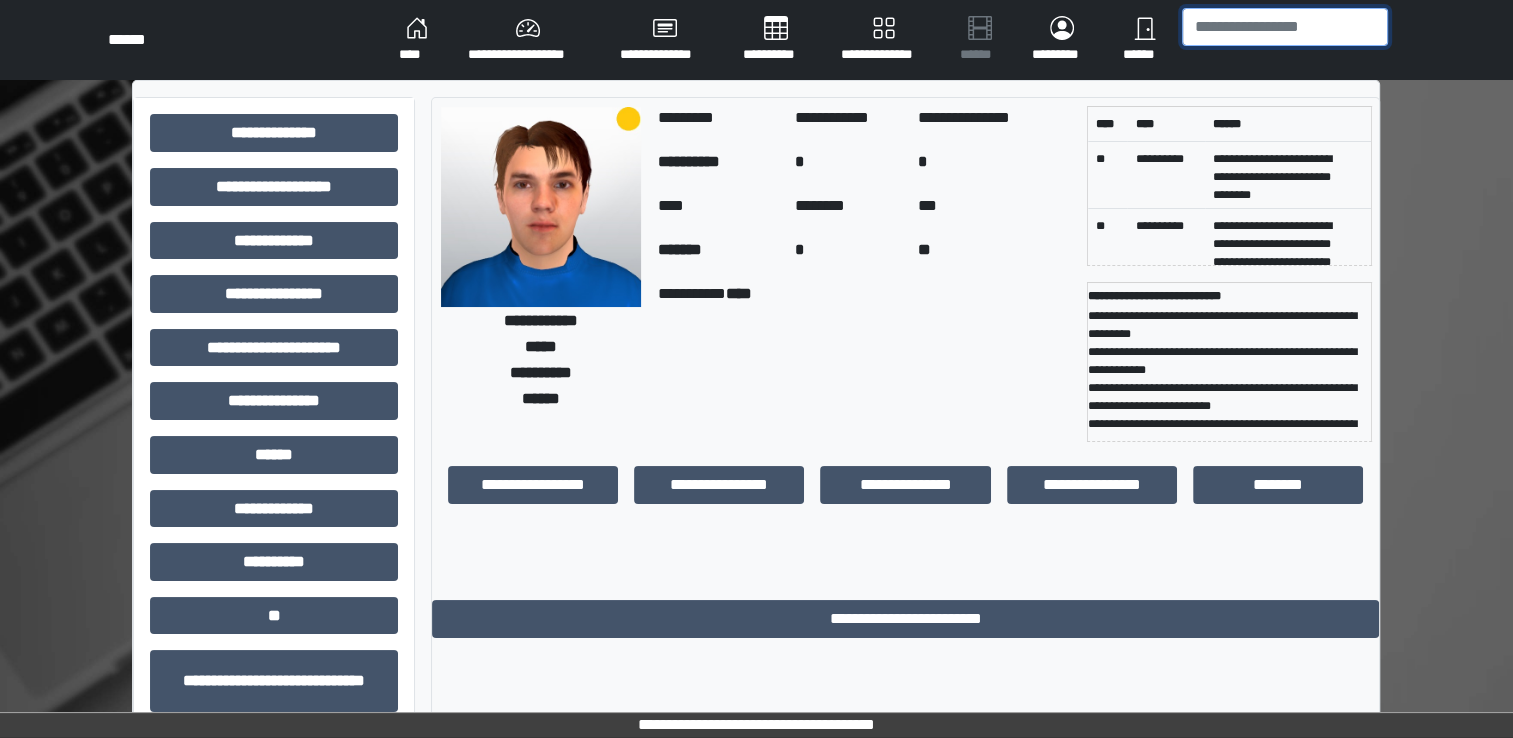 click at bounding box center [1285, 27] 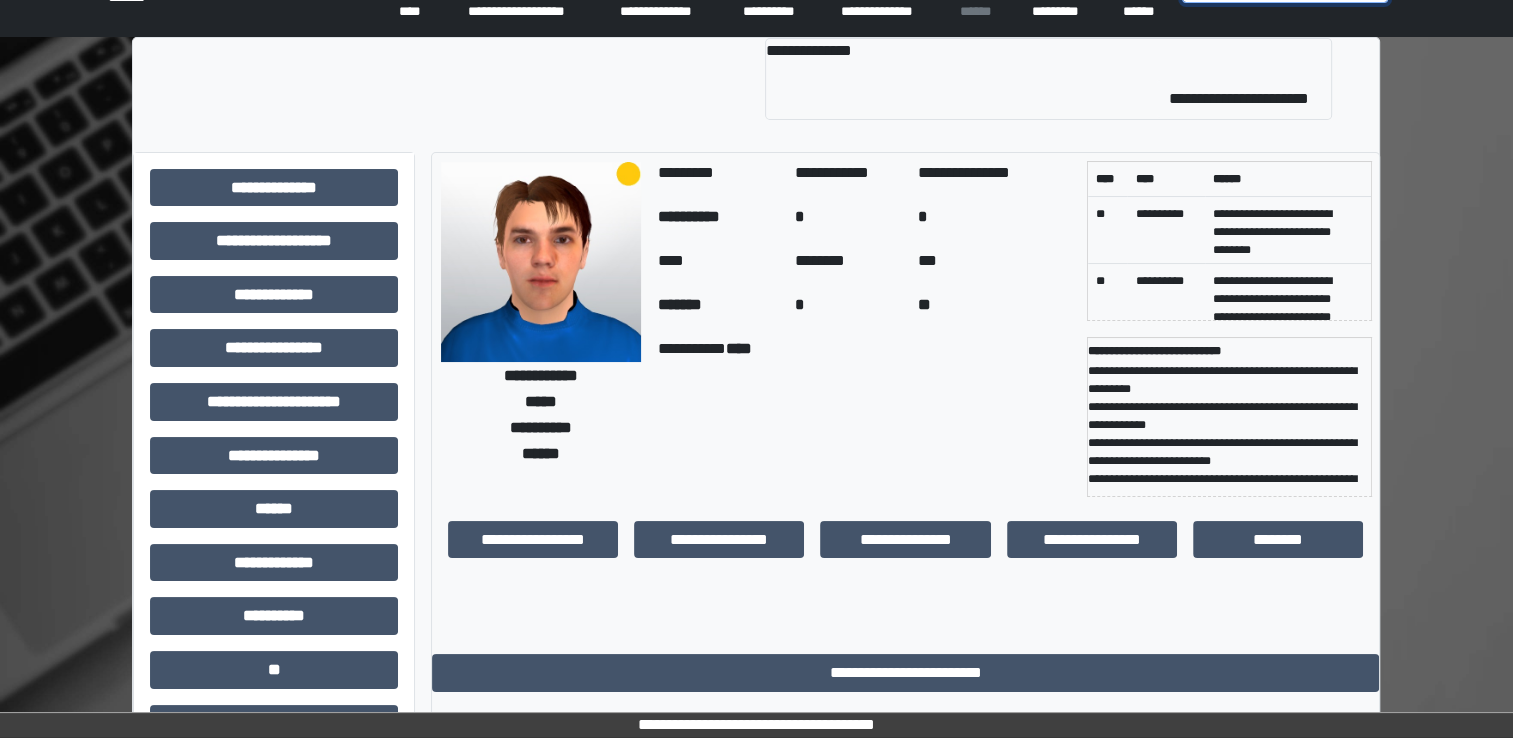 scroll, scrollTop: 0, scrollLeft: 0, axis: both 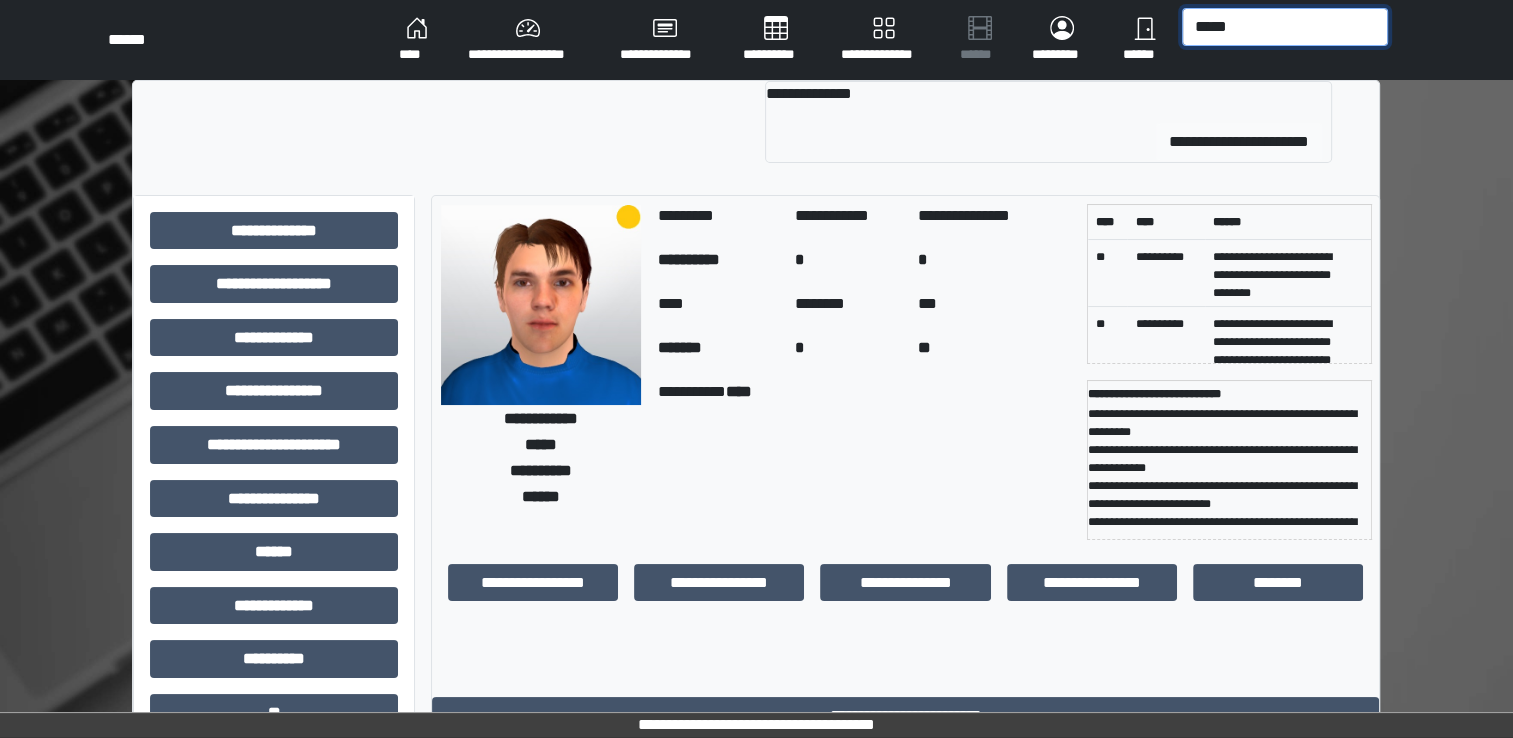 type on "*****" 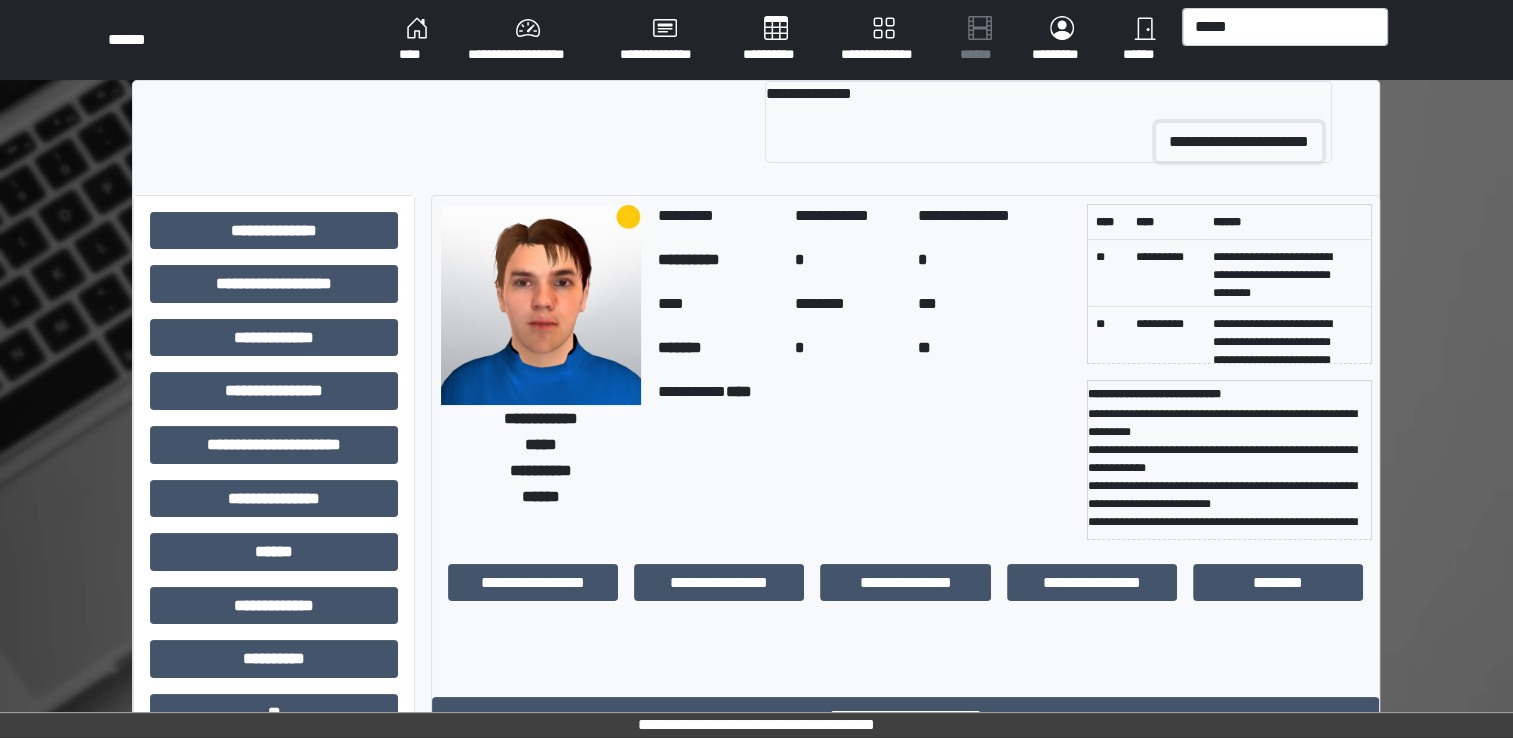 click on "**********" at bounding box center [1239, 142] 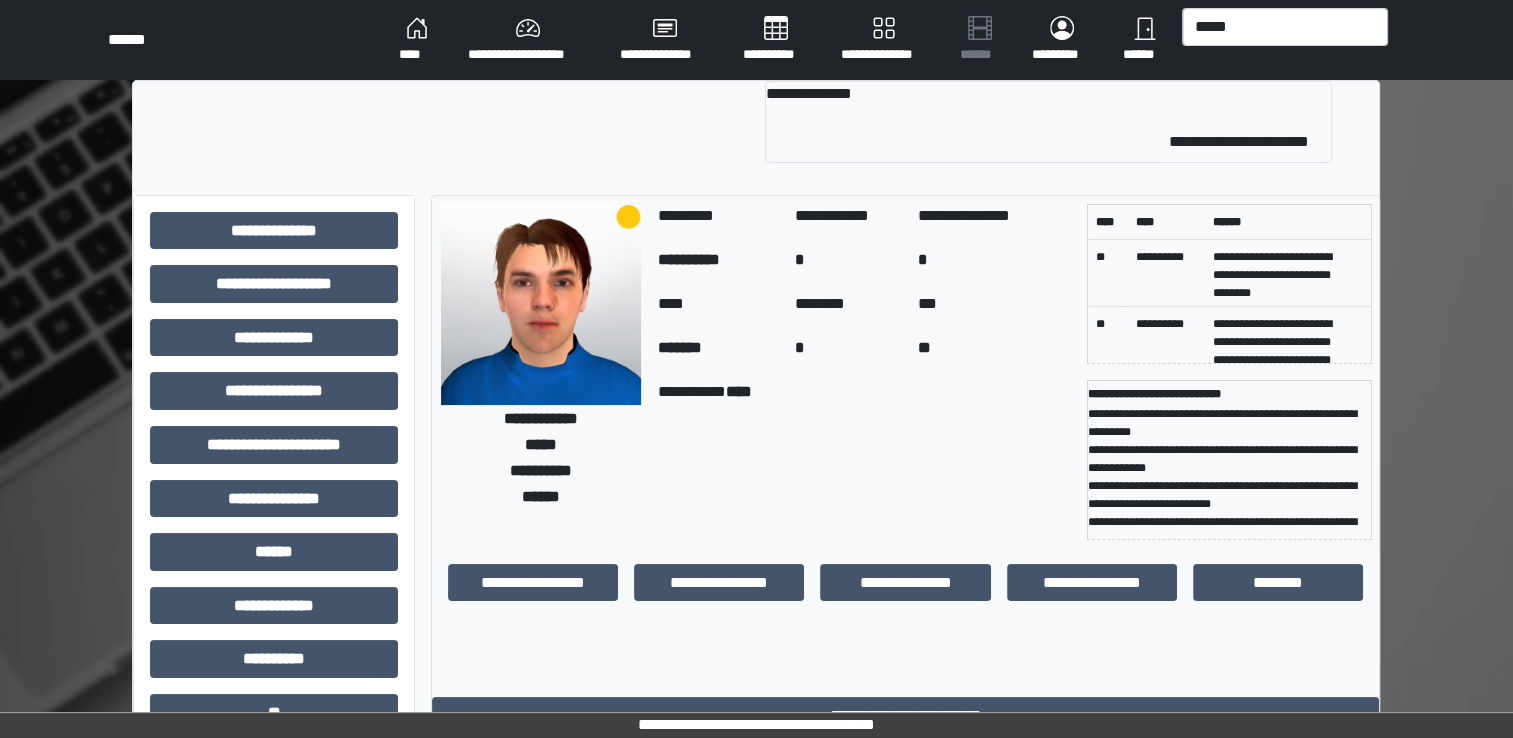type 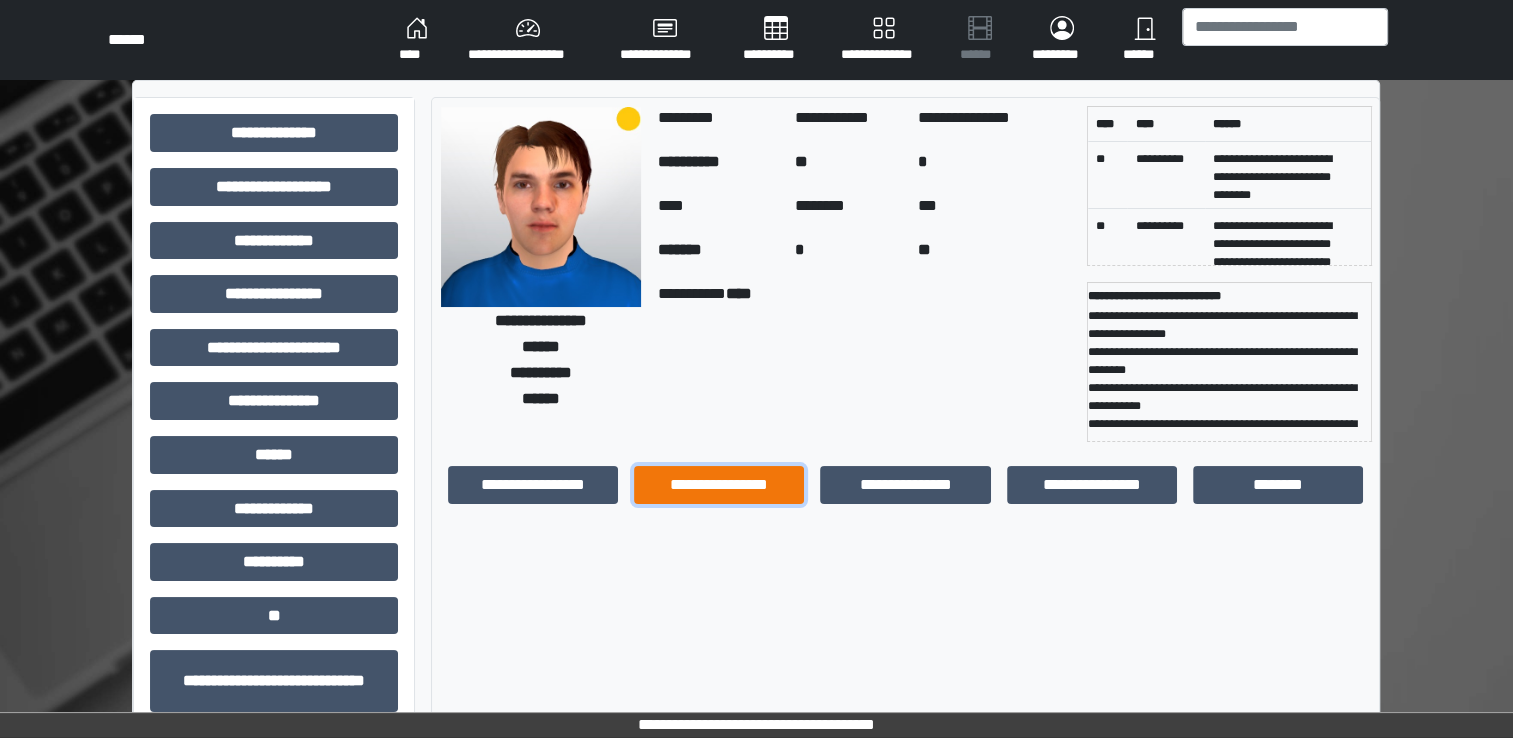 click on "**********" at bounding box center [719, 485] 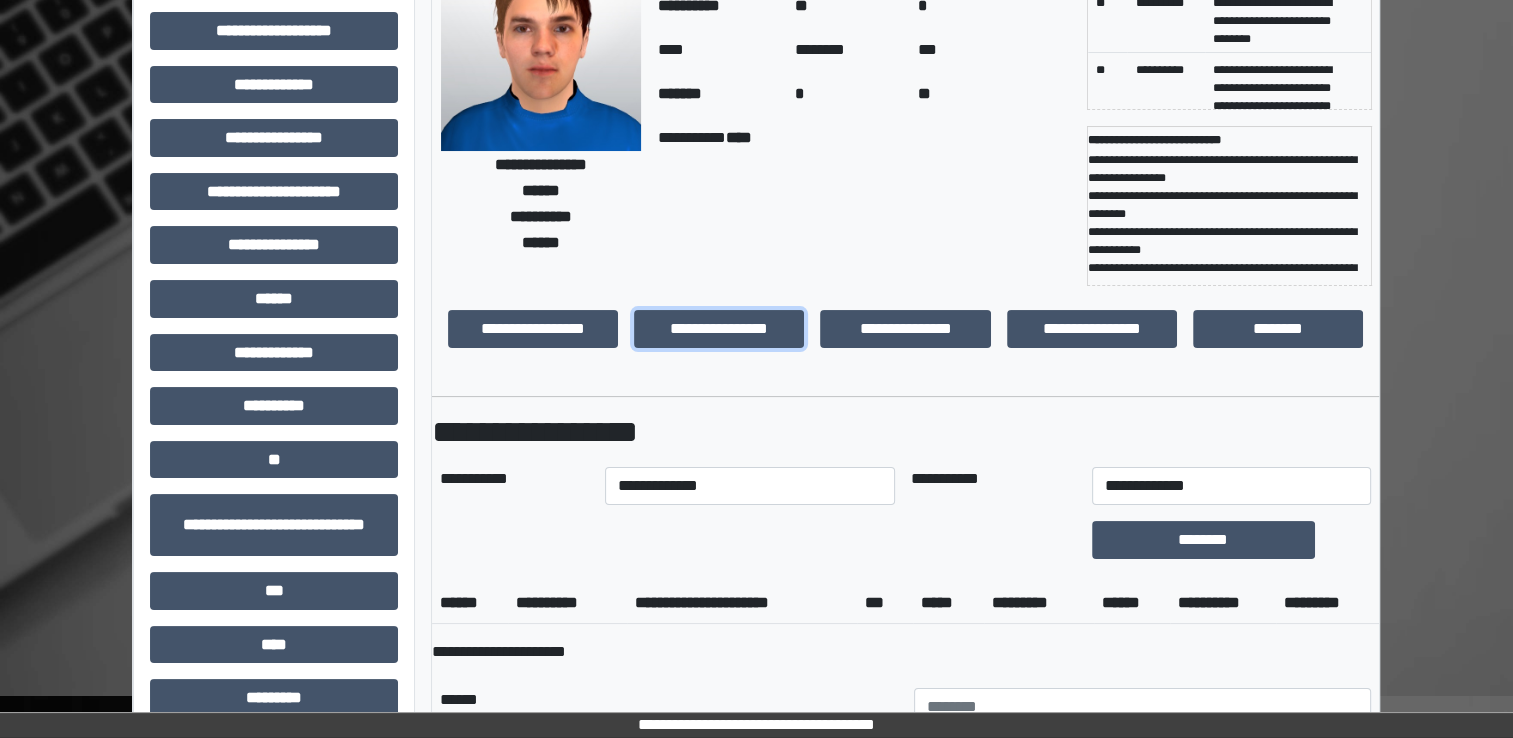 scroll, scrollTop: 200, scrollLeft: 0, axis: vertical 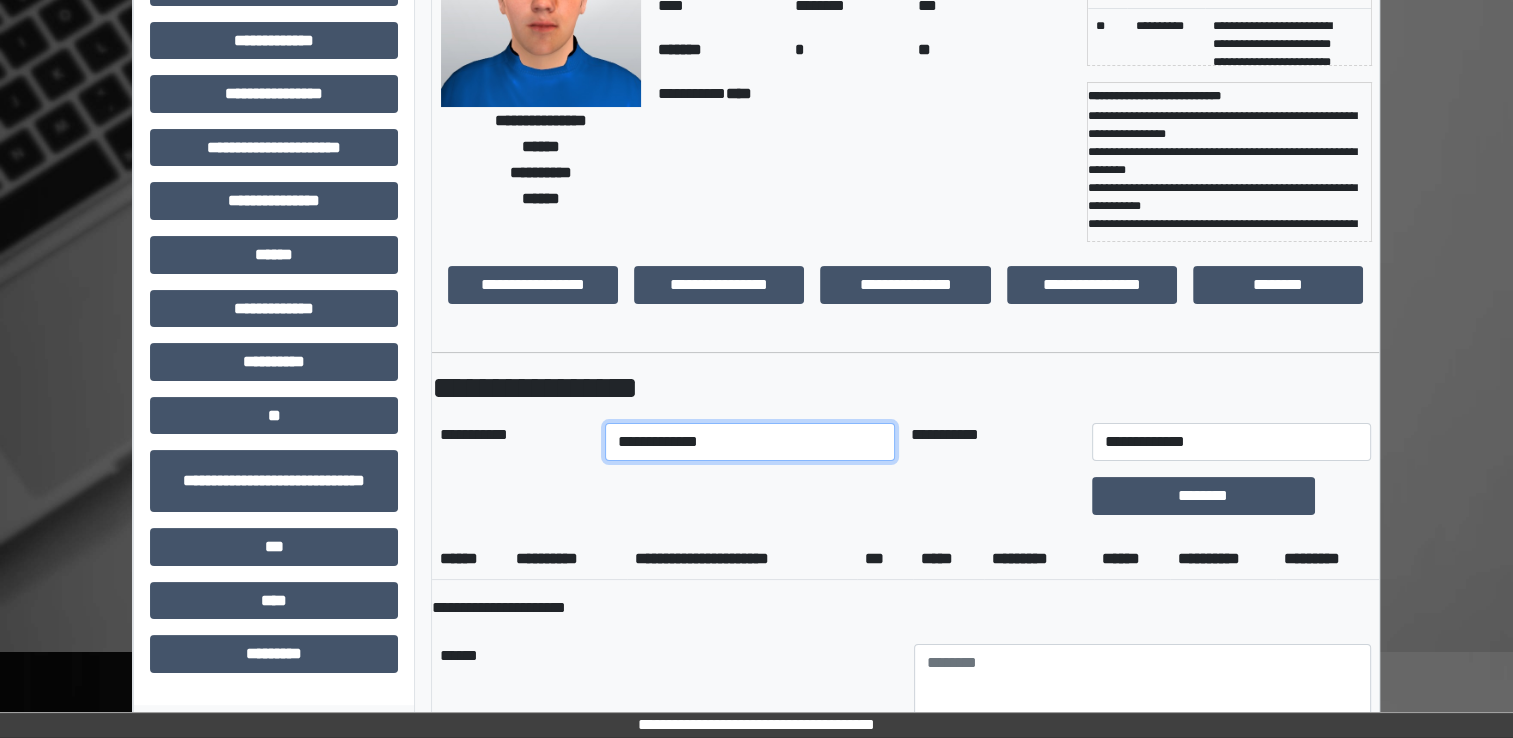 click on "**********" at bounding box center (750, 442) 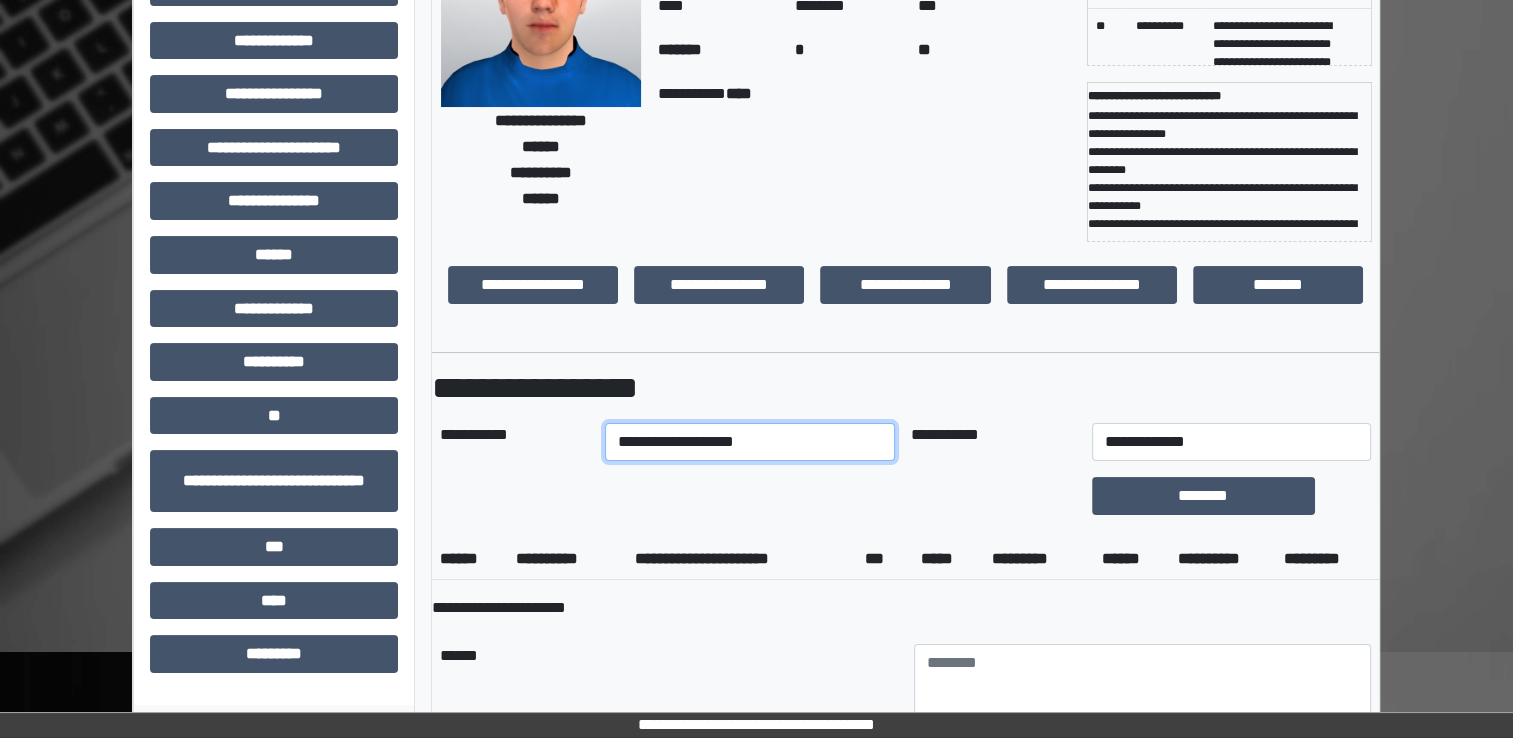 click on "**********" at bounding box center (750, 442) 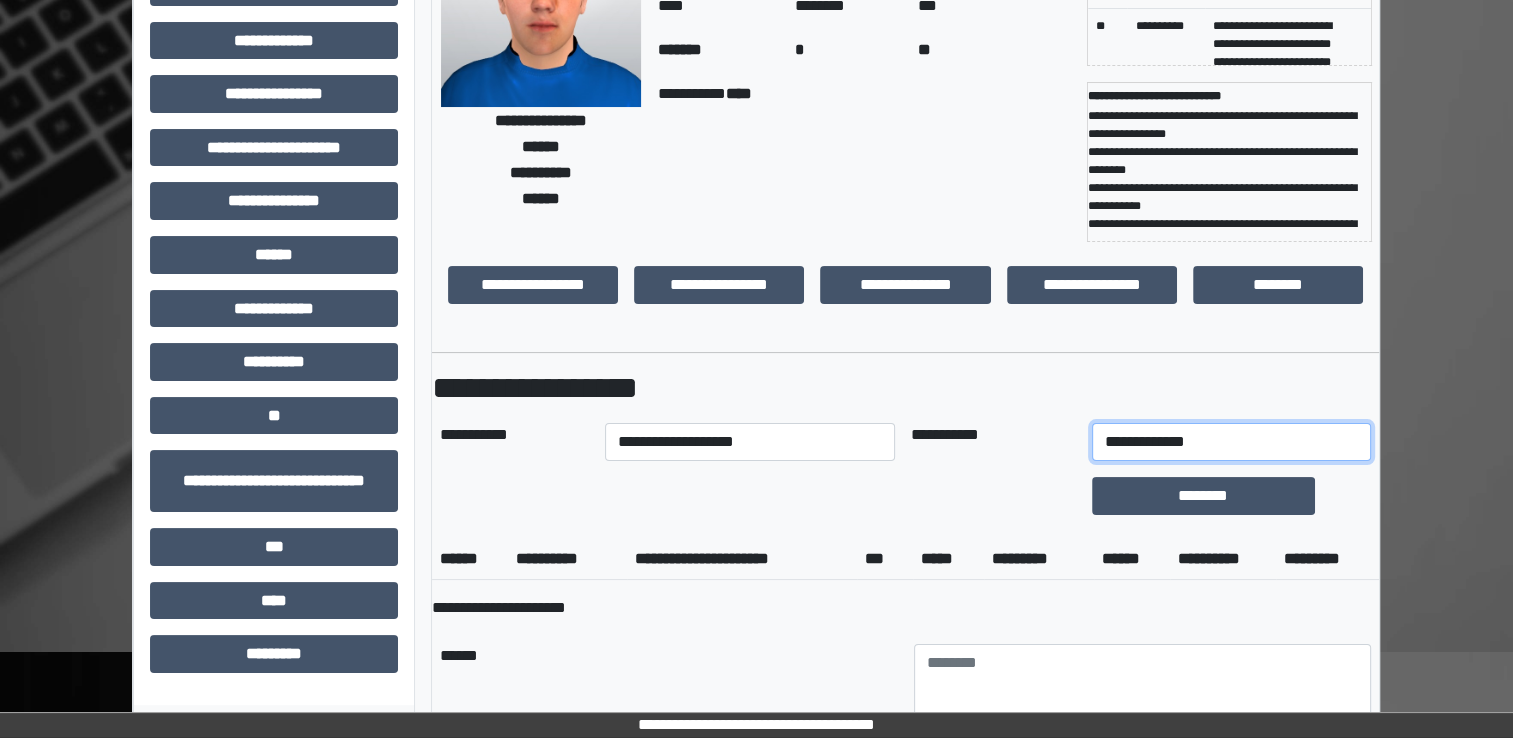 click on "**********" at bounding box center (1231, 442) 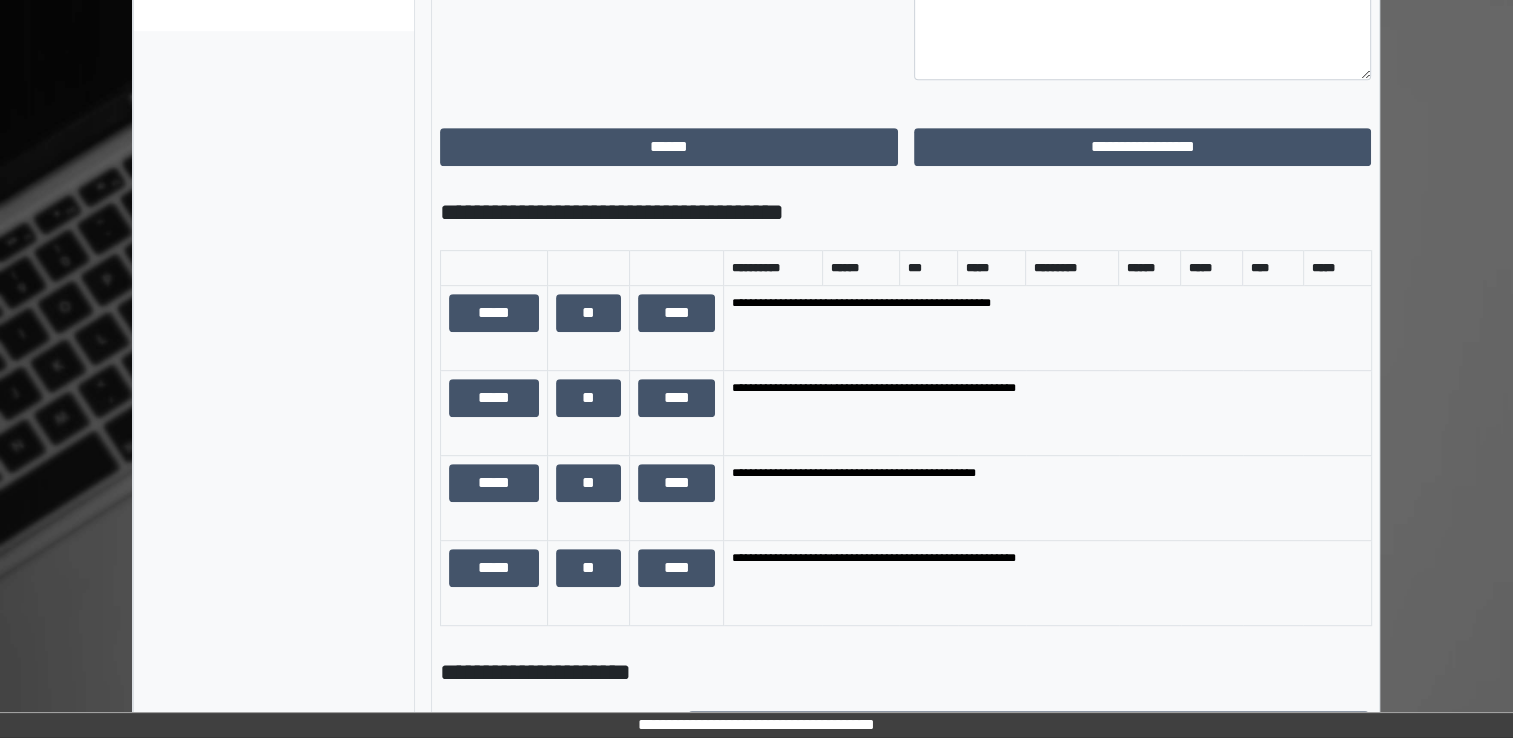 scroll, scrollTop: 900, scrollLeft: 0, axis: vertical 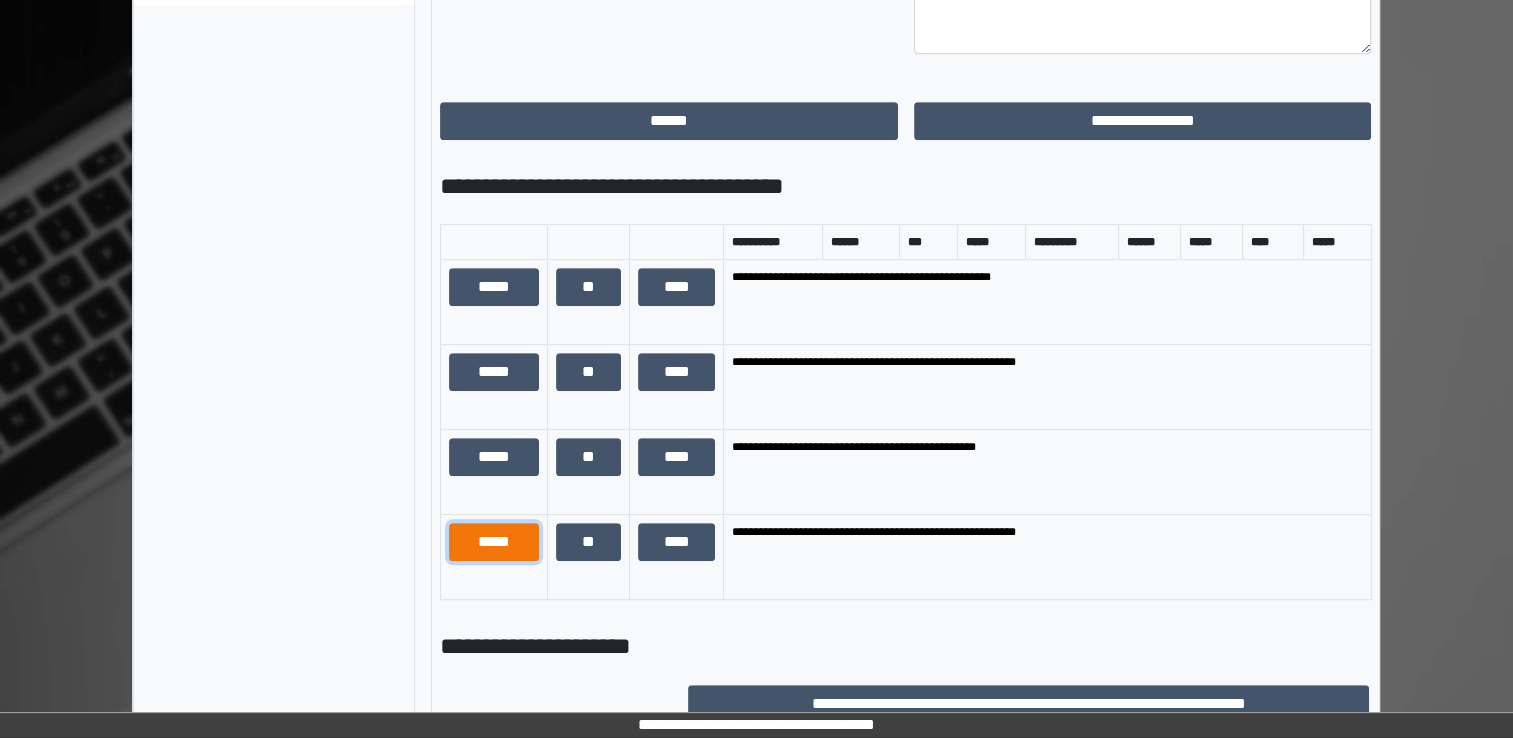 click on "*****" at bounding box center (494, 542) 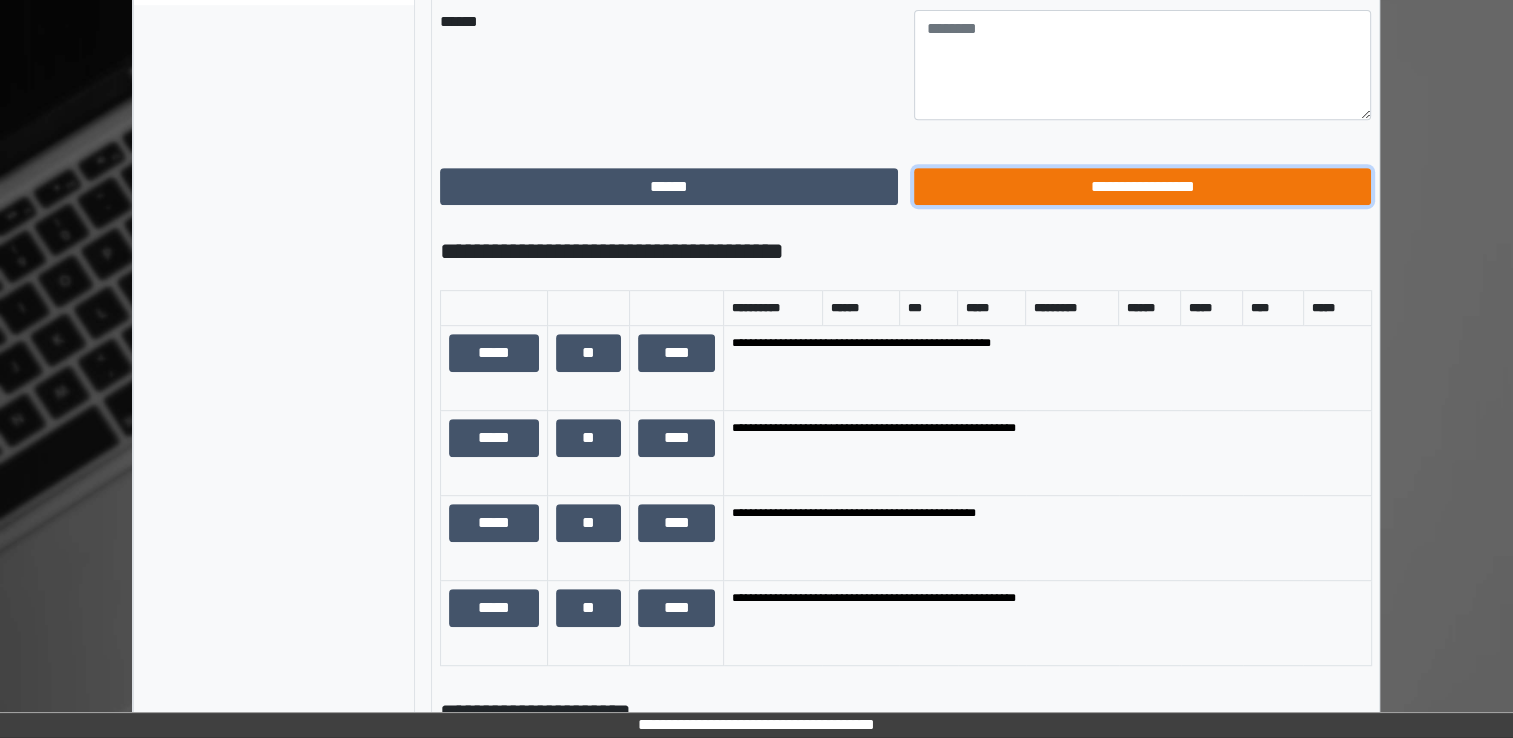 click on "**********" at bounding box center (1143, 187) 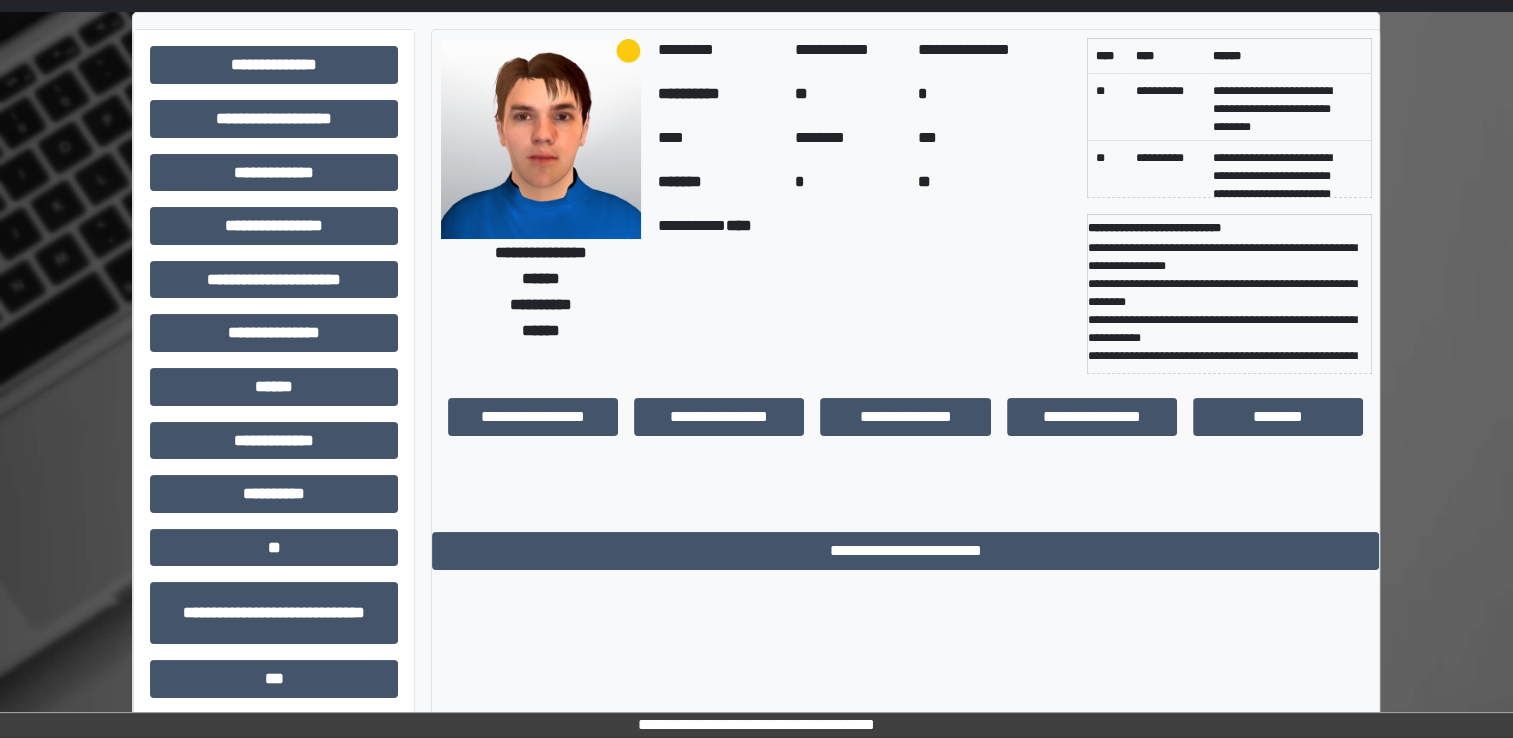 scroll, scrollTop: 0, scrollLeft: 0, axis: both 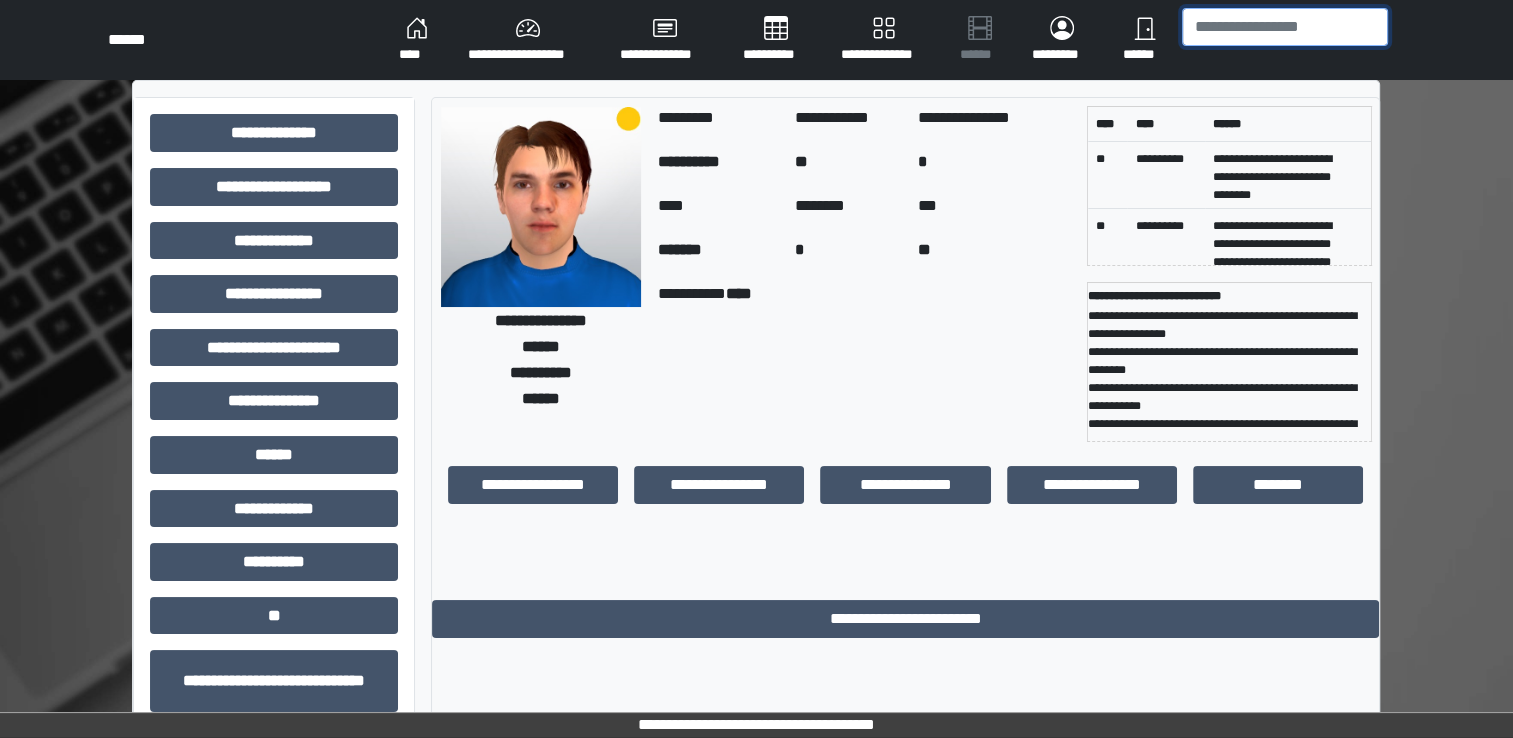 click at bounding box center [1285, 27] 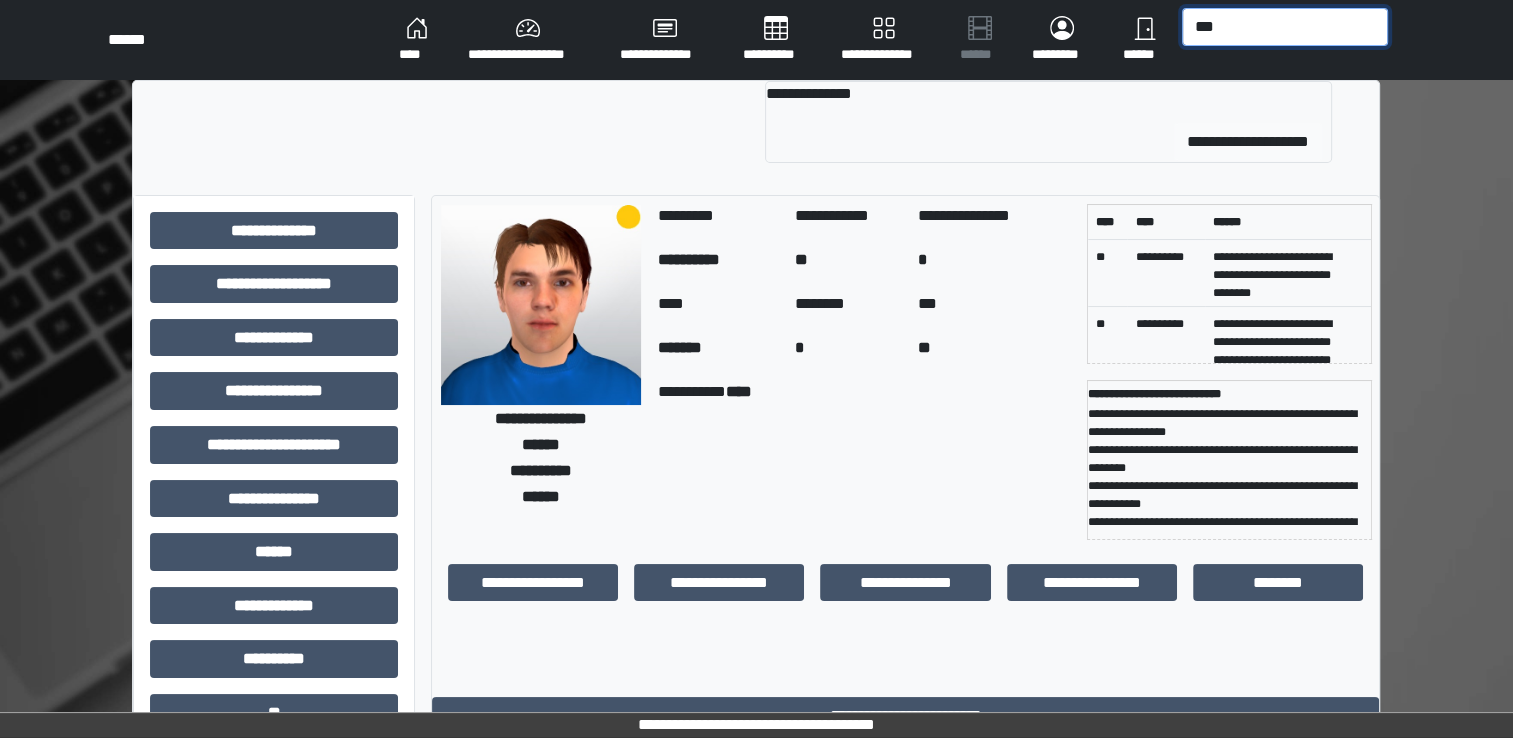 type on "***" 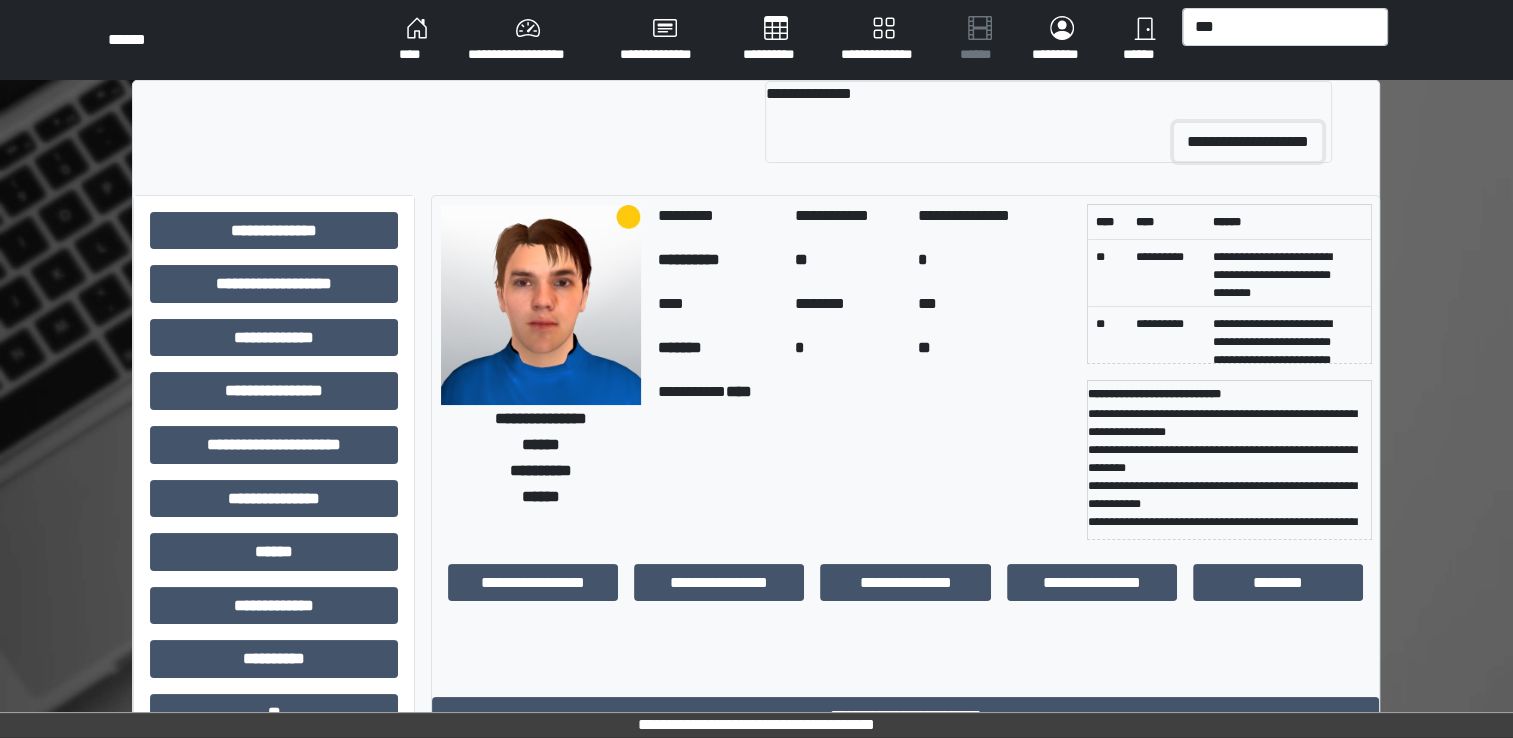 click on "**********" at bounding box center (1248, 142) 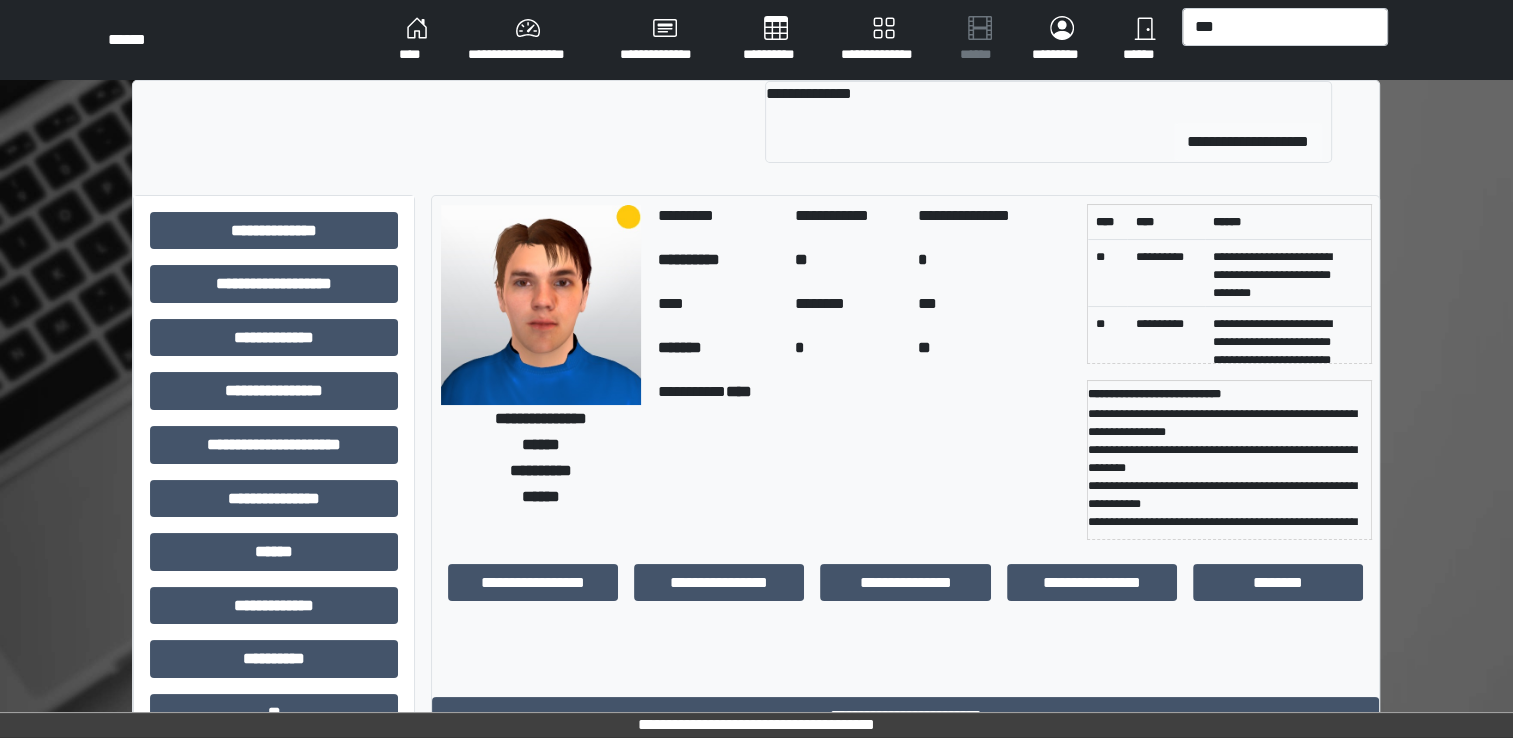 type 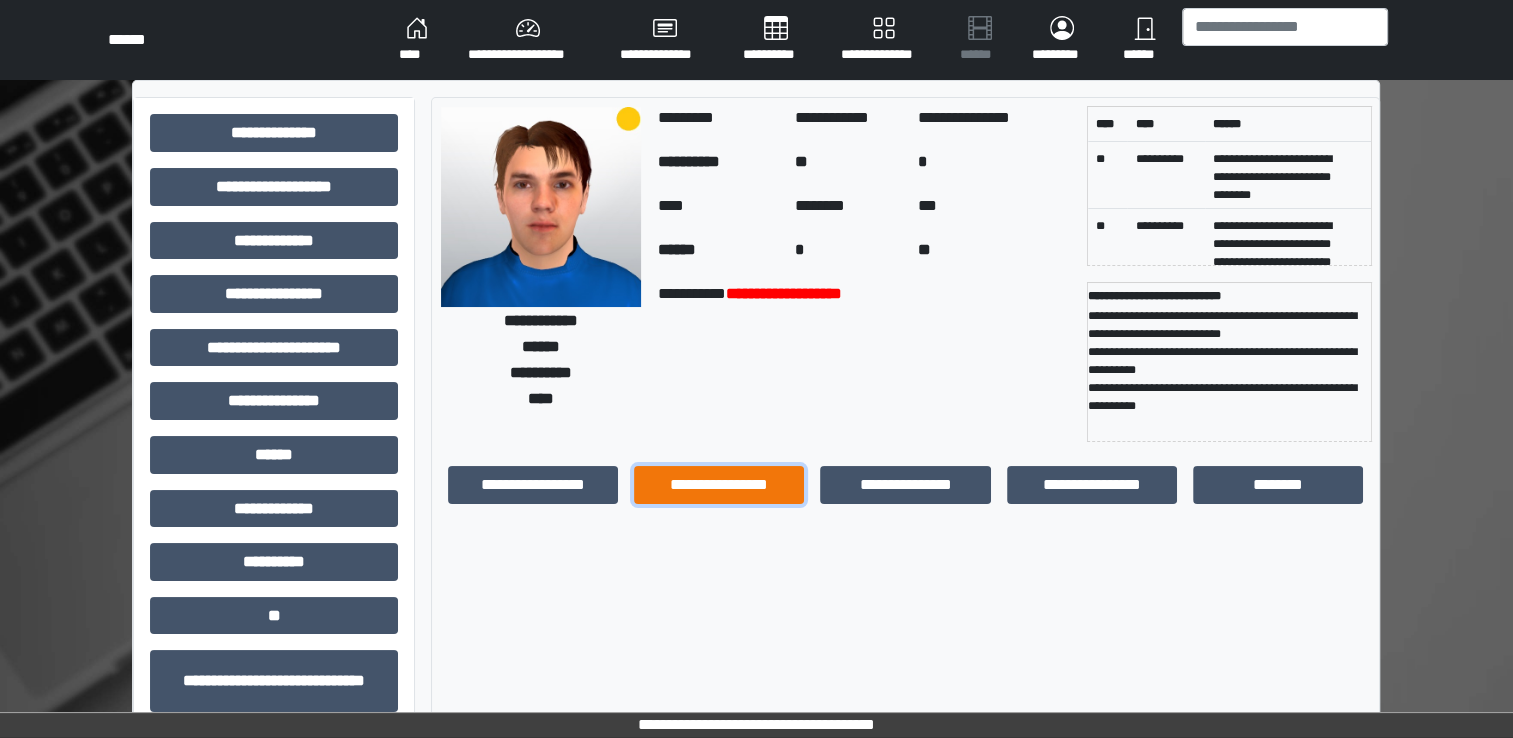 click on "**********" at bounding box center (719, 485) 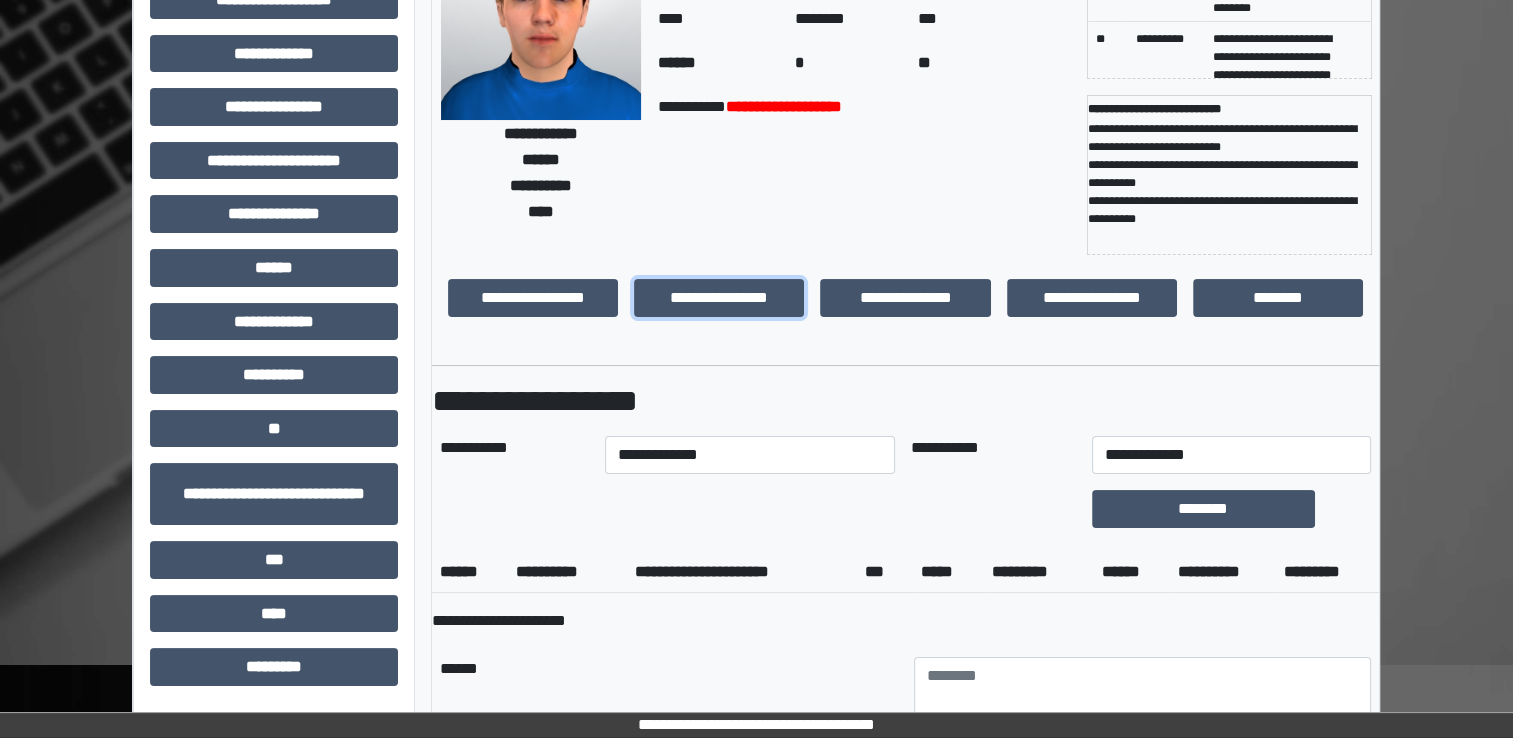 scroll, scrollTop: 200, scrollLeft: 0, axis: vertical 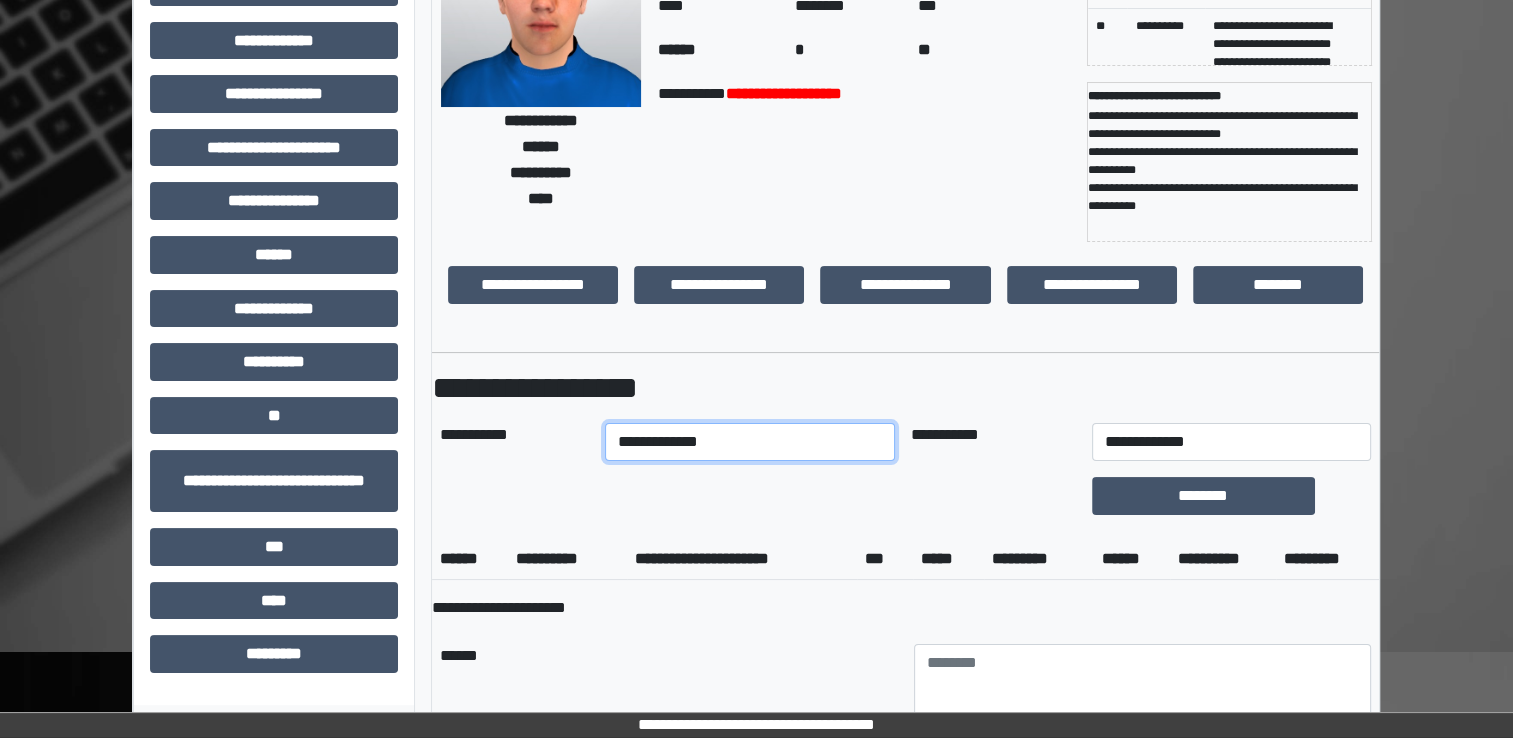 click on "**********" at bounding box center [750, 442] 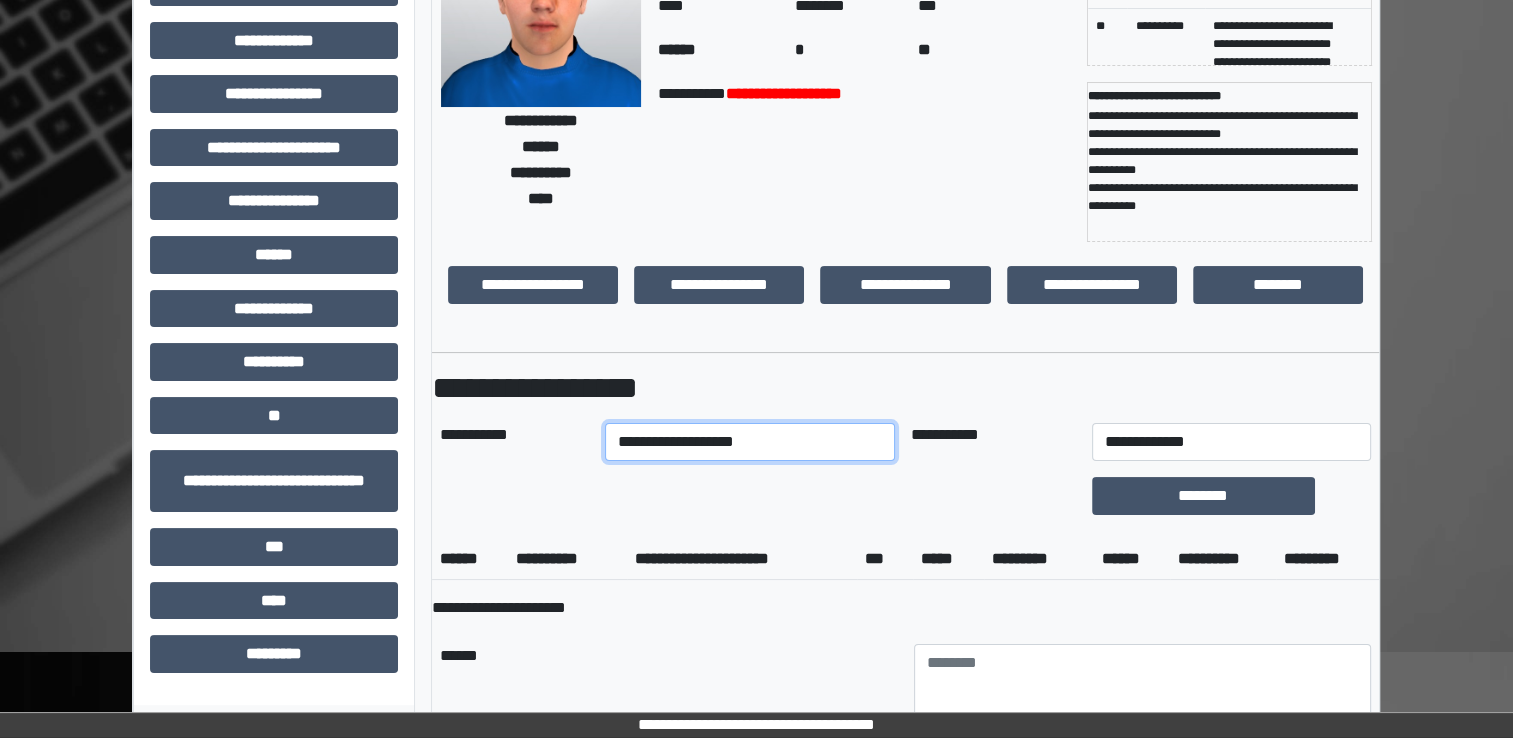 click on "**********" at bounding box center (750, 442) 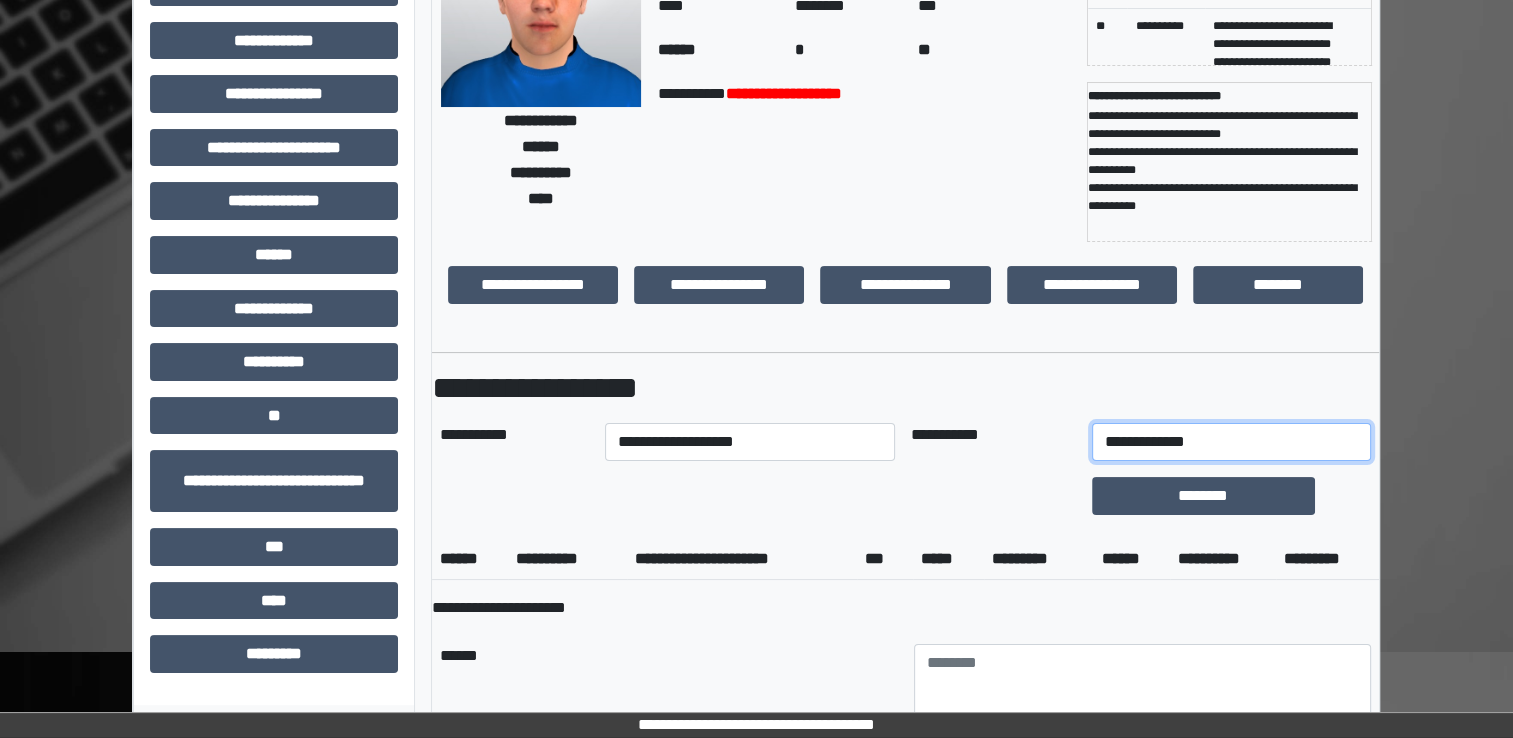 click on "**********" at bounding box center [1231, 442] 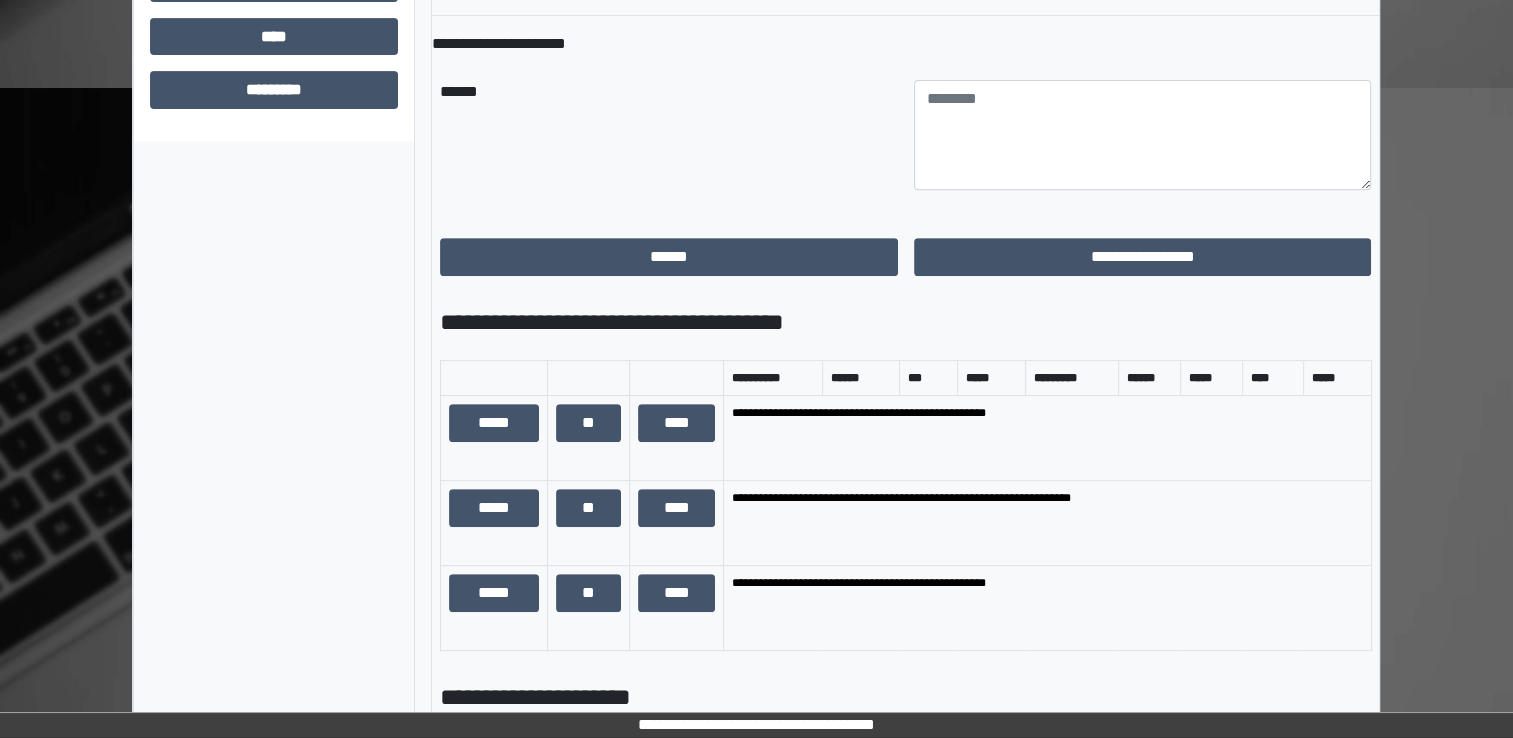 scroll, scrollTop: 800, scrollLeft: 0, axis: vertical 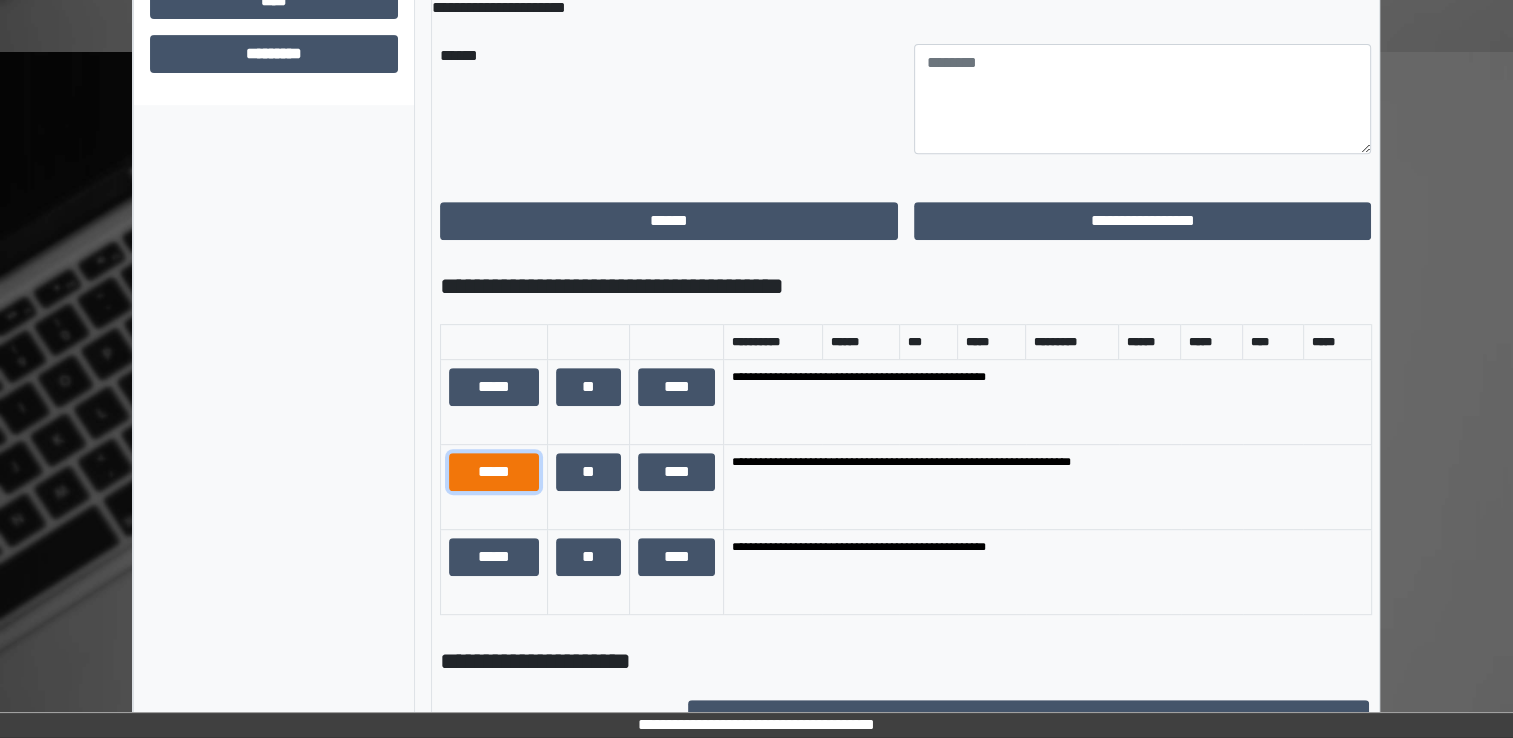 click on "*****" at bounding box center [494, 472] 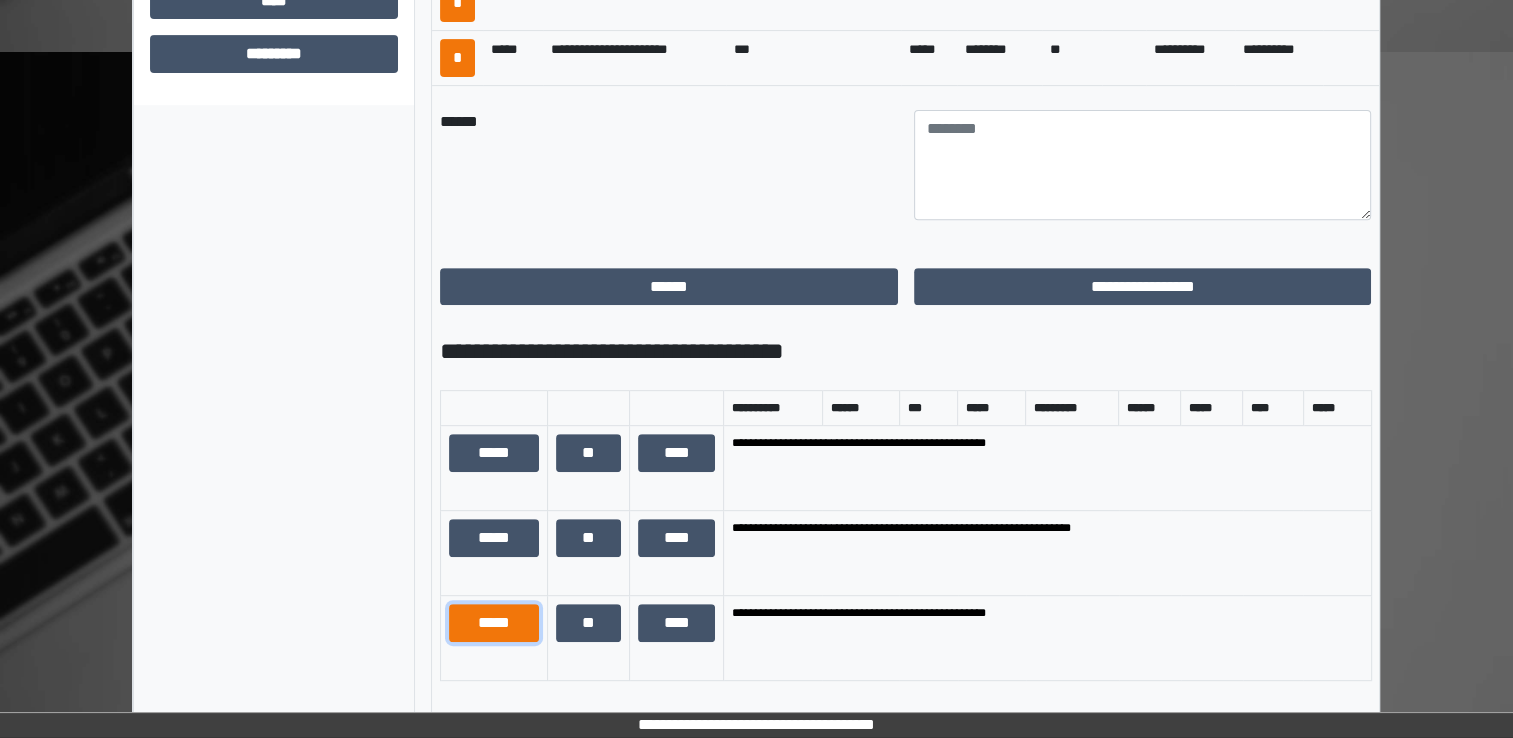 click on "*****" at bounding box center [494, 623] 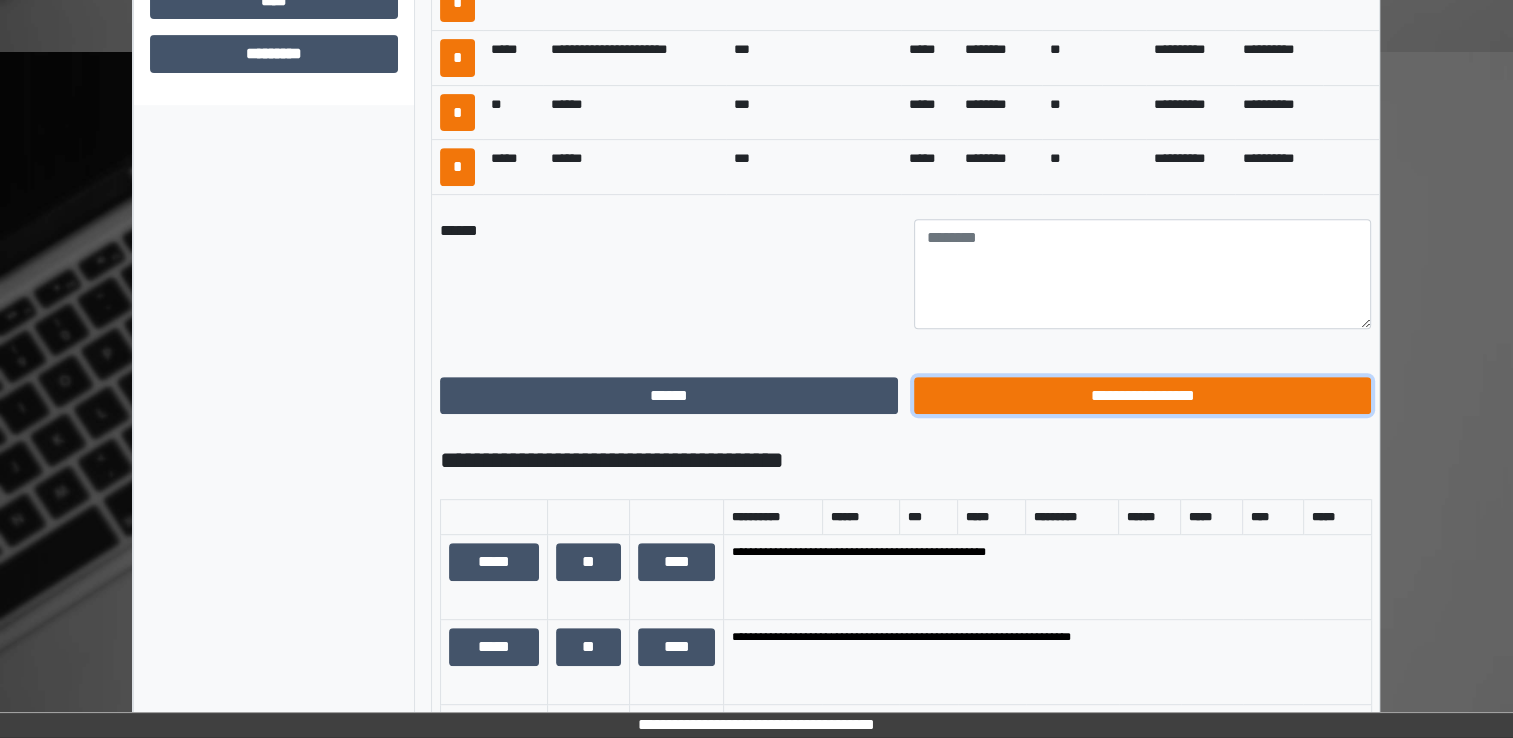 click on "**********" at bounding box center (1143, 396) 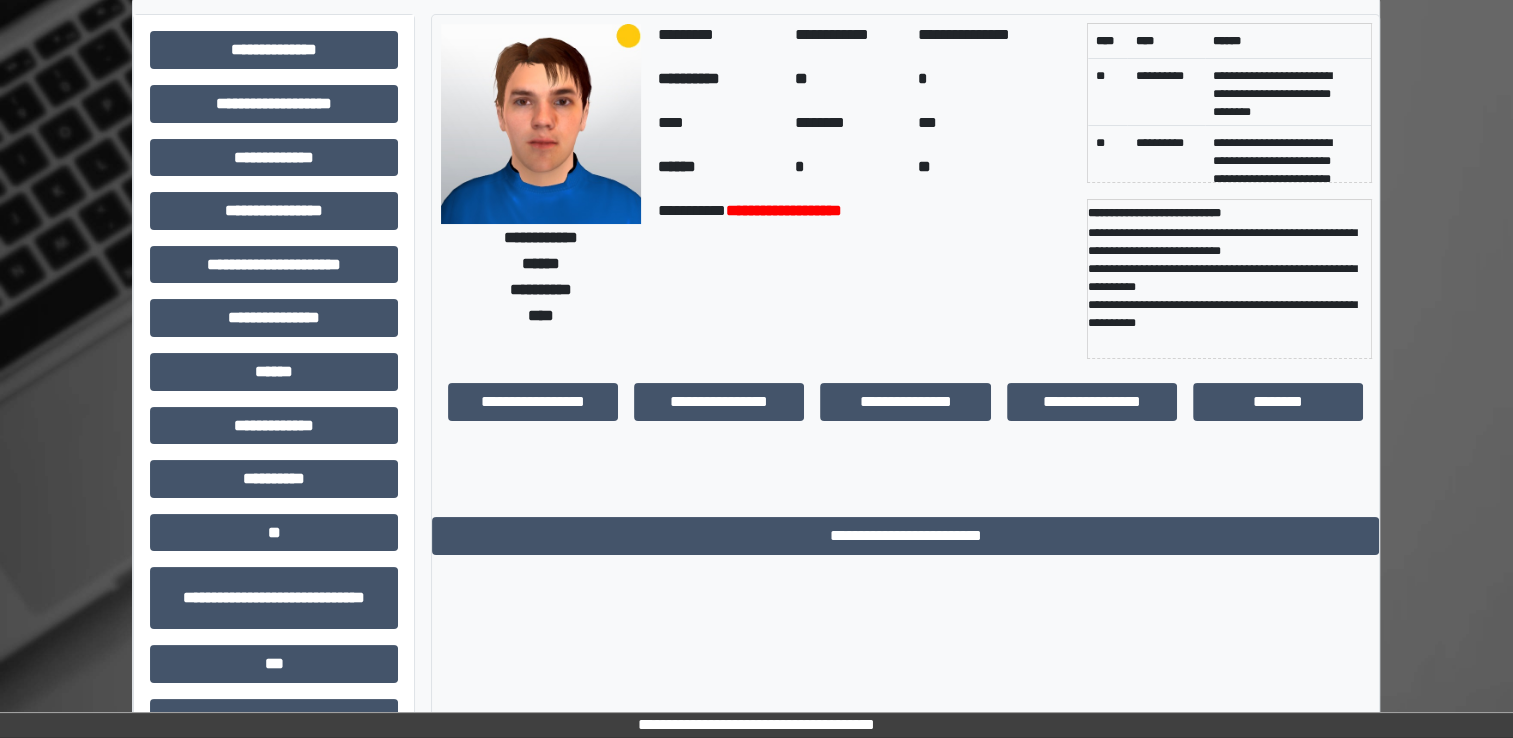 scroll, scrollTop: 0, scrollLeft: 0, axis: both 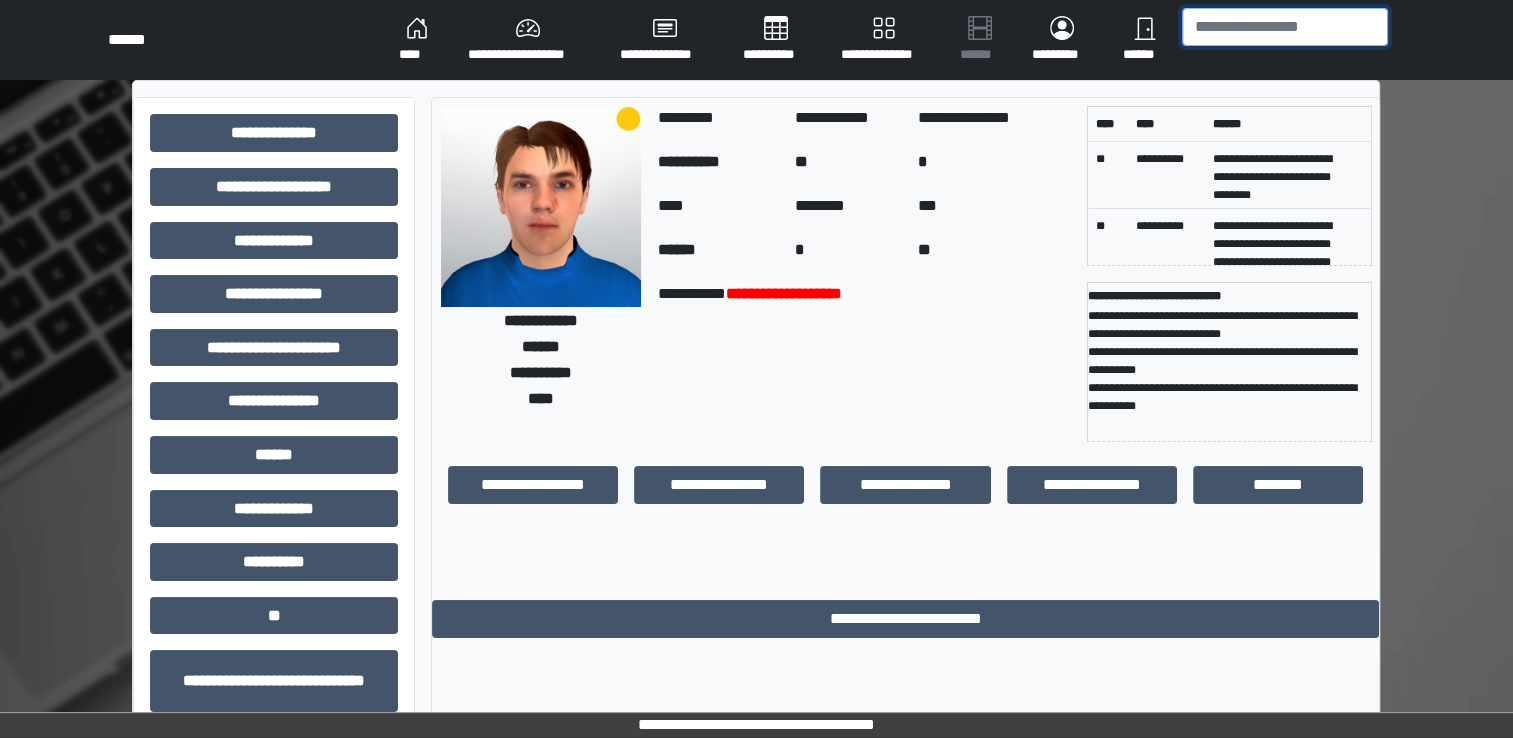 click at bounding box center (1285, 27) 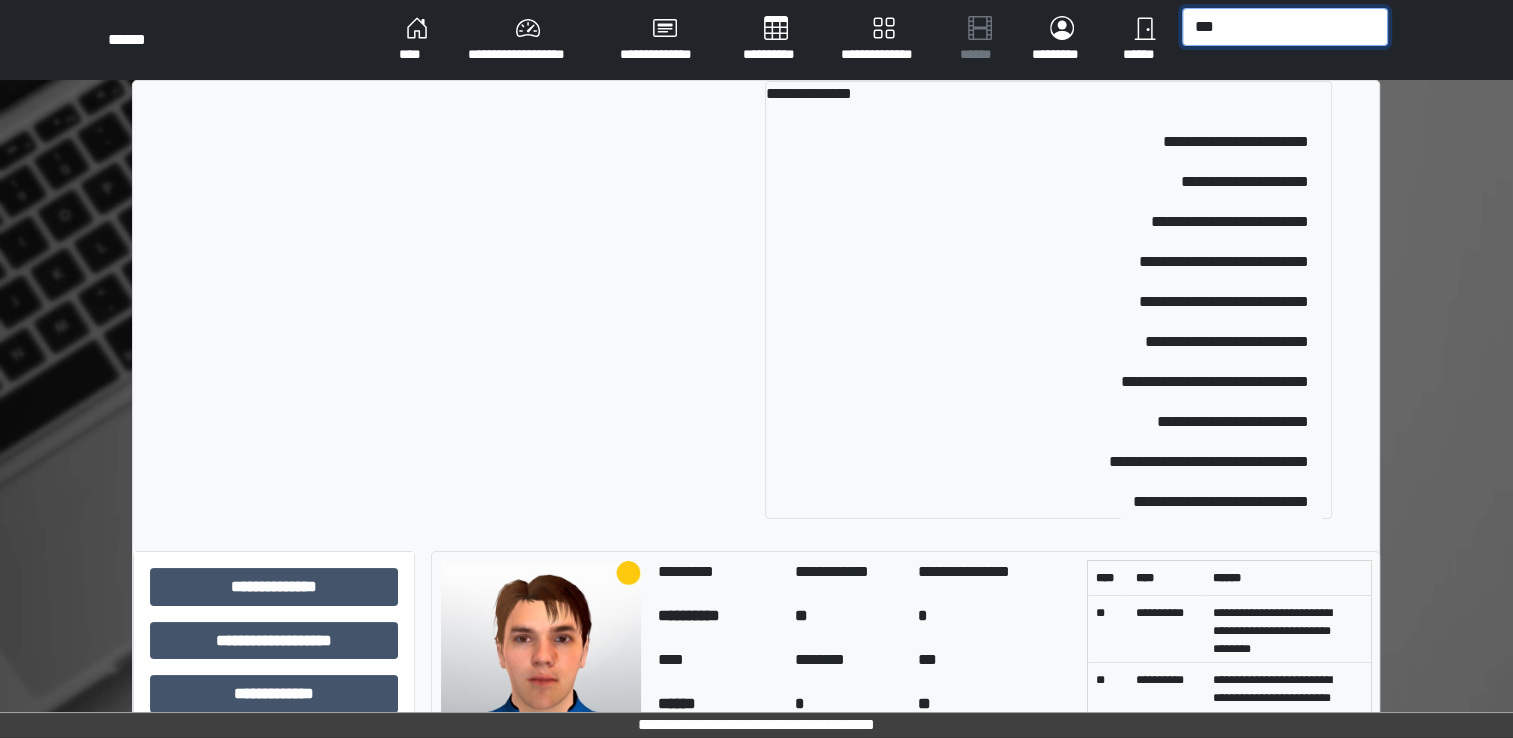 type on "***" 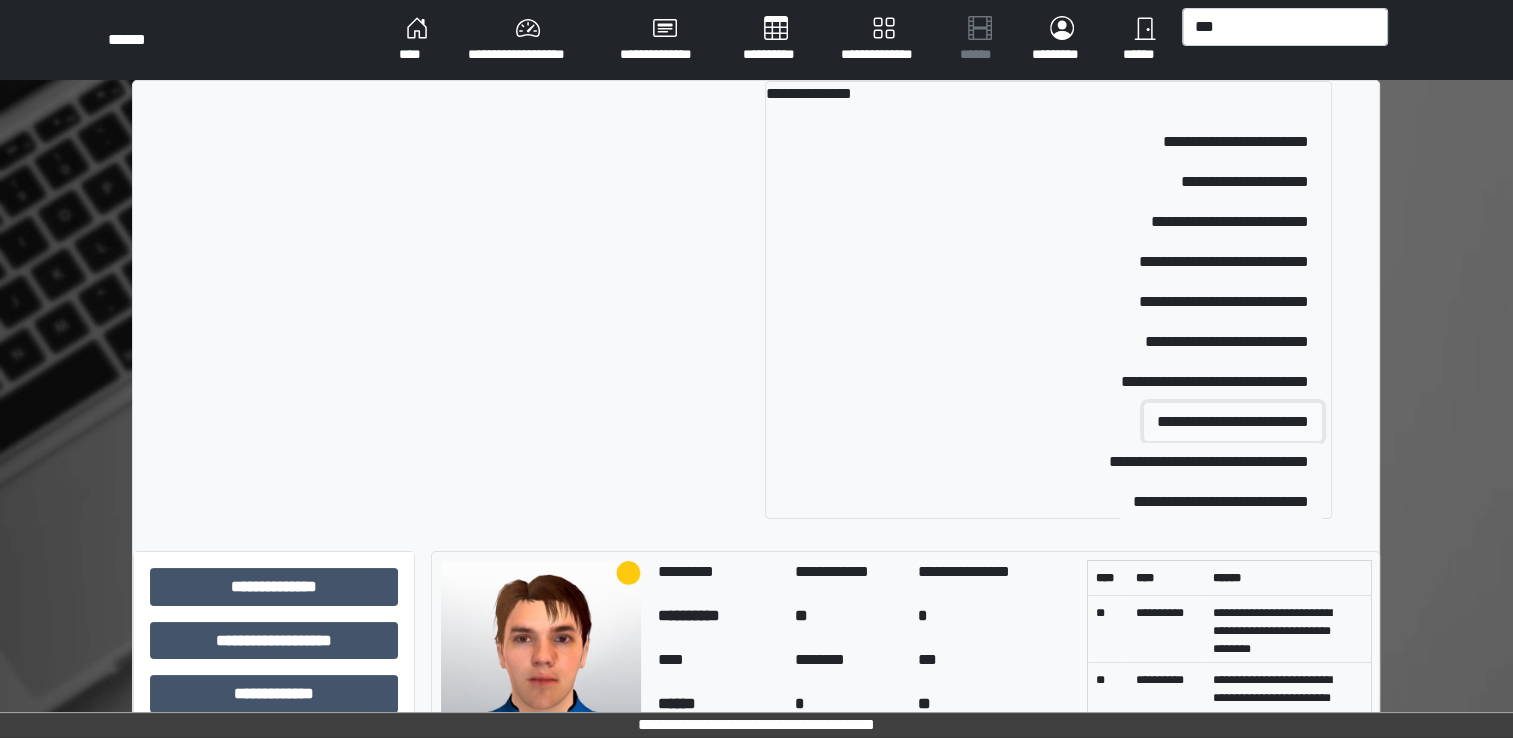 click on "**********" at bounding box center (1233, 422) 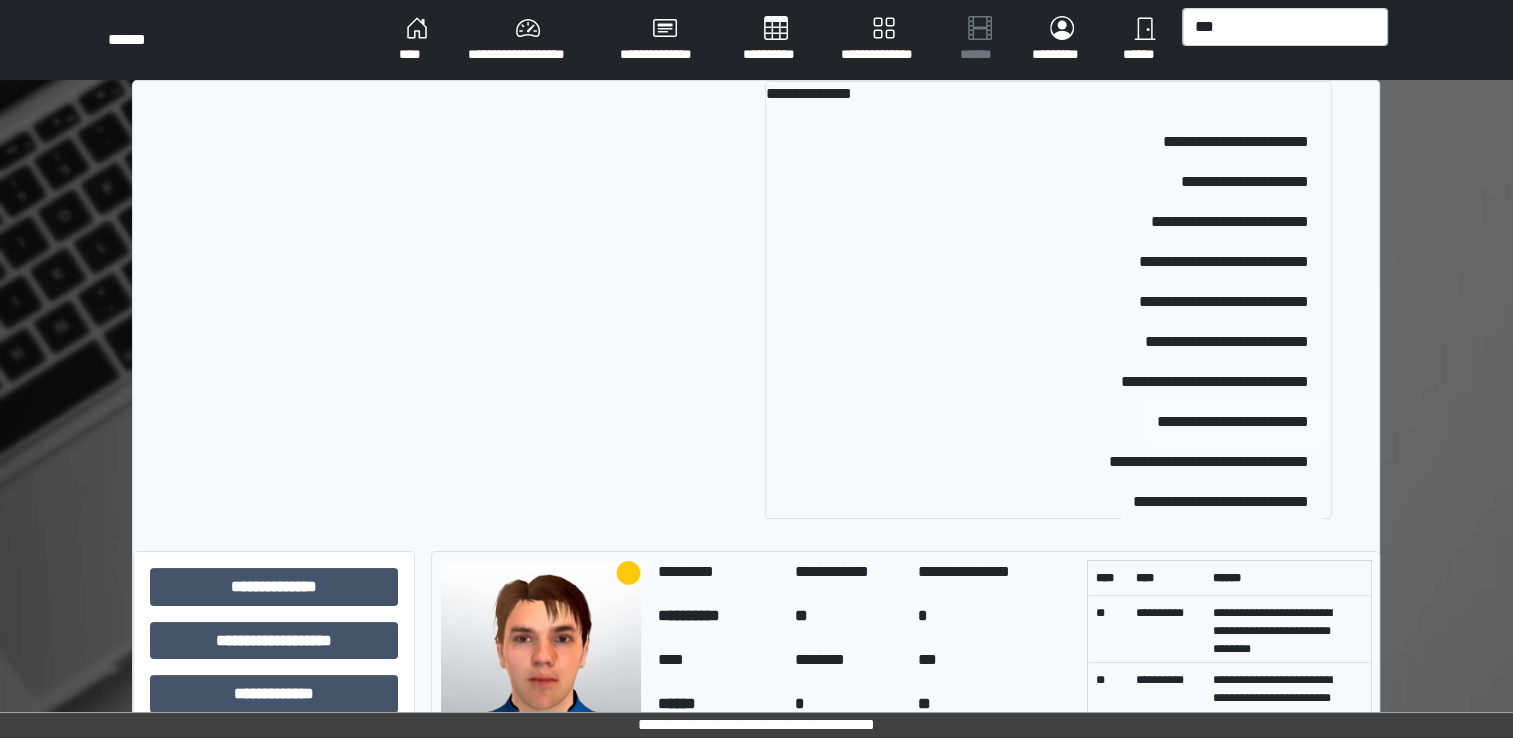 type 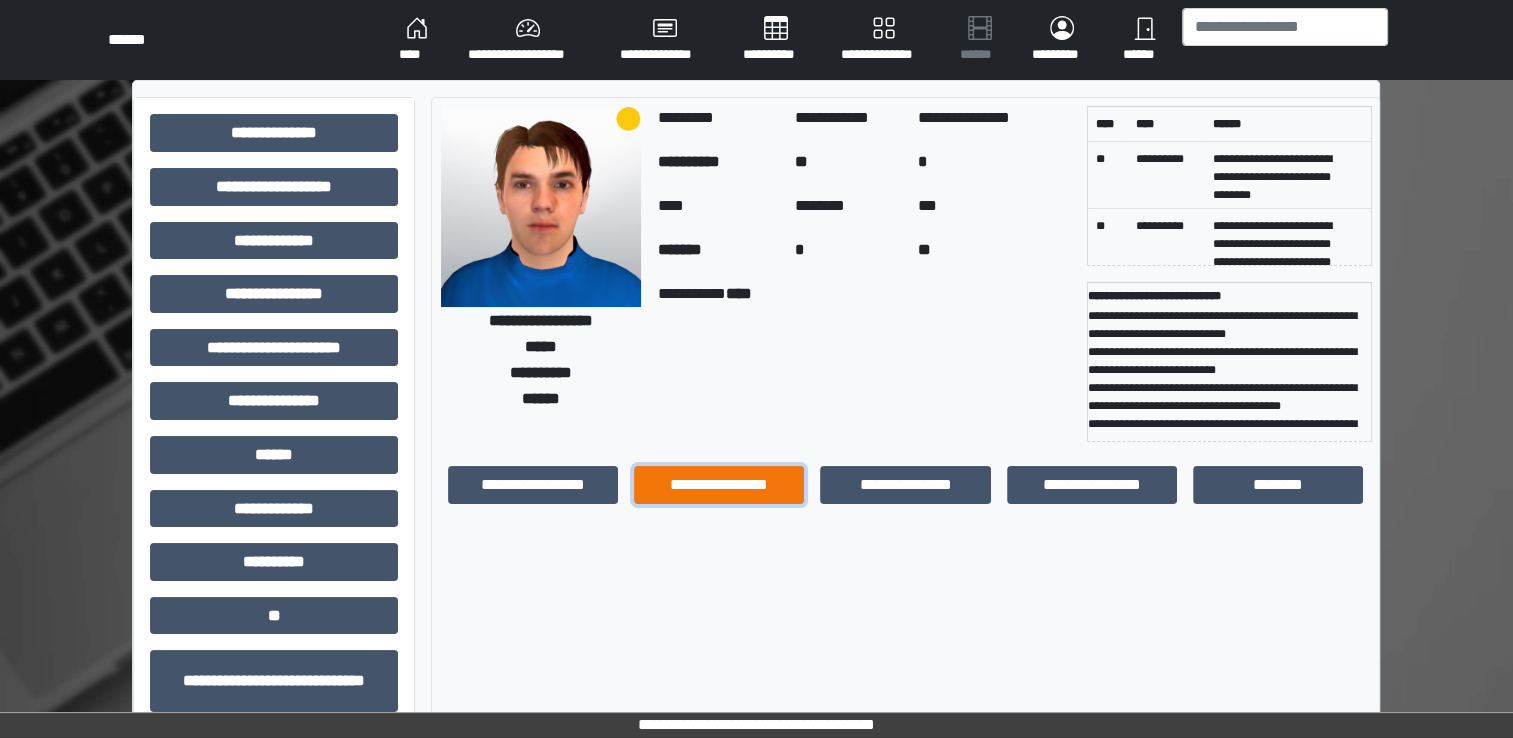 click on "**********" at bounding box center (719, 485) 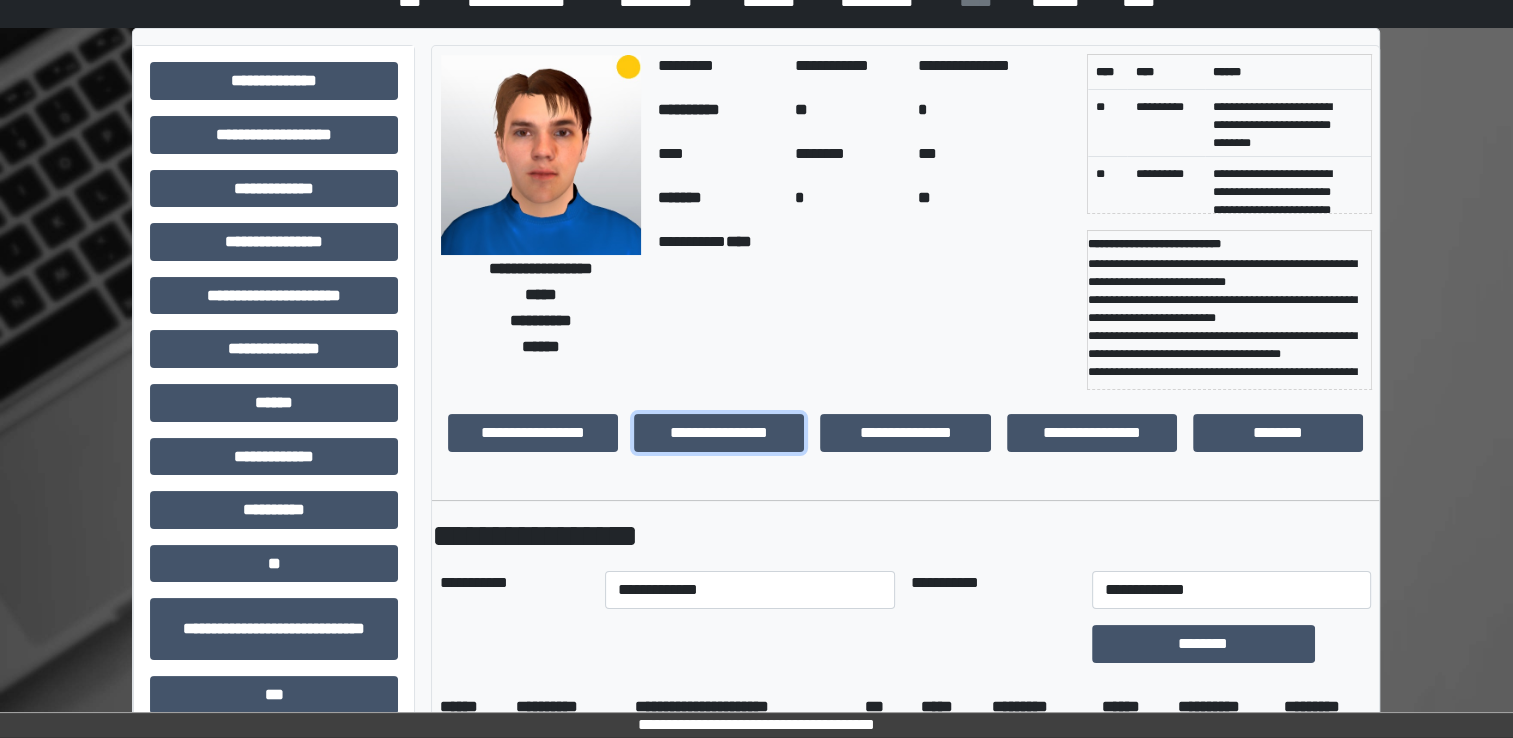 scroll, scrollTop: 100, scrollLeft: 0, axis: vertical 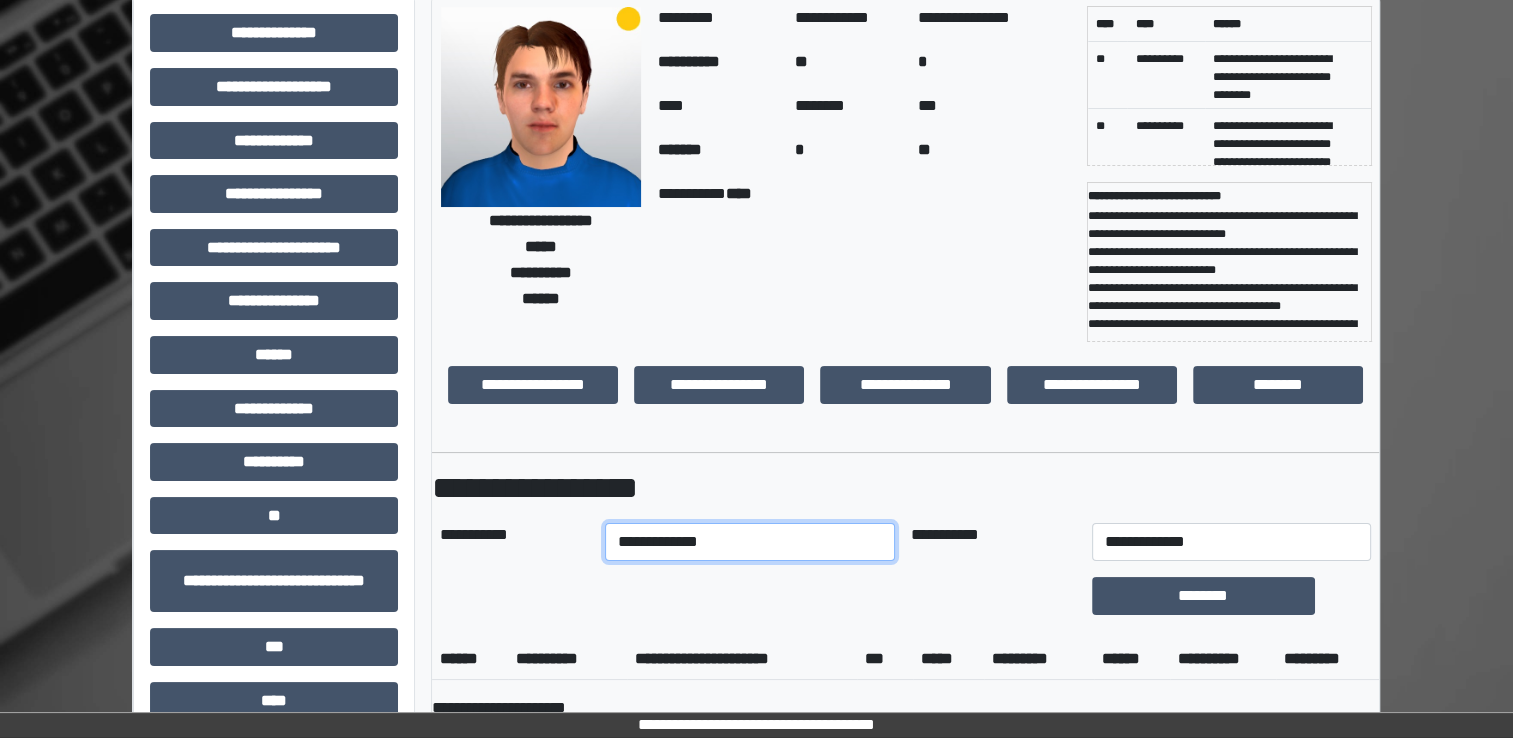 click on "**********" at bounding box center [750, 542] 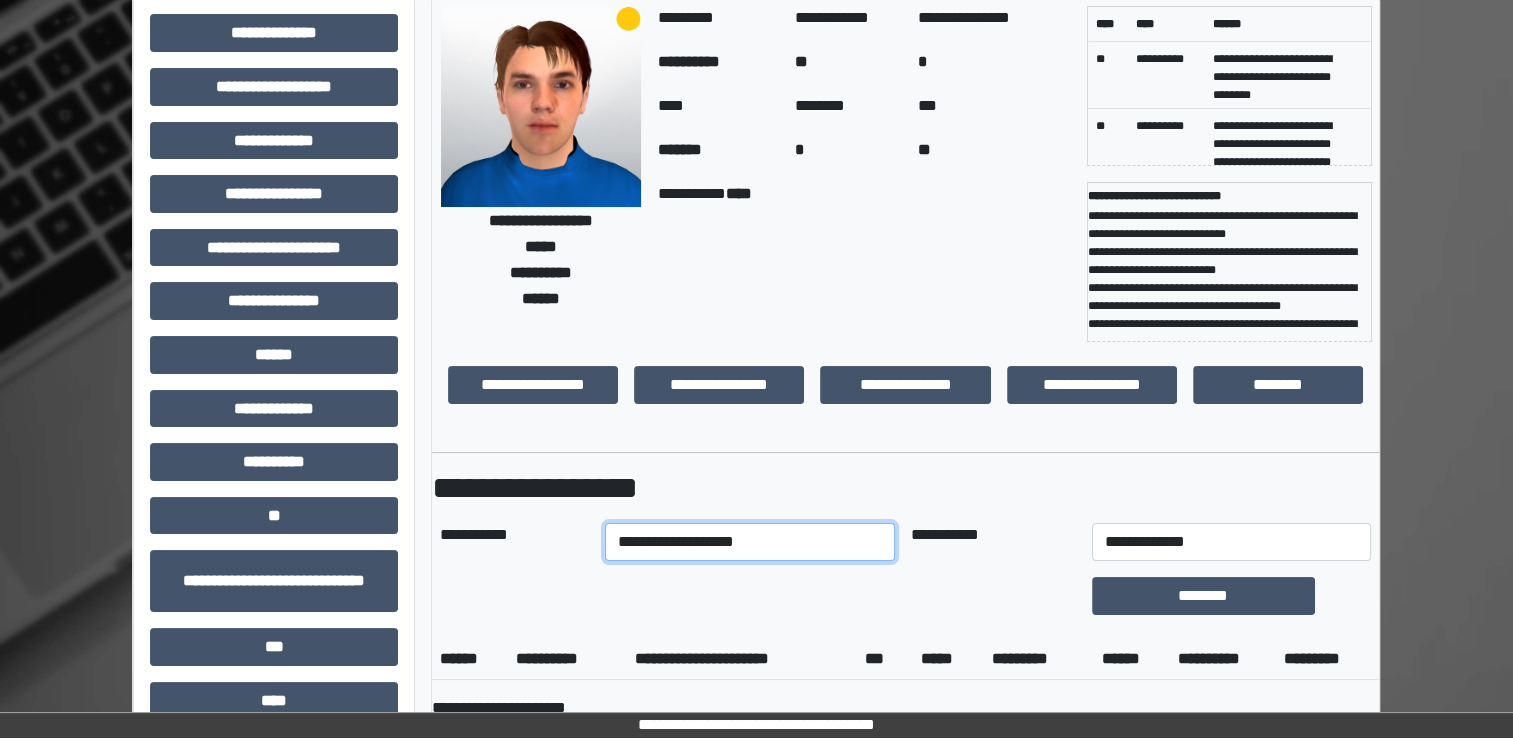 click on "**********" at bounding box center [750, 542] 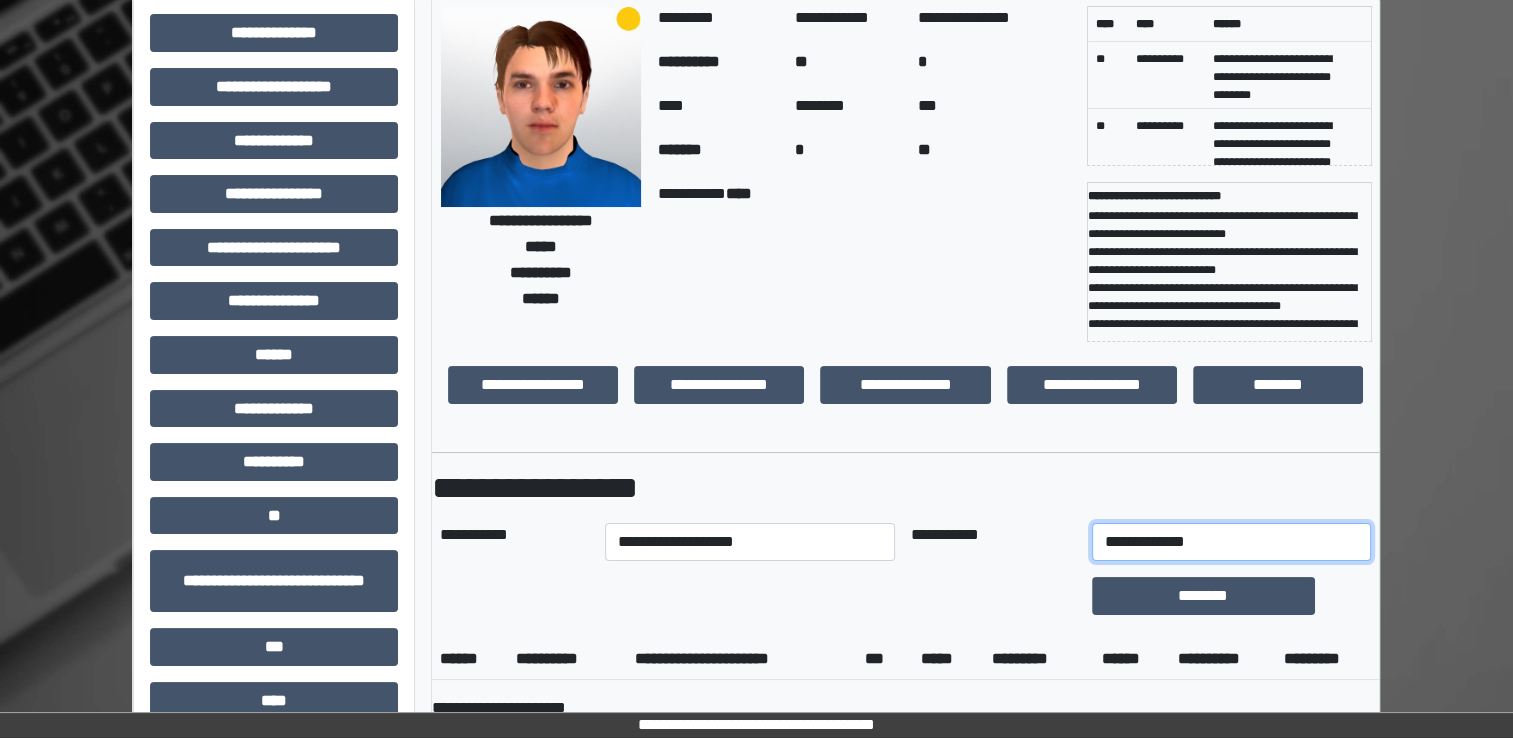 click on "**********" at bounding box center (1231, 542) 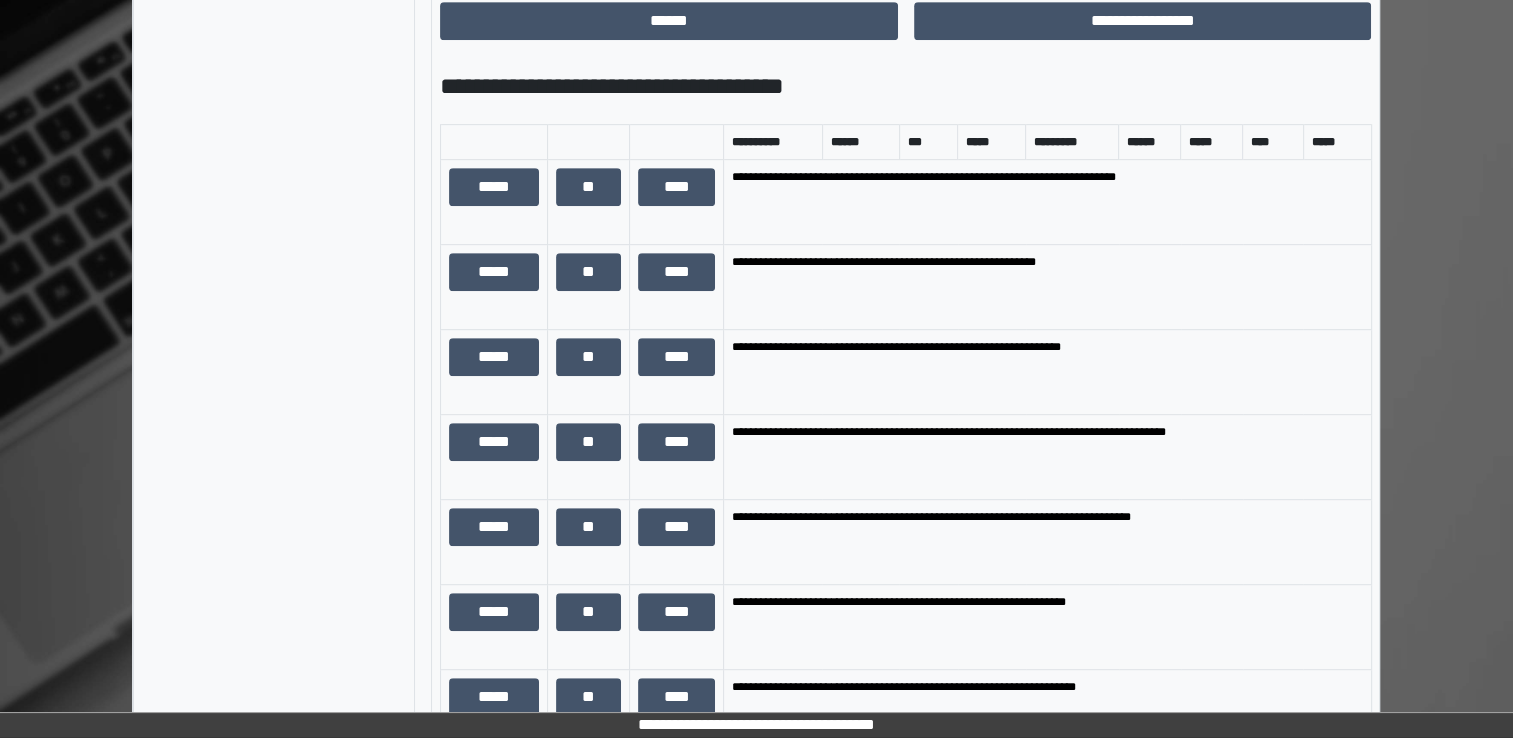 scroll, scrollTop: 1100, scrollLeft: 0, axis: vertical 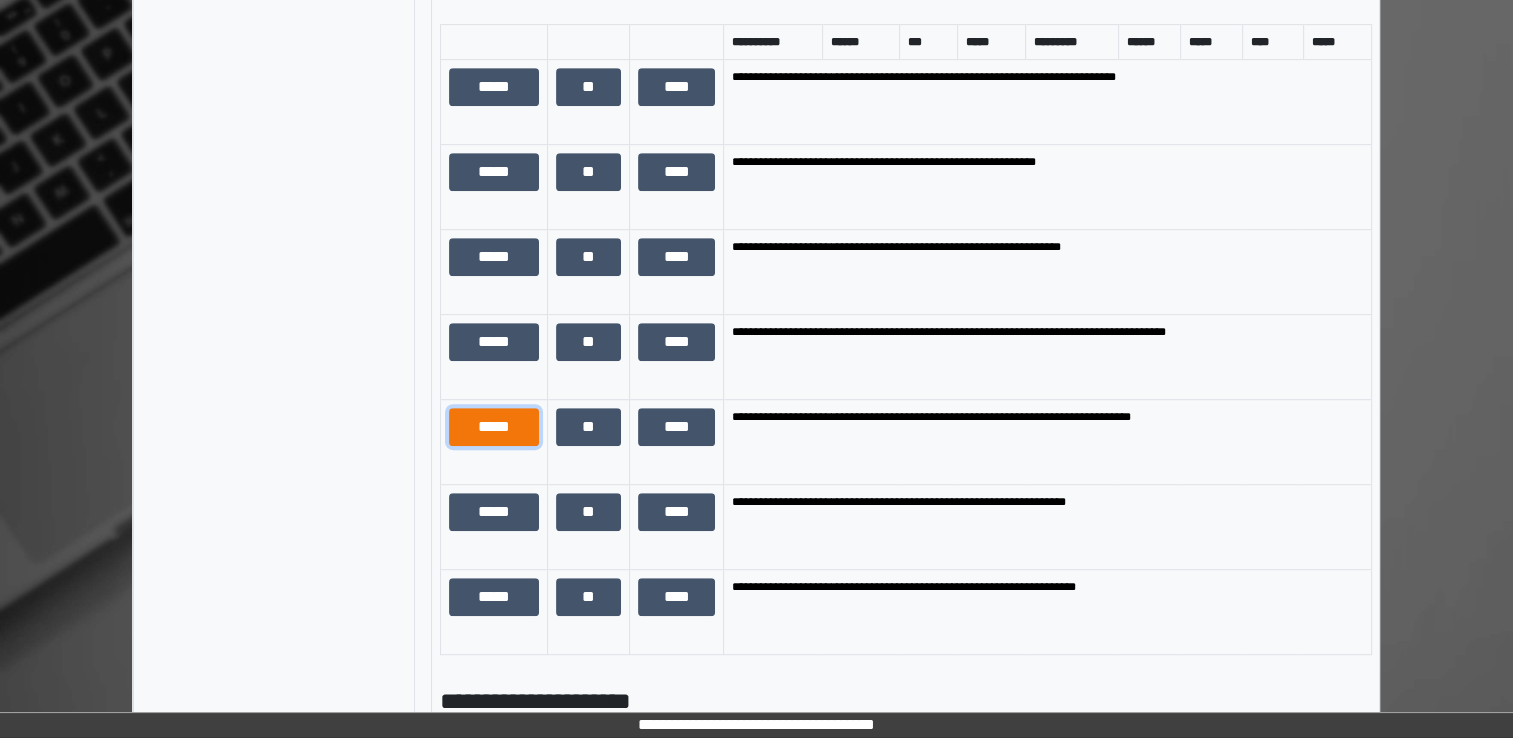 click on "*****" at bounding box center [494, 427] 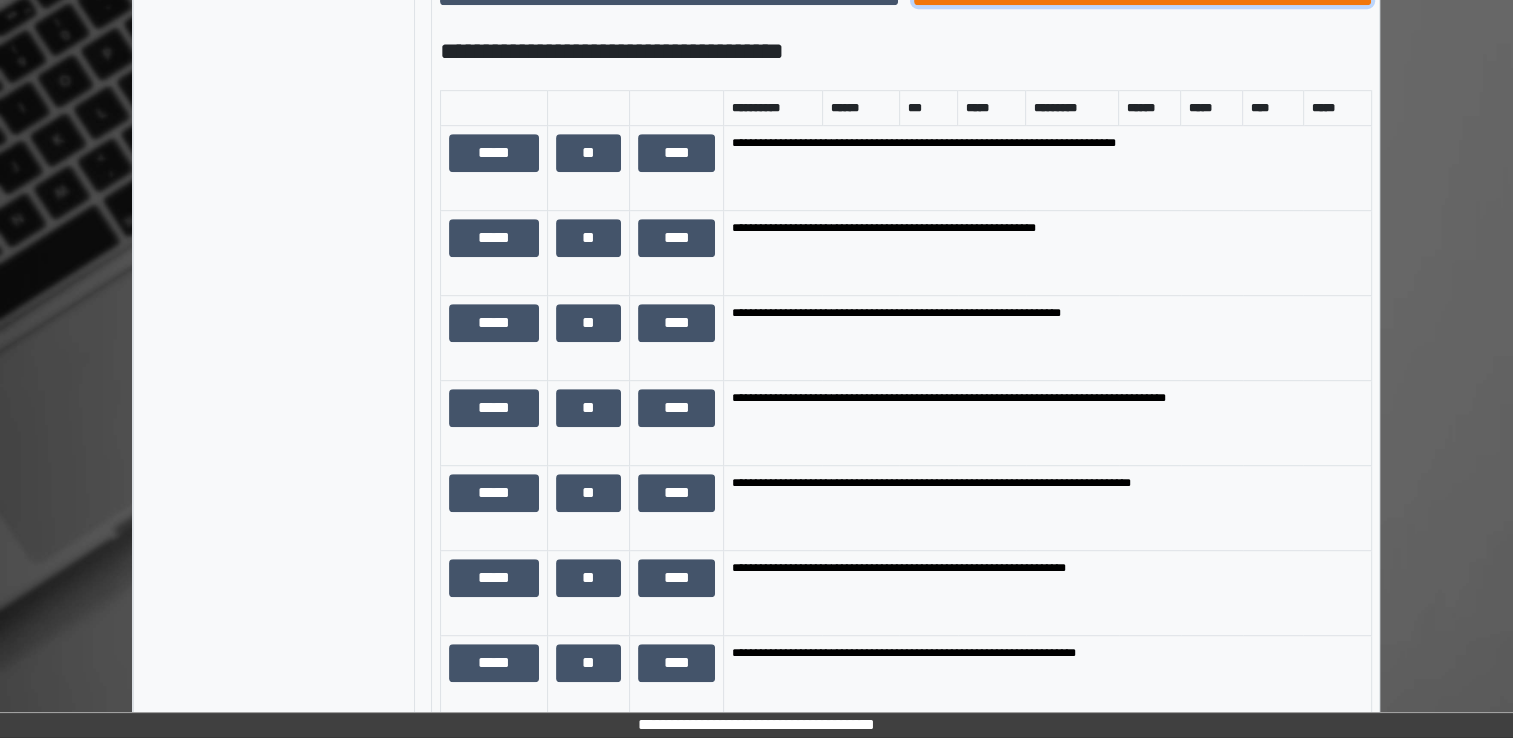 click on "**********" at bounding box center (1143, -13) 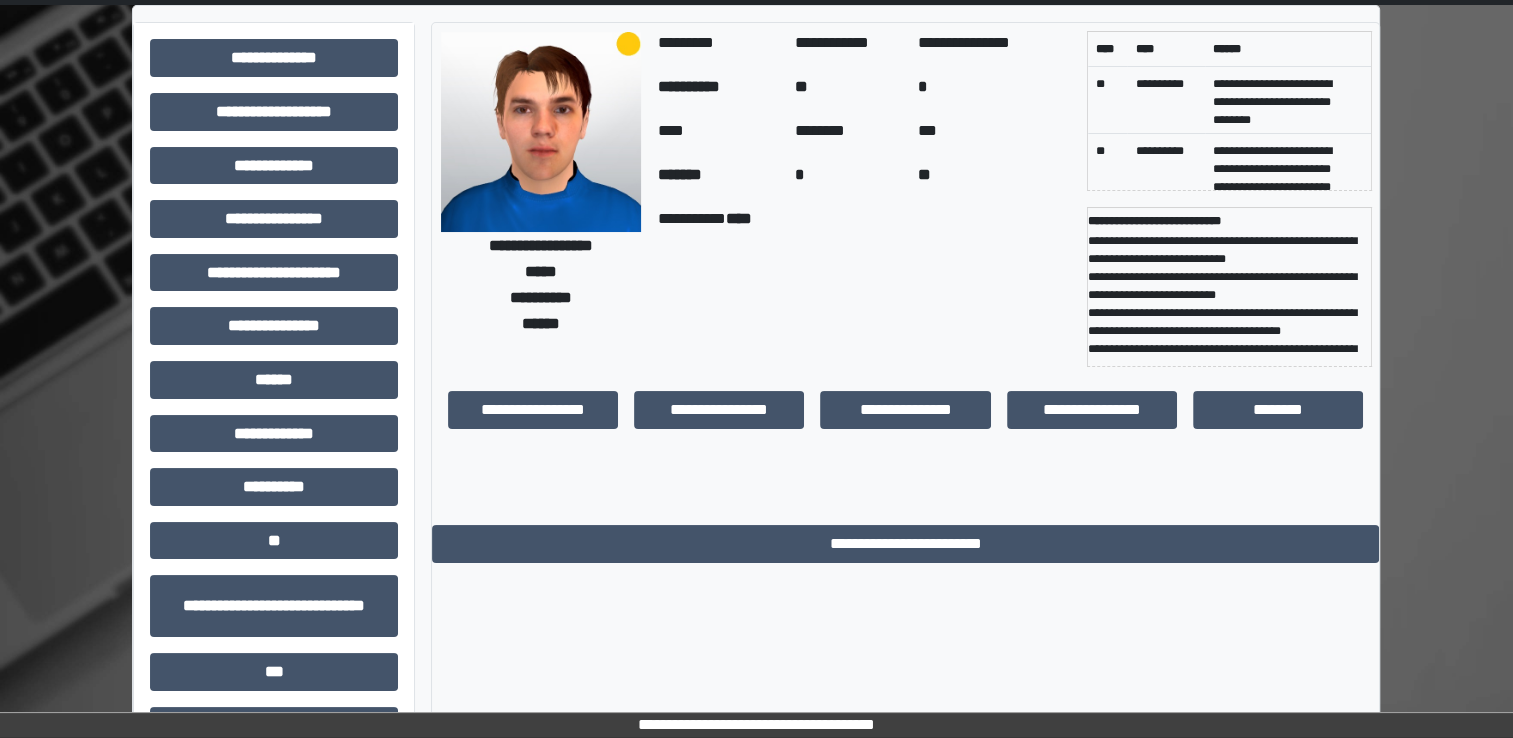 scroll, scrollTop: 0, scrollLeft: 0, axis: both 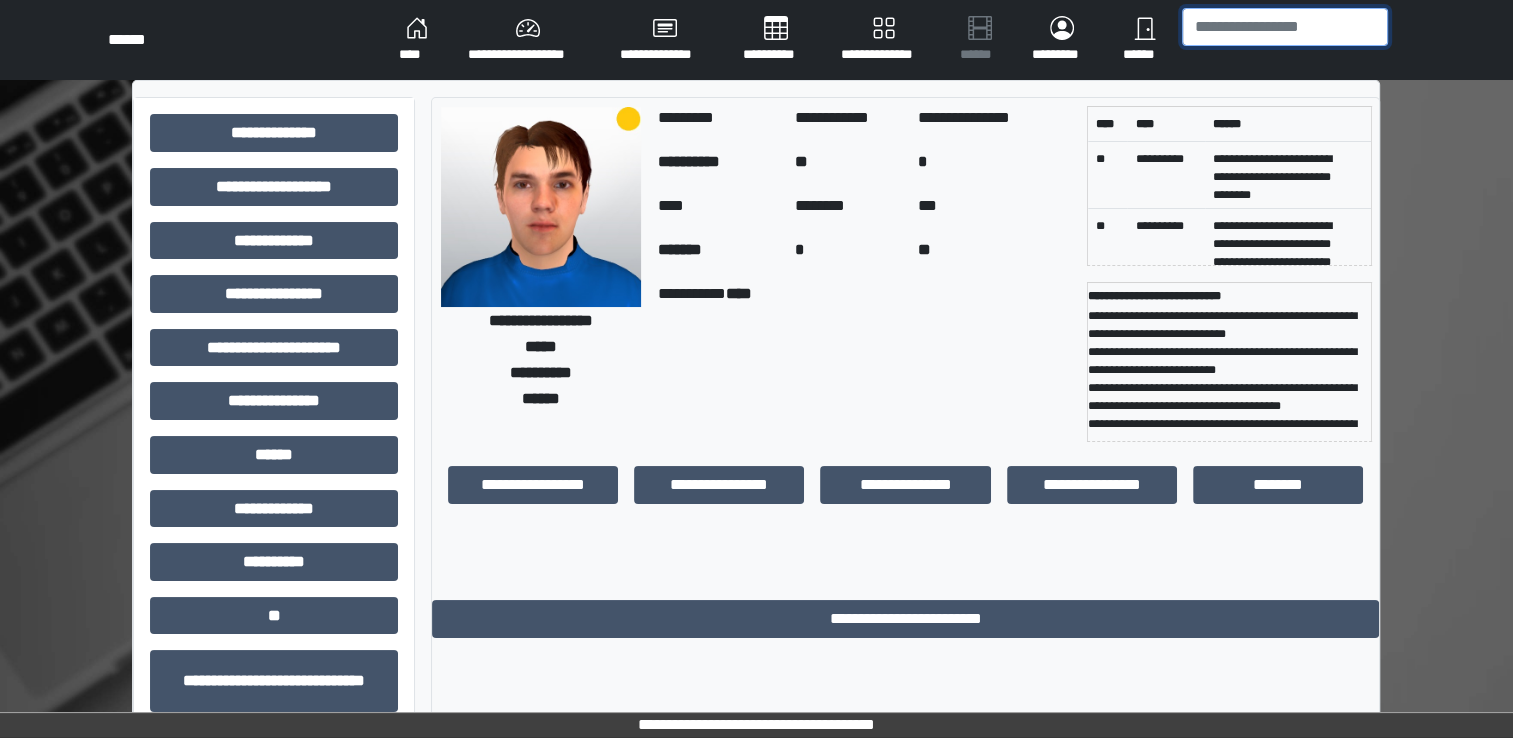 click at bounding box center (1285, 27) 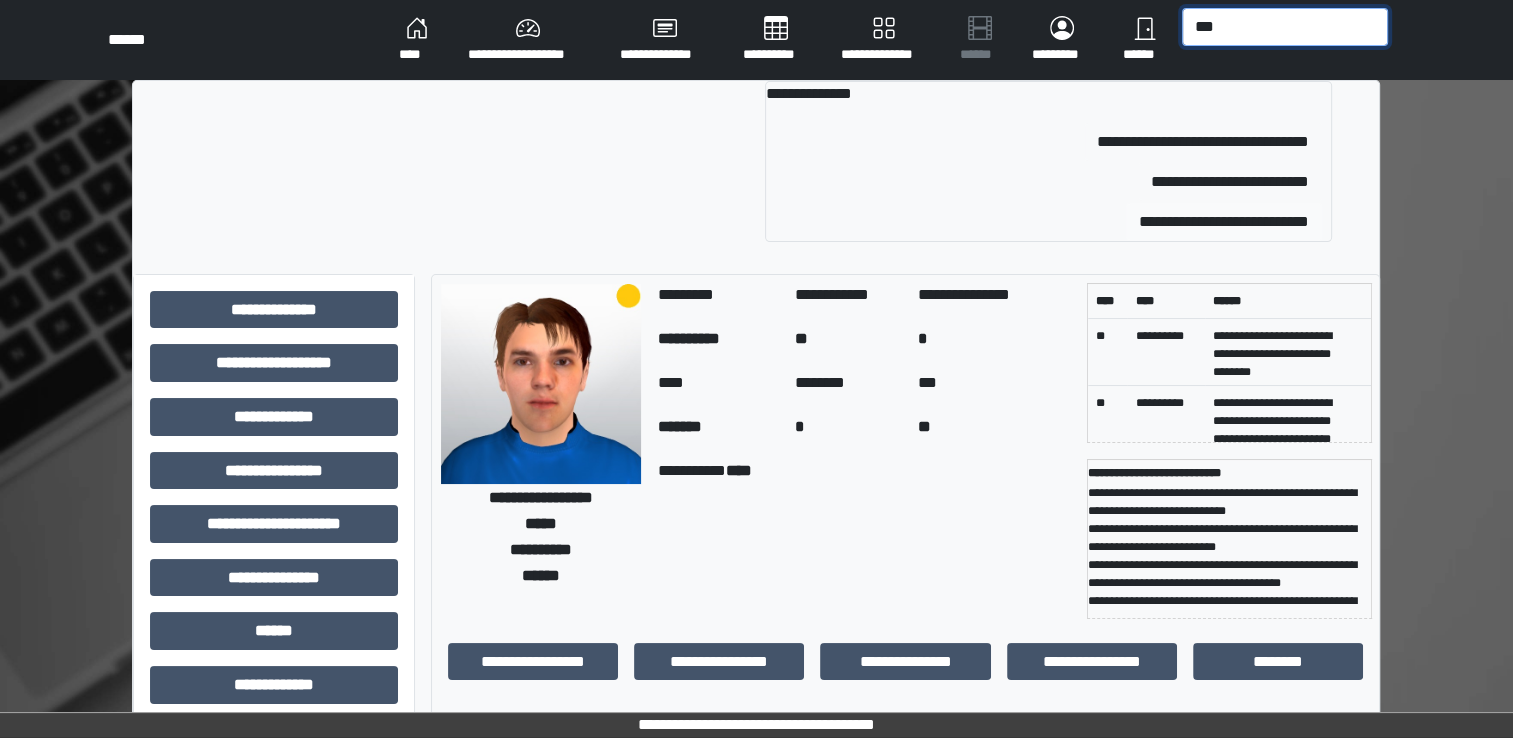 type on "***" 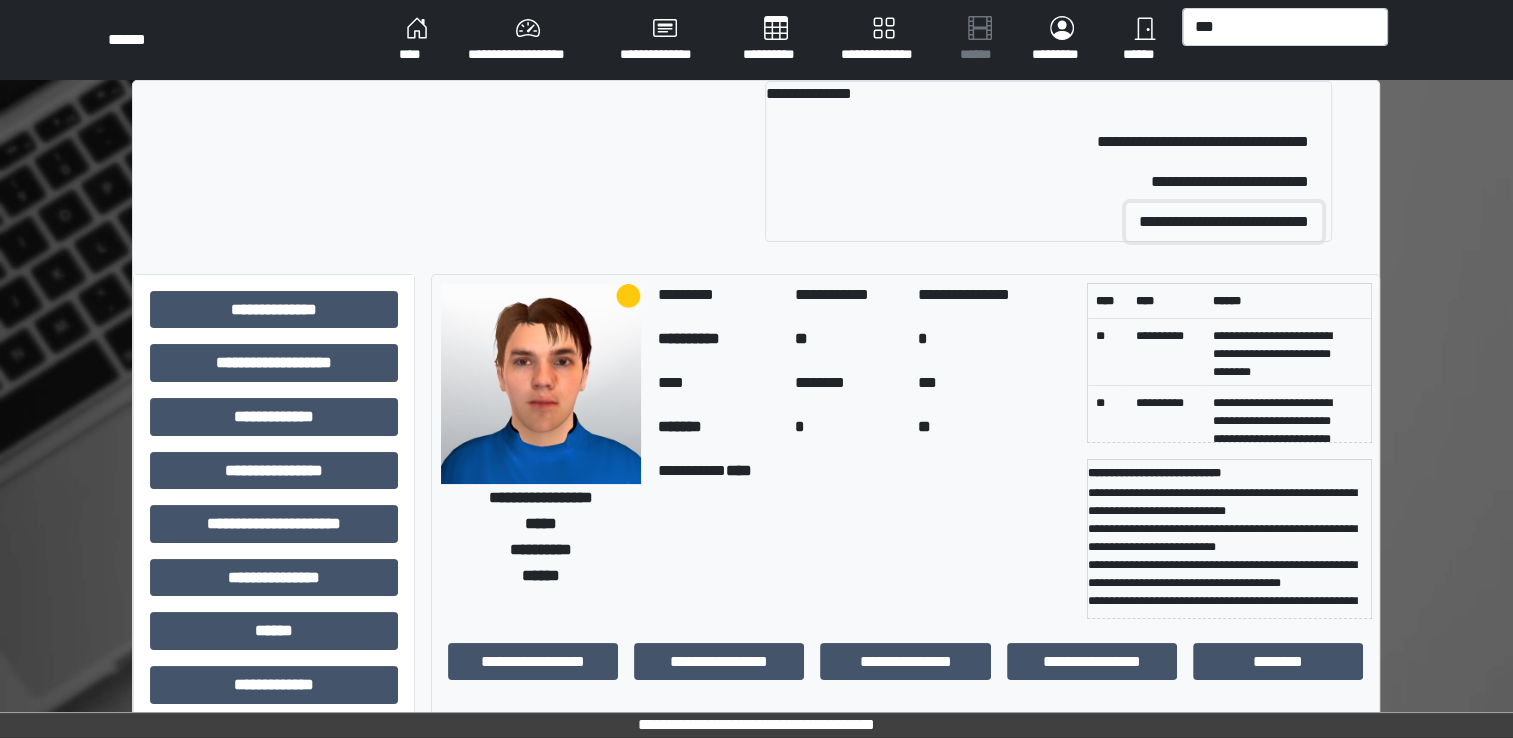 click on "**********" at bounding box center (1224, 222) 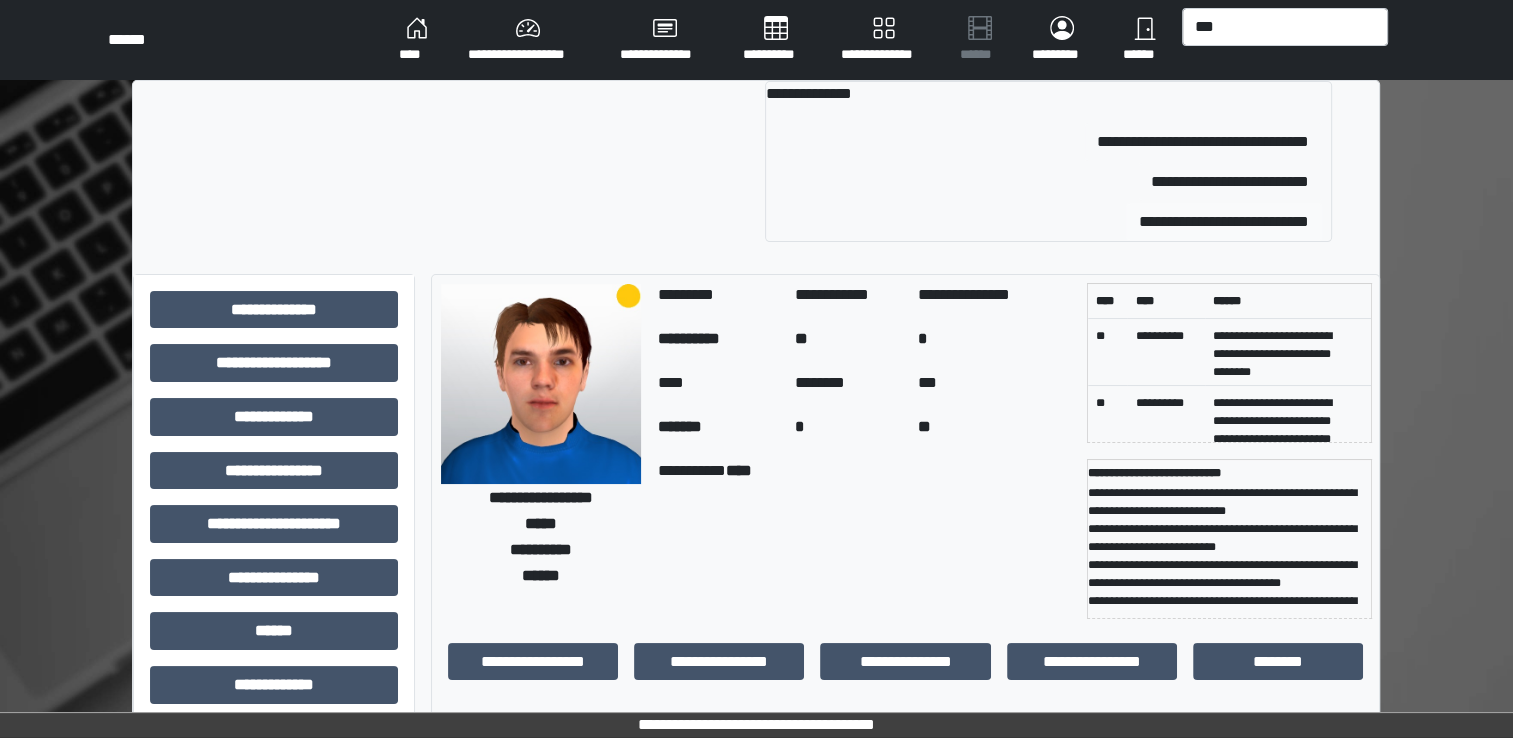 type 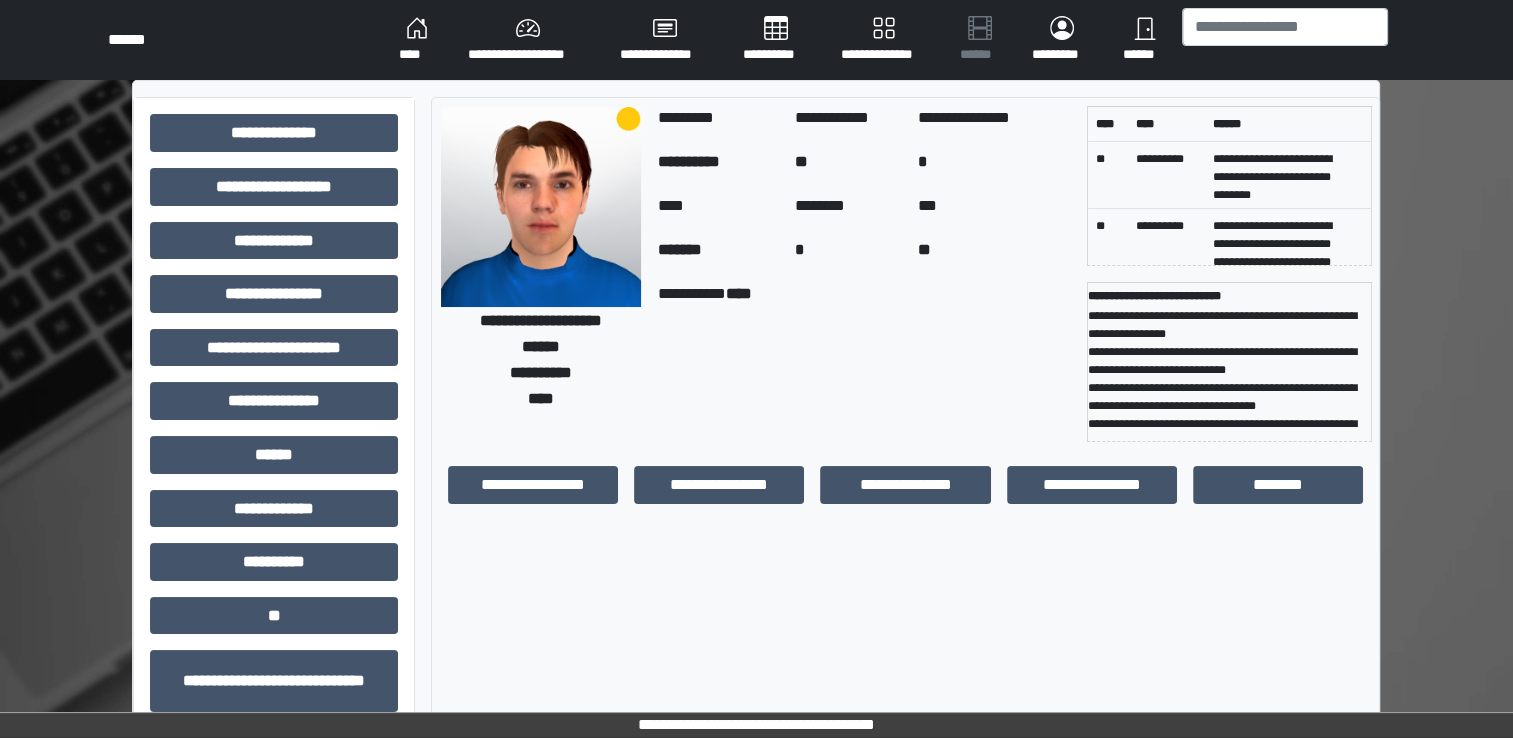 click on "****" at bounding box center (417, 40) 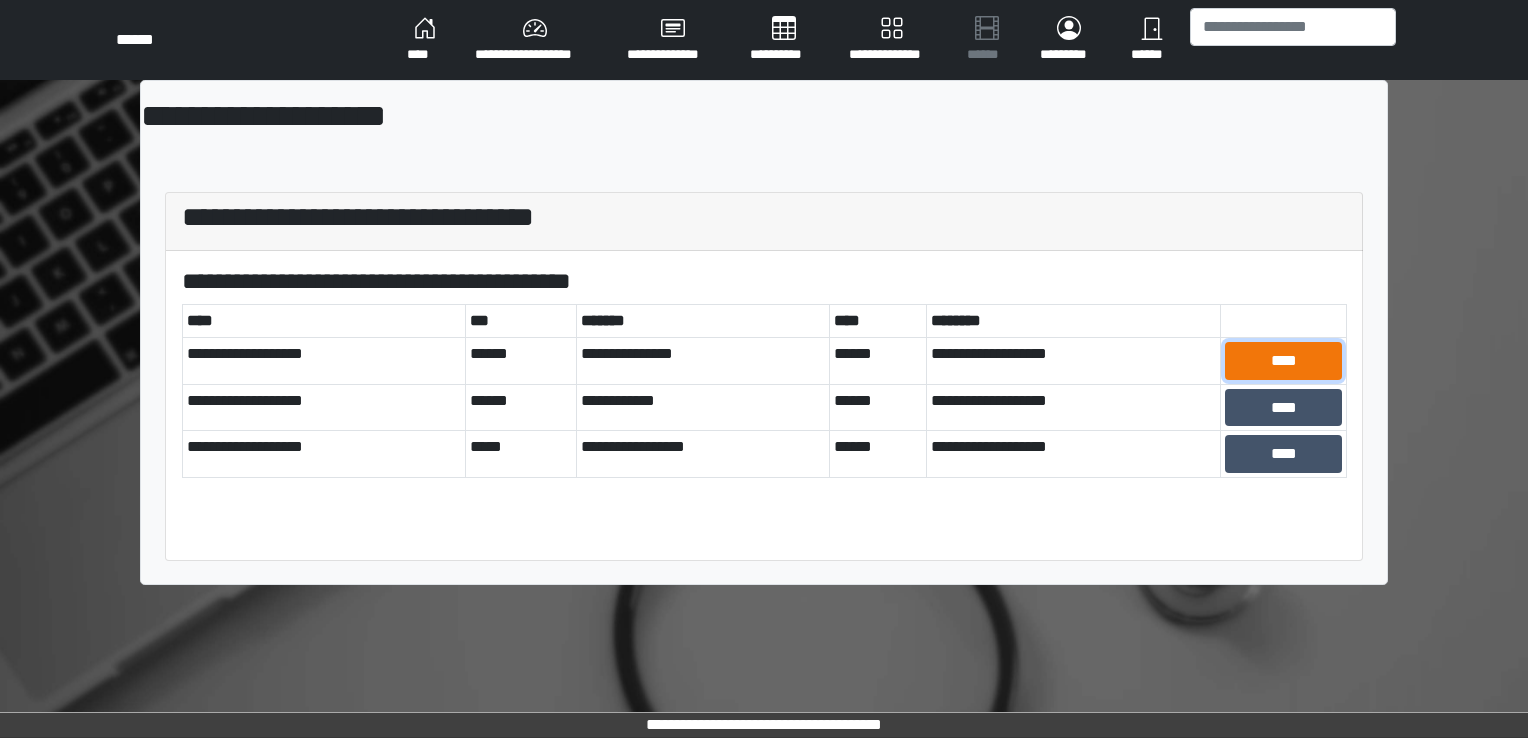 click on "****" at bounding box center (1283, 361) 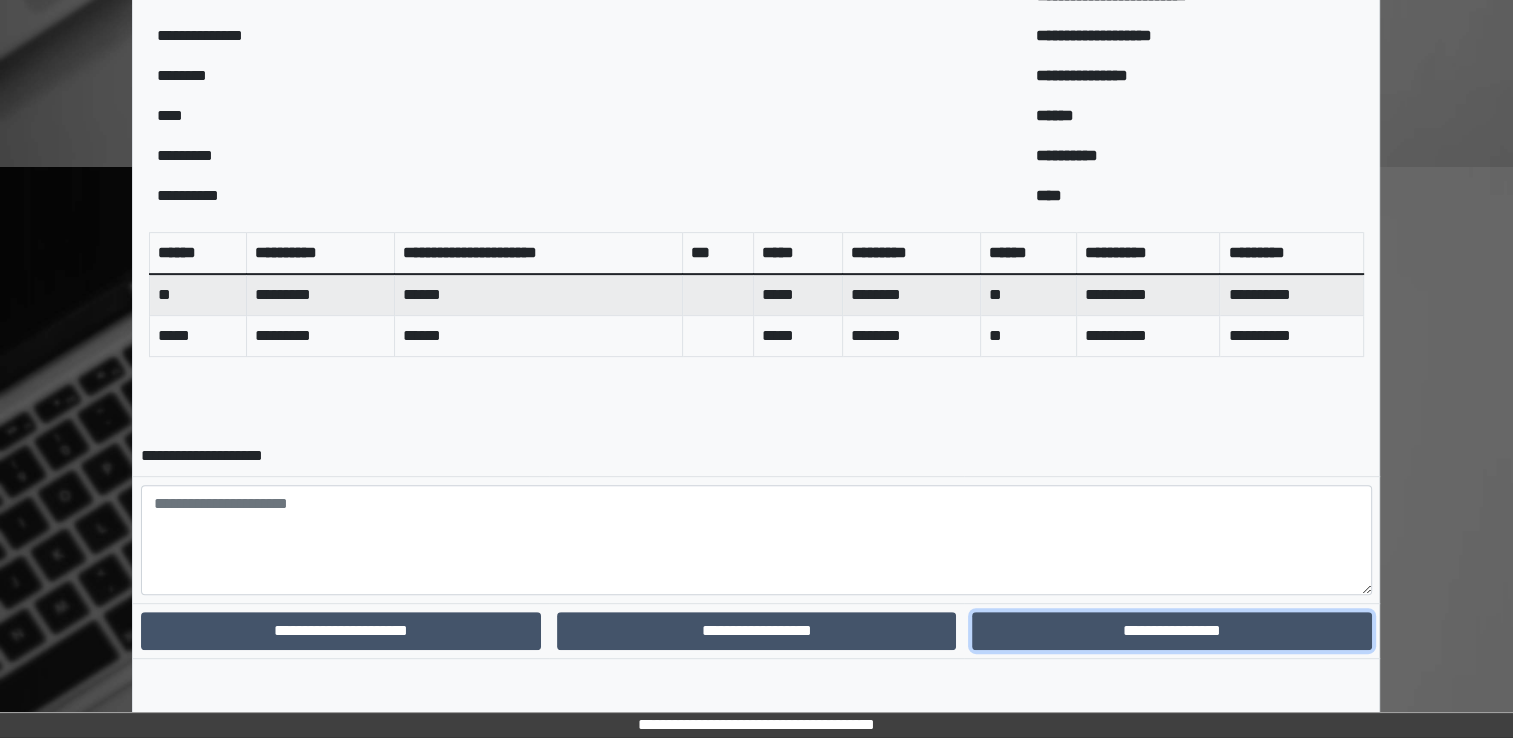 click on "**********" at bounding box center (1171, 631) 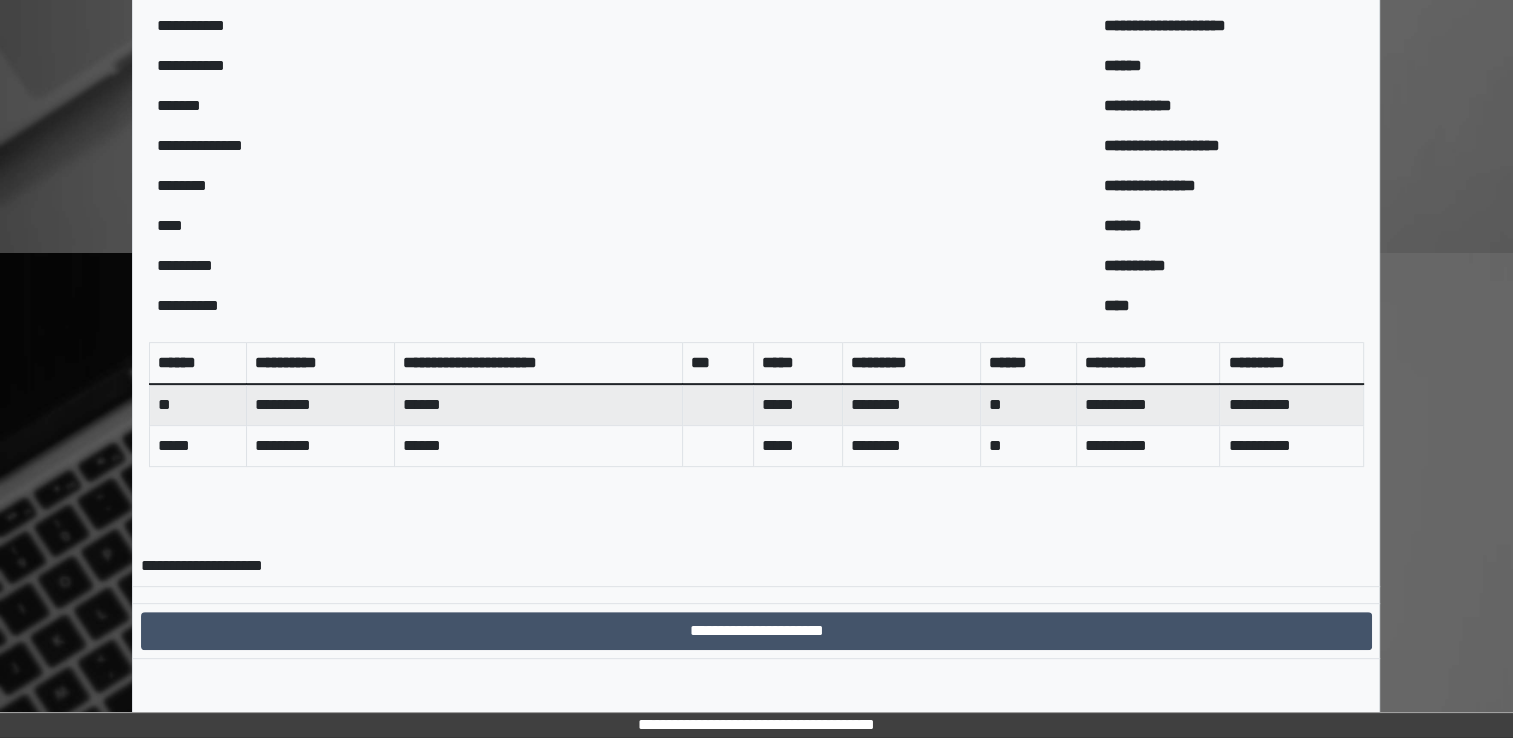 scroll, scrollTop: 600, scrollLeft: 0, axis: vertical 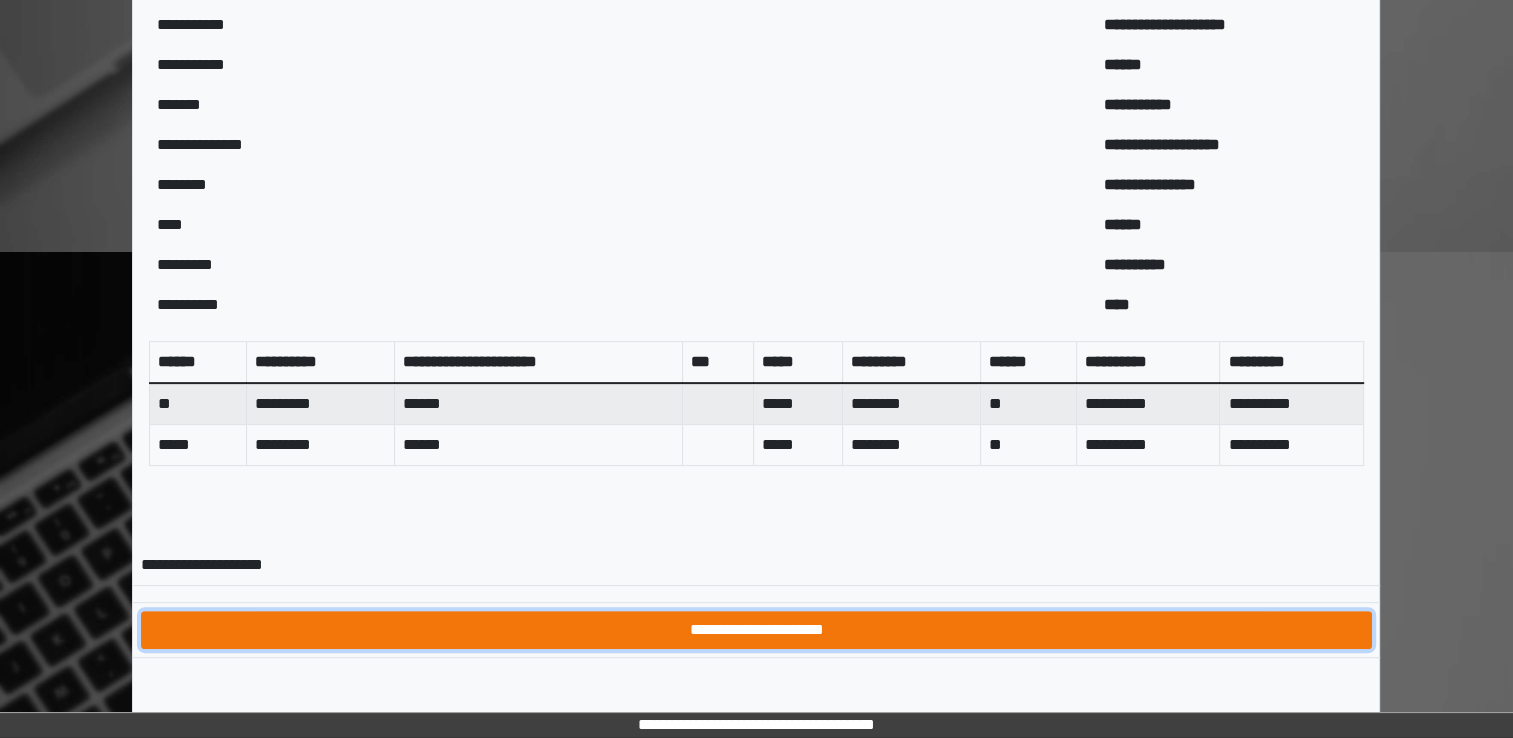 click on "**********" at bounding box center [756, 630] 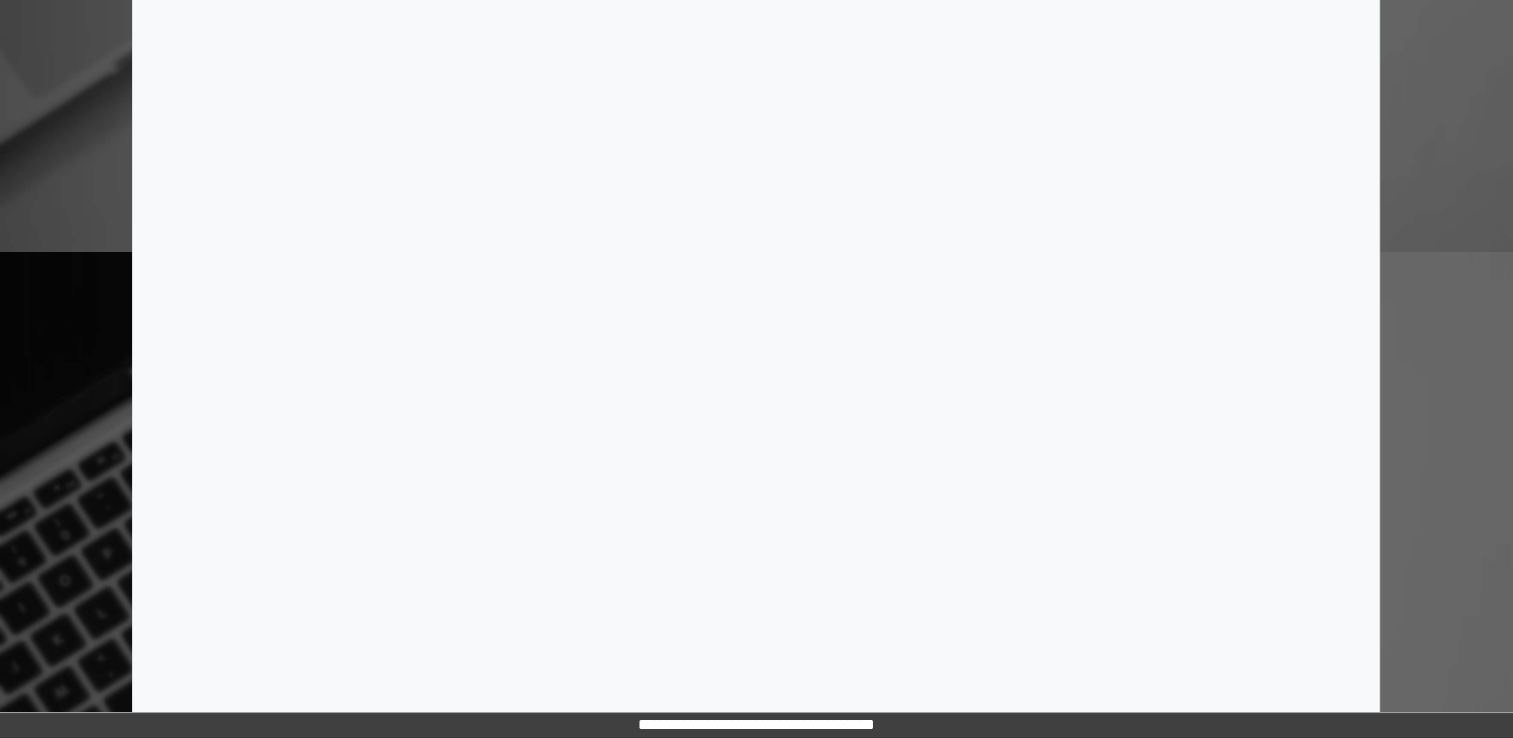 scroll, scrollTop: 0, scrollLeft: 0, axis: both 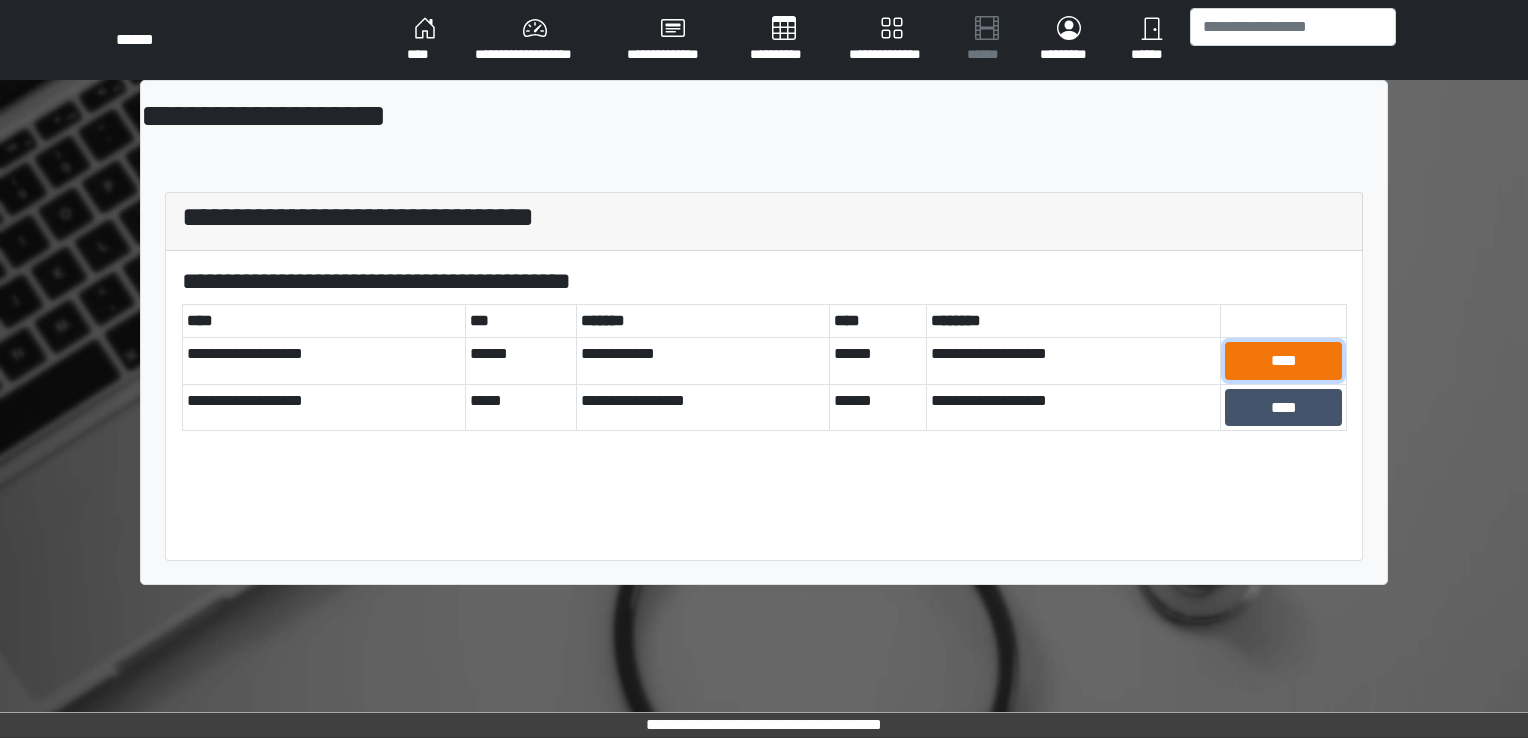 click on "****" at bounding box center (1283, 361) 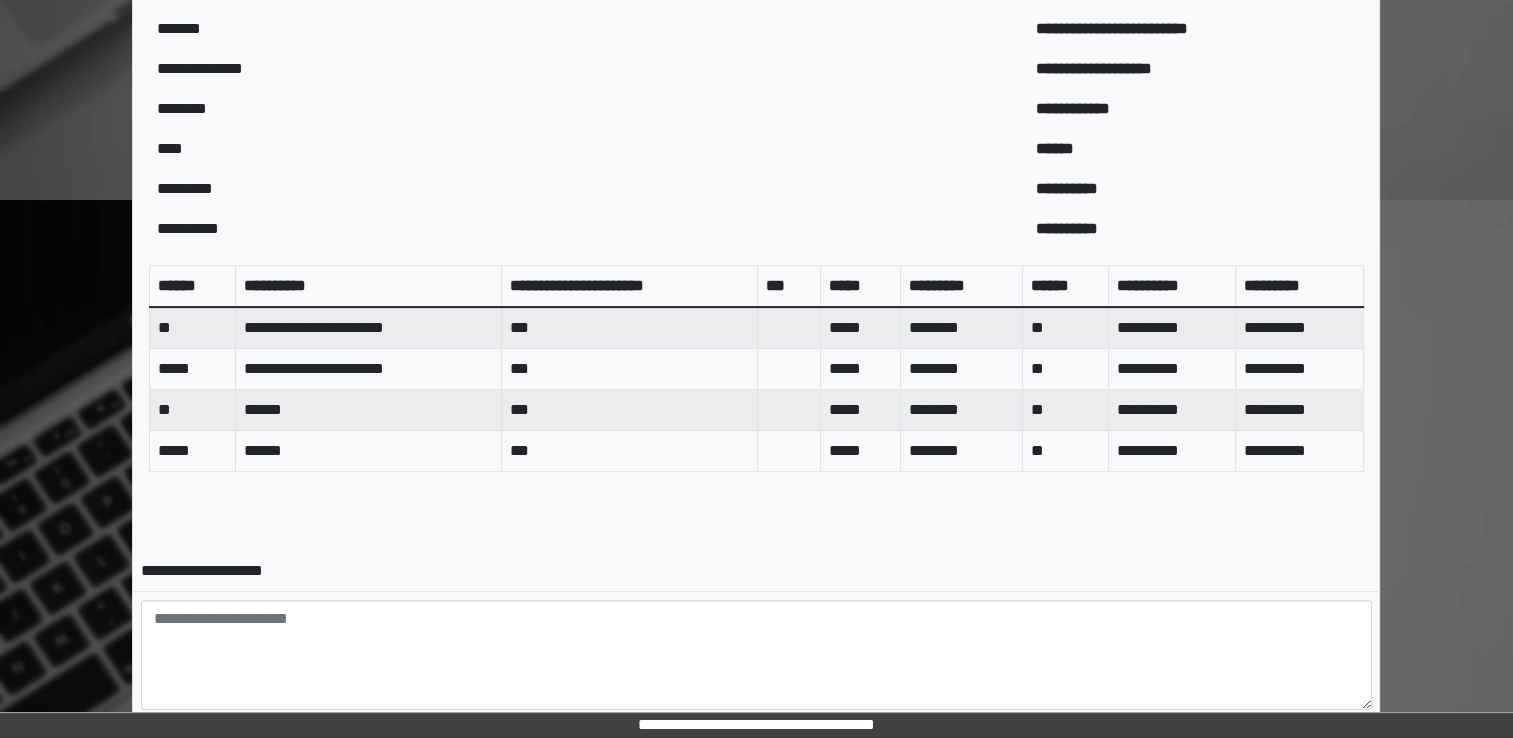 scroll, scrollTop: 767, scrollLeft: 0, axis: vertical 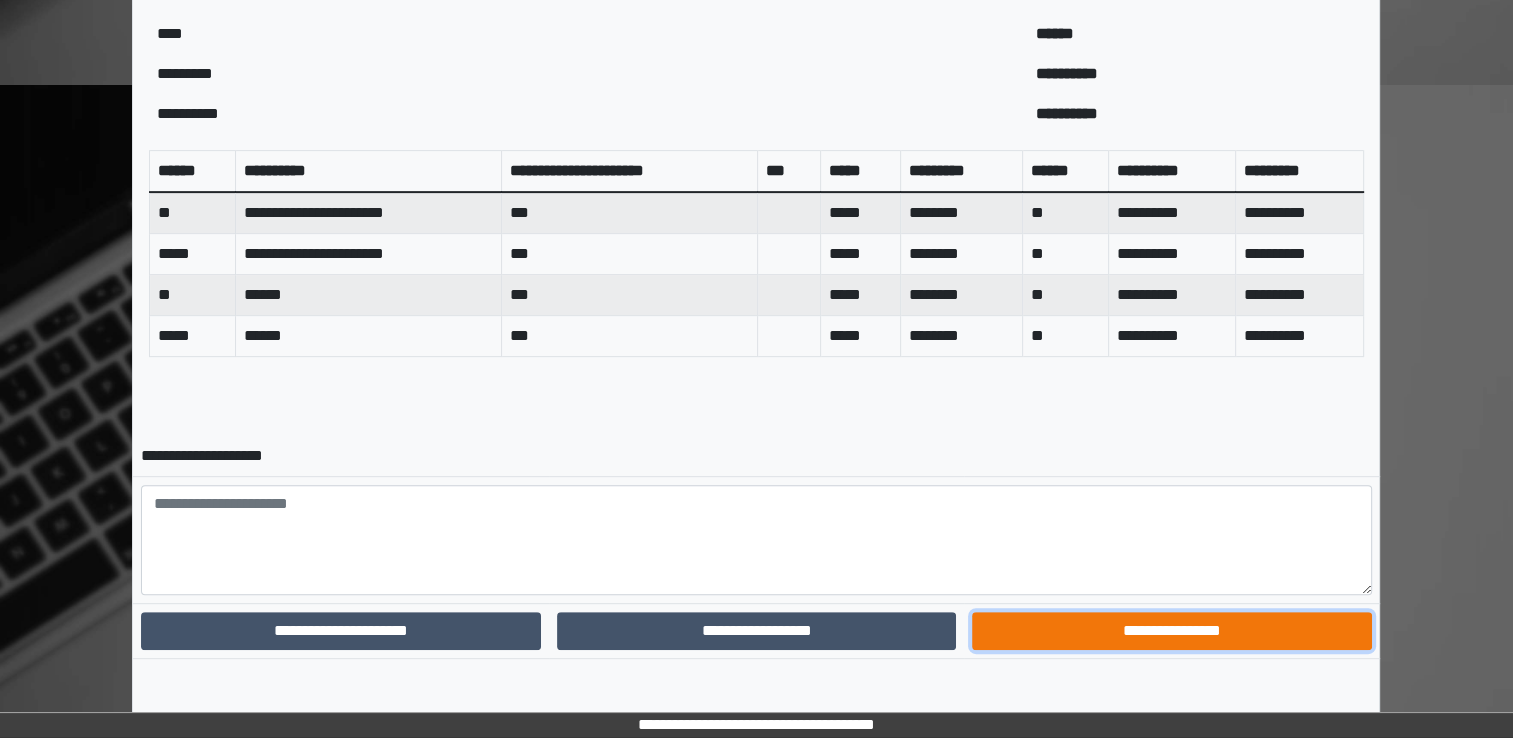 click on "**********" at bounding box center [1171, 631] 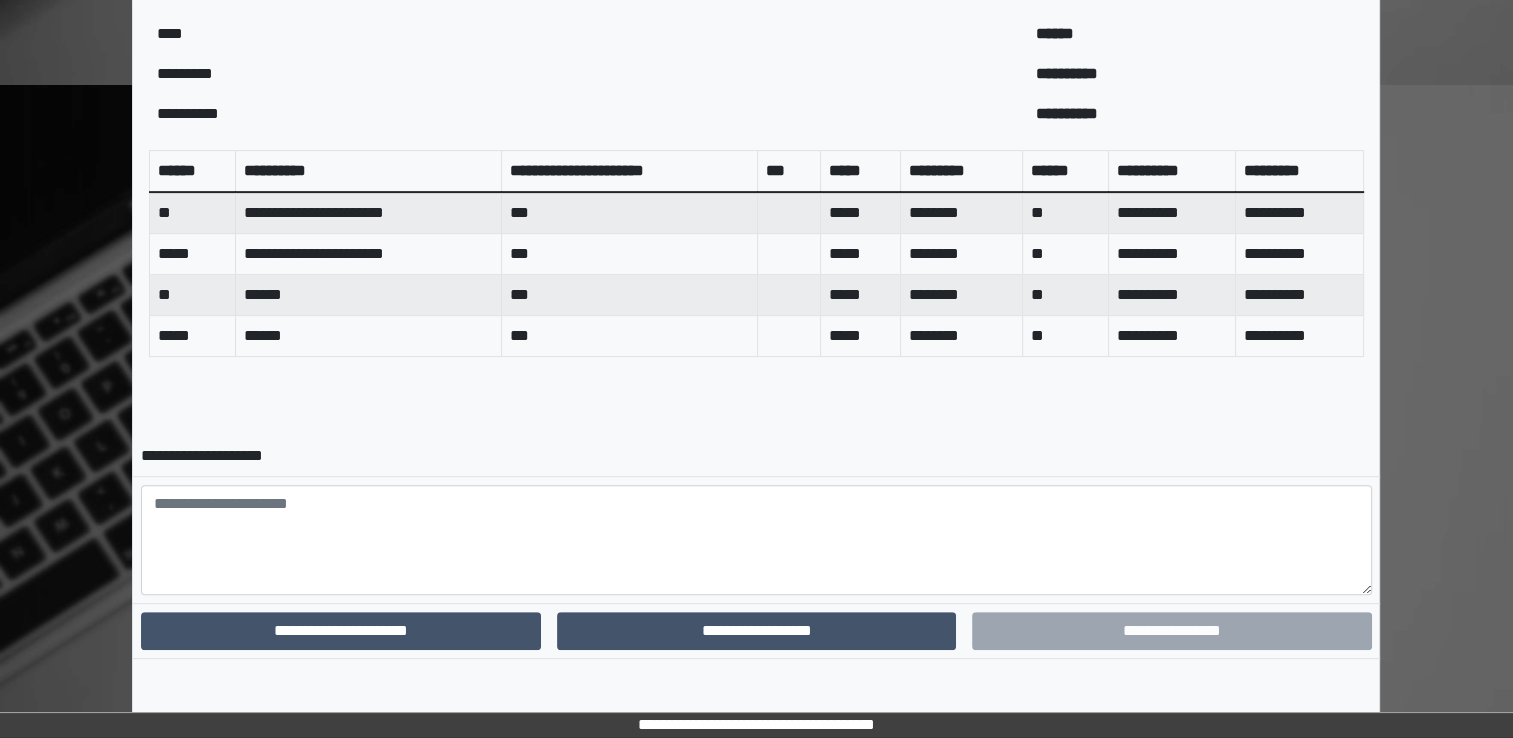scroll, scrollTop: 681, scrollLeft: 0, axis: vertical 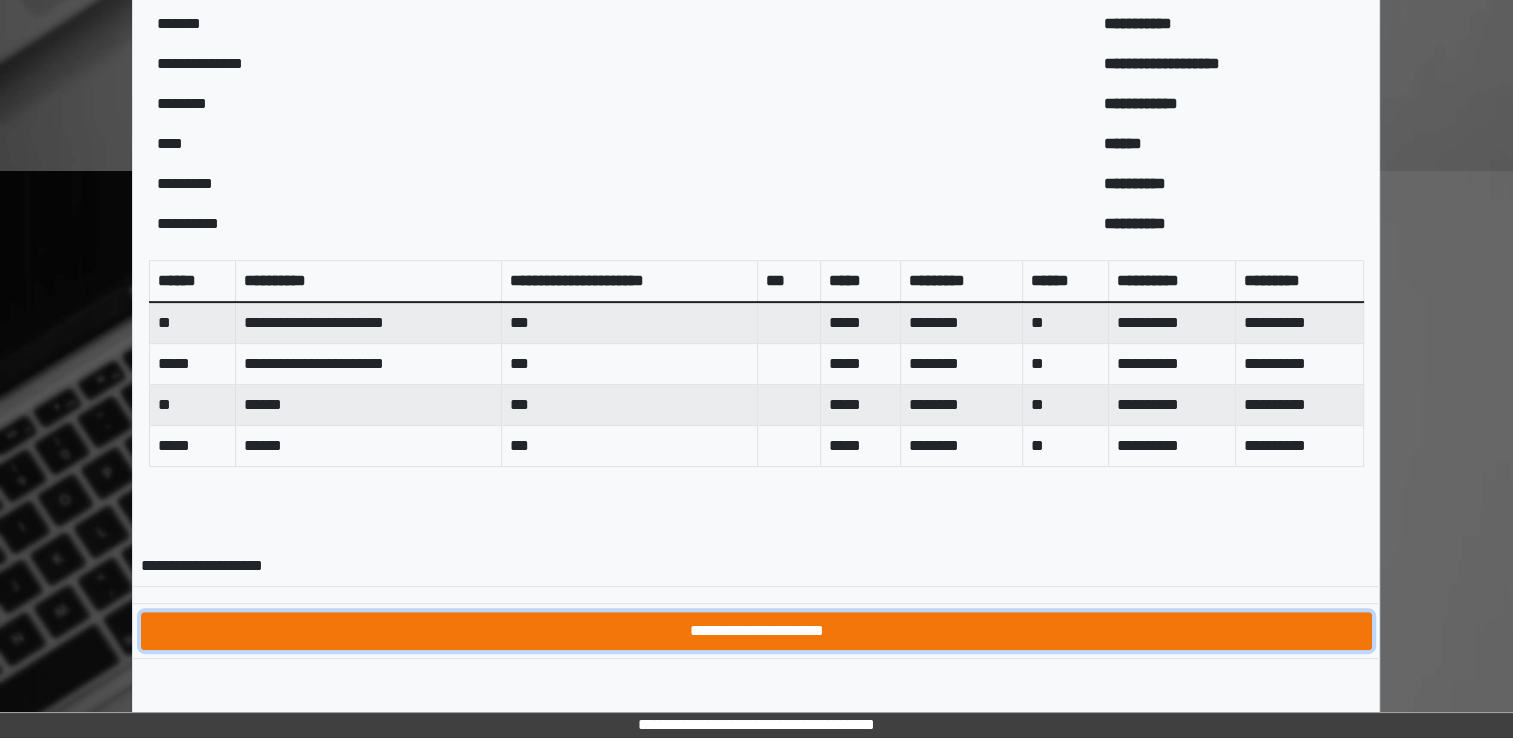 click on "**********" at bounding box center [756, 631] 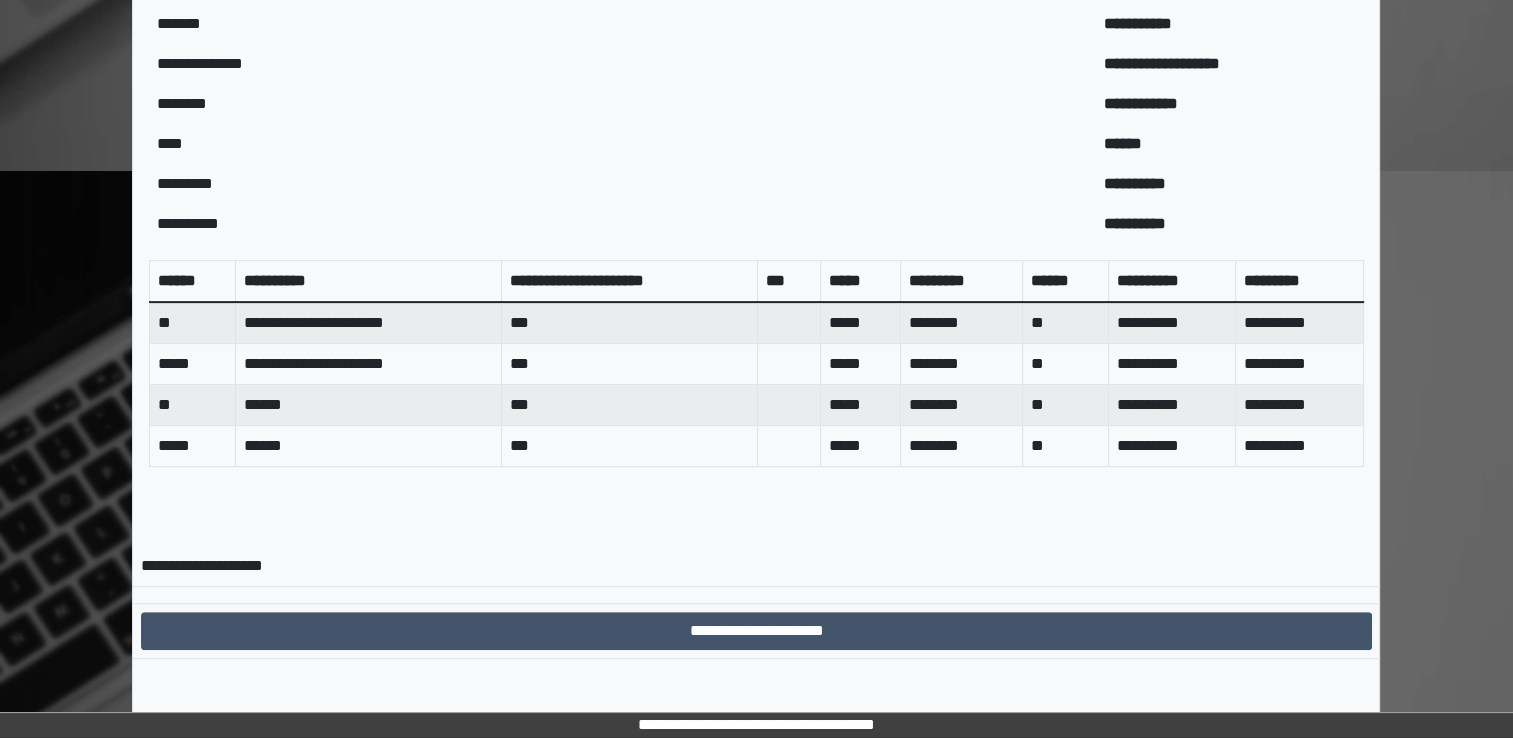 scroll, scrollTop: 0, scrollLeft: 0, axis: both 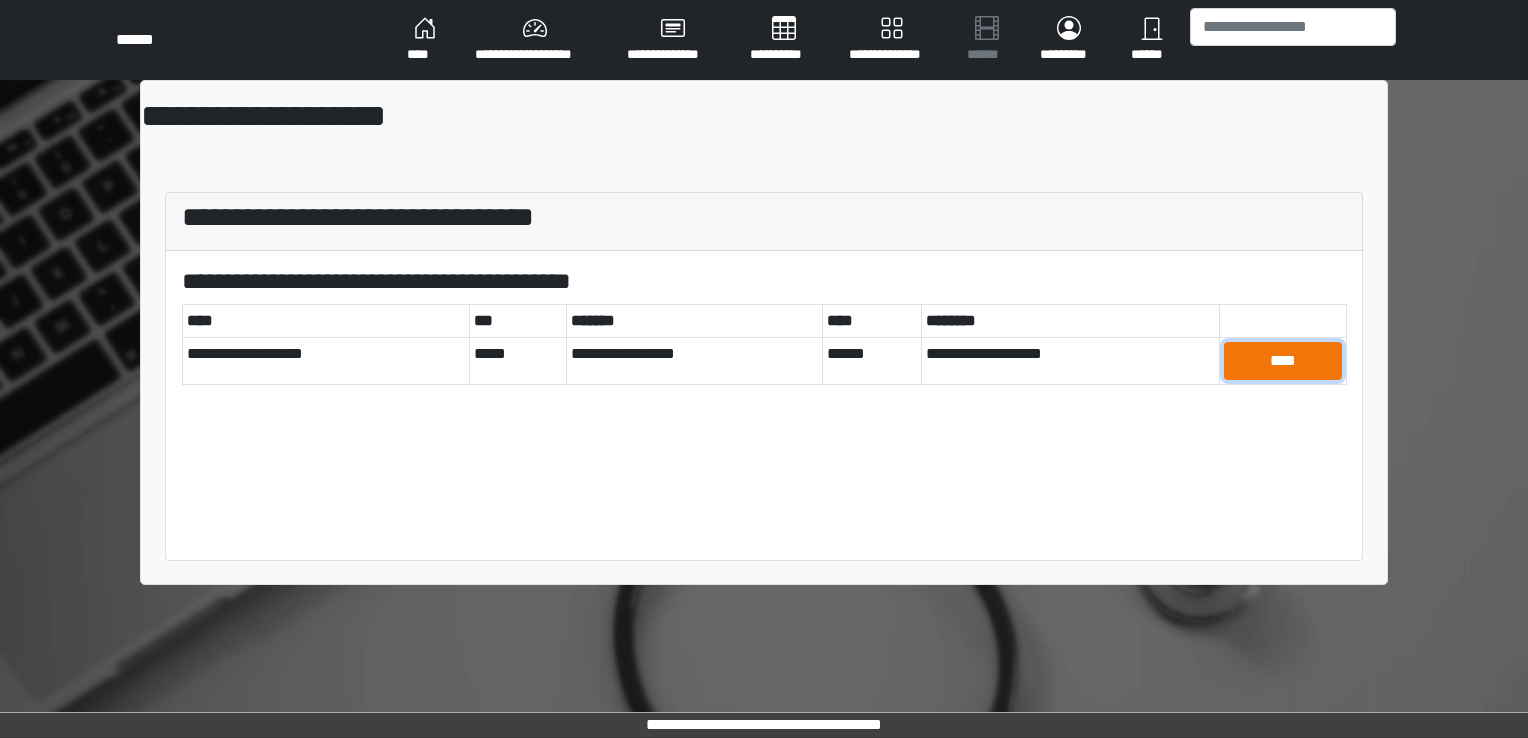 drag, startPoint x: 1261, startPoint y: 357, endPoint x: 1229, endPoint y: 374, distance: 36.23534 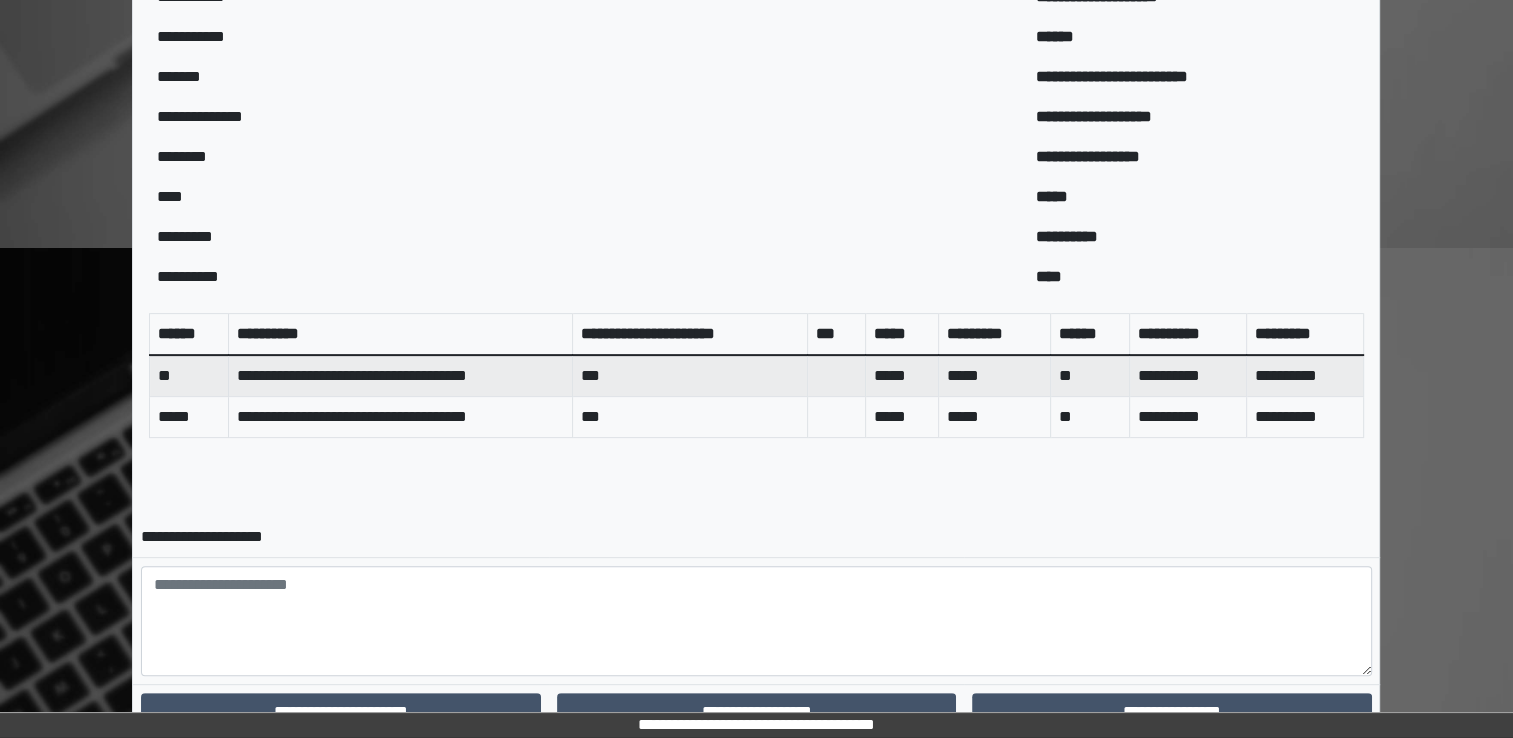 scroll, scrollTop: 685, scrollLeft: 0, axis: vertical 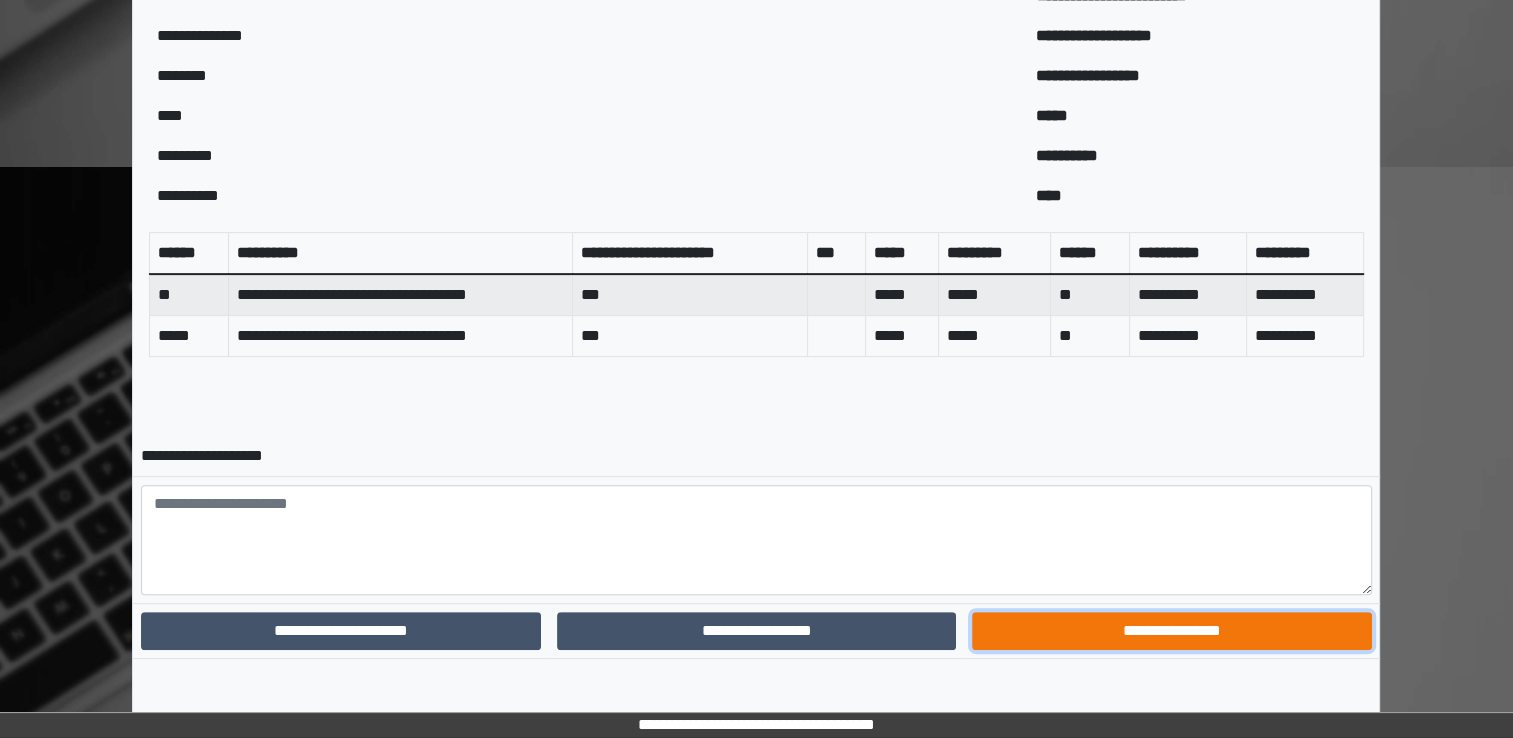 click on "**********" at bounding box center (1171, 631) 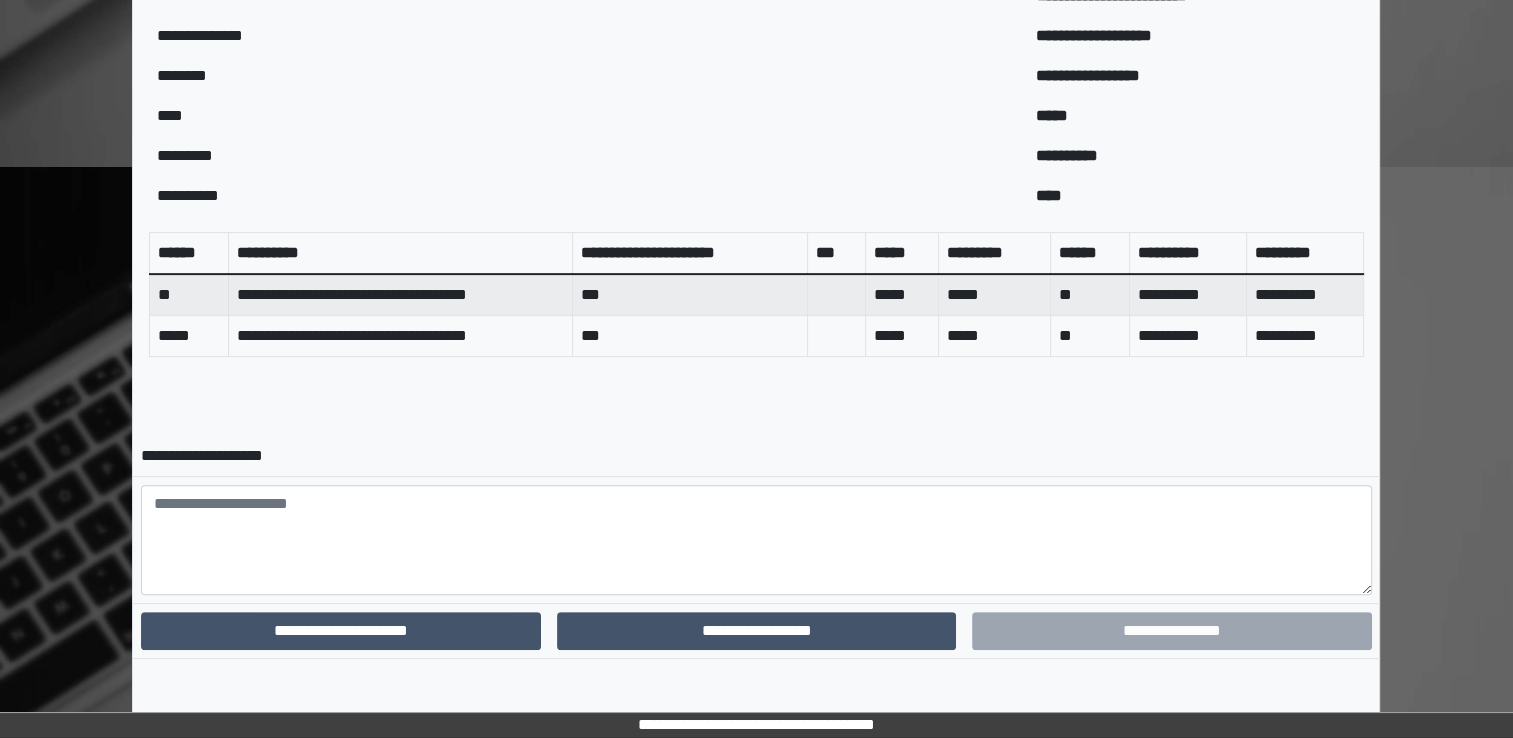 scroll, scrollTop: 600, scrollLeft: 0, axis: vertical 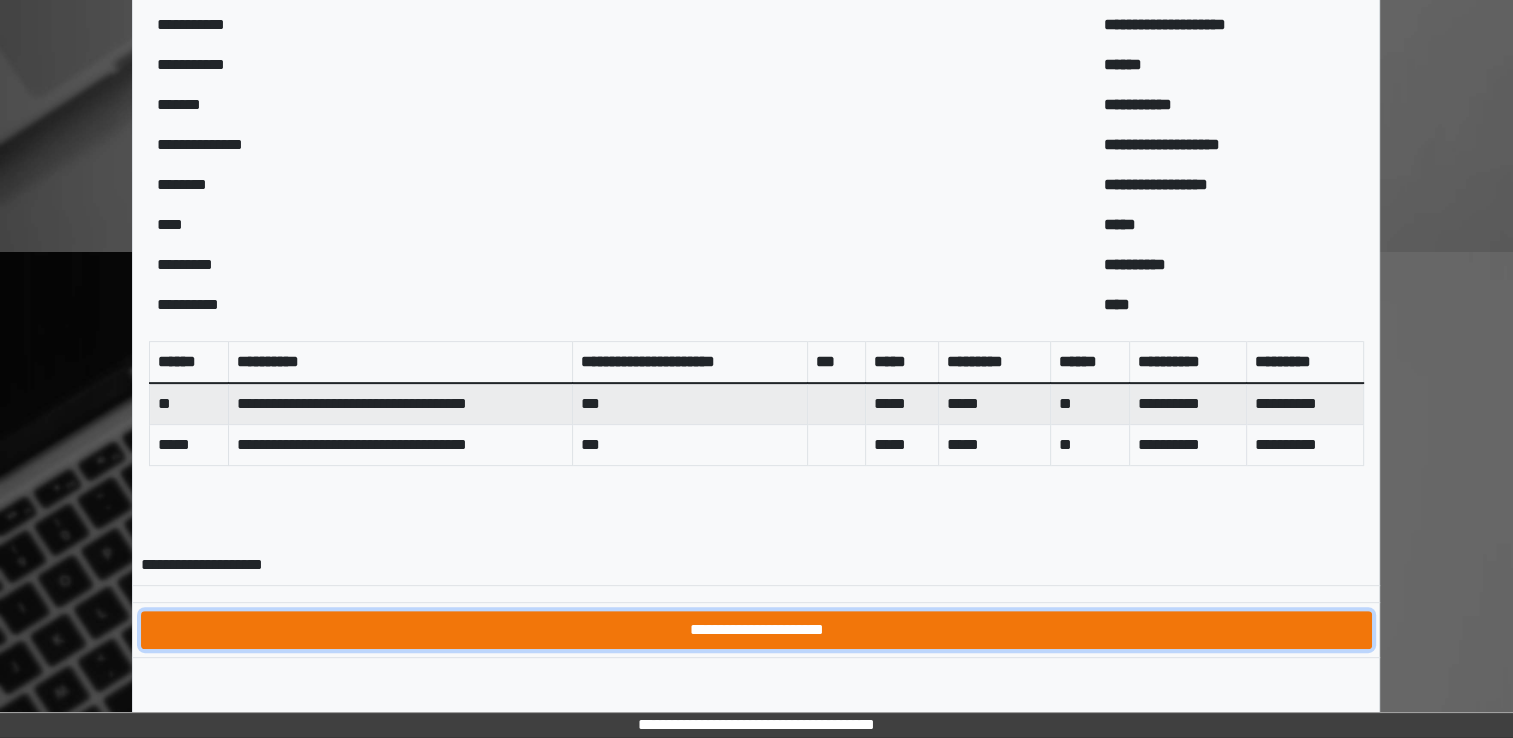 click on "**********" at bounding box center [756, 630] 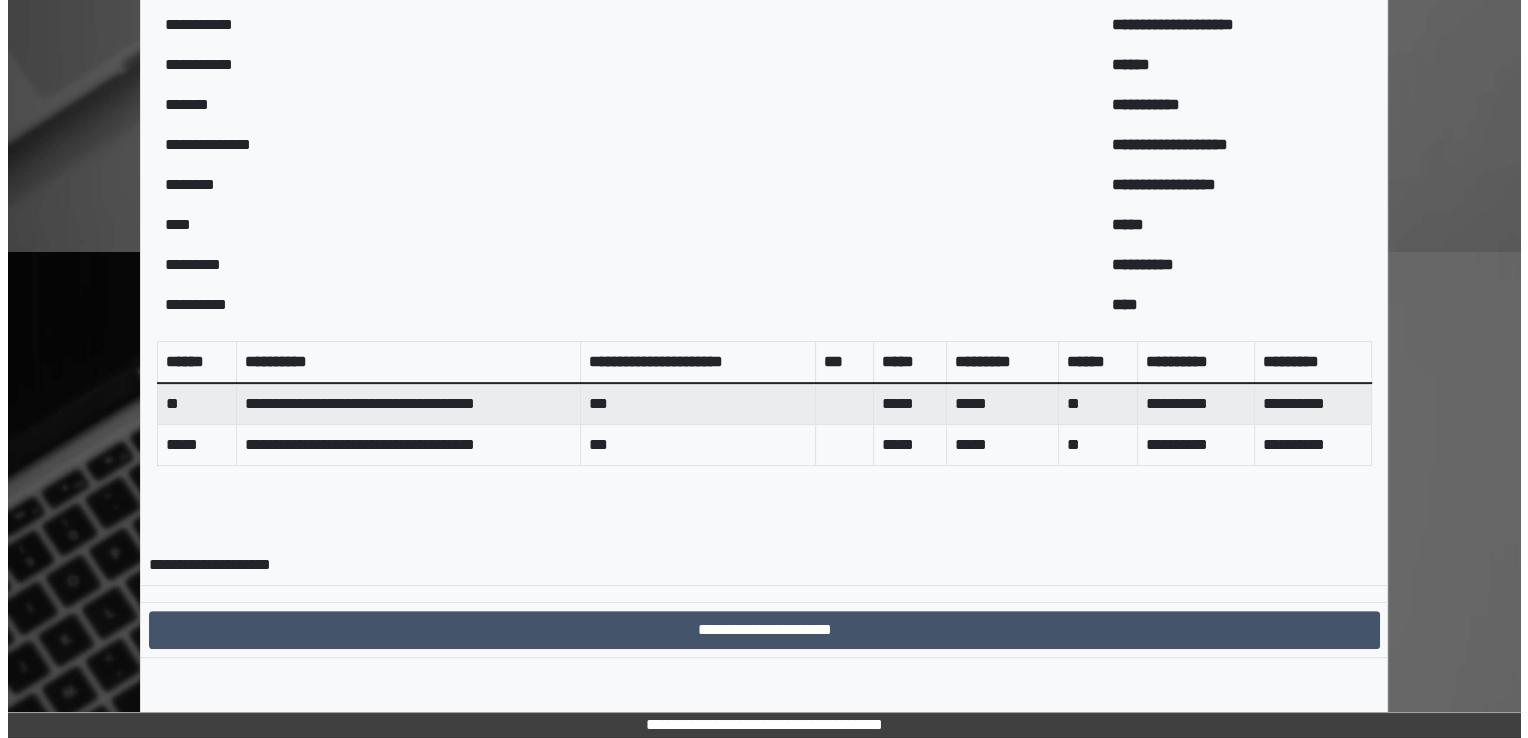 scroll, scrollTop: 0, scrollLeft: 0, axis: both 